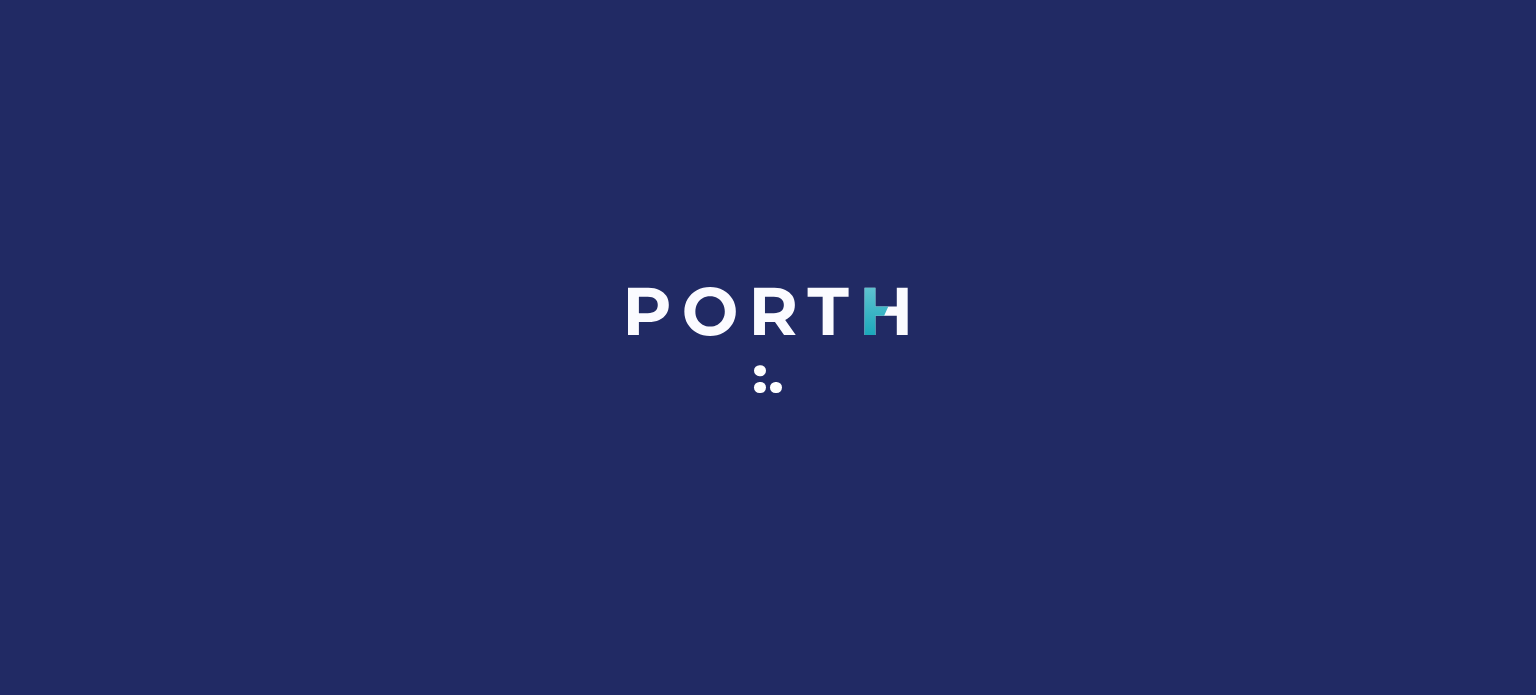 scroll, scrollTop: 0, scrollLeft: 0, axis: both 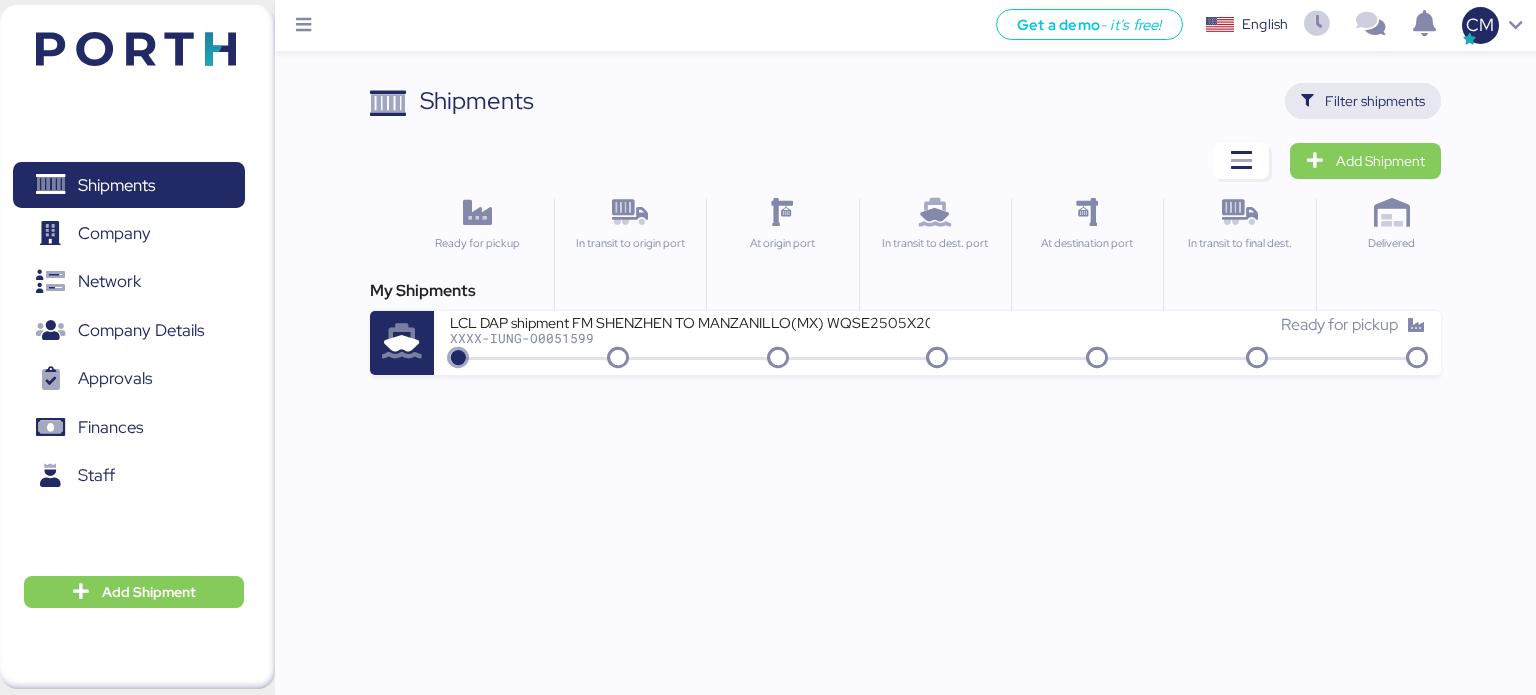 click on "Filter shipments" at bounding box center (1363, 101) 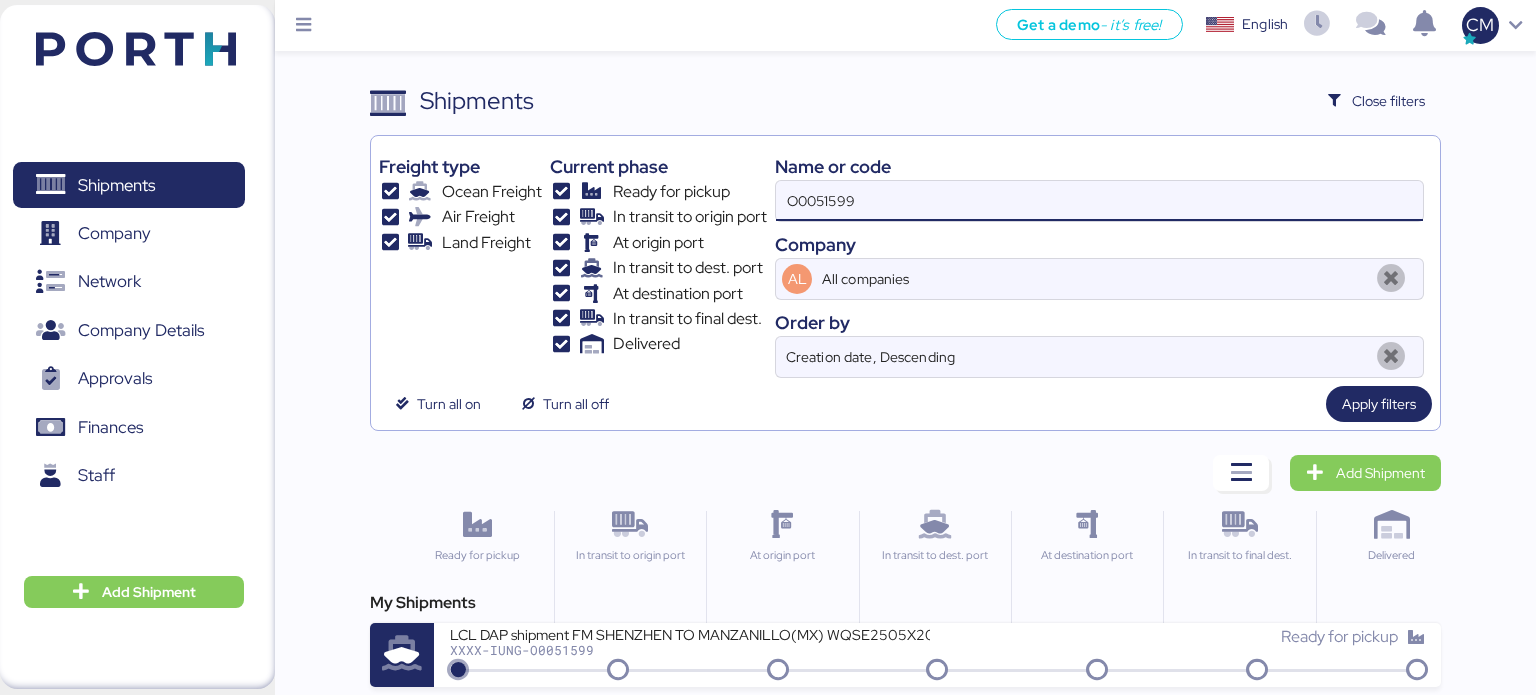 click on "O0051599" at bounding box center (1099, 201) 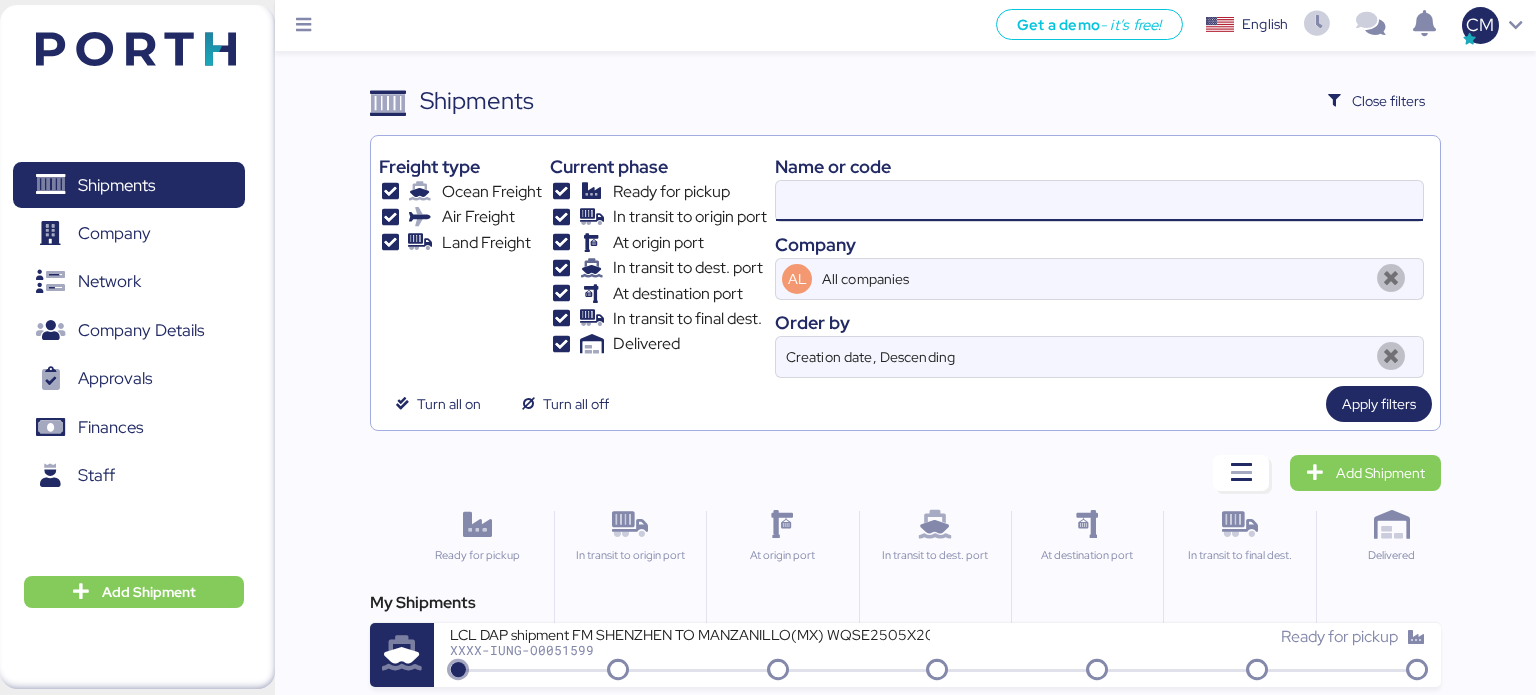 paste on "SZMZL25059614" 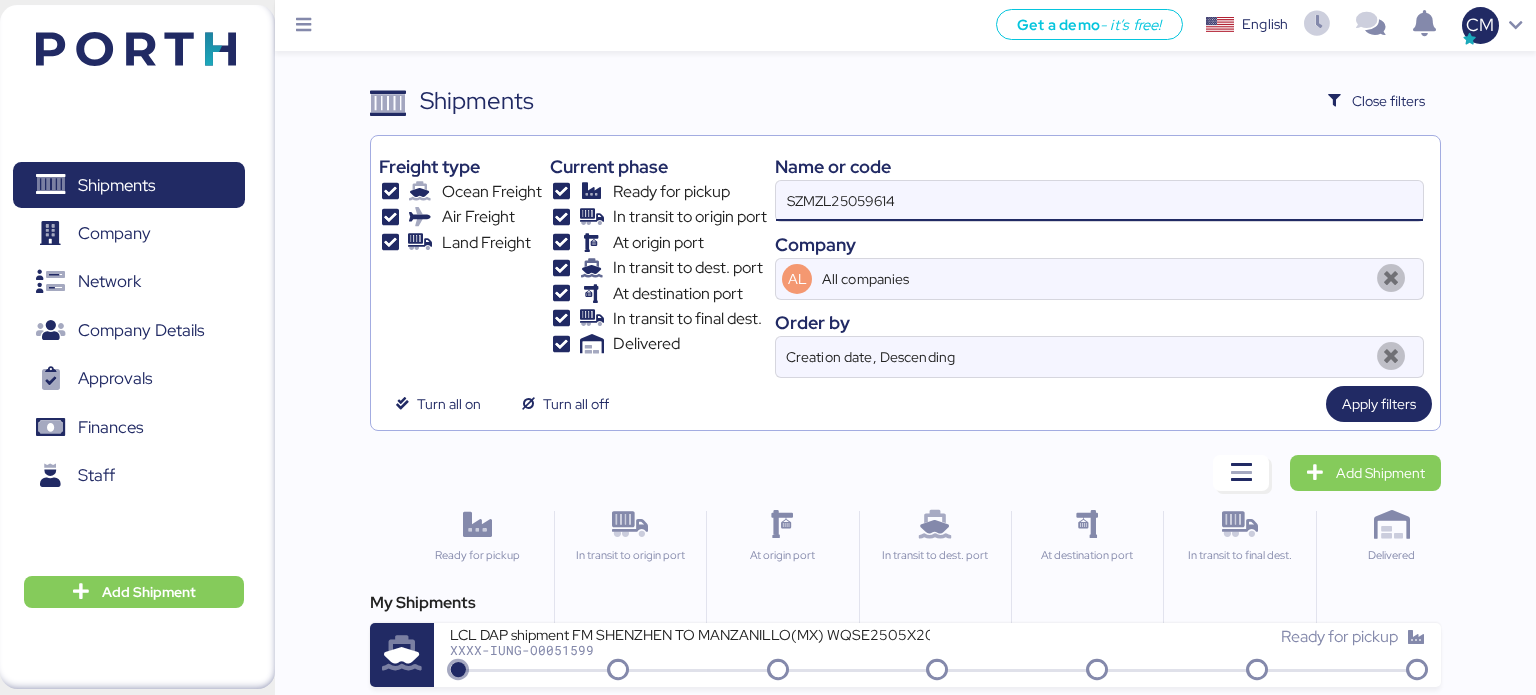 type on "SZMZL25059614" 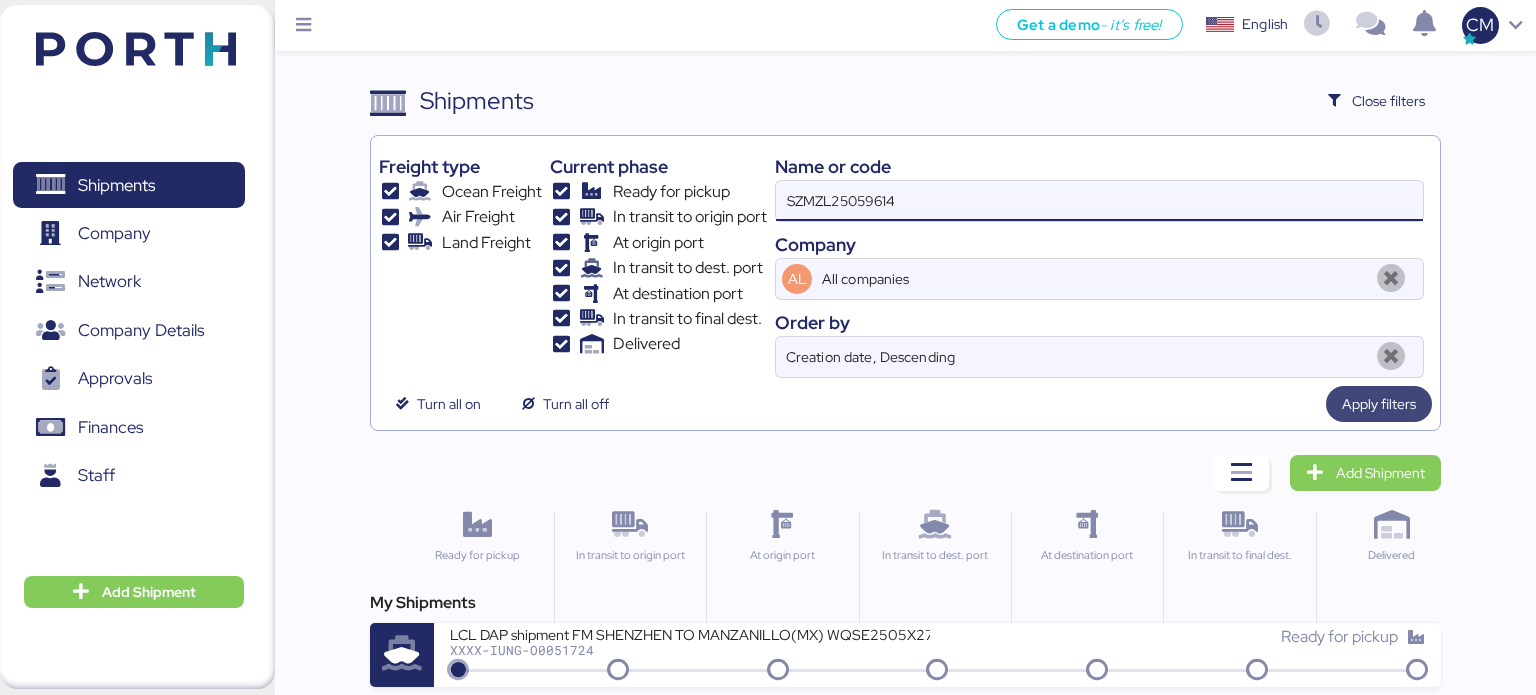 click on "Apply filters" at bounding box center [1379, 404] 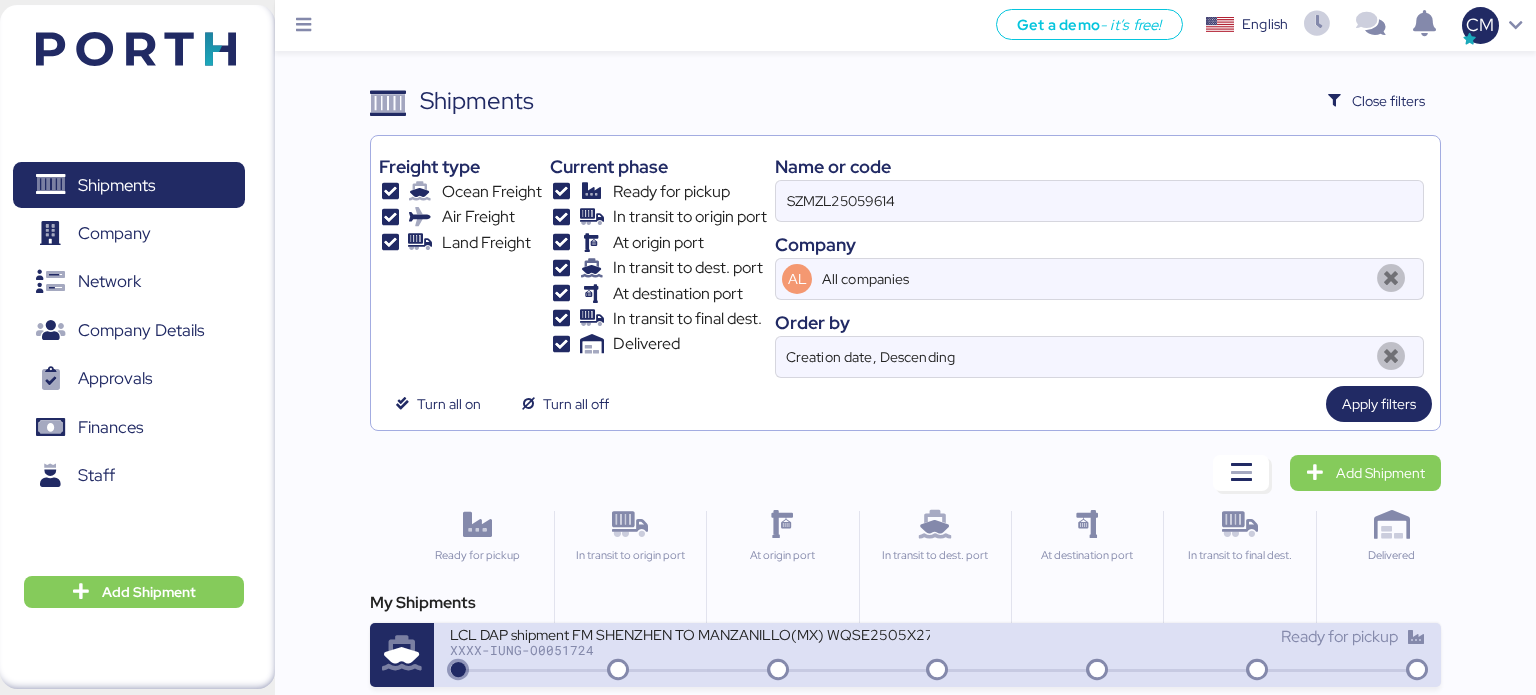click on "LCL DAP shipment FM SHENZHEN TO MANZANILLO(MX) WQSE2505X27" at bounding box center (690, 633) 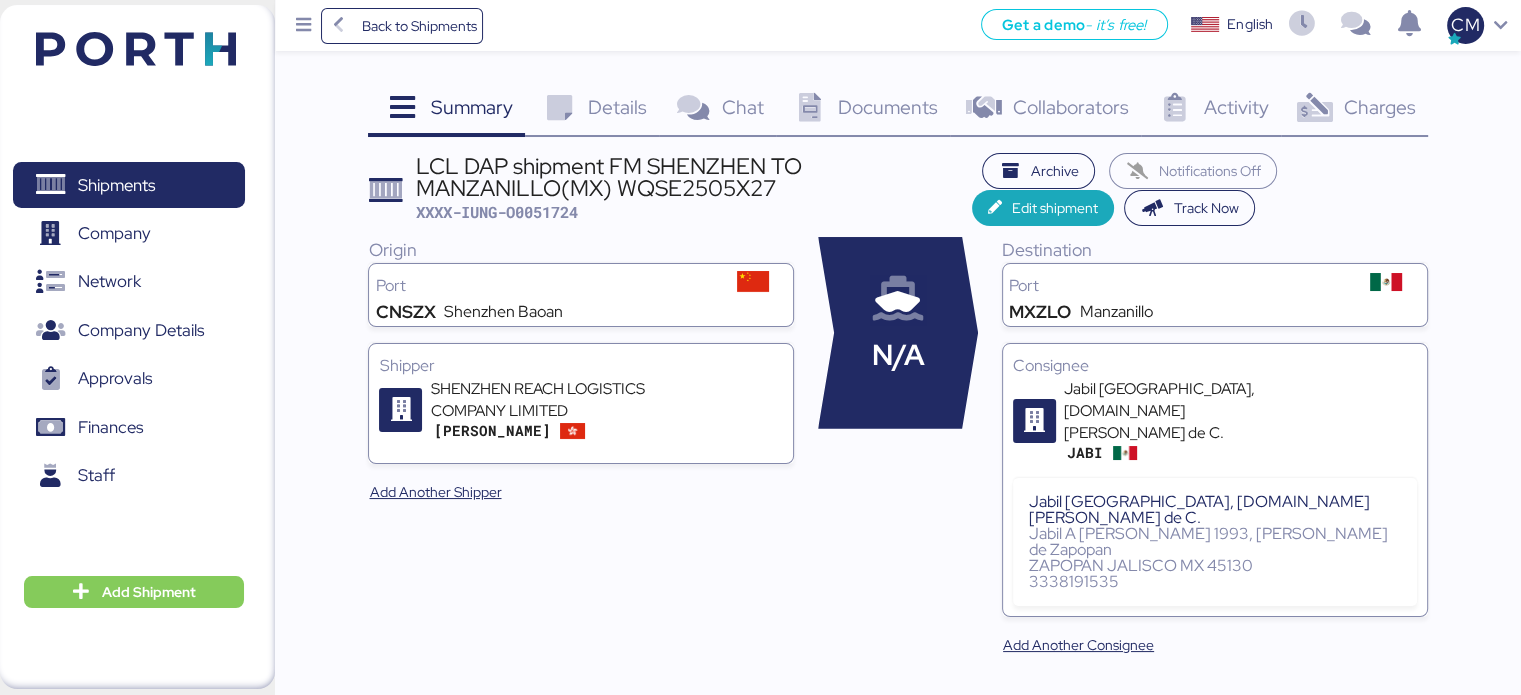 click on "Documents" at bounding box center [888, 107] 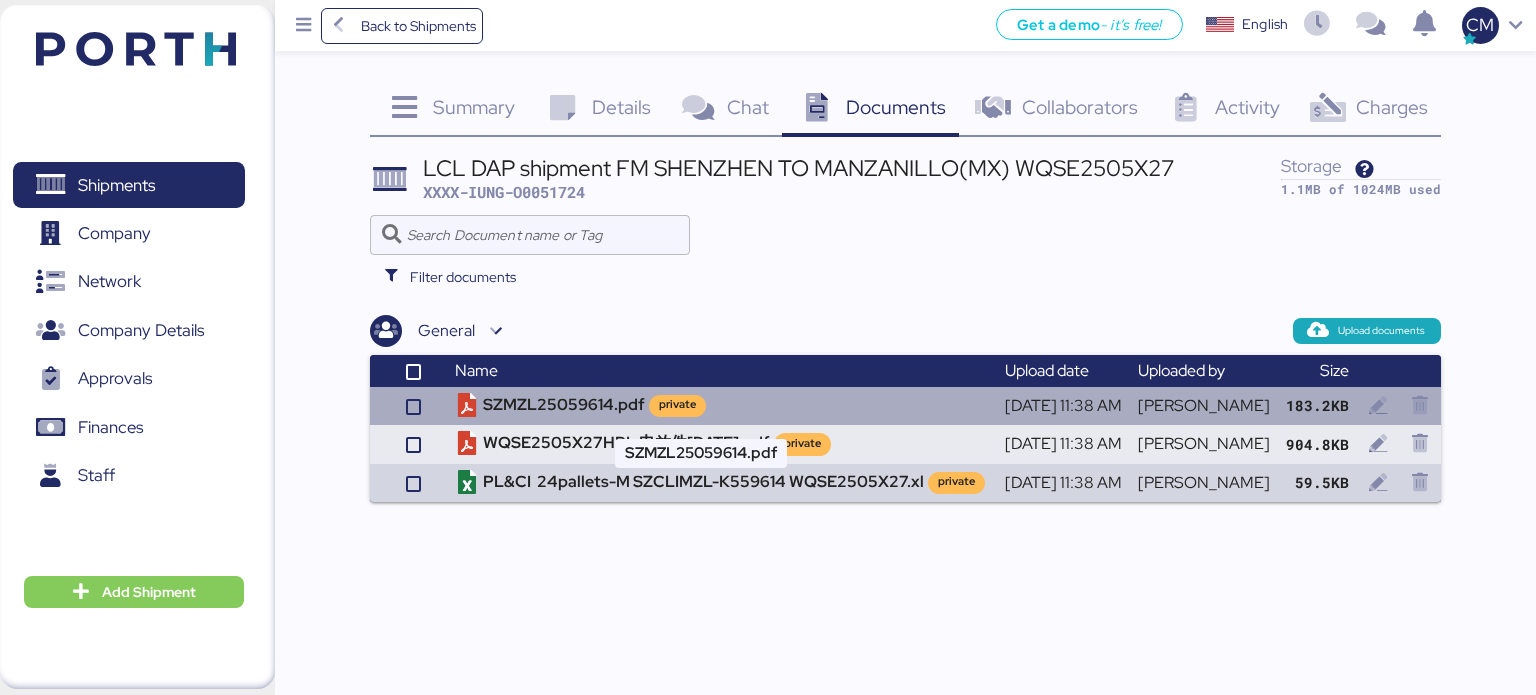 click on "SZMZL25059614.pdf
private" at bounding box center [722, 406] 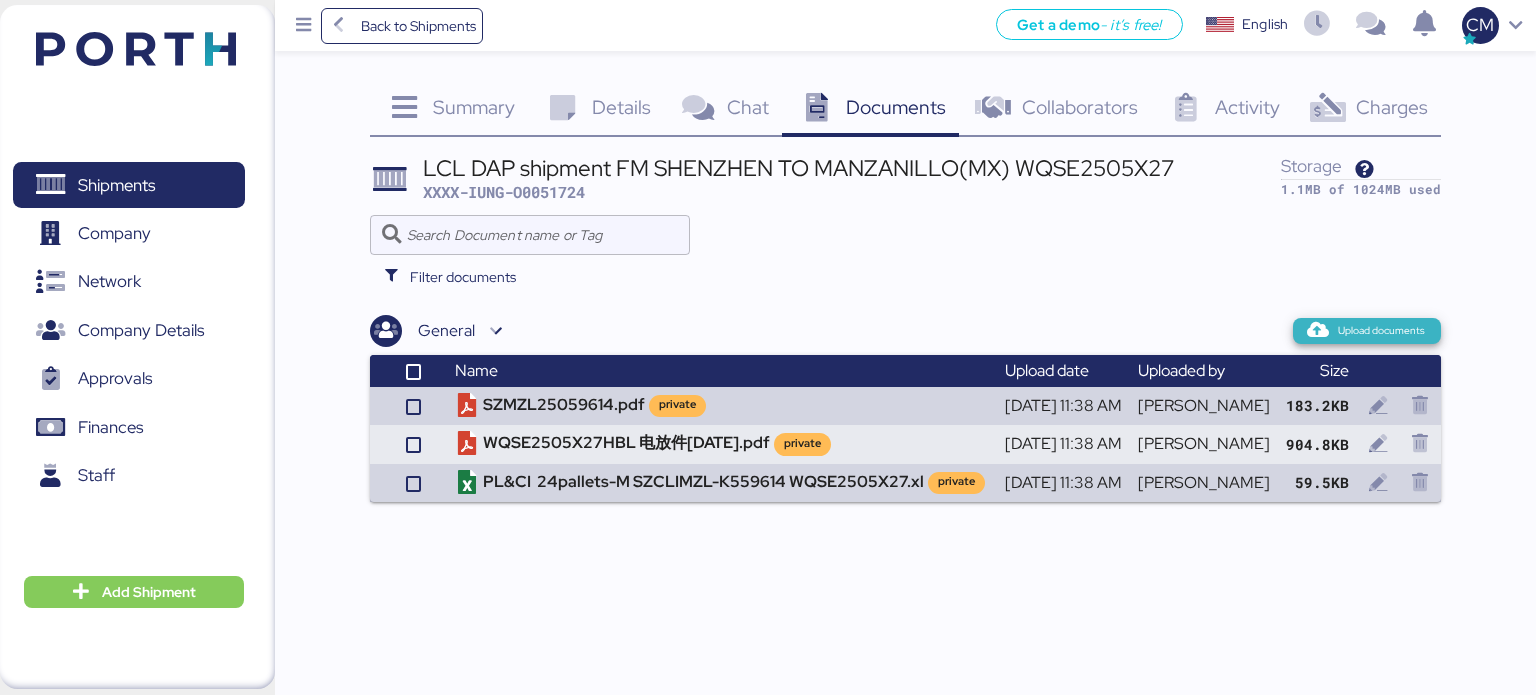 click on "Upload documents" at bounding box center (1381, 331) 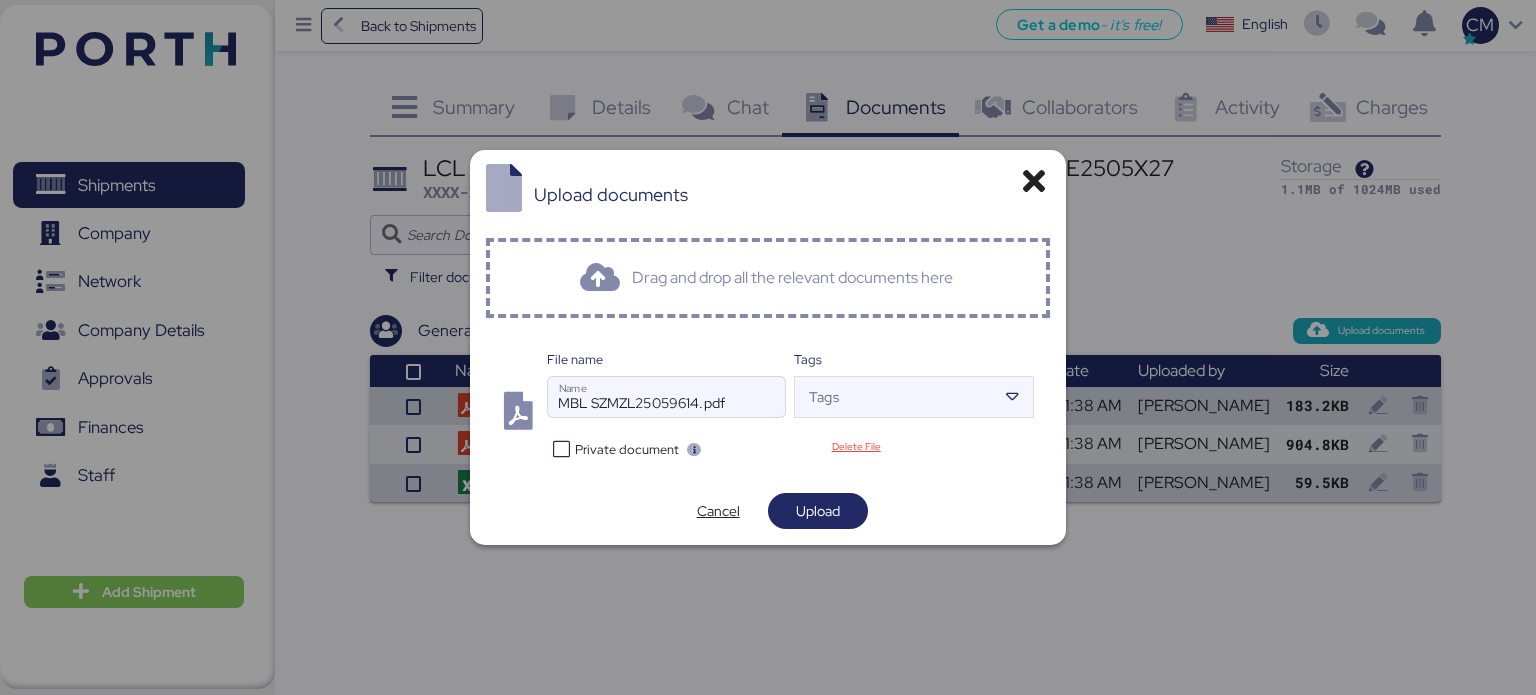 click at bounding box center (561, 449) 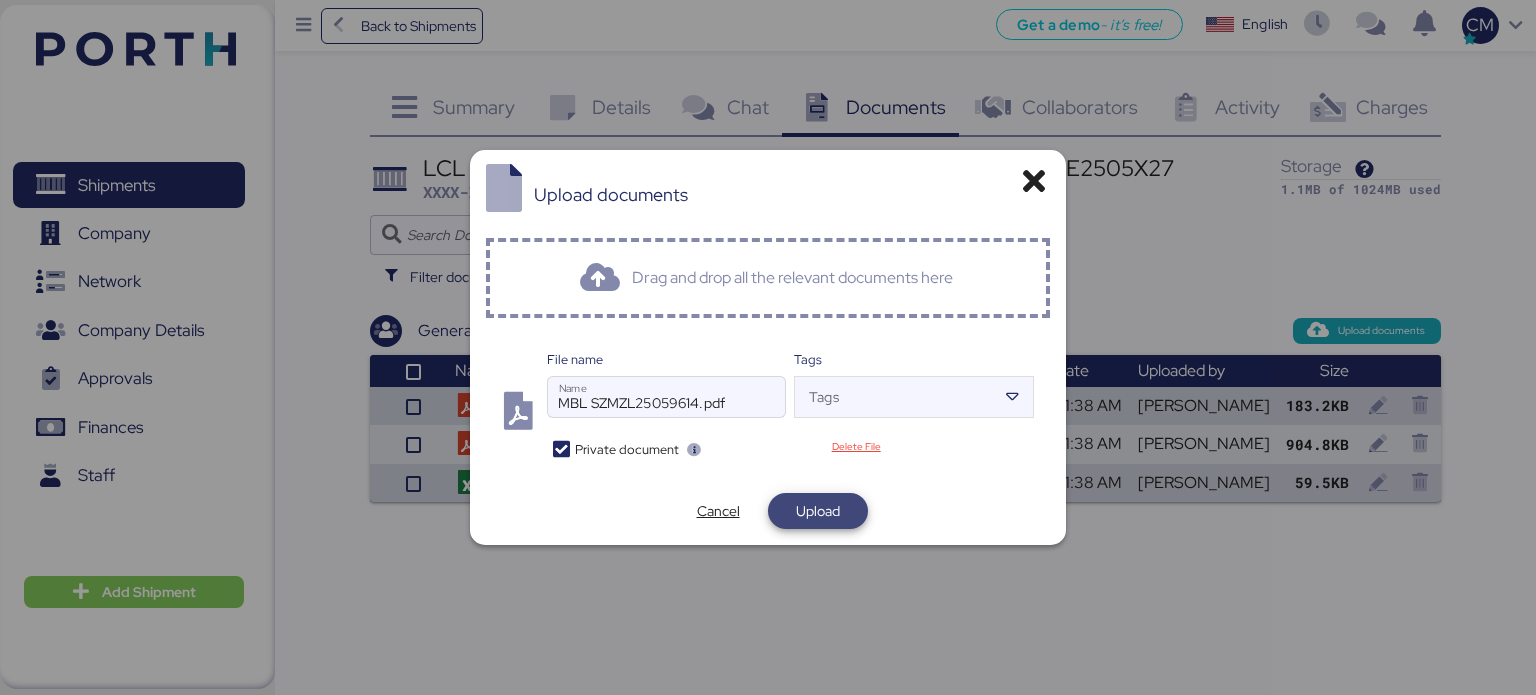 click on "Upload" at bounding box center (818, 511) 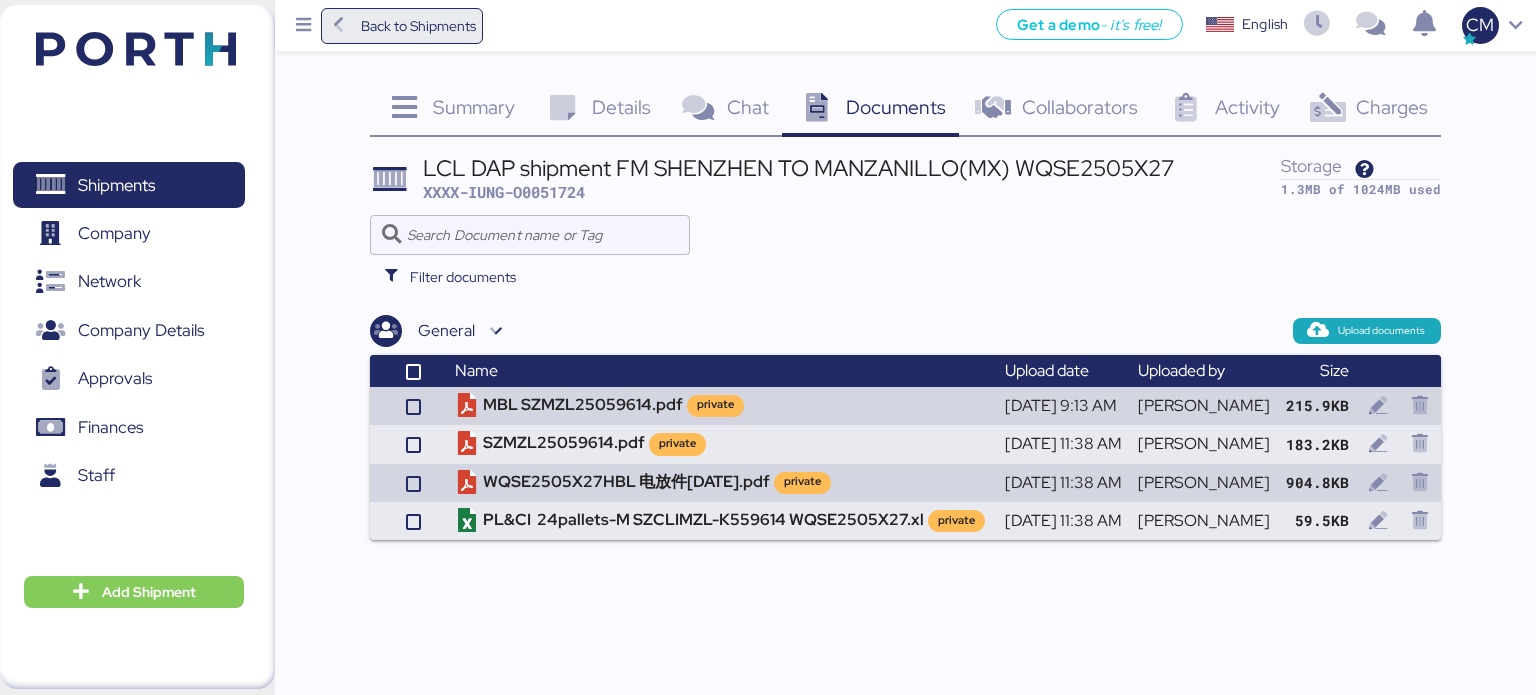 click on "Back to Shipments" at bounding box center (418, 26) 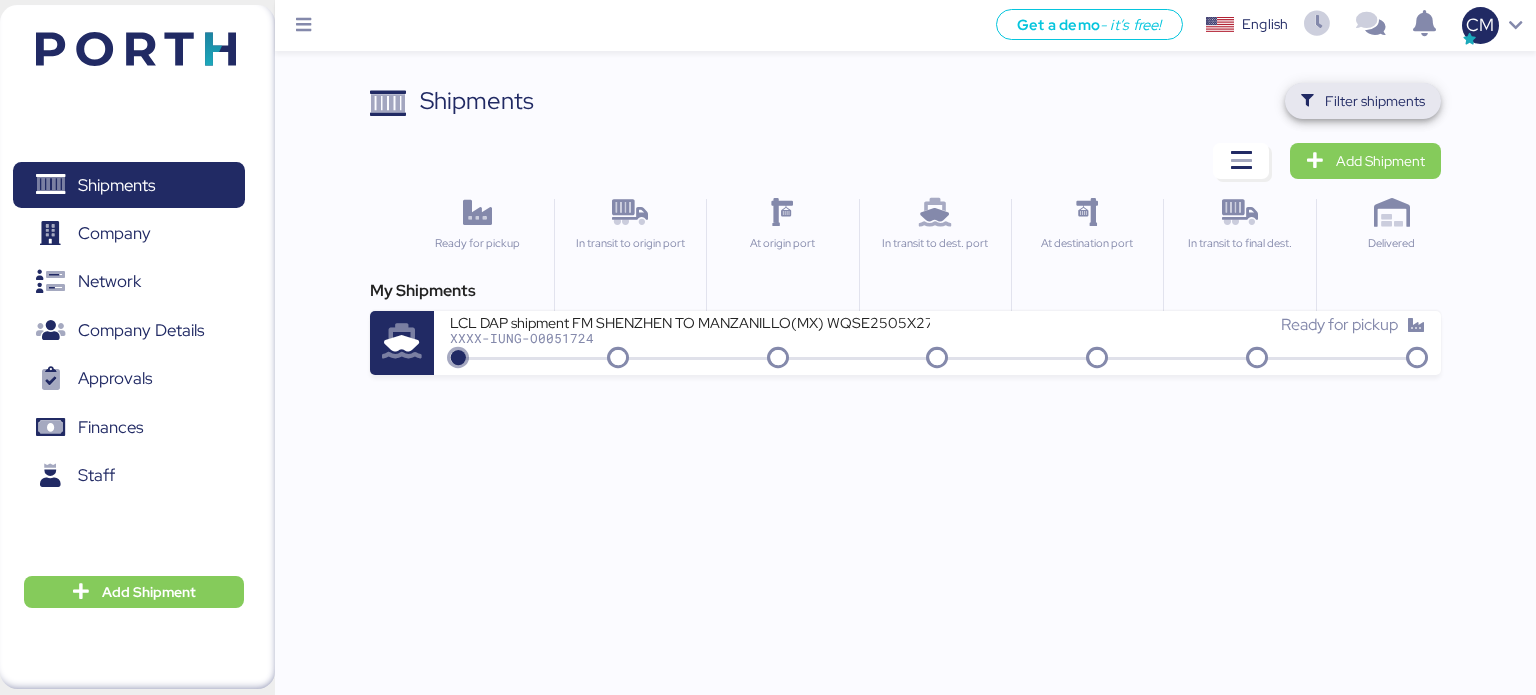 click on "Filter shipments" at bounding box center (1375, 101) 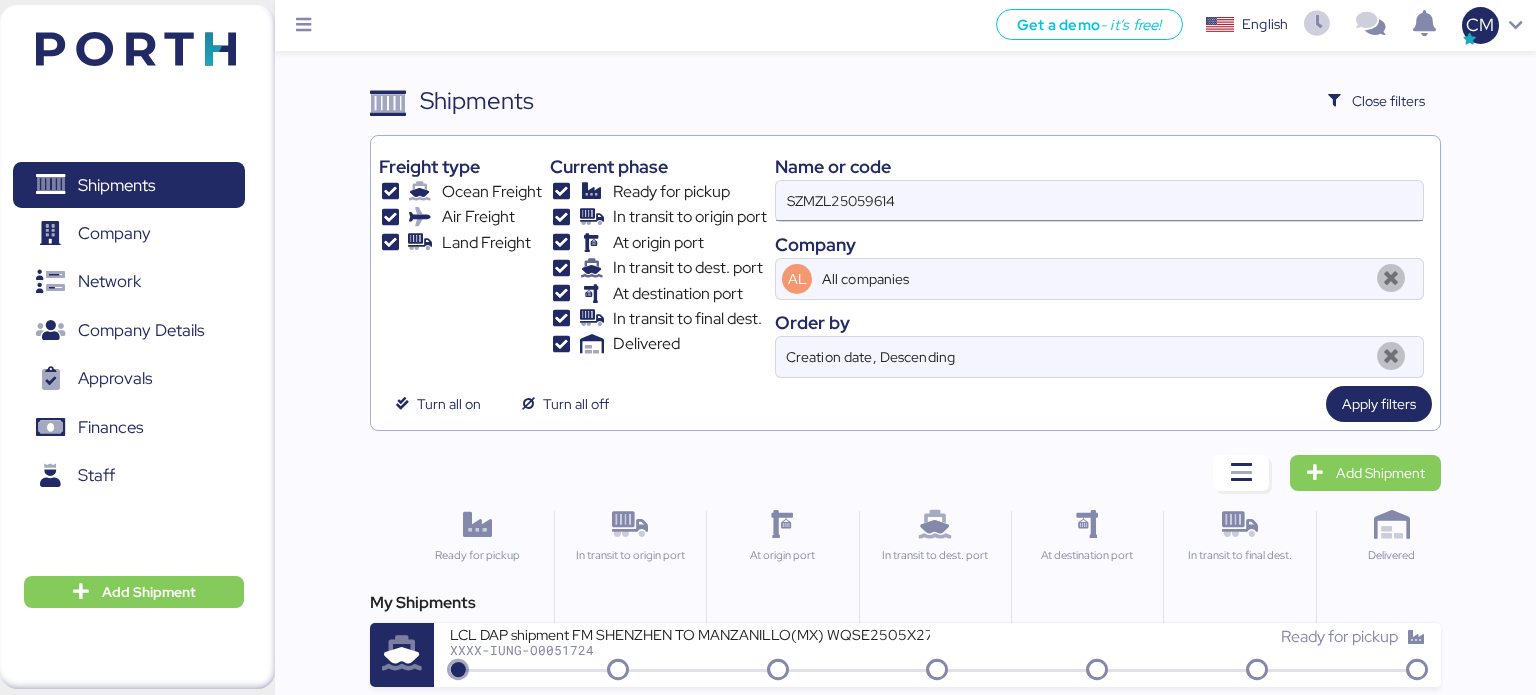 click on "SZMZL25059614" at bounding box center (1099, 201) 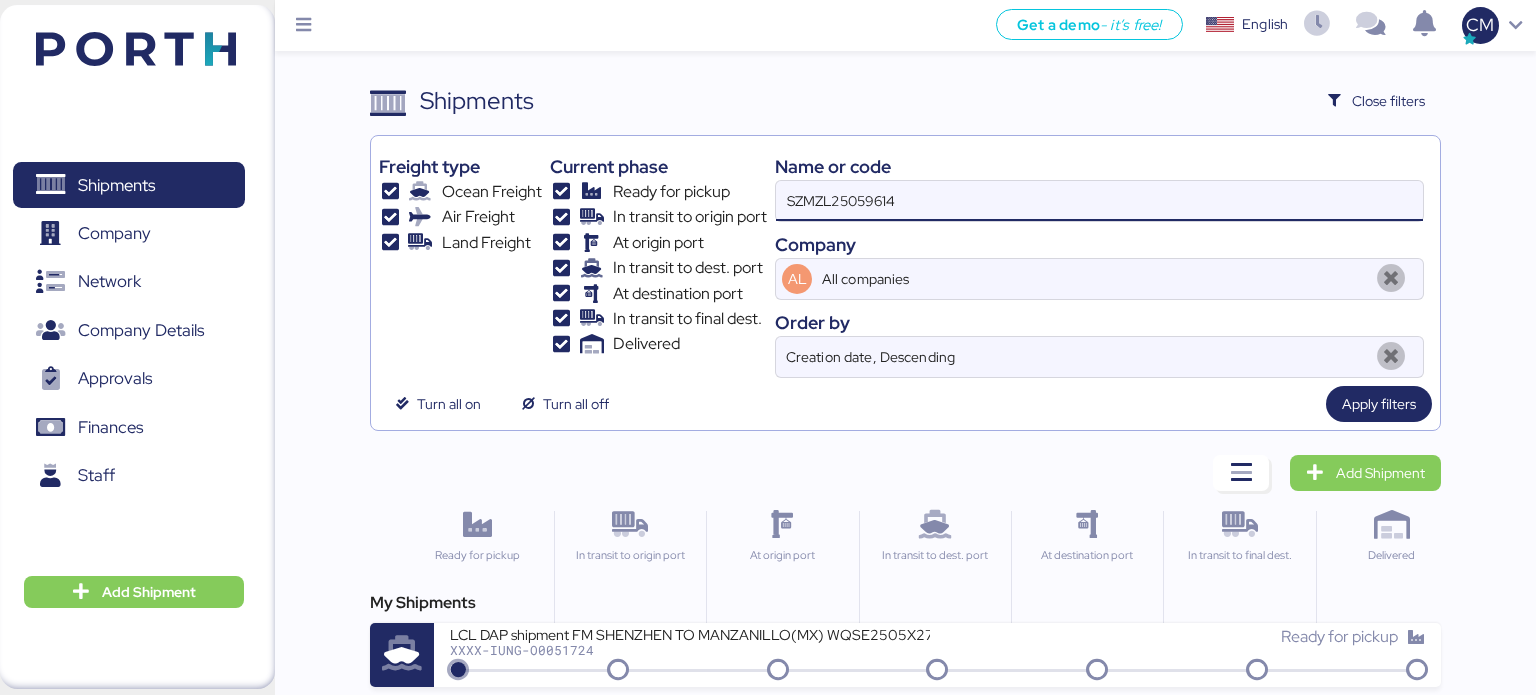 click on "SZMZL25059614" at bounding box center [1099, 201] 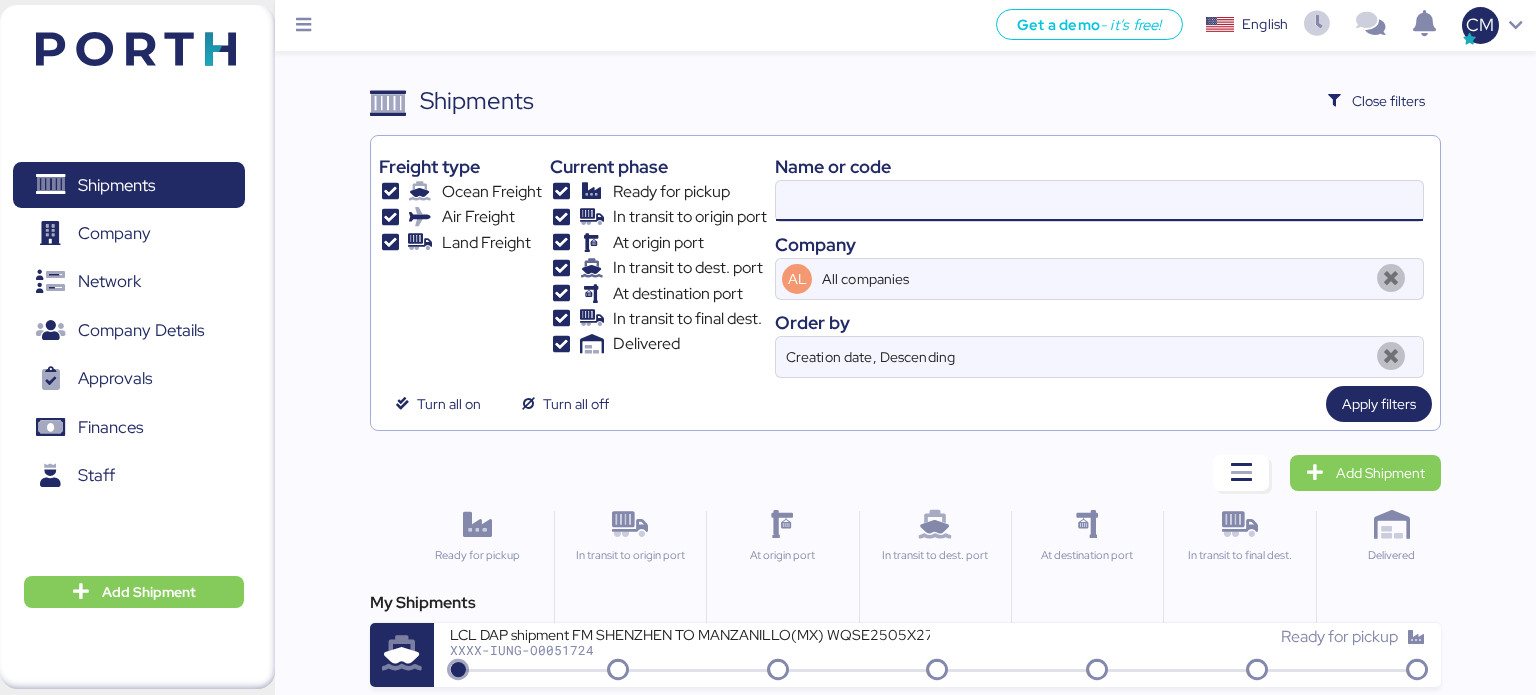 paste on "SZMZL25066737" 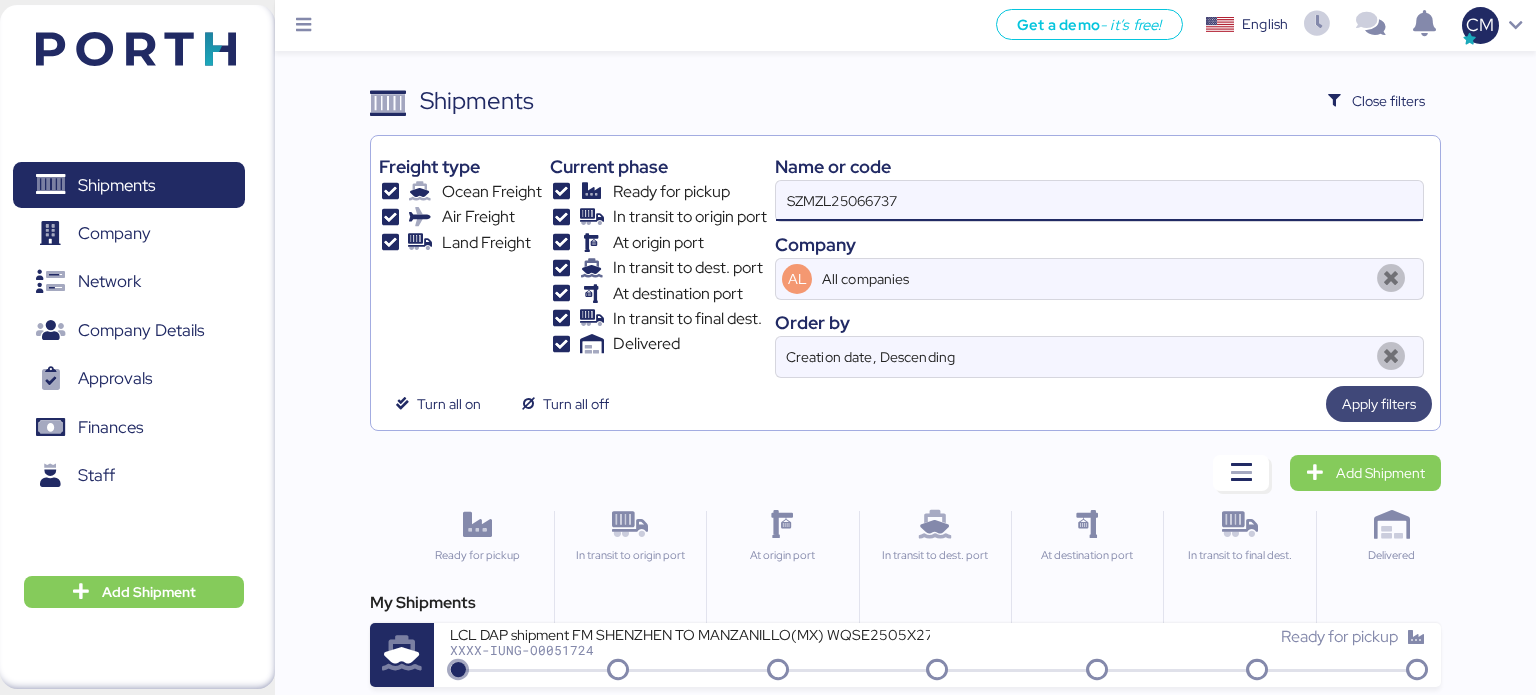 type on "SZMZL25066737" 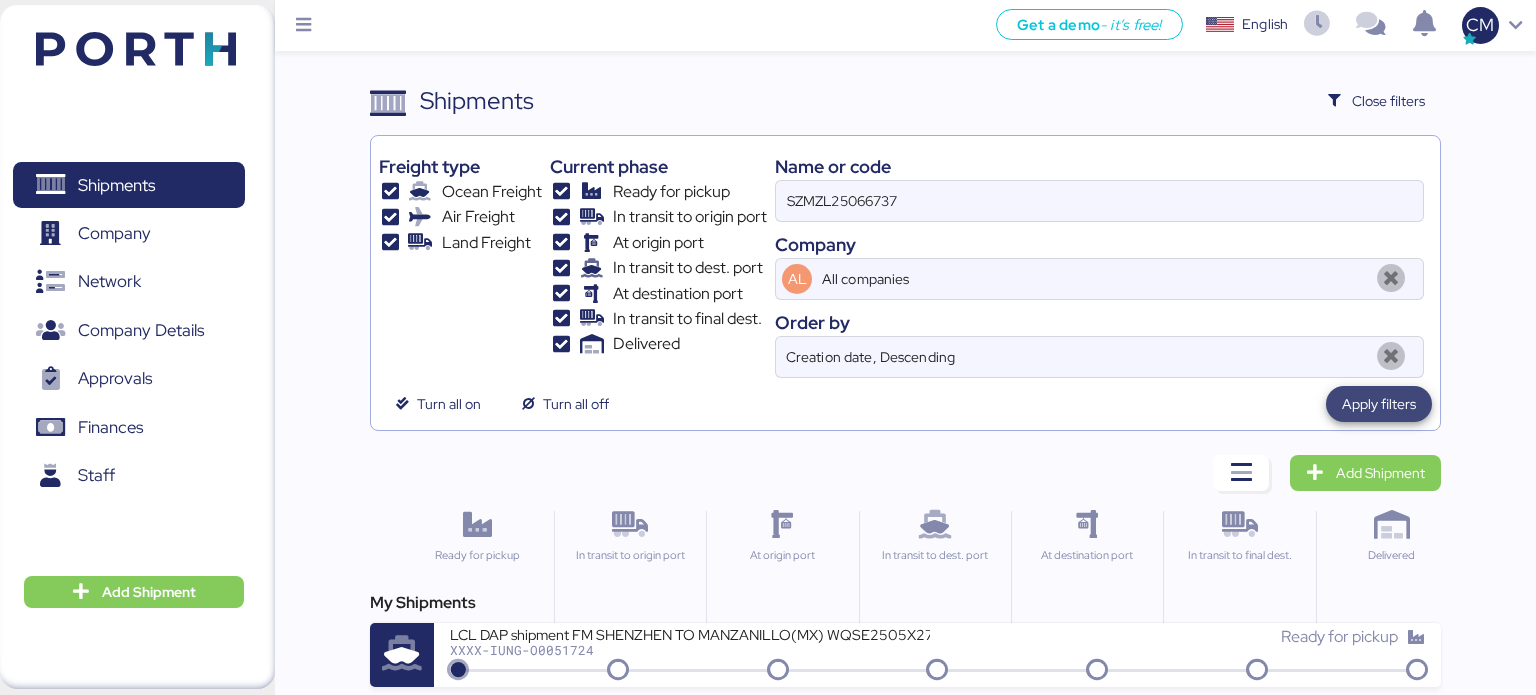 click on "Apply filters" at bounding box center (1379, 404) 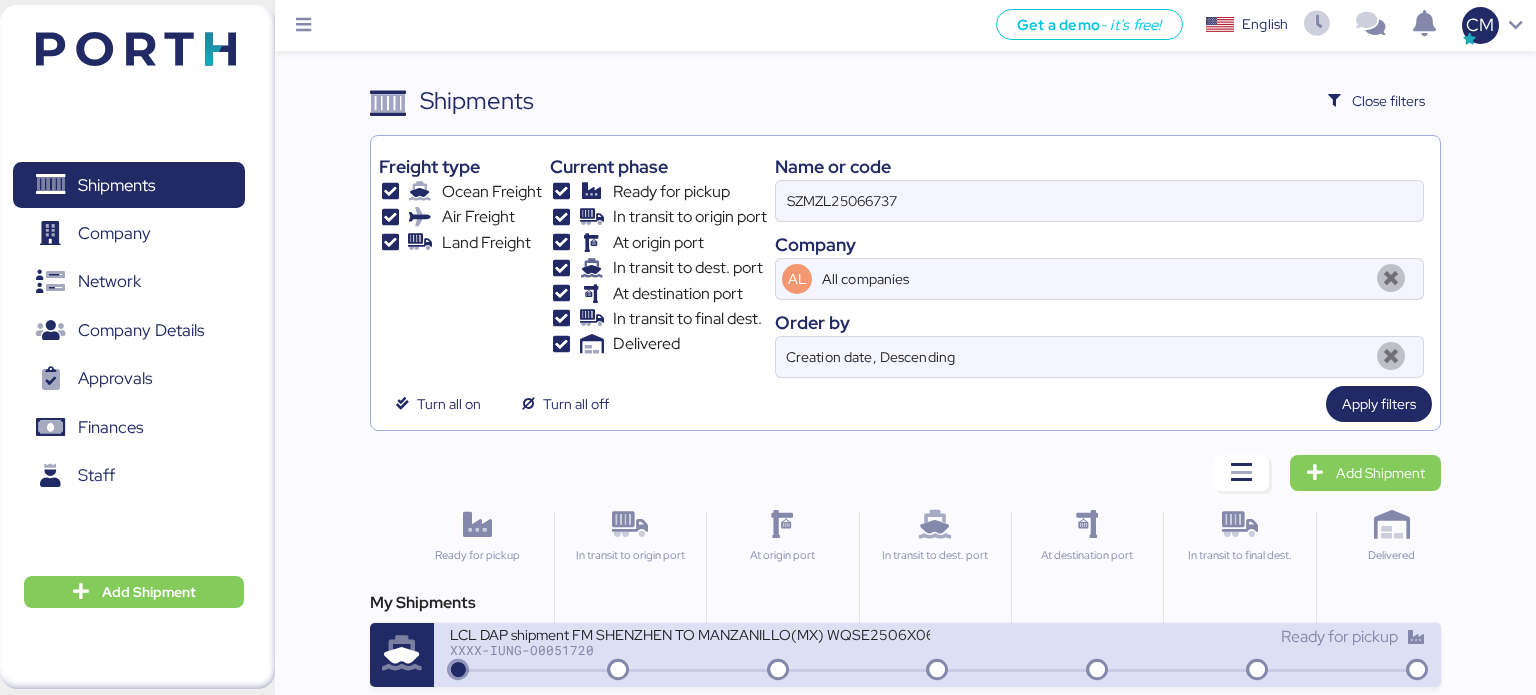 click on "XXXX-IUNG-O0051720" at bounding box center [690, 650] 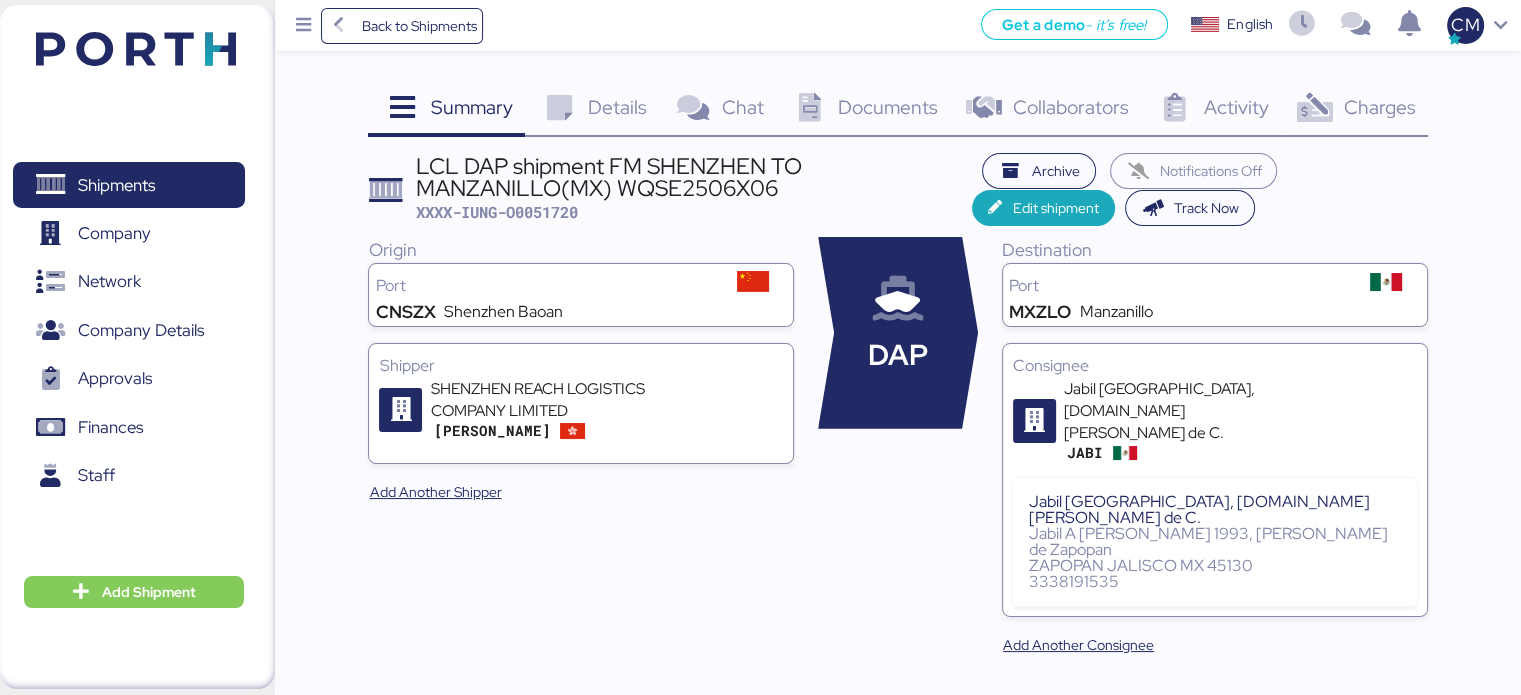 click on "Documents" at bounding box center (888, 107) 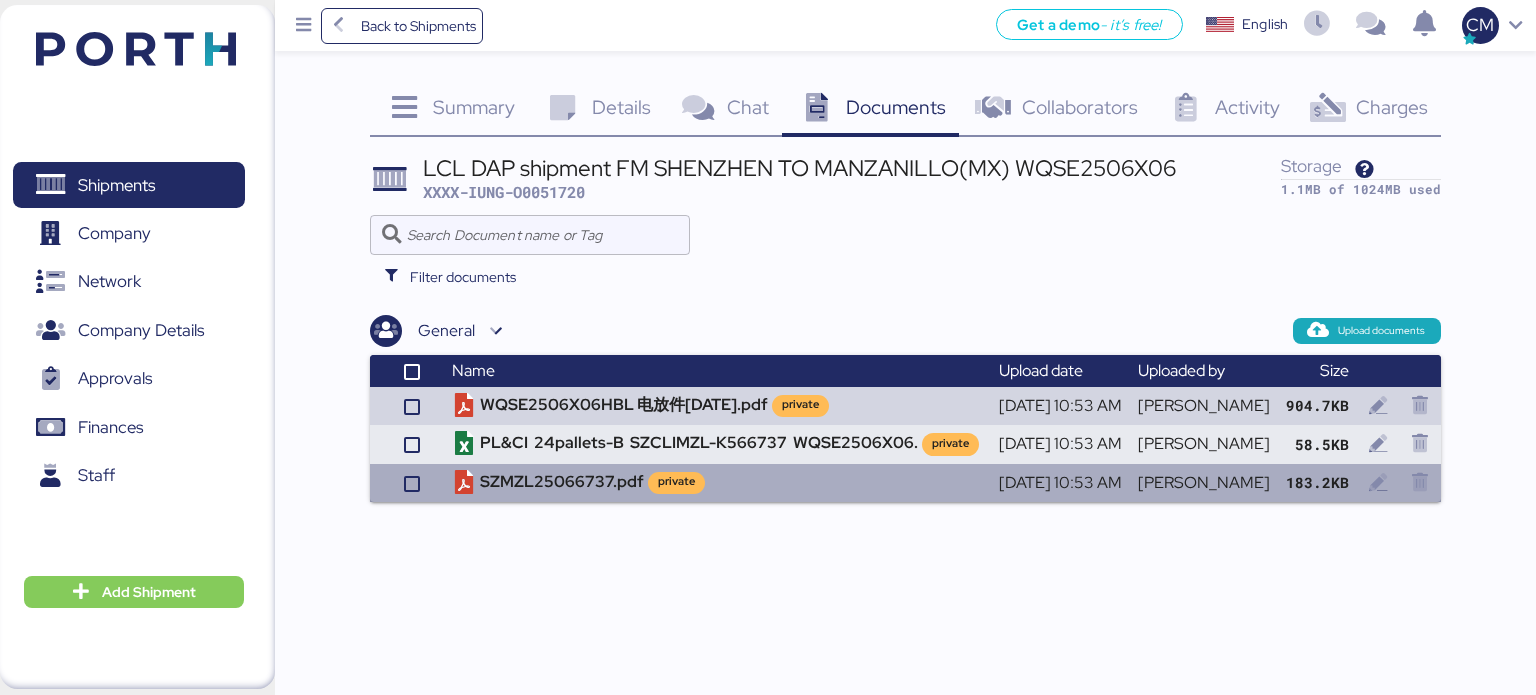 click on "[PERSON_NAME]" at bounding box center [1204, 483] 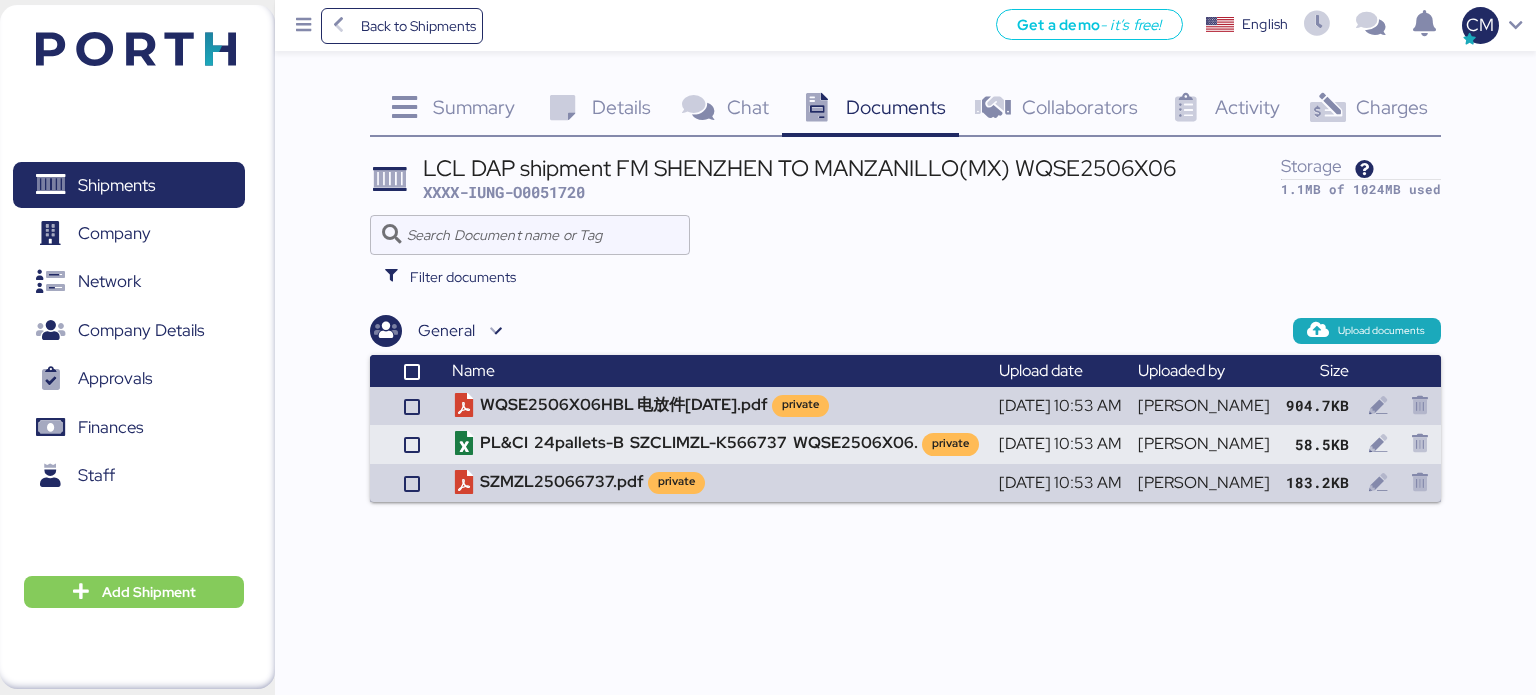 click on "General     Upload documents Name   Upload date   Uploaded by     Size
WQSE2506X06HBL 电放件[DATE].pdf
private
[DATE] 10:53 AM
[PERSON_NAME]
904.7KB
PL&CI  24pallets-B  SZCLIMZL-K566737  WQSE2506X06.
private
[DATE] 10:53 AM
[PERSON_NAME]
58.5KB
SZMZL25066737.pdf
private
[DATE] 10:53 AM
[PERSON_NAME]
183.2KB" at bounding box center (906, 408) 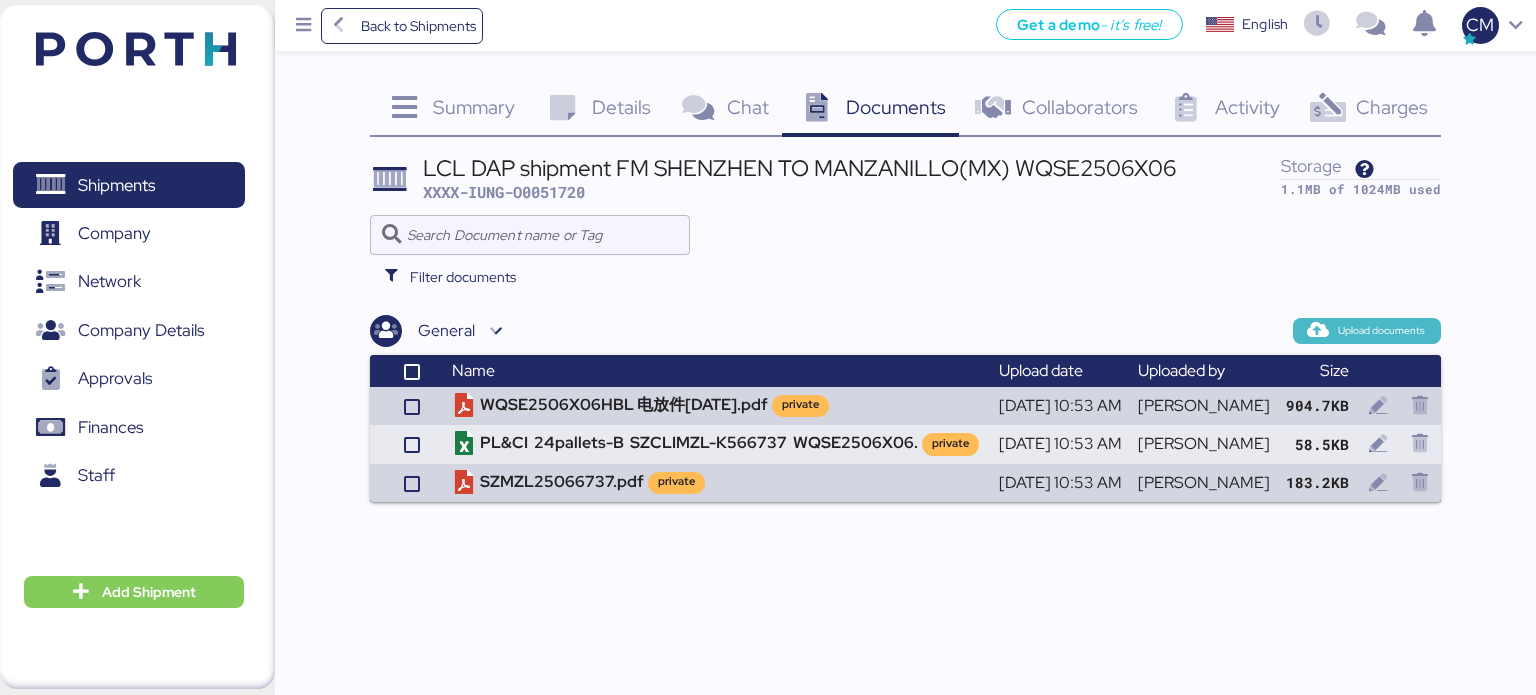 click on "Upload documents" at bounding box center [1381, 331] 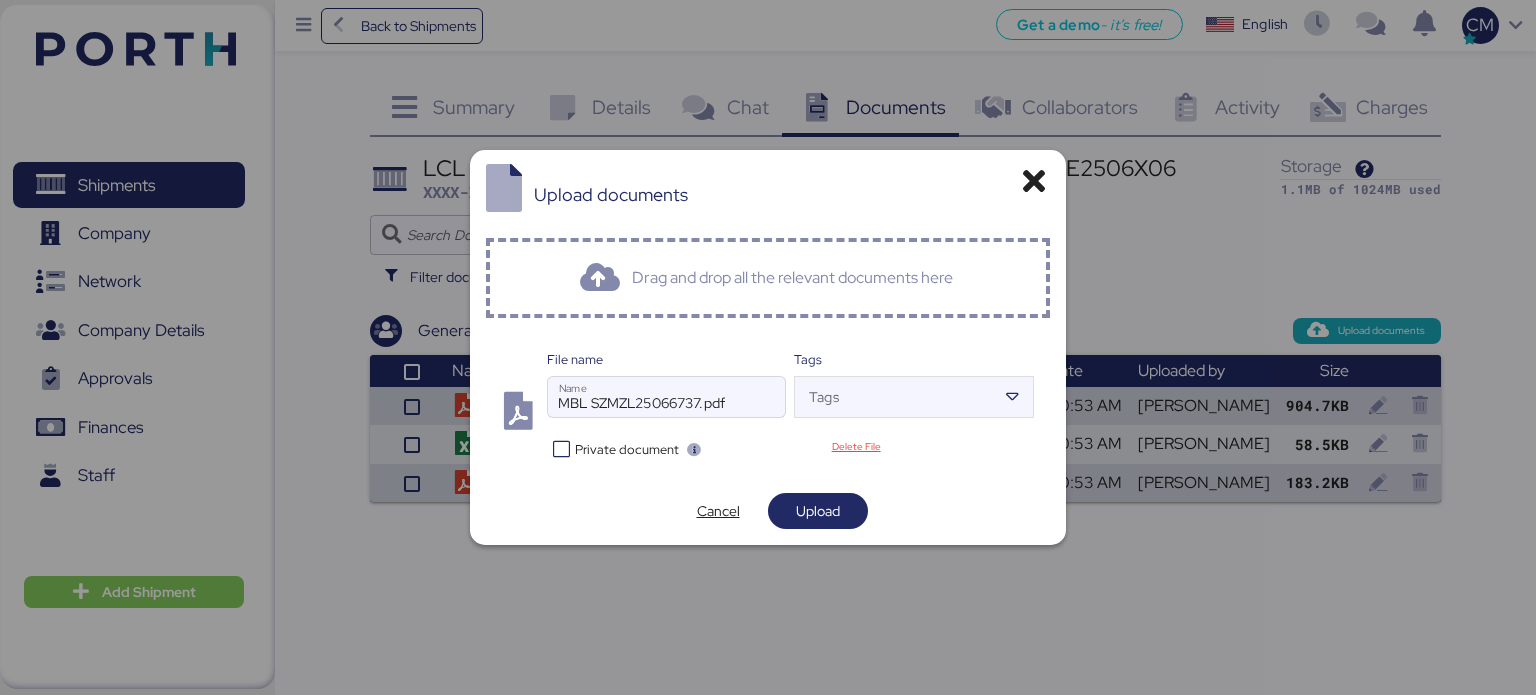 click on "Private document" at bounding box center (668, 448) 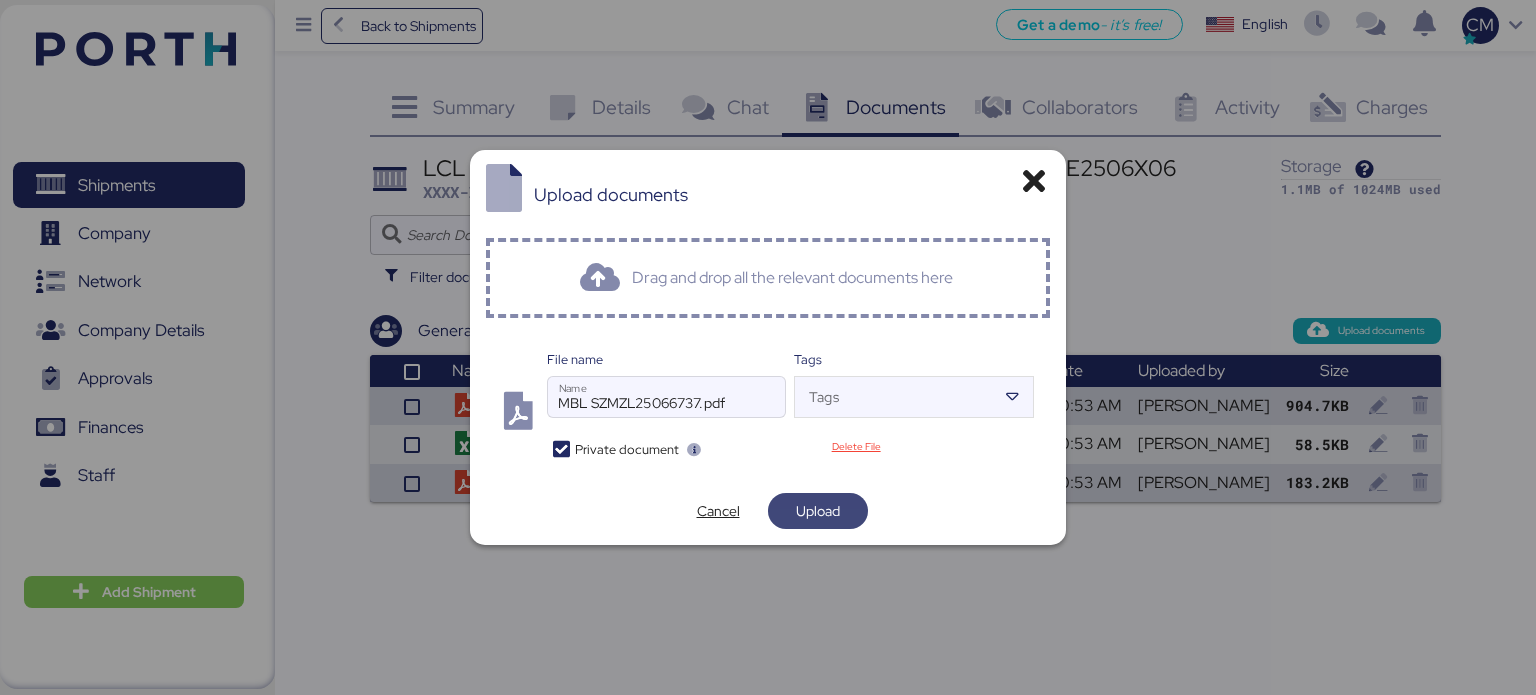 click on "Upload" at bounding box center (818, 511) 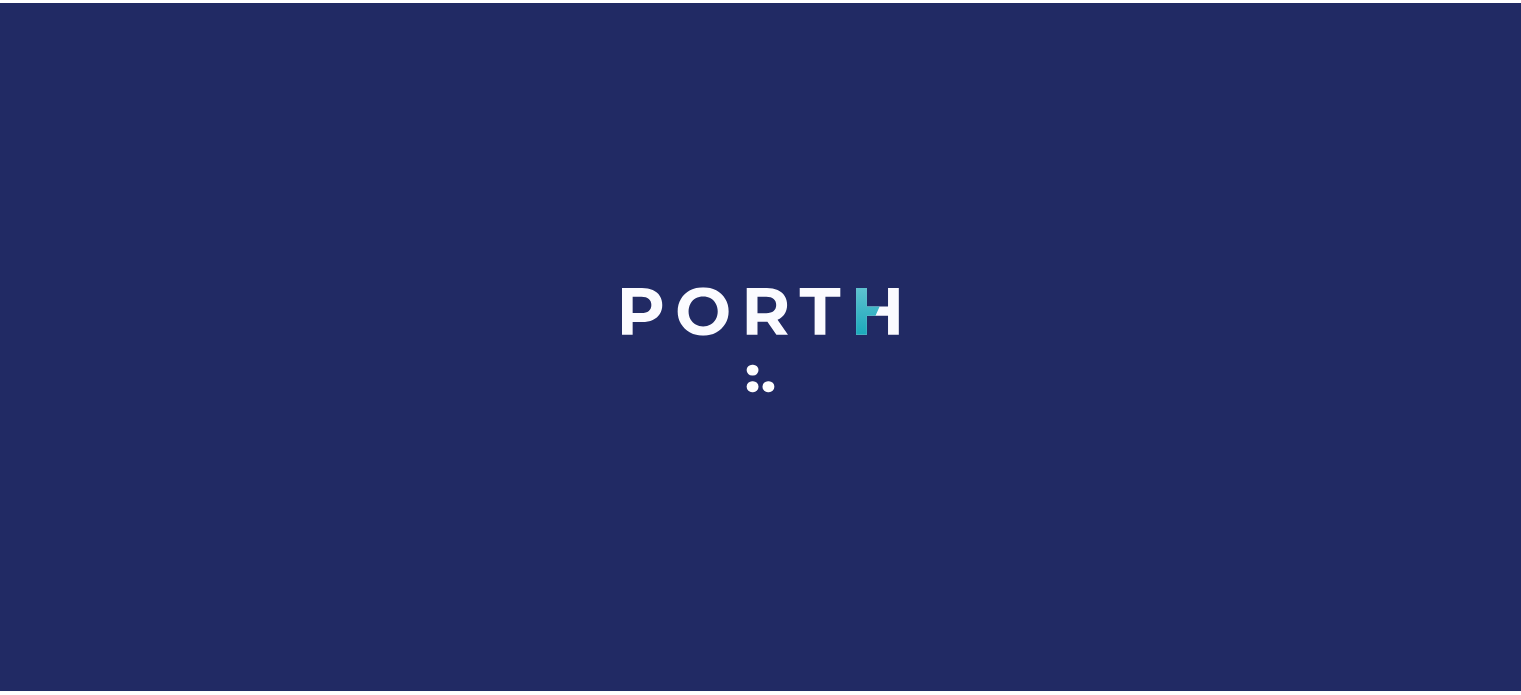scroll, scrollTop: 0, scrollLeft: 0, axis: both 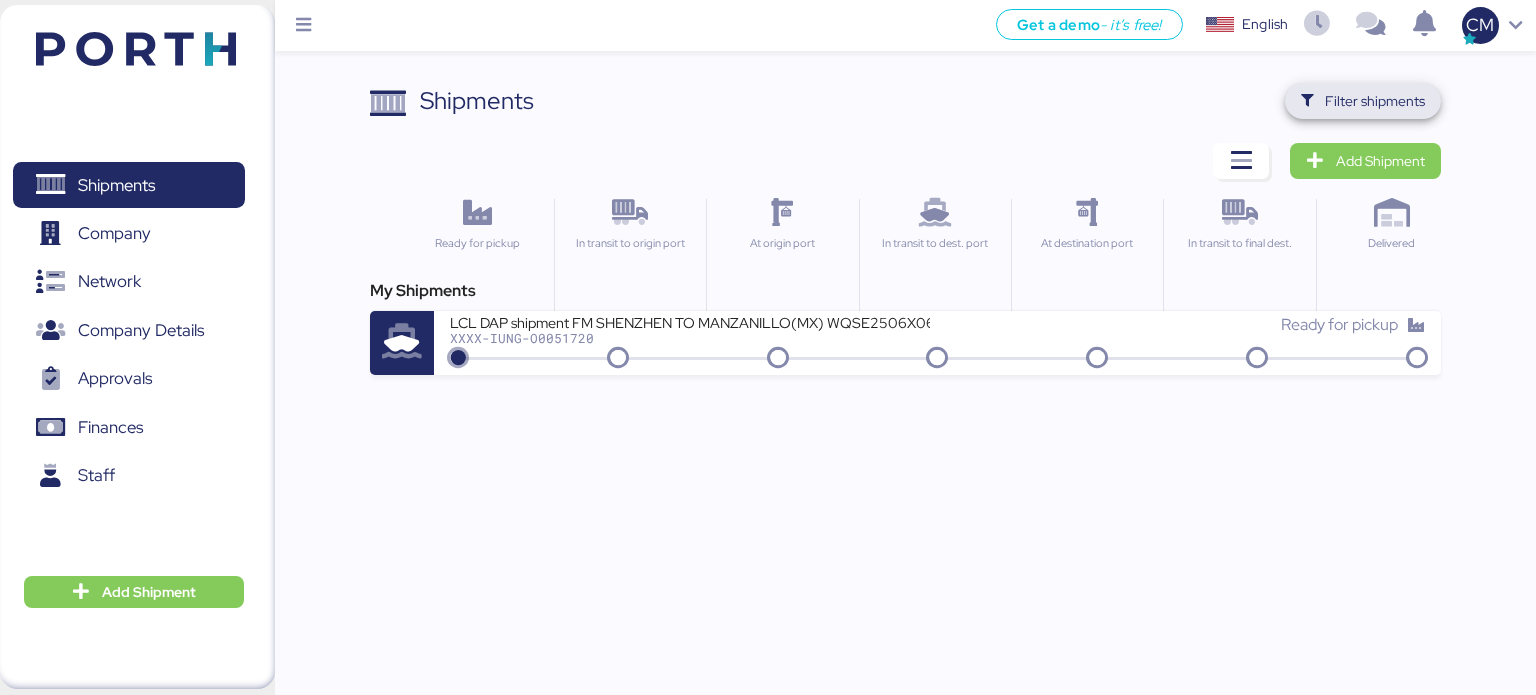 click on "Filter shipments" at bounding box center (1375, 101) 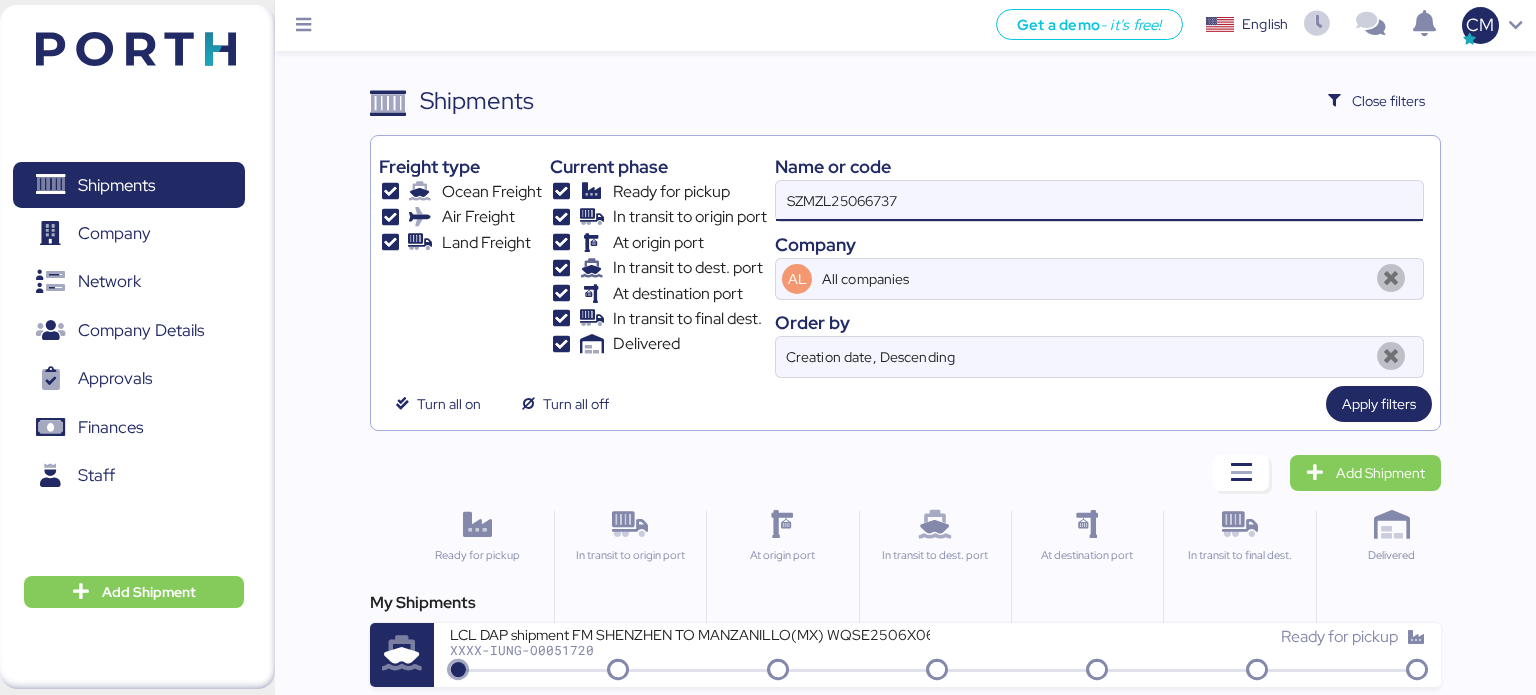 click on "SZMZL25066737" at bounding box center [1099, 201] 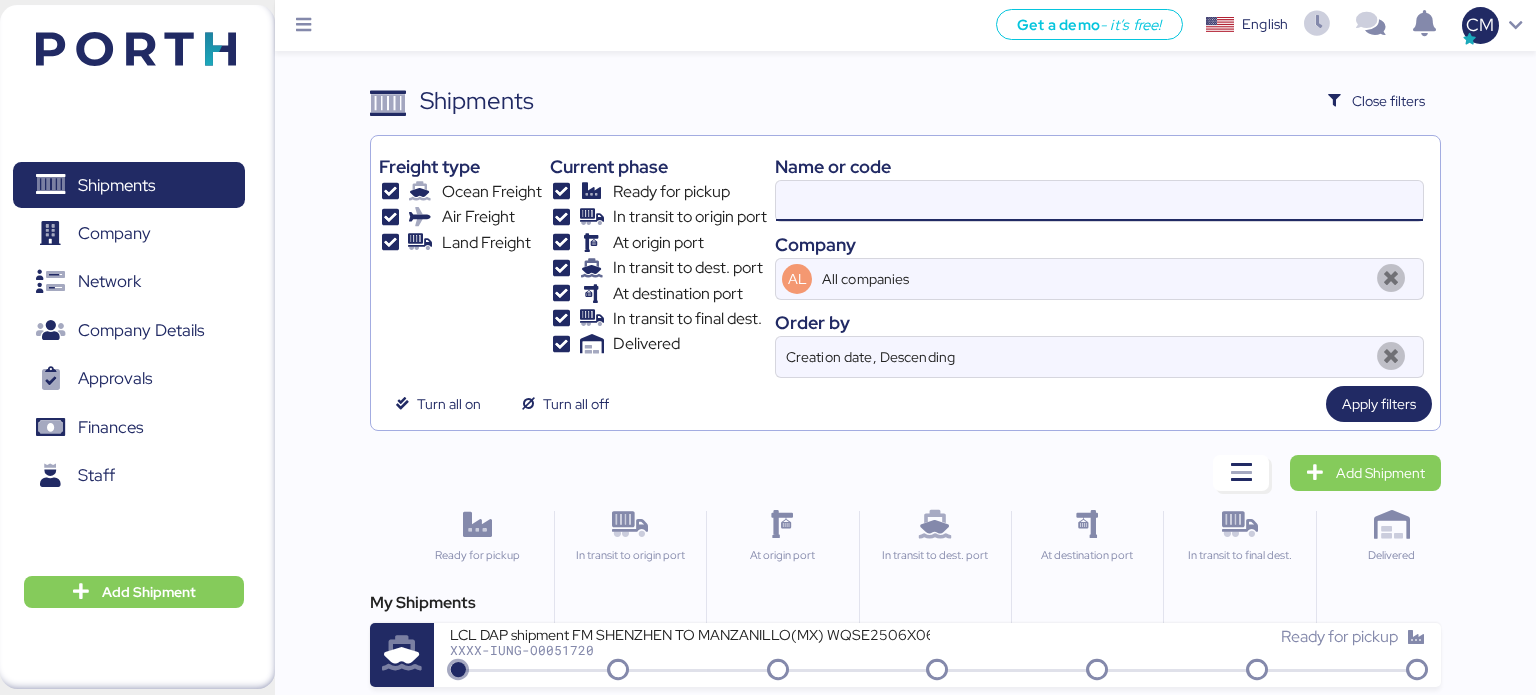 paste on "SZMZL25059391" 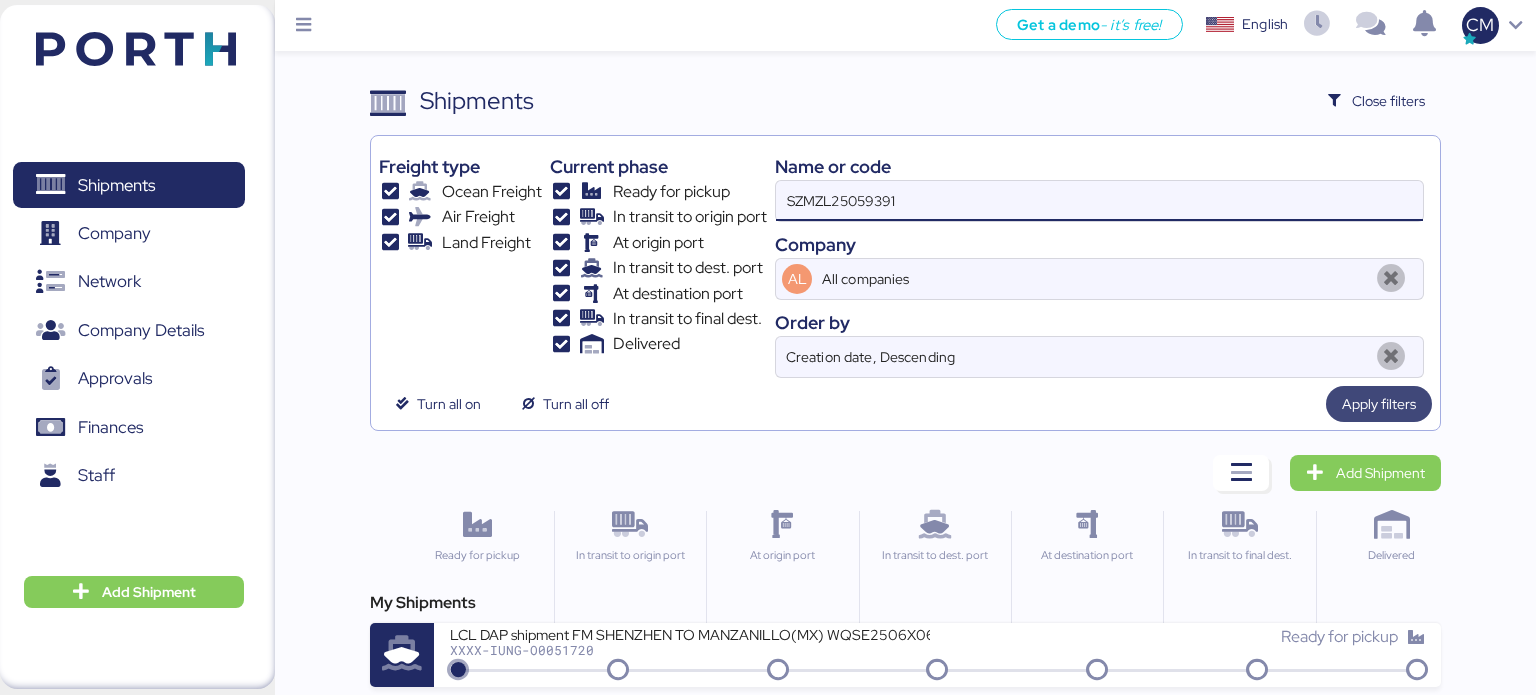 click on "Apply filters" at bounding box center (1379, 404) 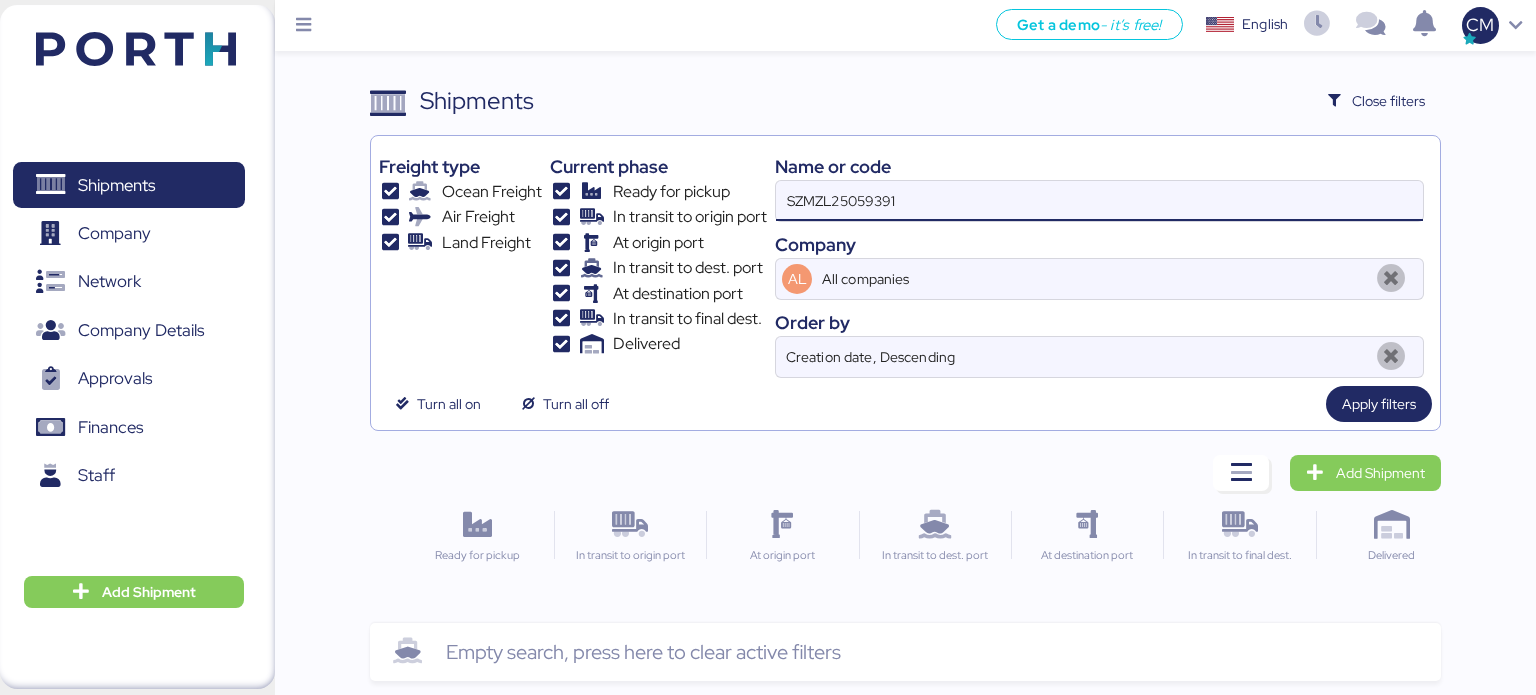 click on "SZMZL25059391" at bounding box center [1099, 201] 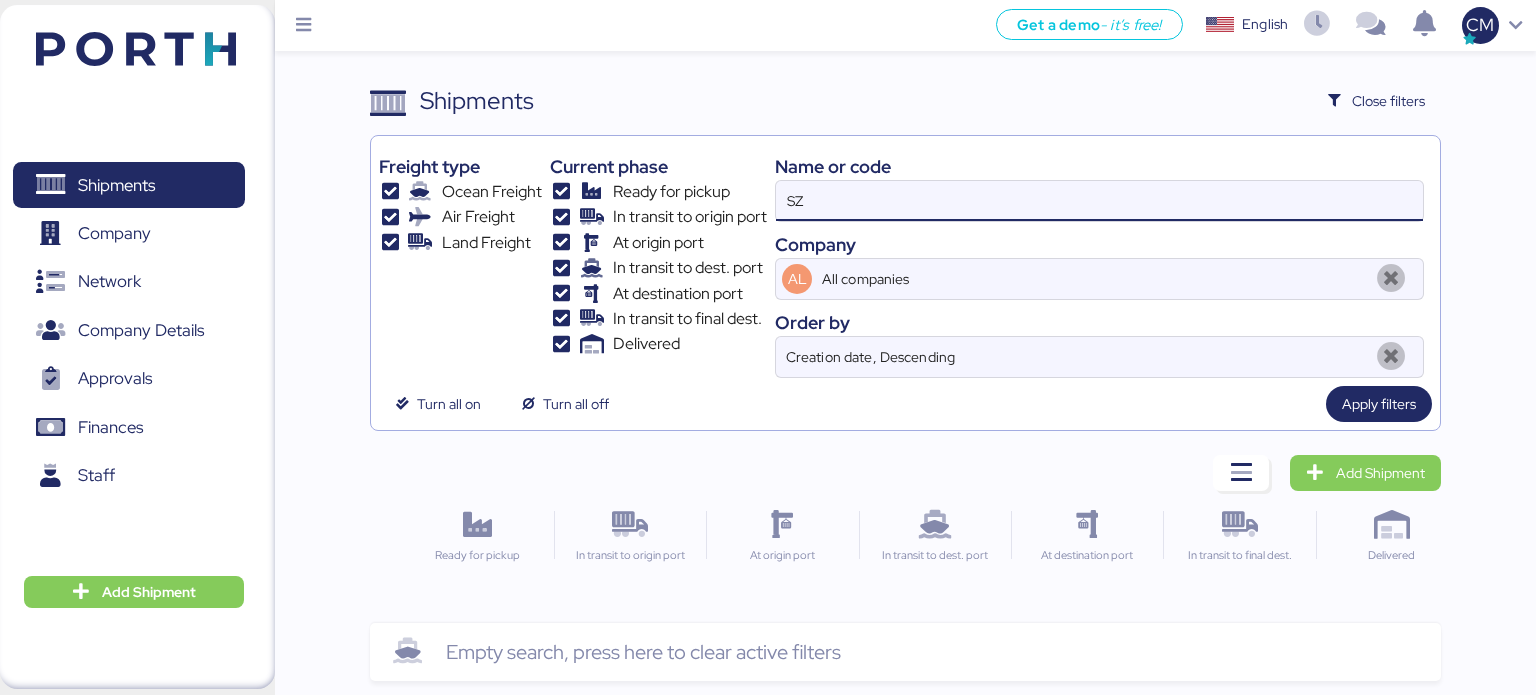 type on "S" 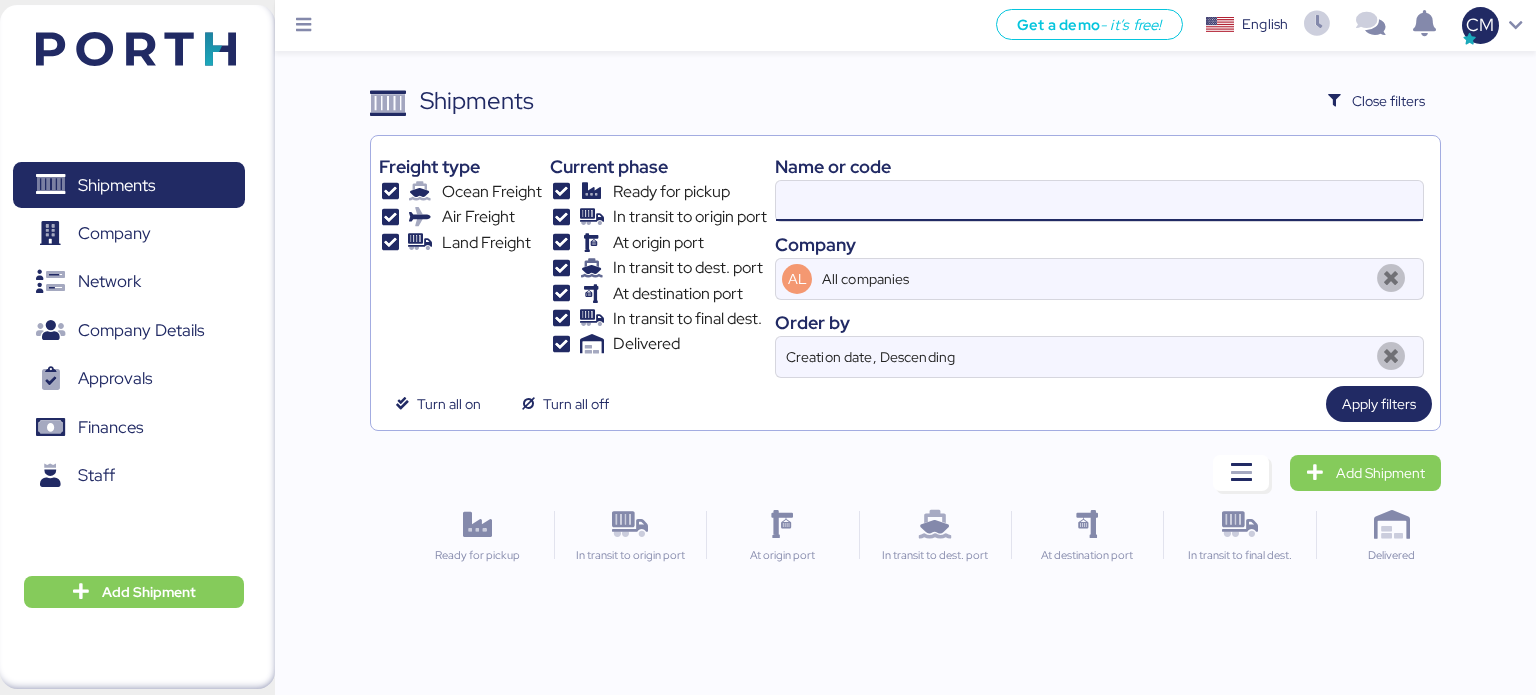 paste on "O0051427" 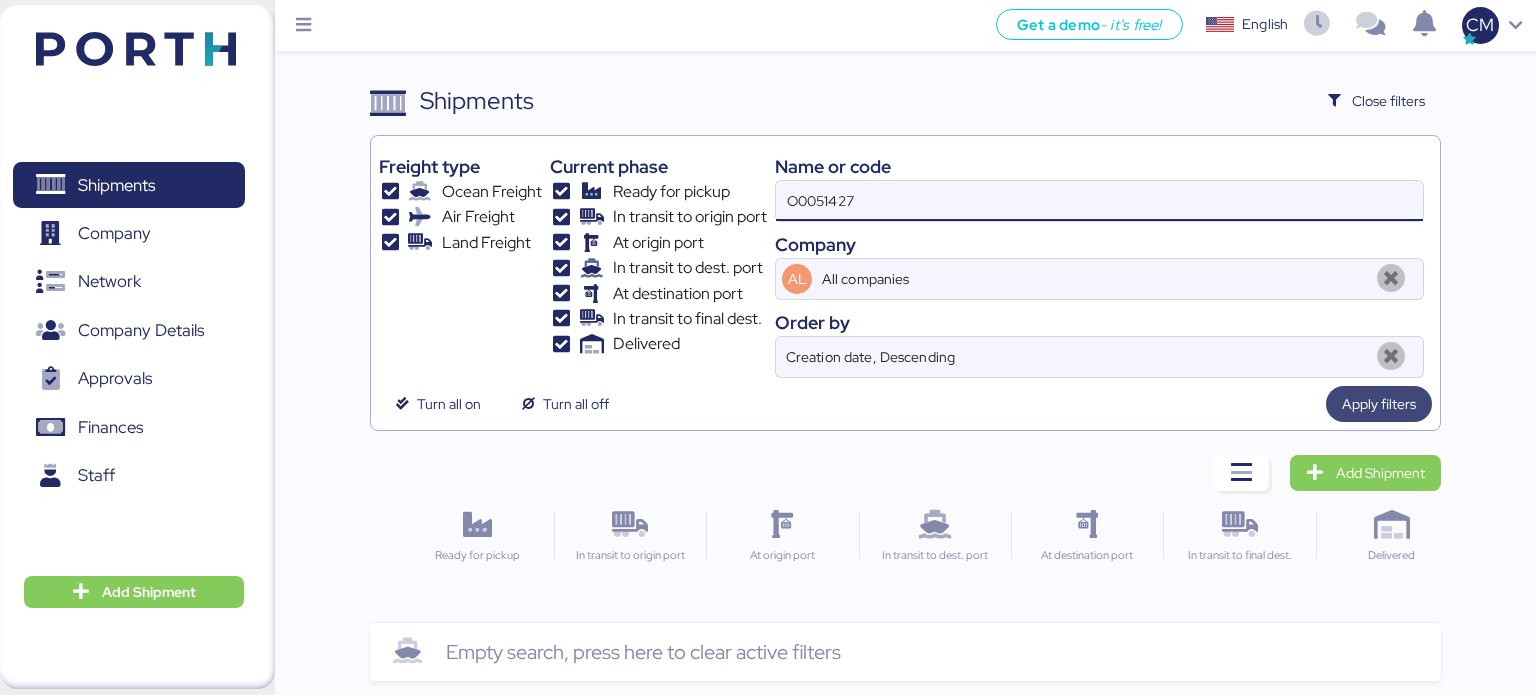 type on "O0051427" 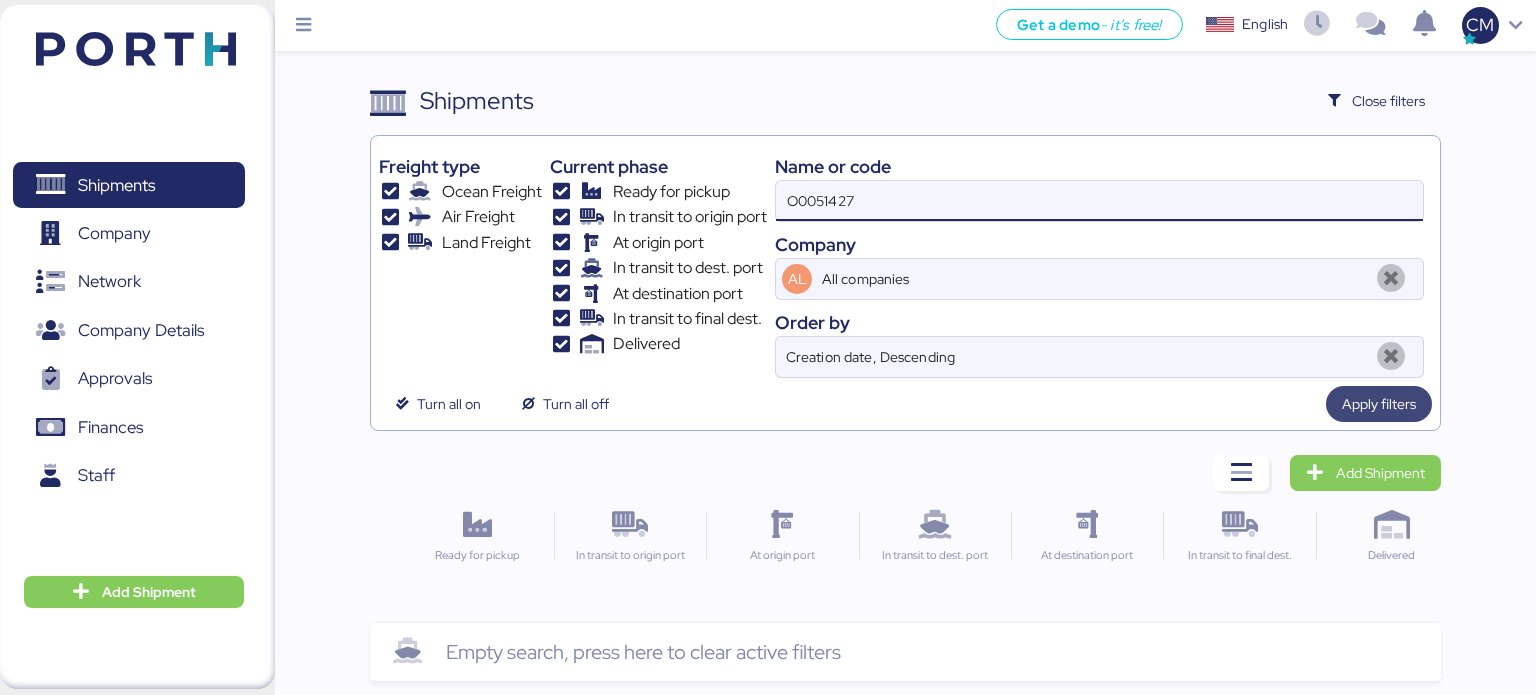 click on "Apply filters" at bounding box center (1379, 404) 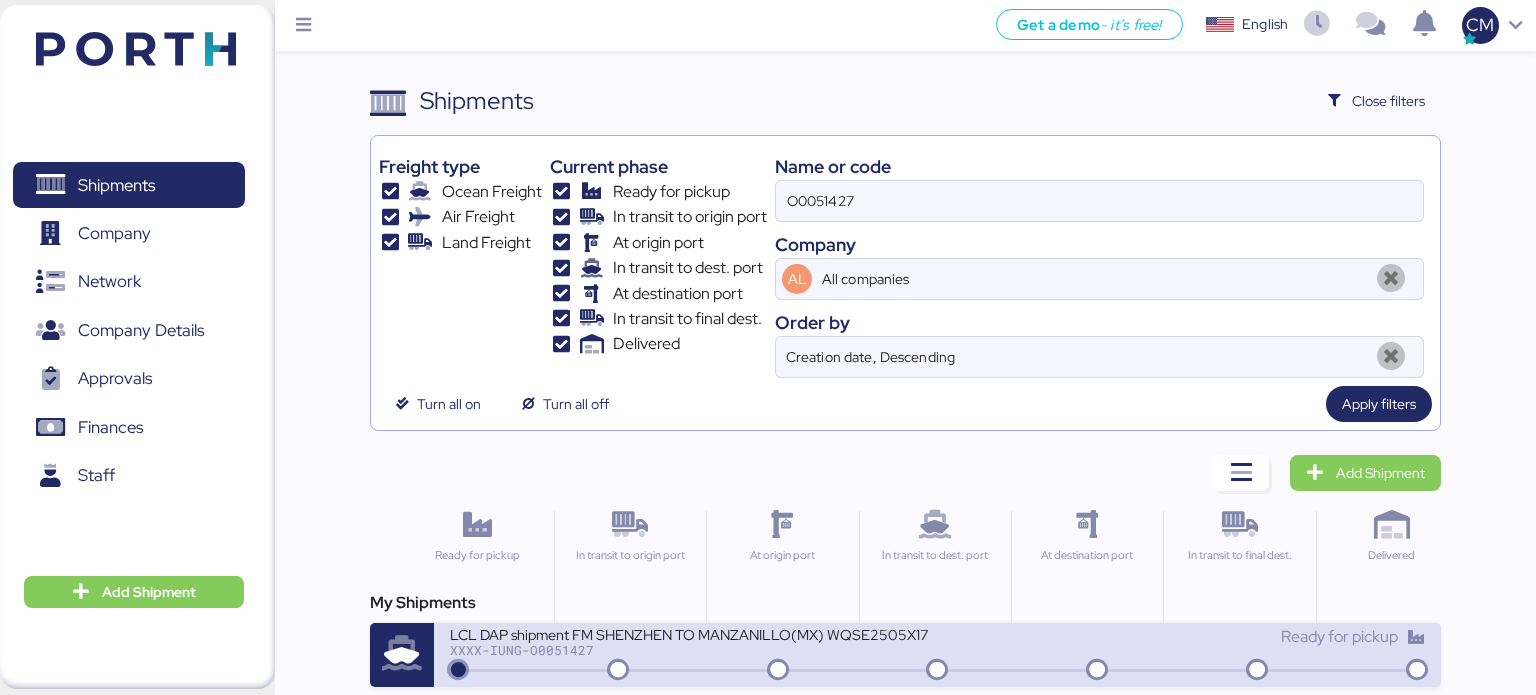 click on "LCL DAP shipment FM SHENZHEN TO MANZANILLO(MX) WQSE2505X17" at bounding box center [690, 633] 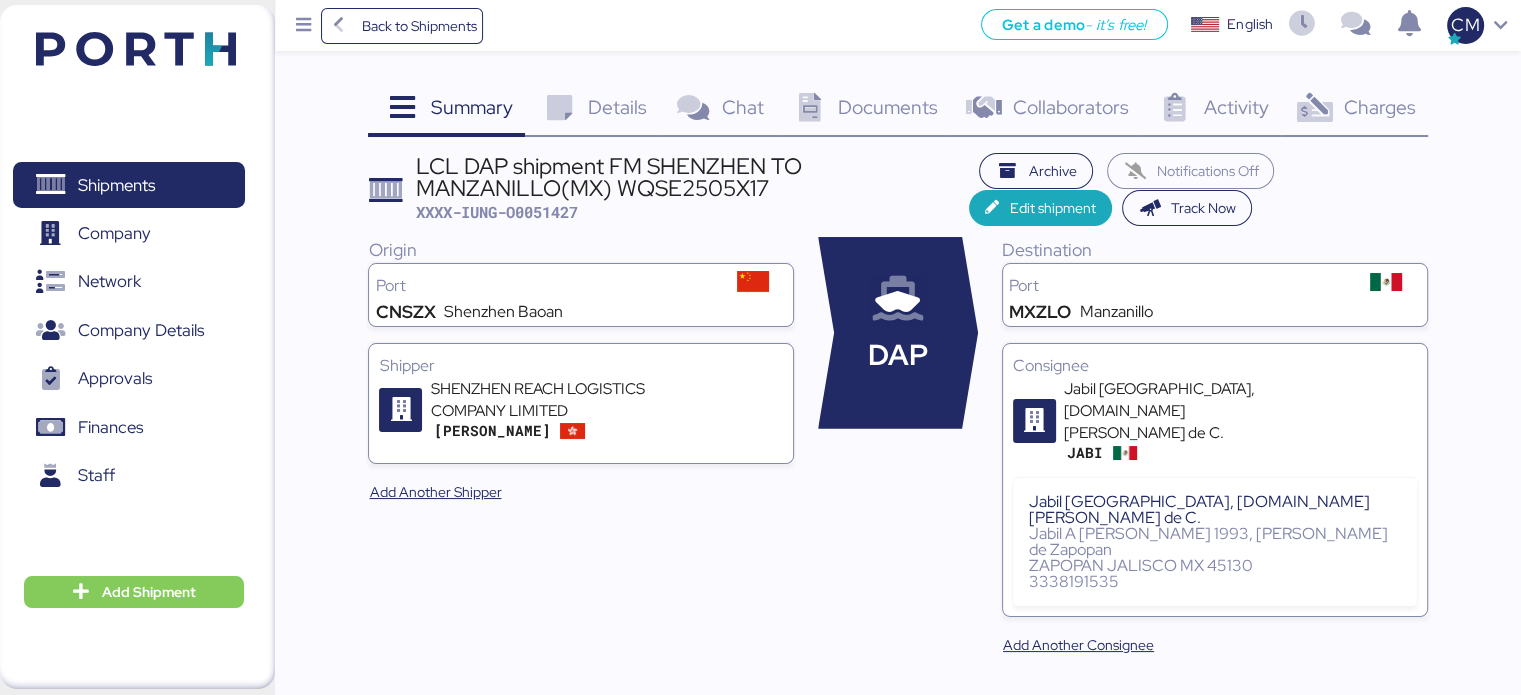click on "Documents 0" at bounding box center (863, 110) 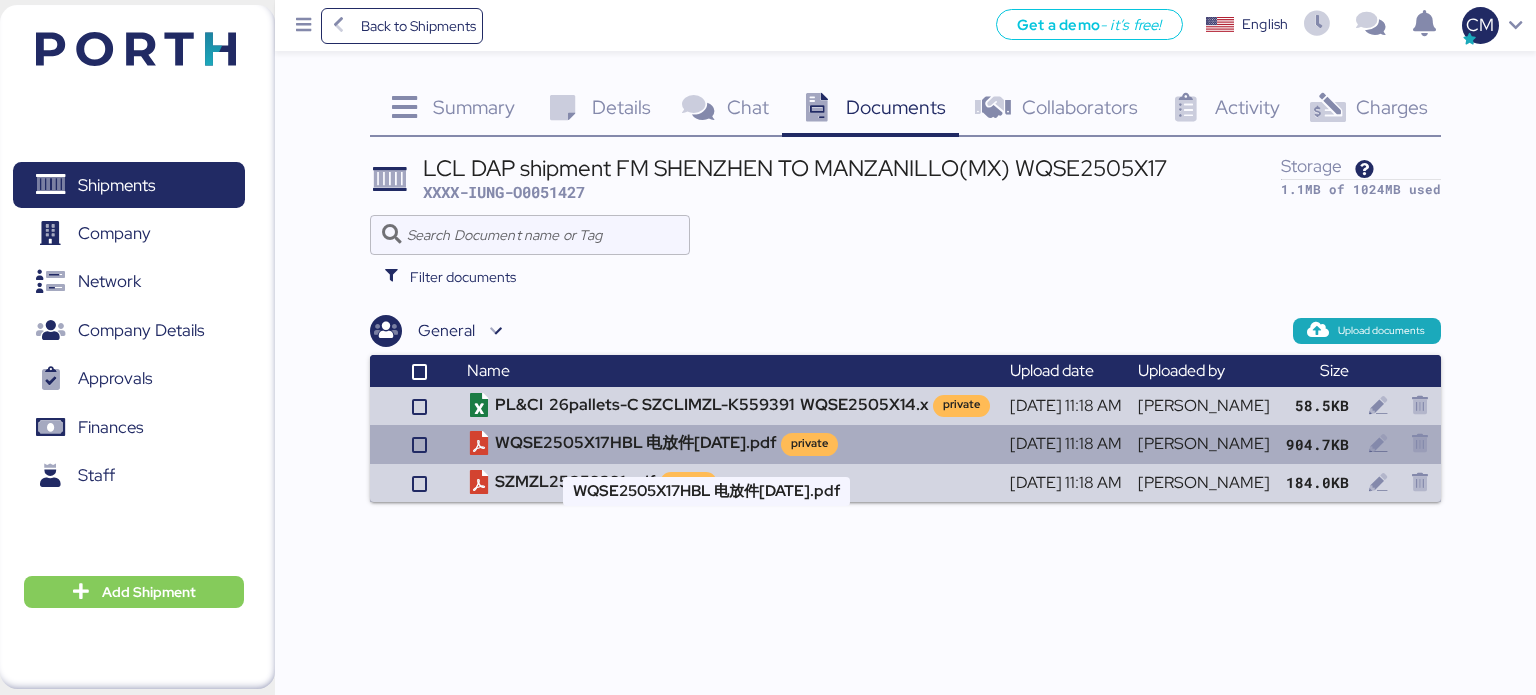 click on "WQSE2505X17HBL 电放件2025-05-29.pdf
private" at bounding box center (730, 444) 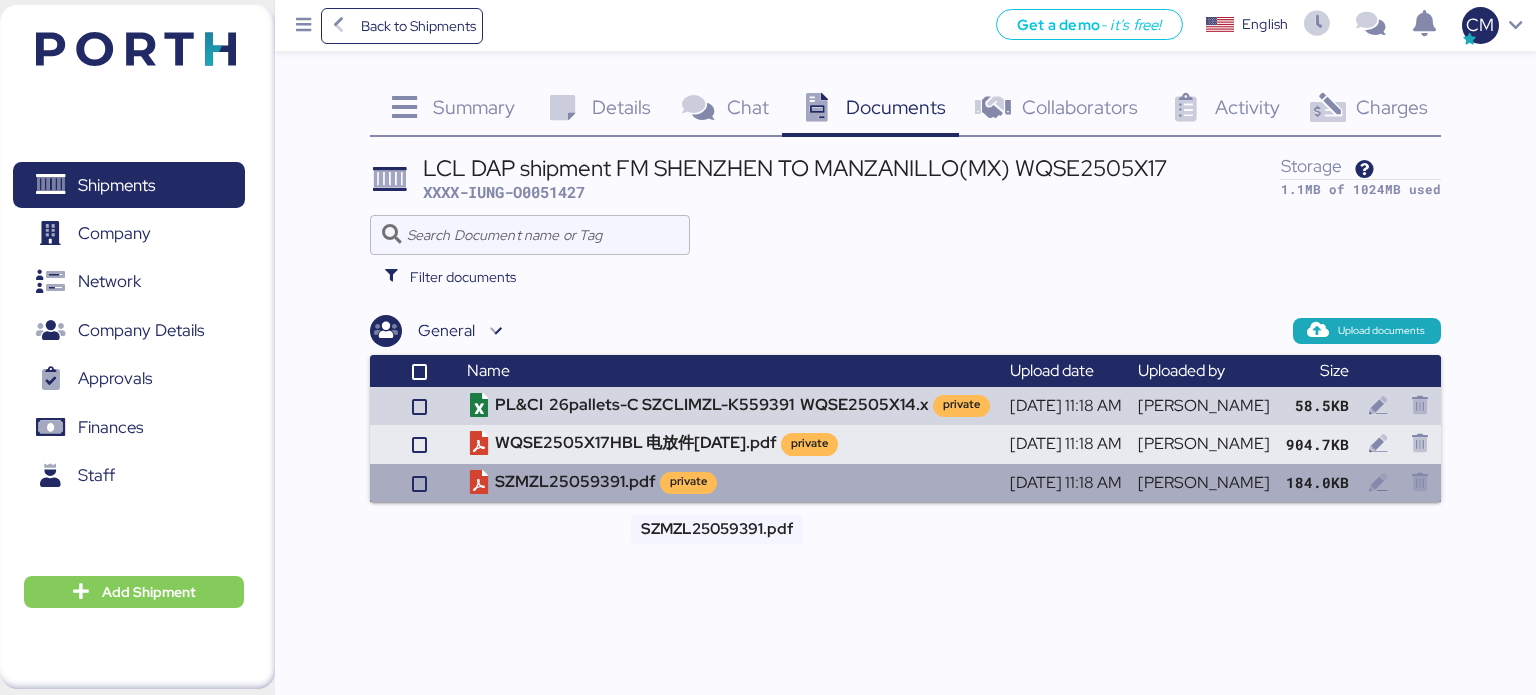 click on "SZMZL25059391.pdf
private" at bounding box center [730, 483] 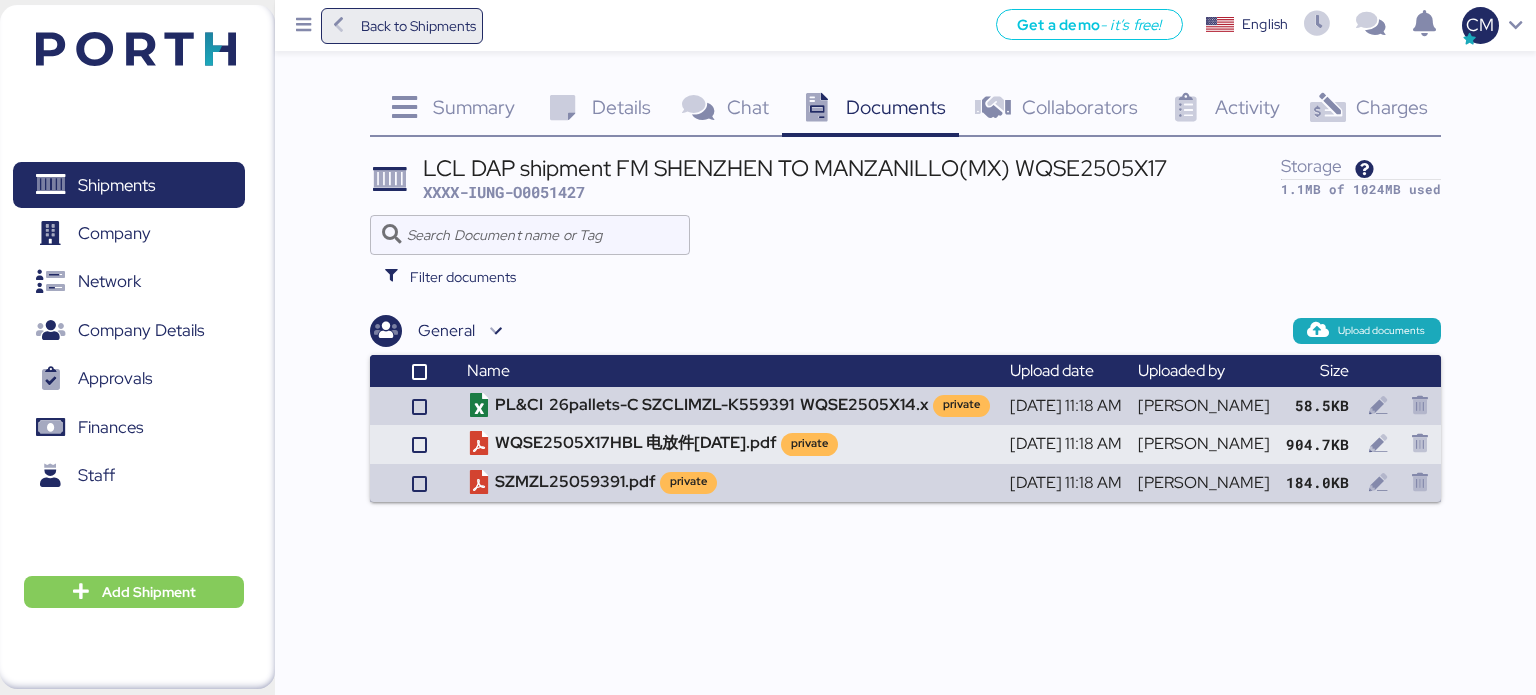 click on "Back to Shipments" at bounding box center (402, 26) 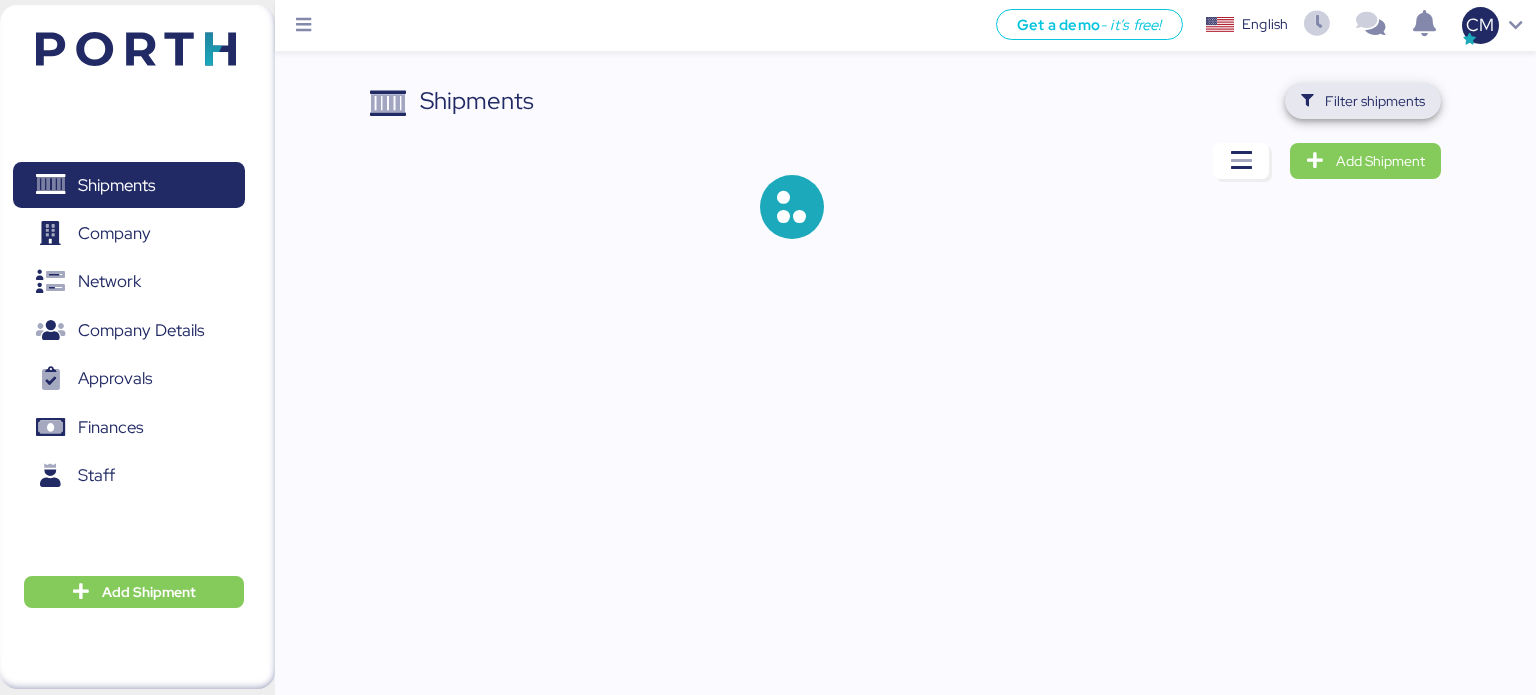 click on "Filter shipments" at bounding box center [1363, 101] 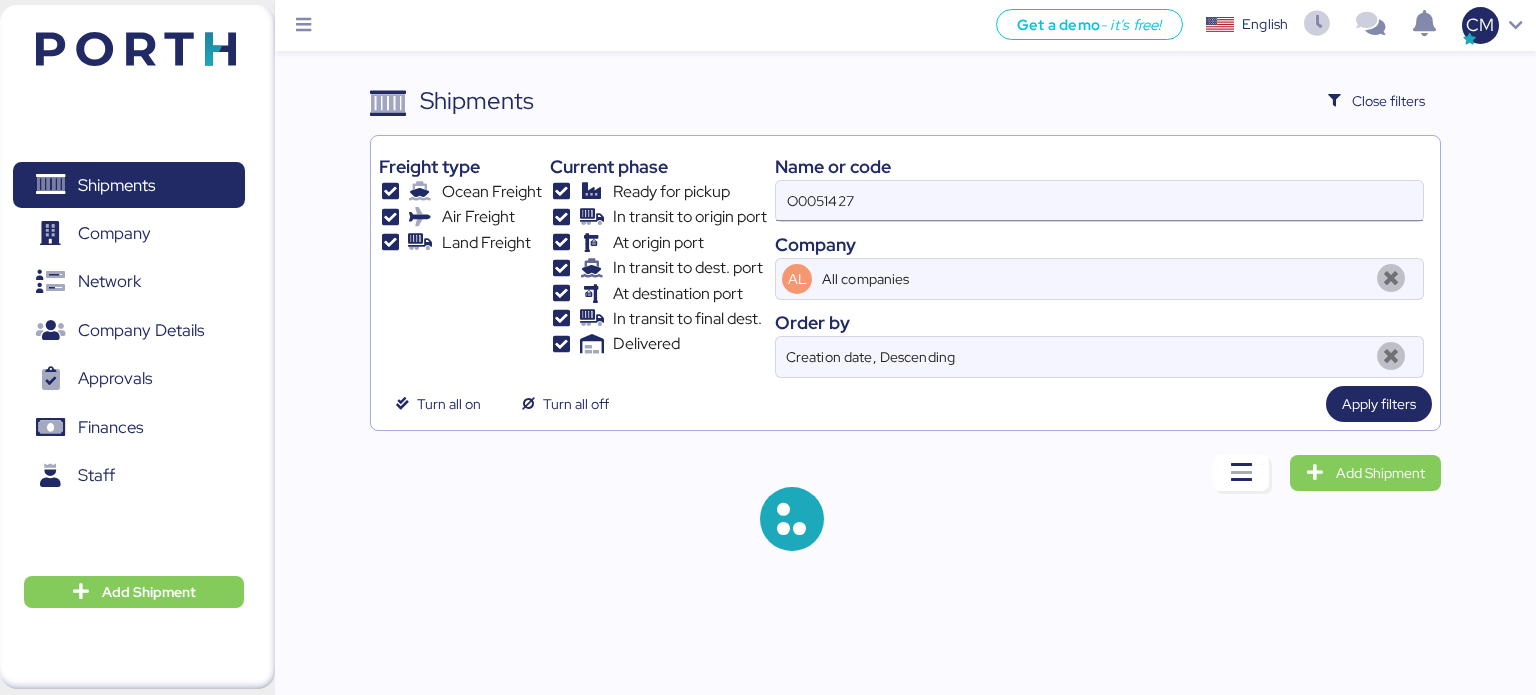 click on "O0051427" at bounding box center (1099, 201) 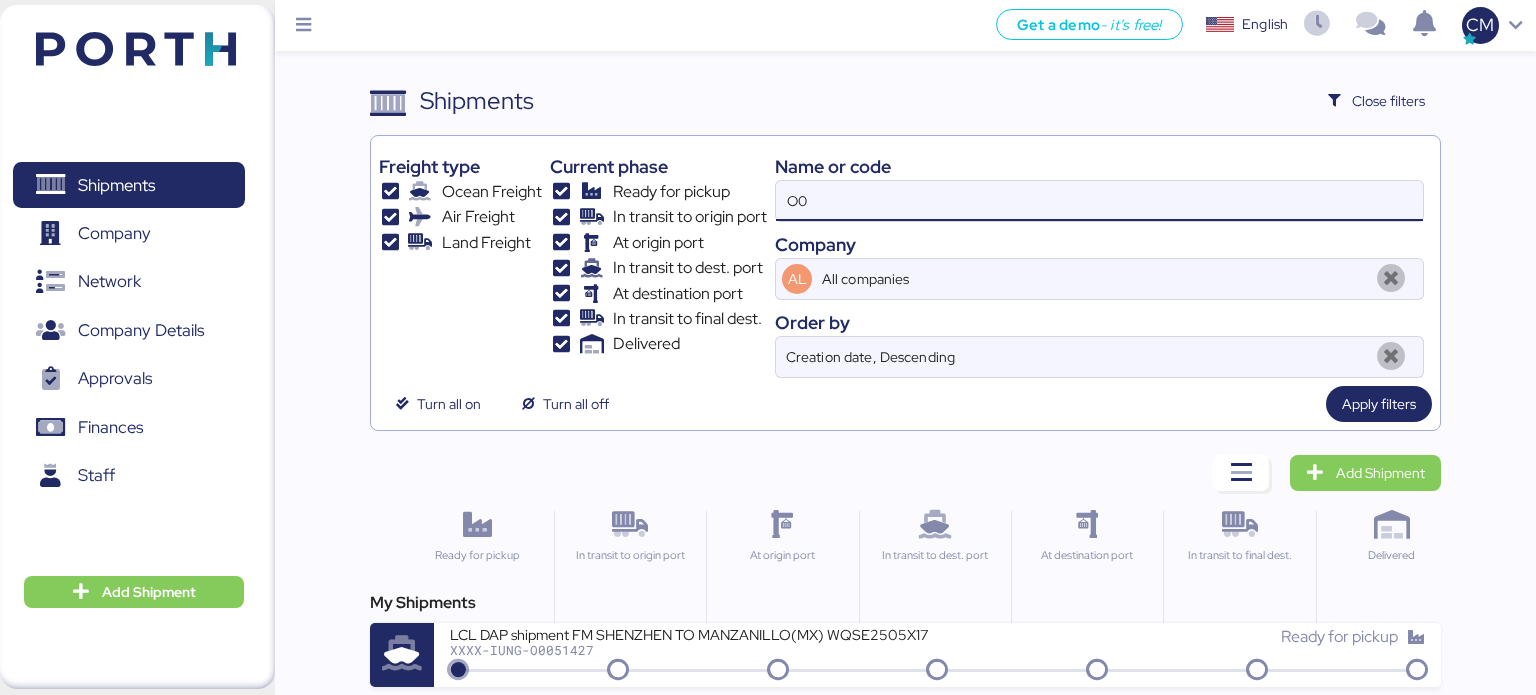 type on "O" 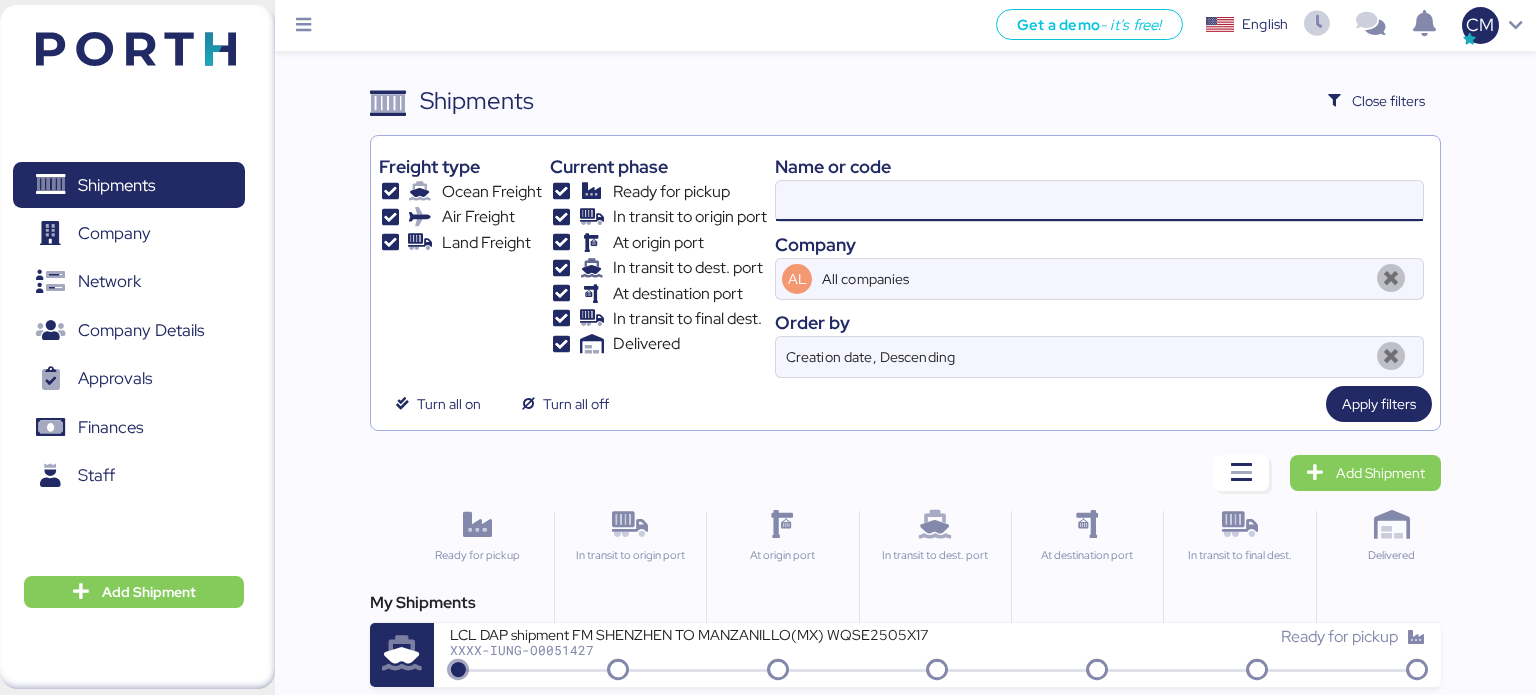 paste on "O0050905G" 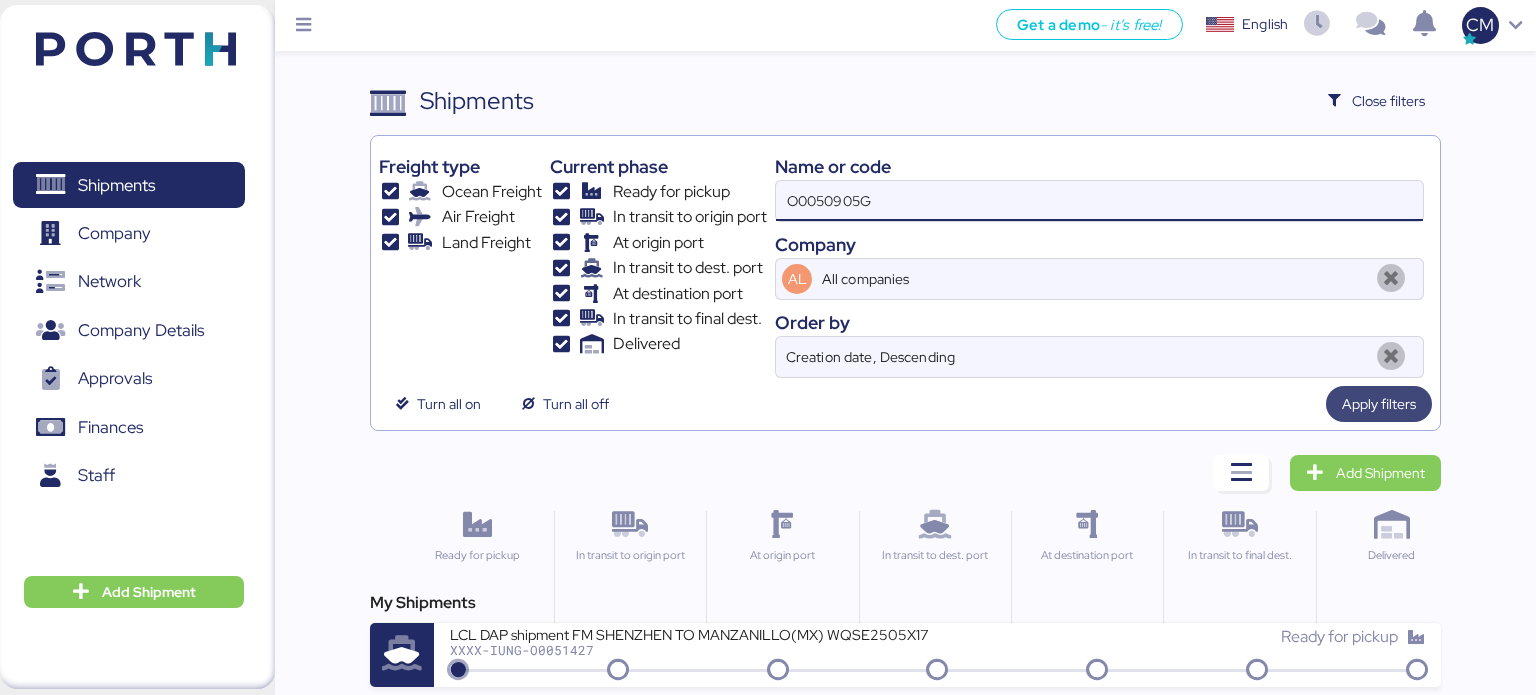 click on "Apply filters" at bounding box center [1379, 404] 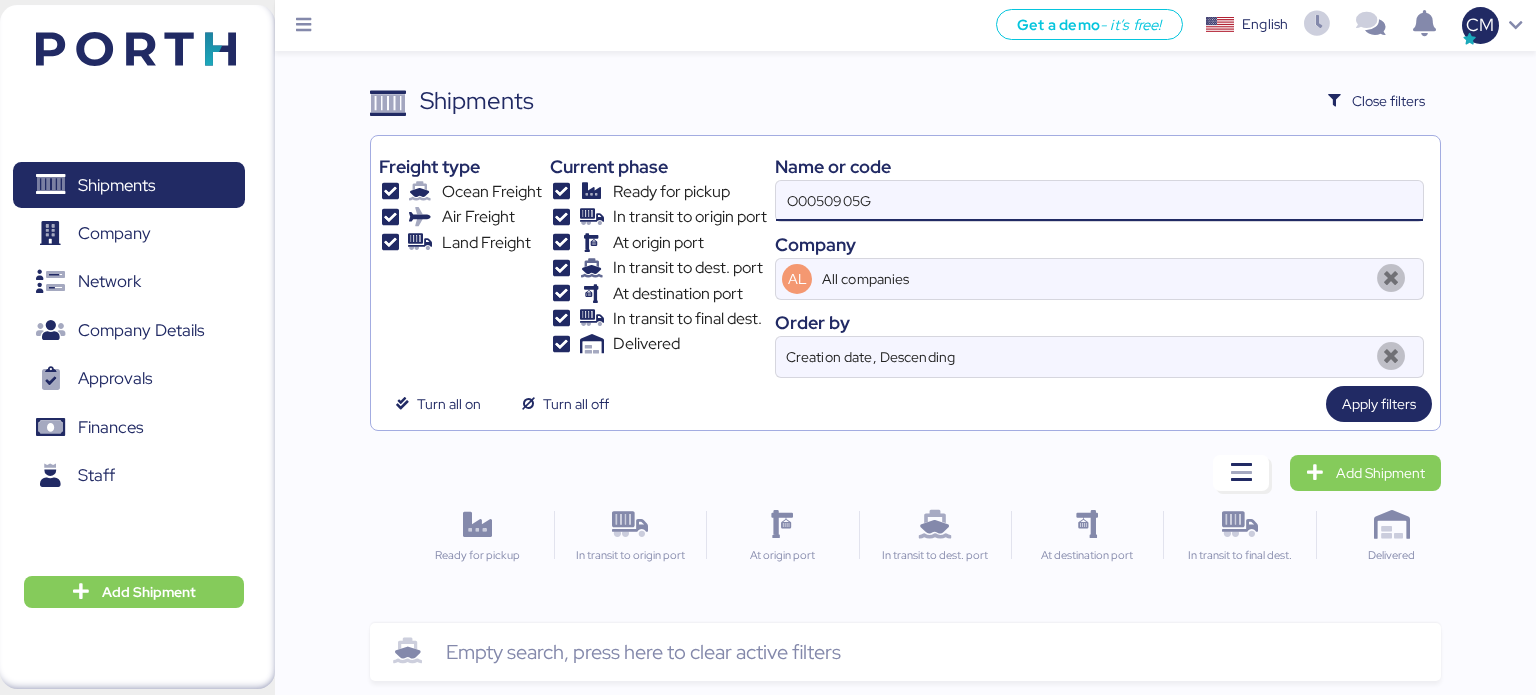click on "O0050905G" at bounding box center [1099, 201] 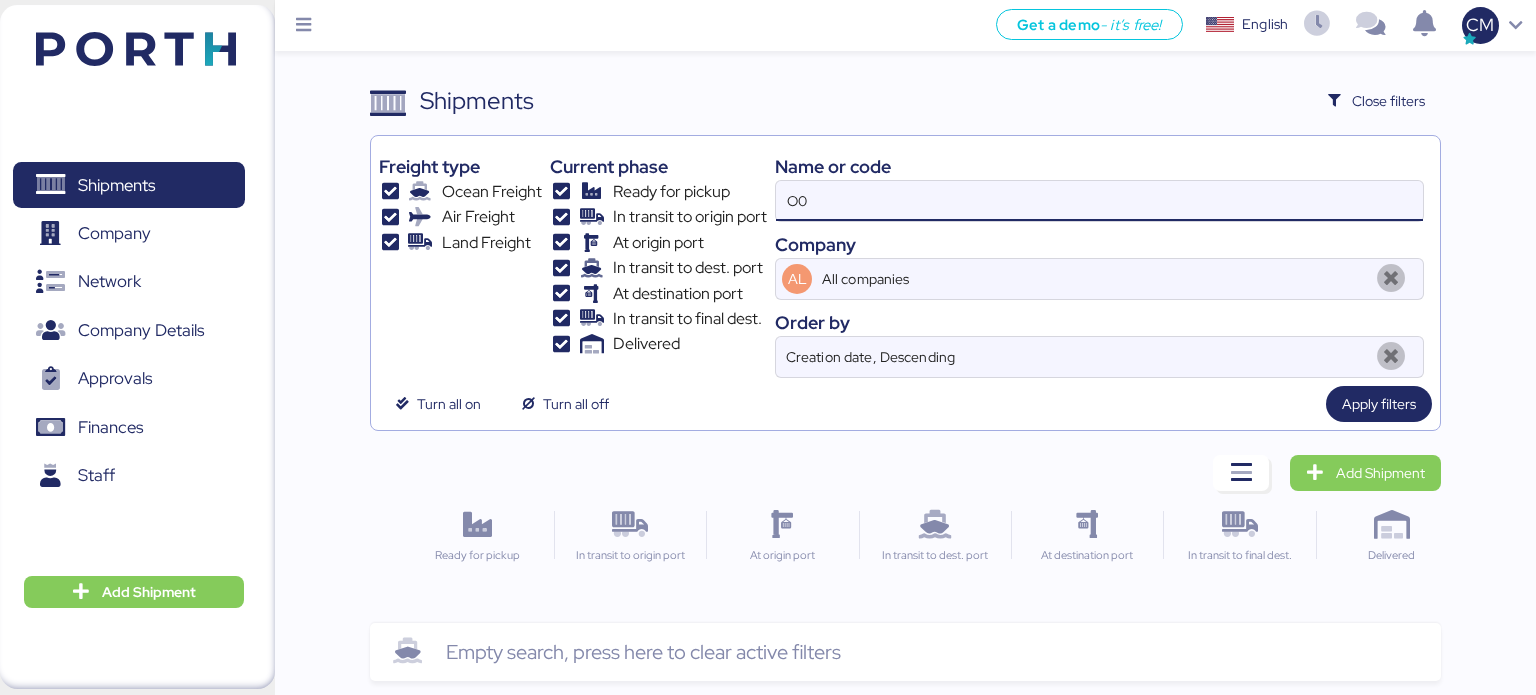 type on "O" 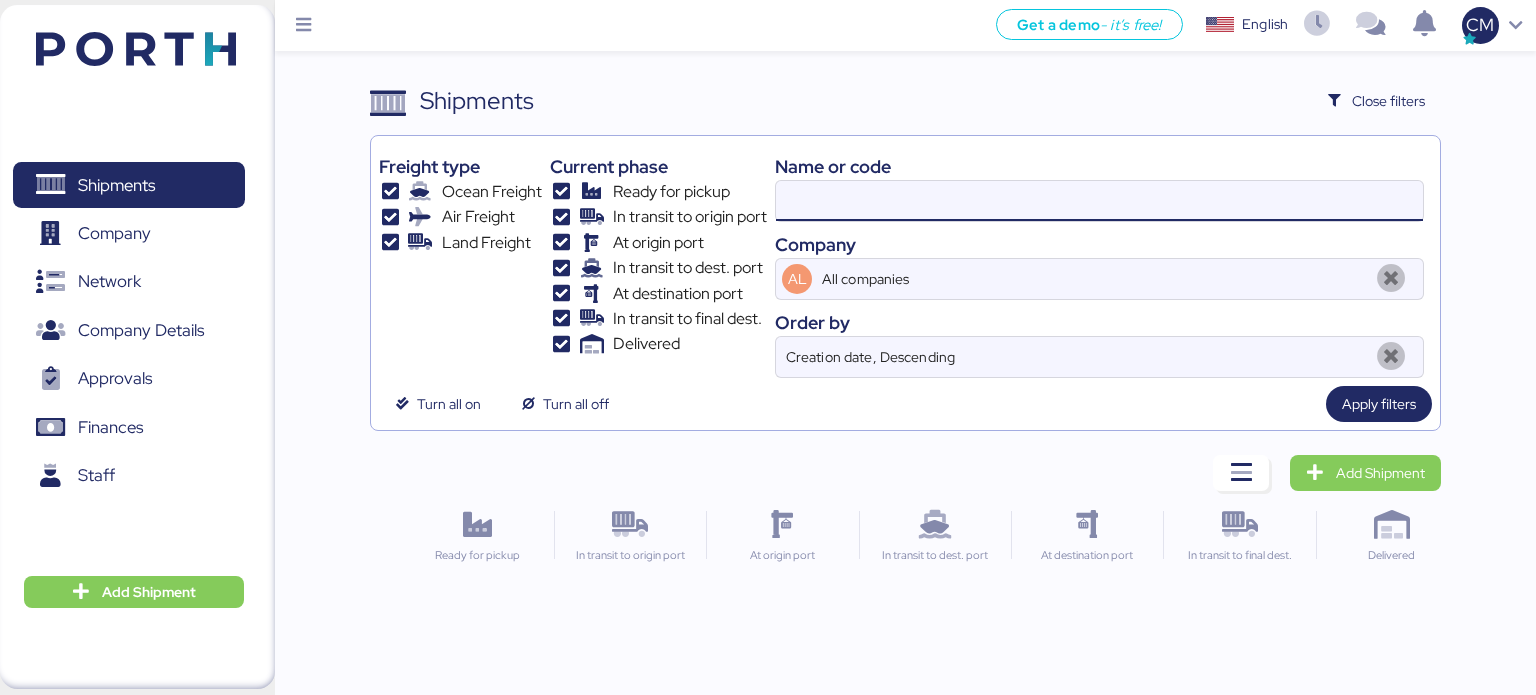 paste on "O0050905G-P" 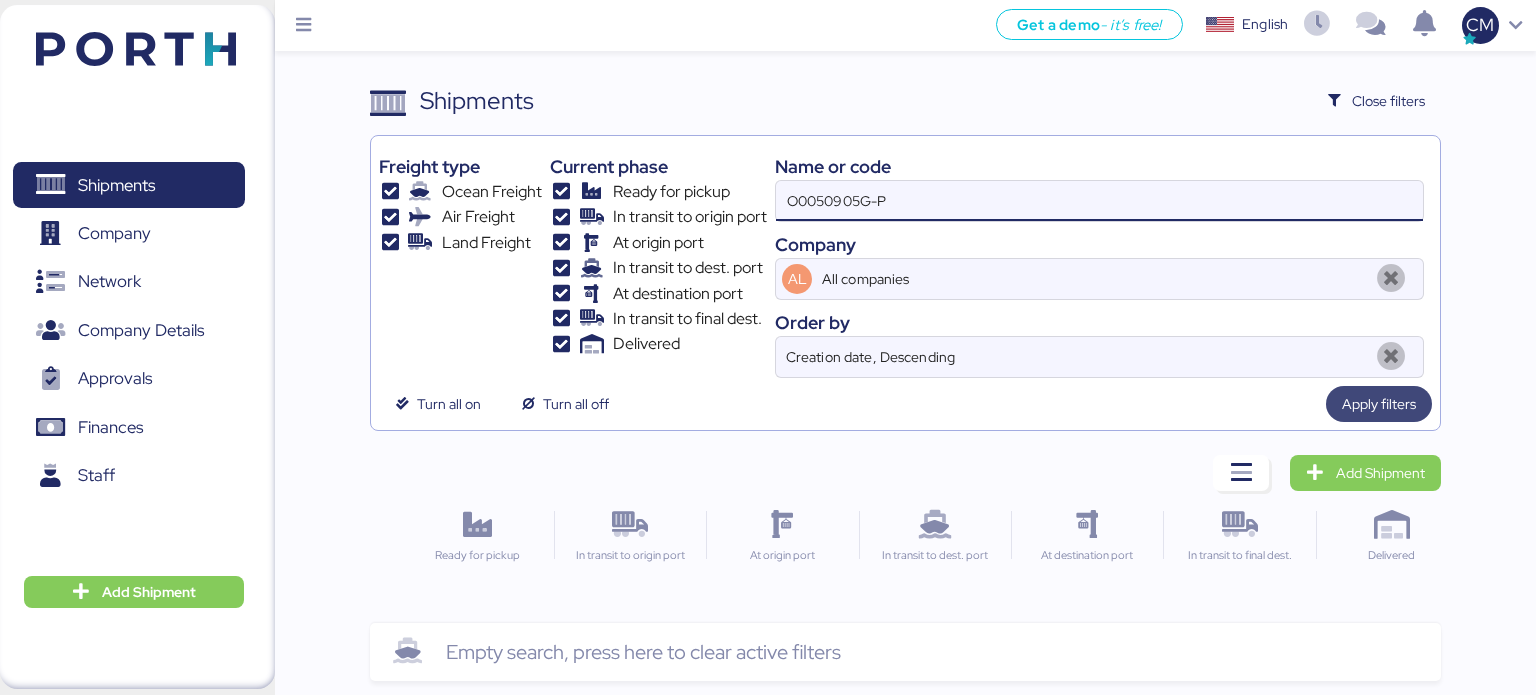 click on "Apply filters" at bounding box center [1379, 404] 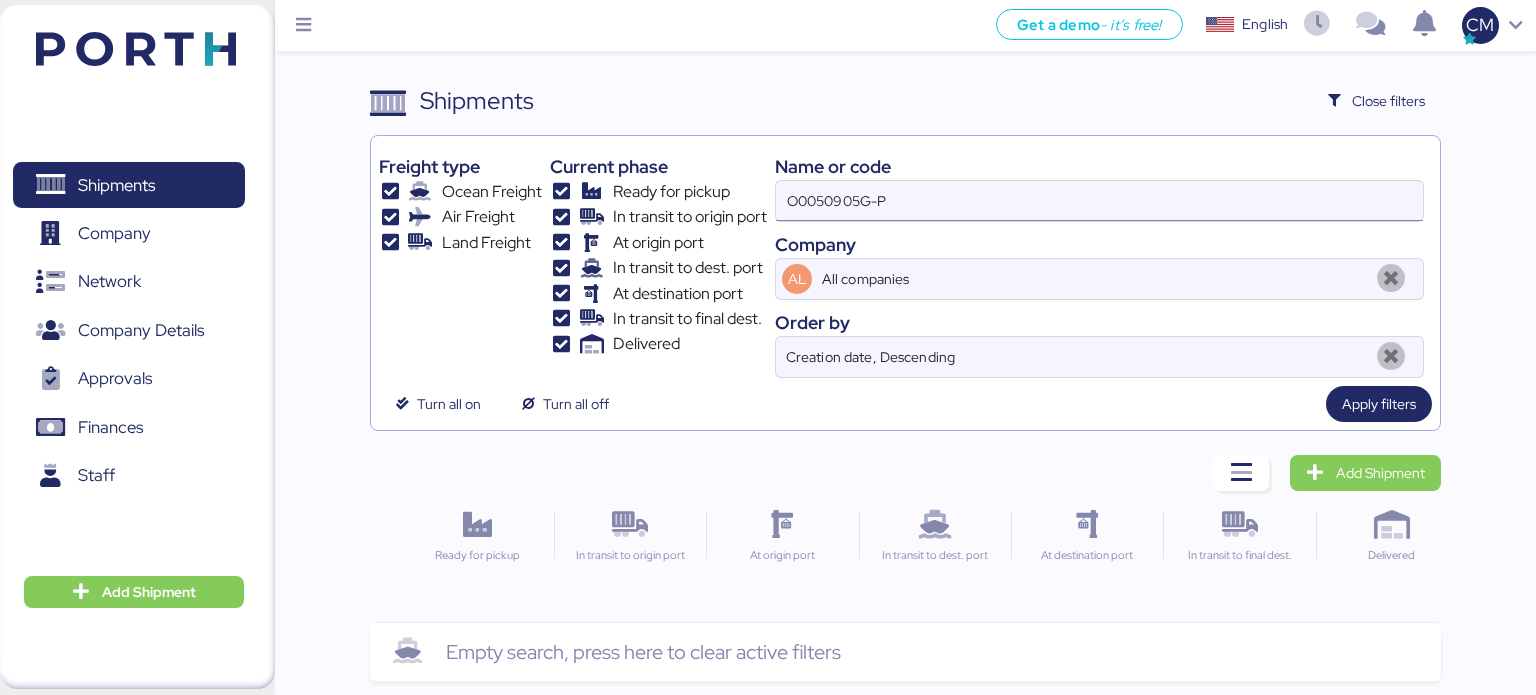 click on "O0050905G-P" at bounding box center [1099, 201] 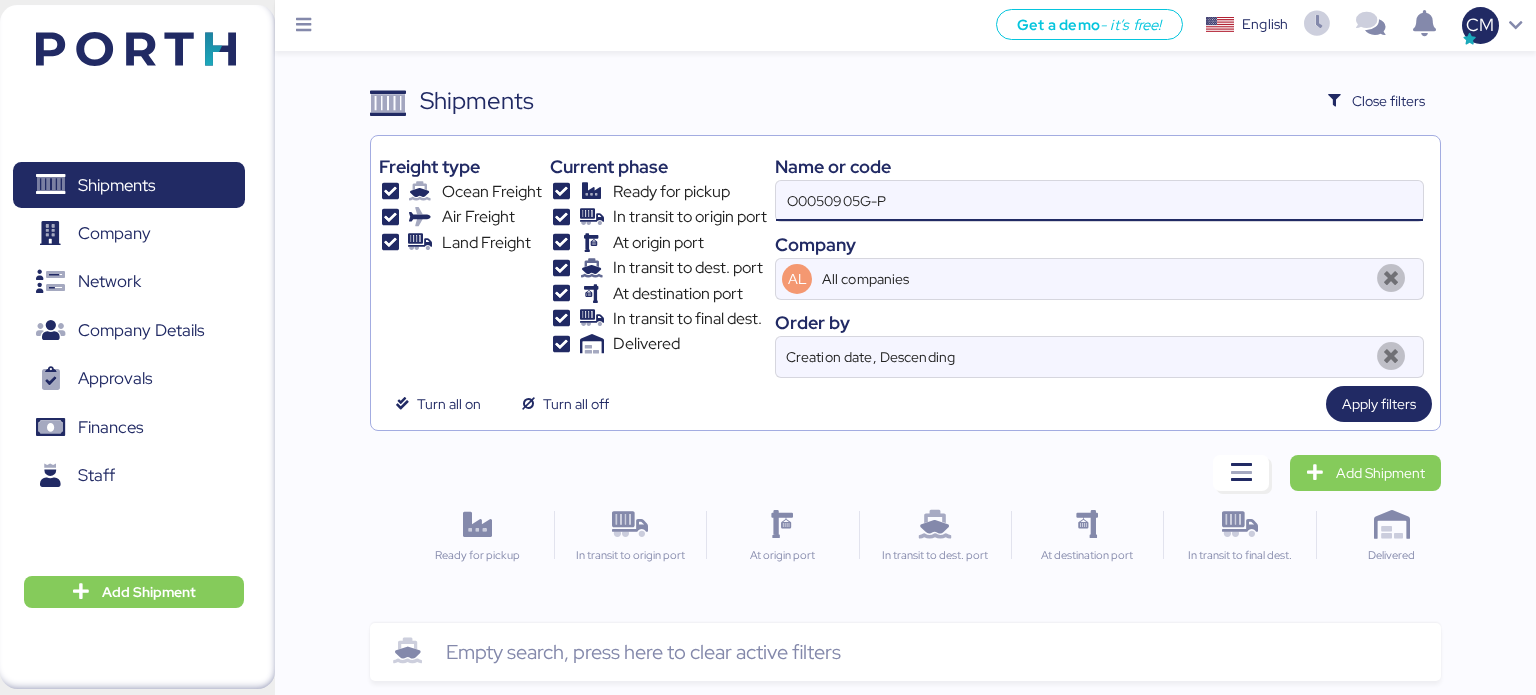 click on "O0050905G-P" at bounding box center (1099, 201) 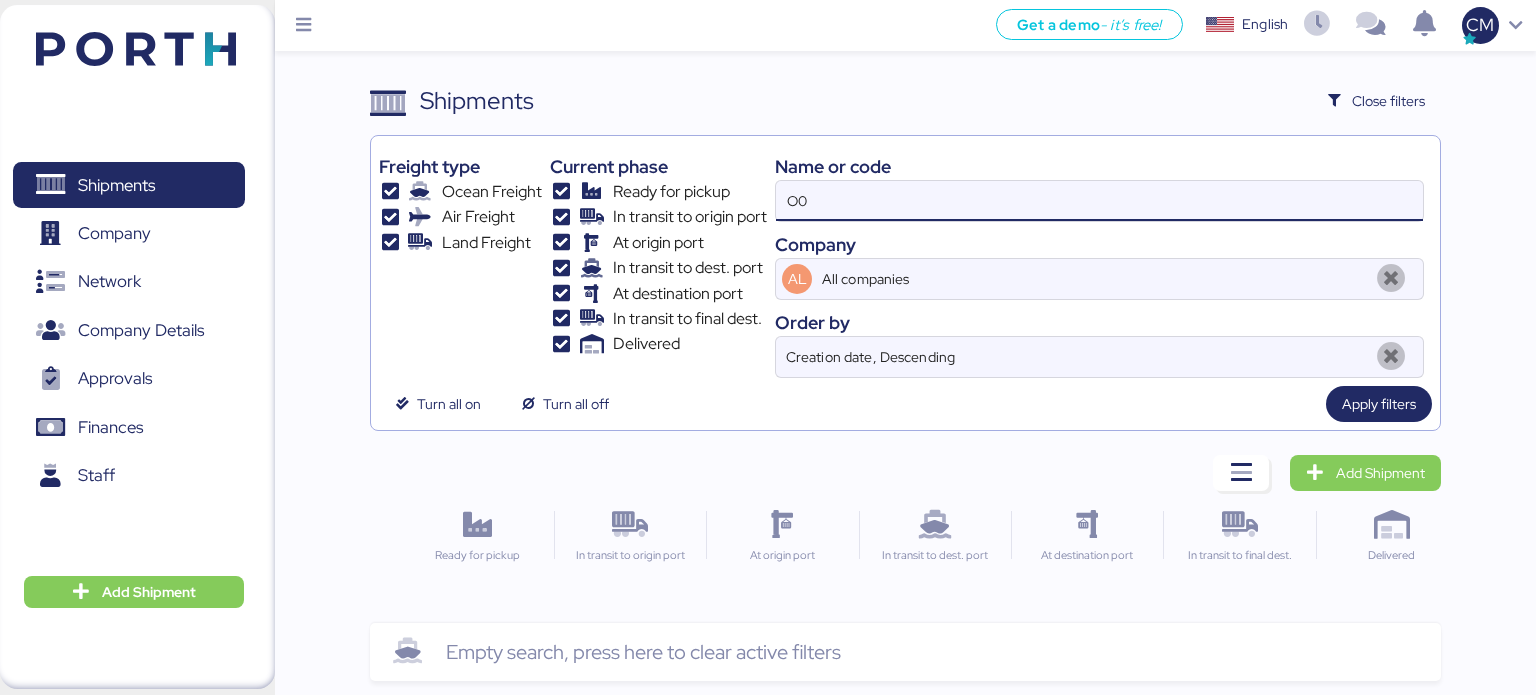 type on "O" 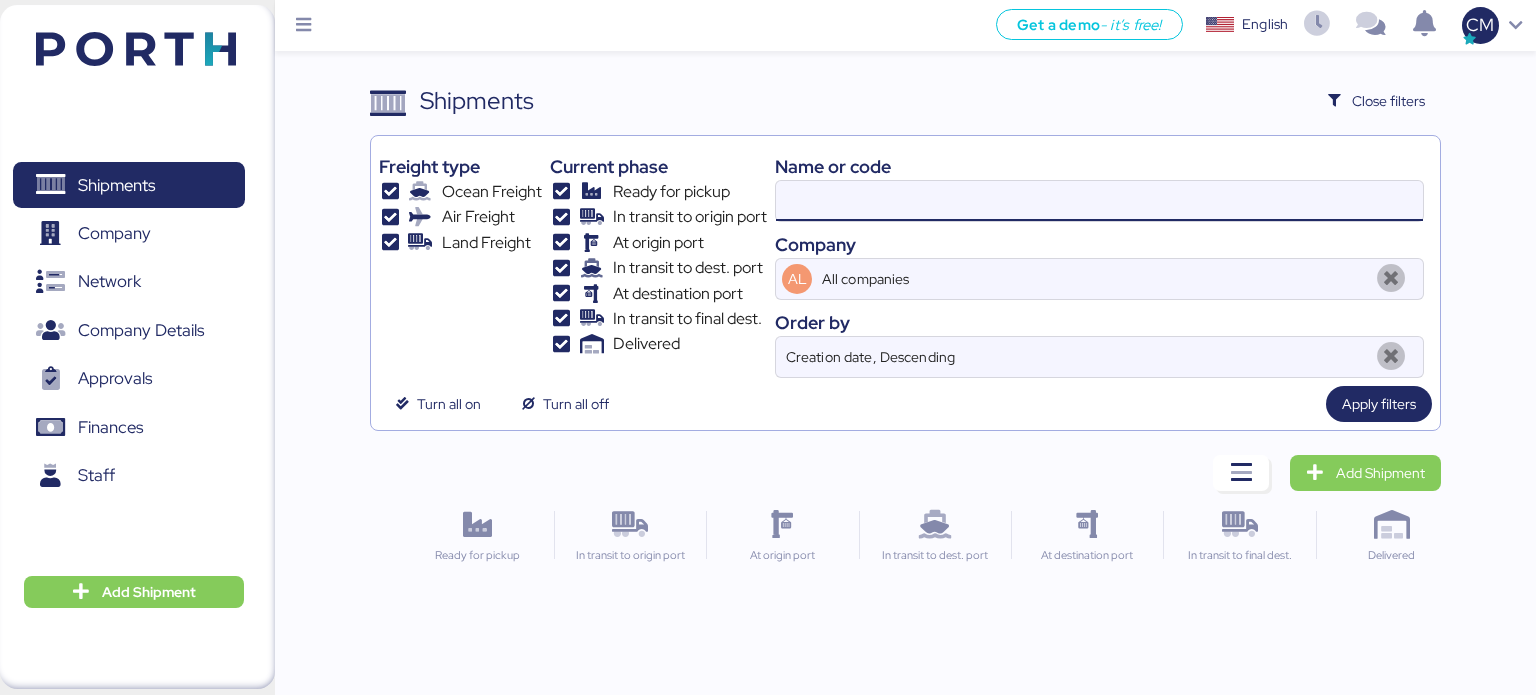 type on "V" 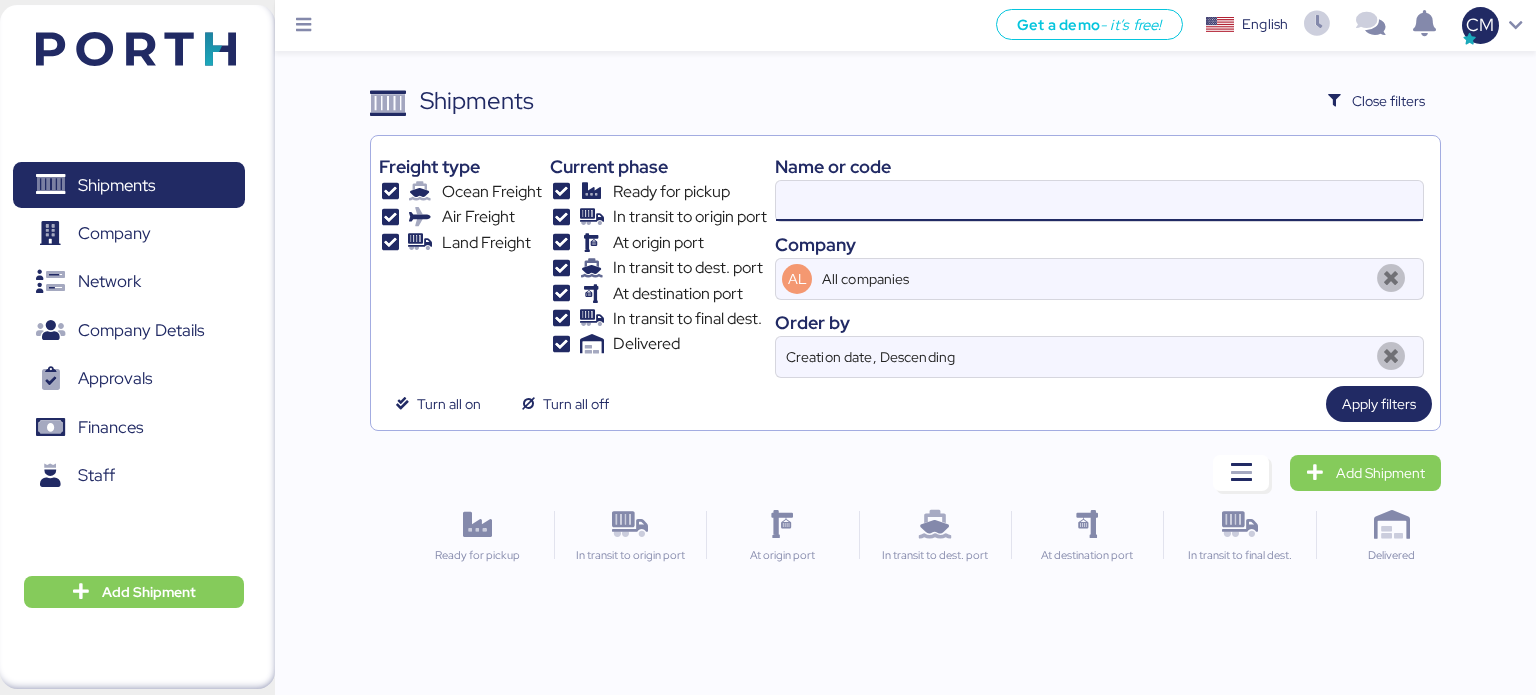 paste on "YMJAC237004608" 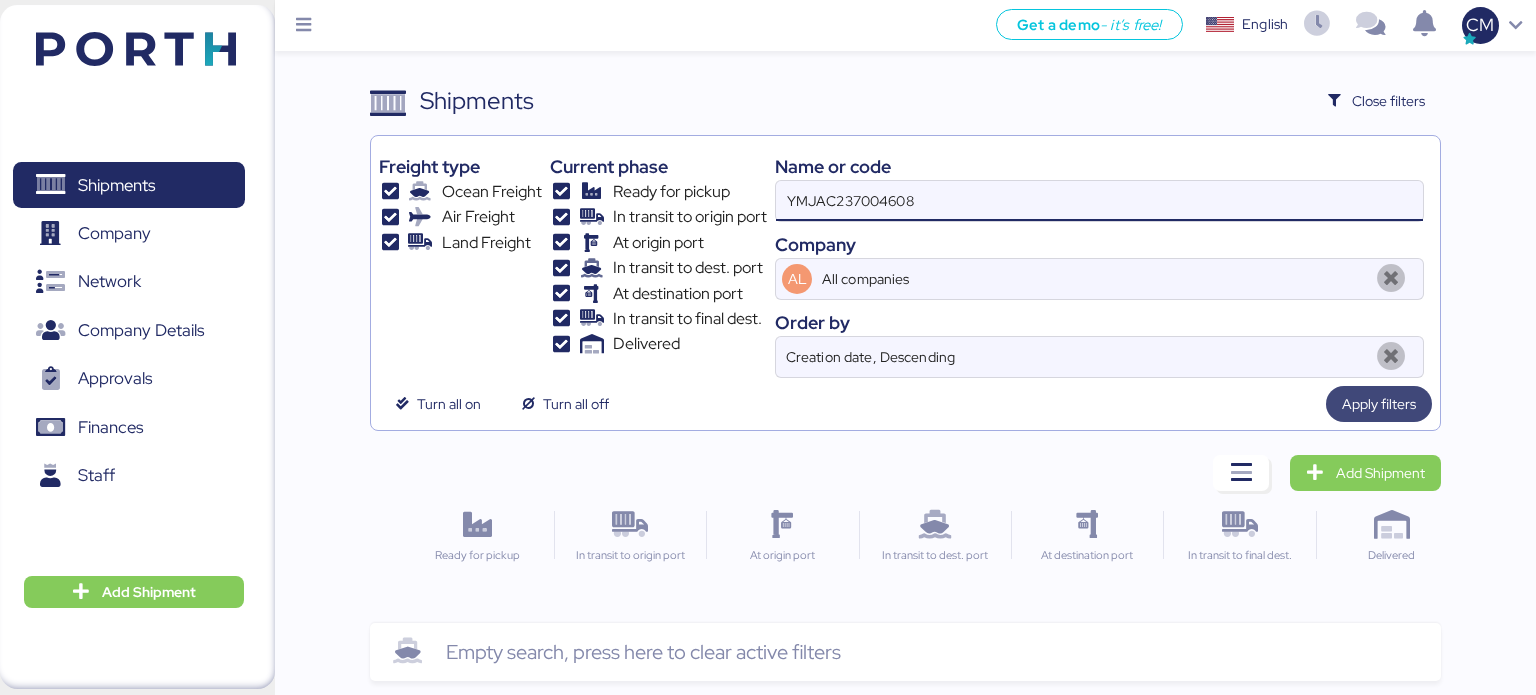 click on "Apply filters" at bounding box center (1379, 404) 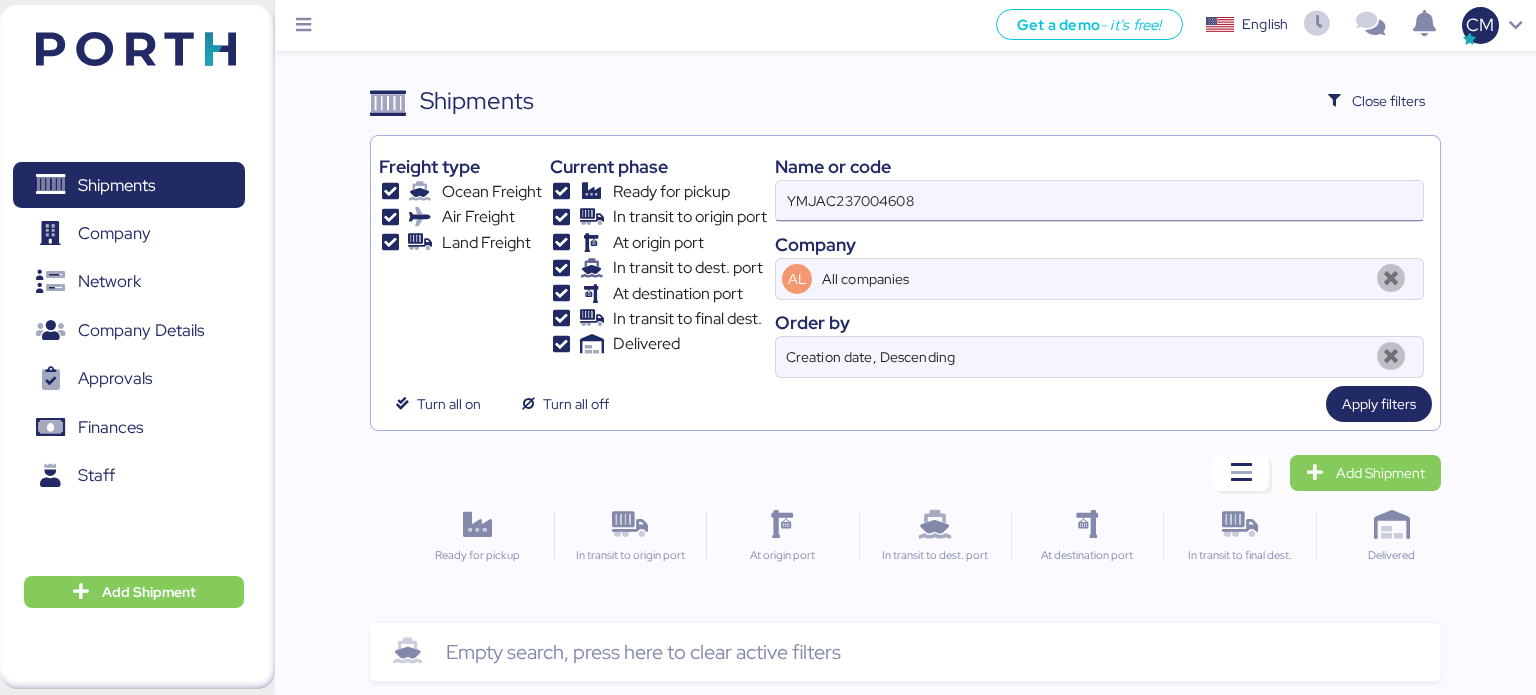 click on "YMJAC237004608" at bounding box center (1099, 201) 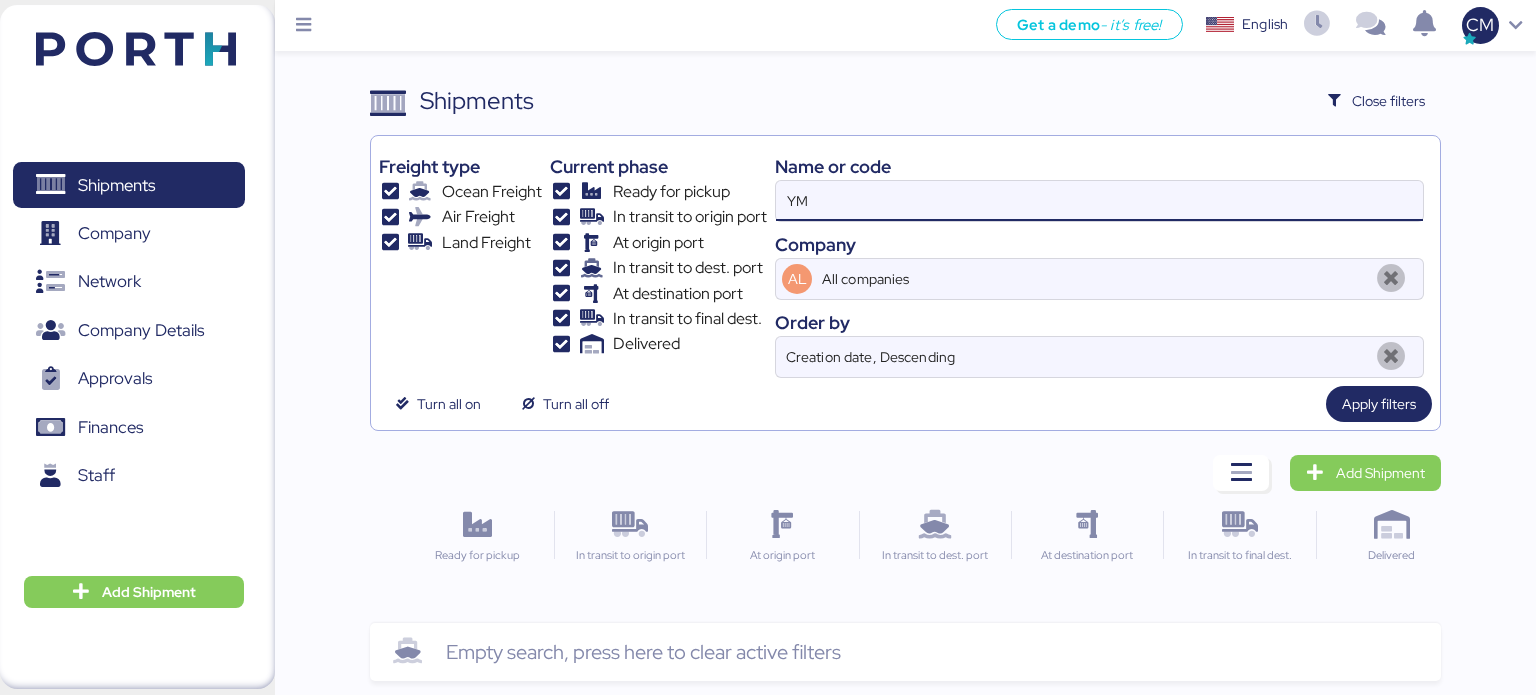 type on "Y" 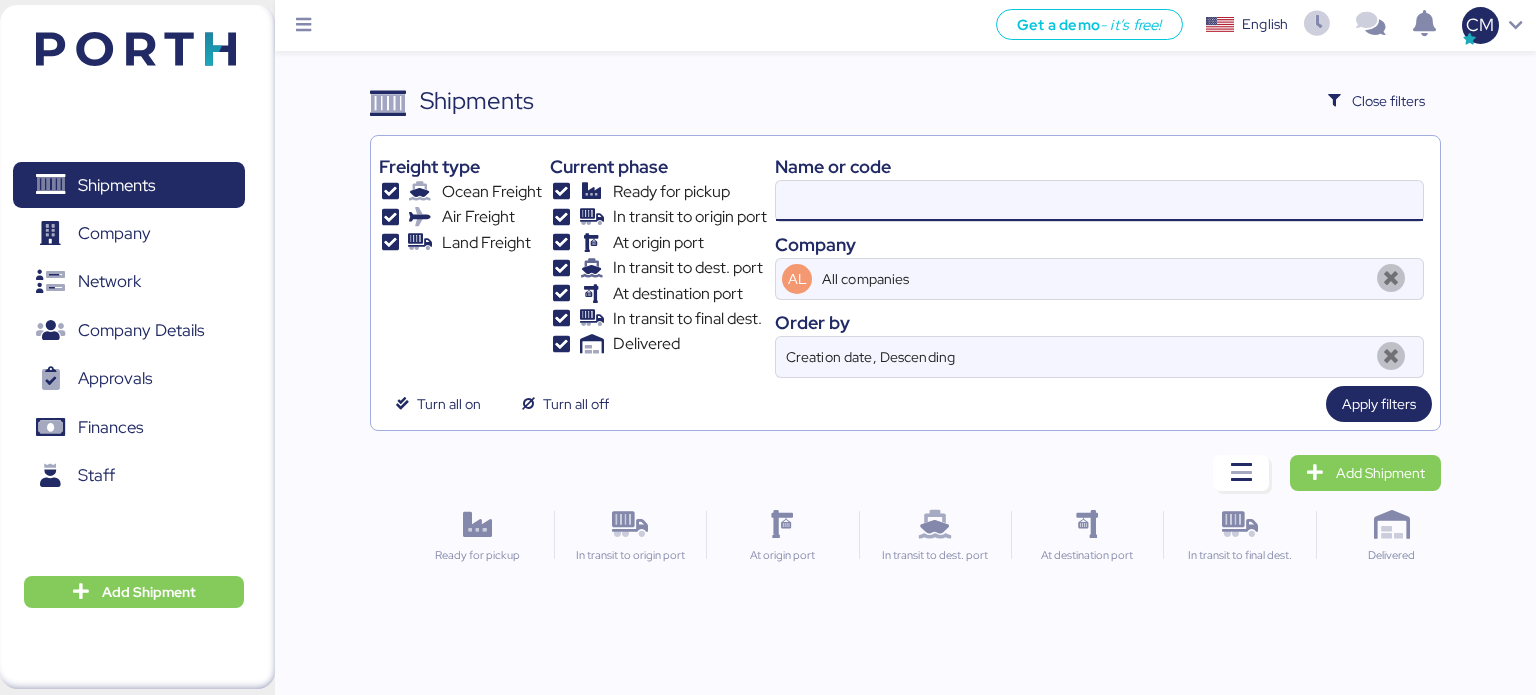 paste on "YMJAC237004608" 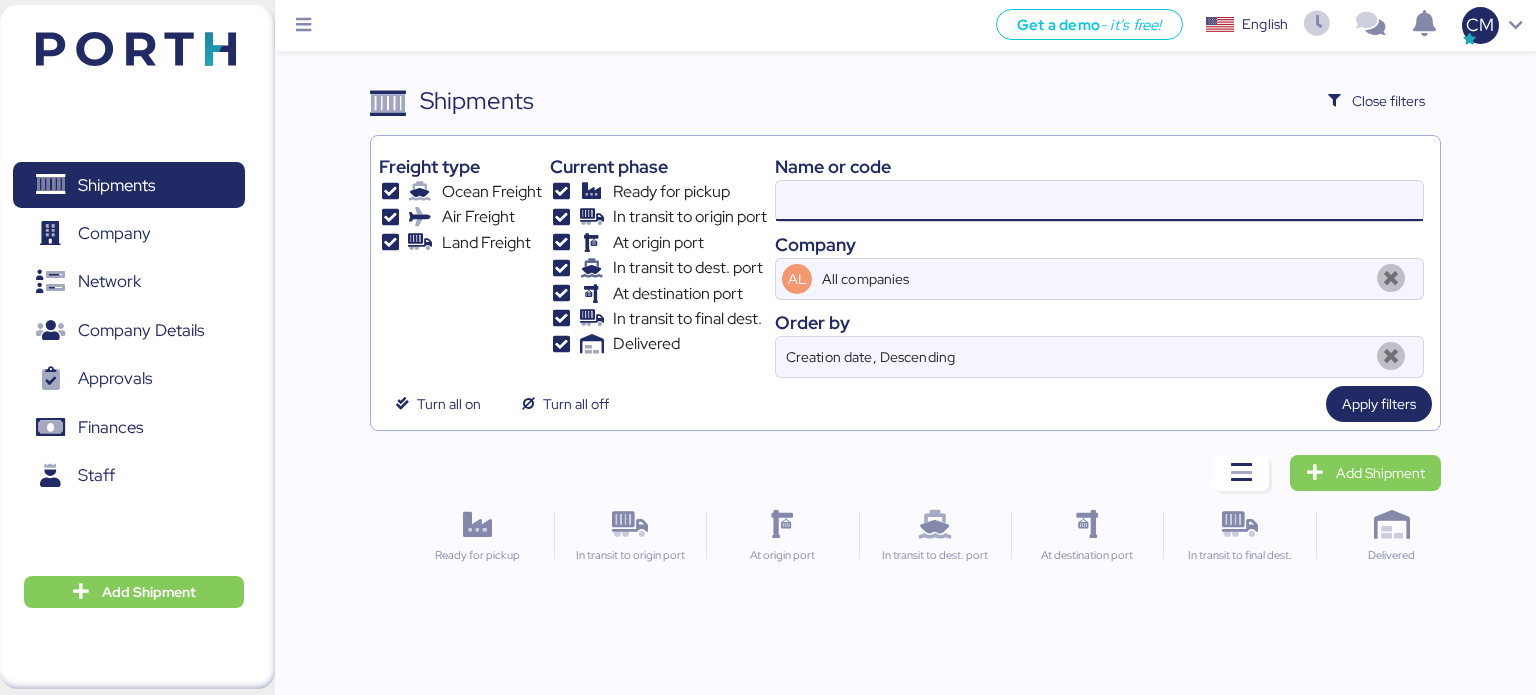 type on "YMJAC237004608" 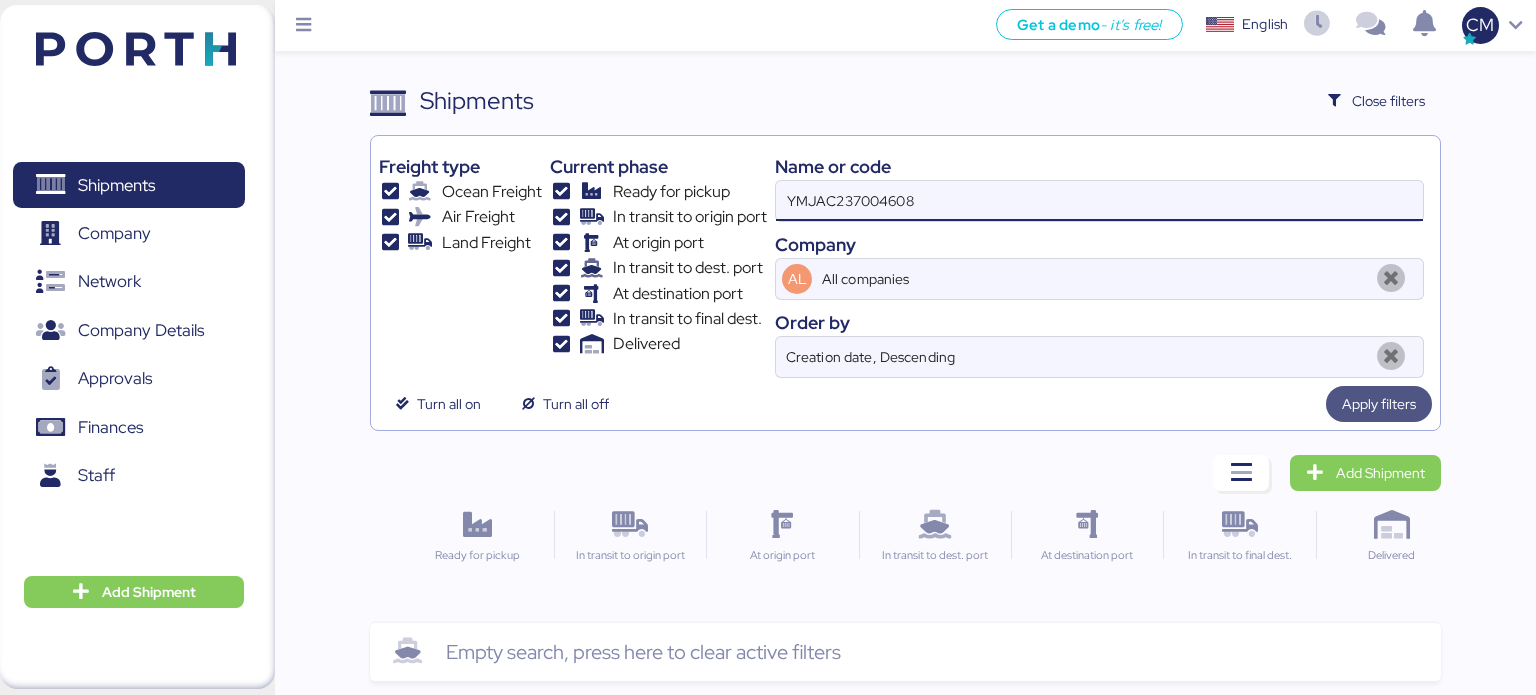 click on "Apply filters" at bounding box center [1379, 404] 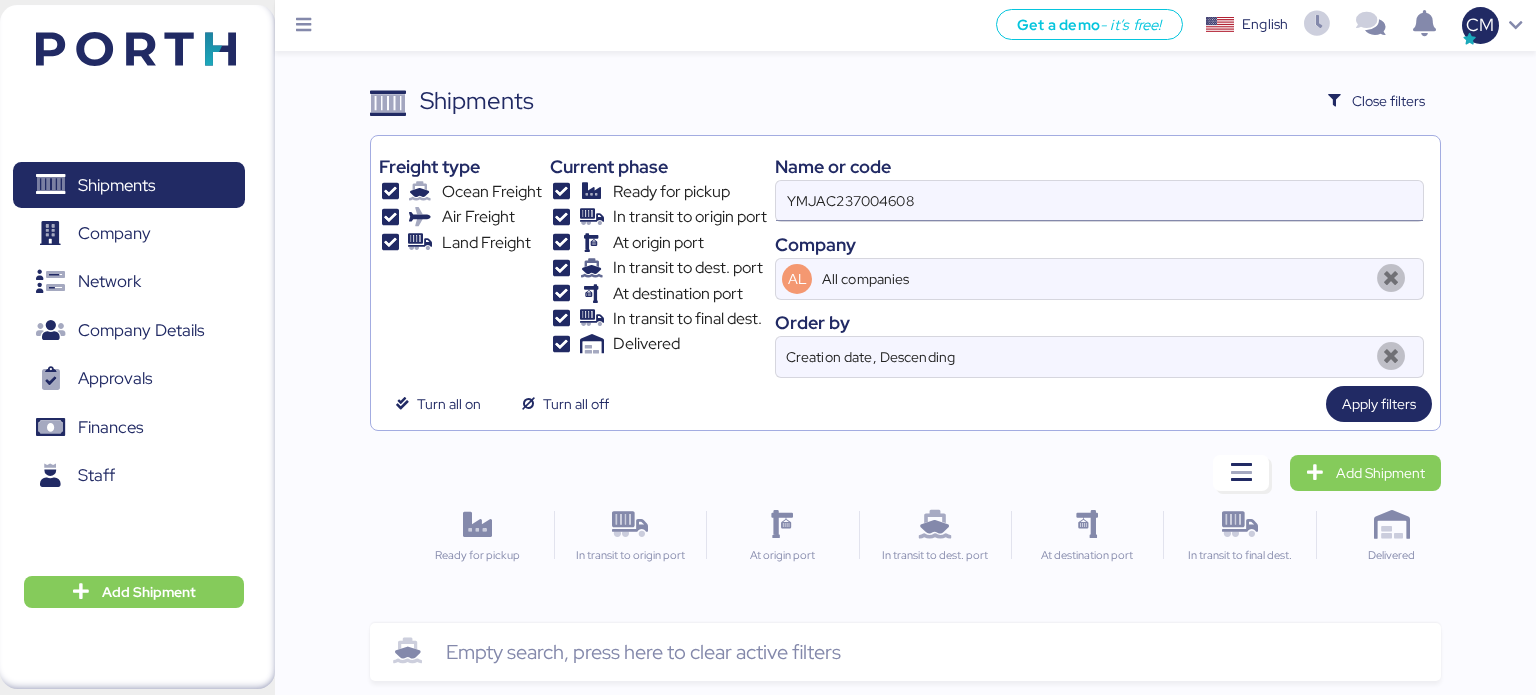 click on "YMJAC237004608" at bounding box center [1099, 201] 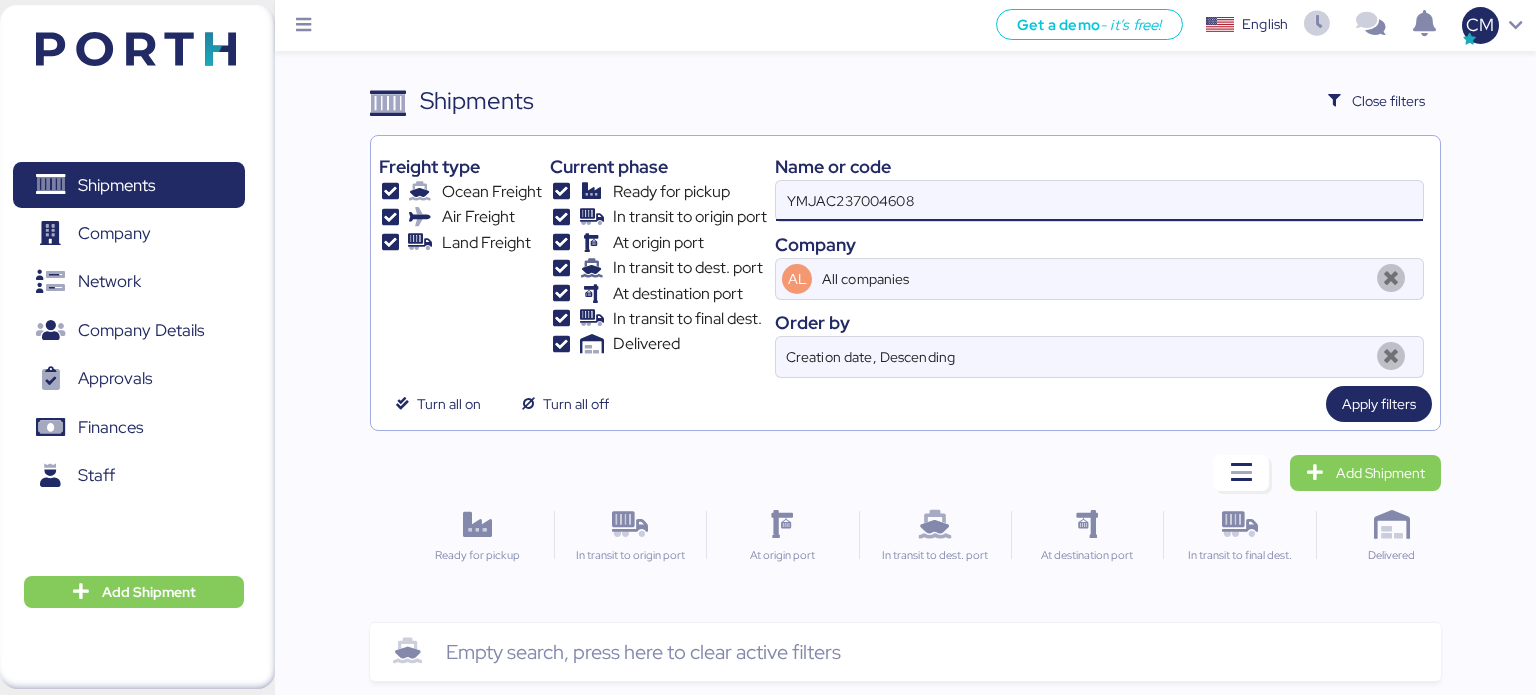 click on "YMJAC237004608" at bounding box center (1099, 201) 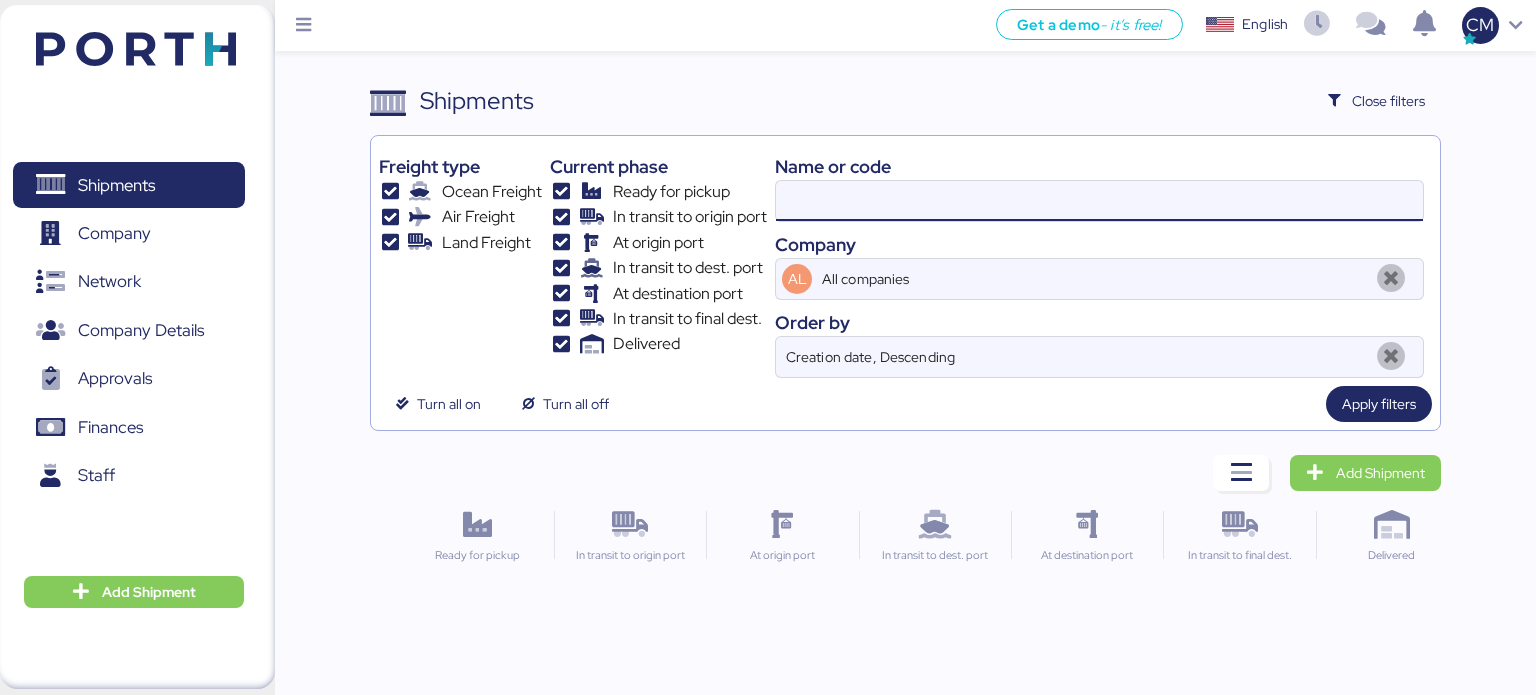 type on "V" 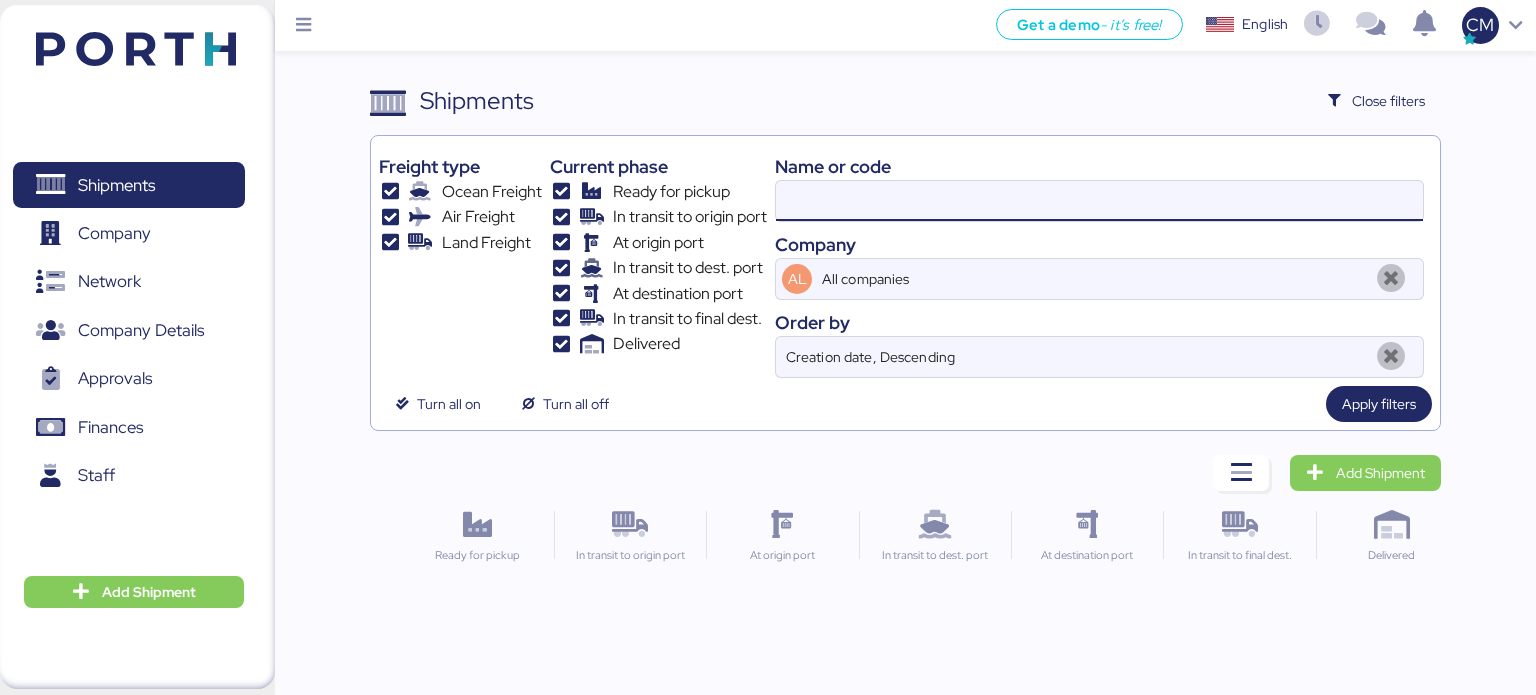 paste on "O0050918" 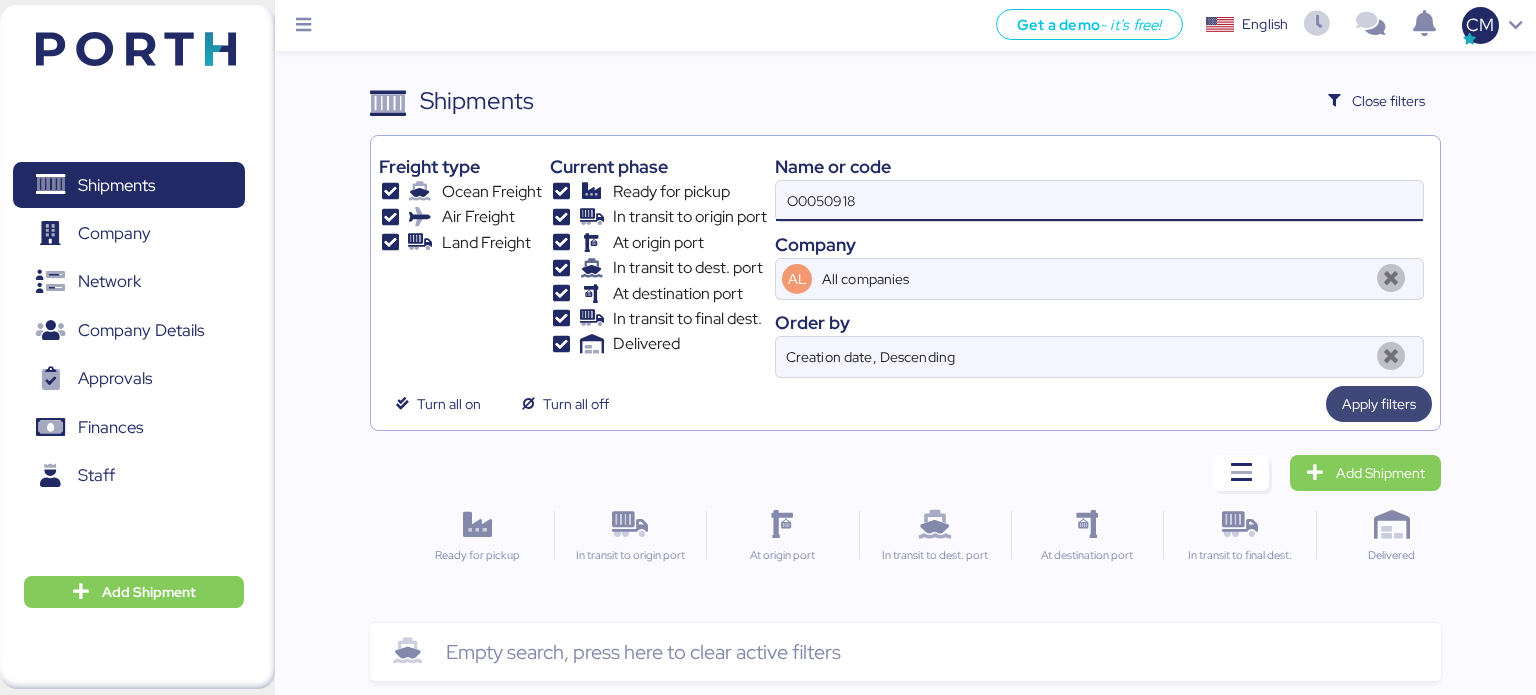 type on "O0050918" 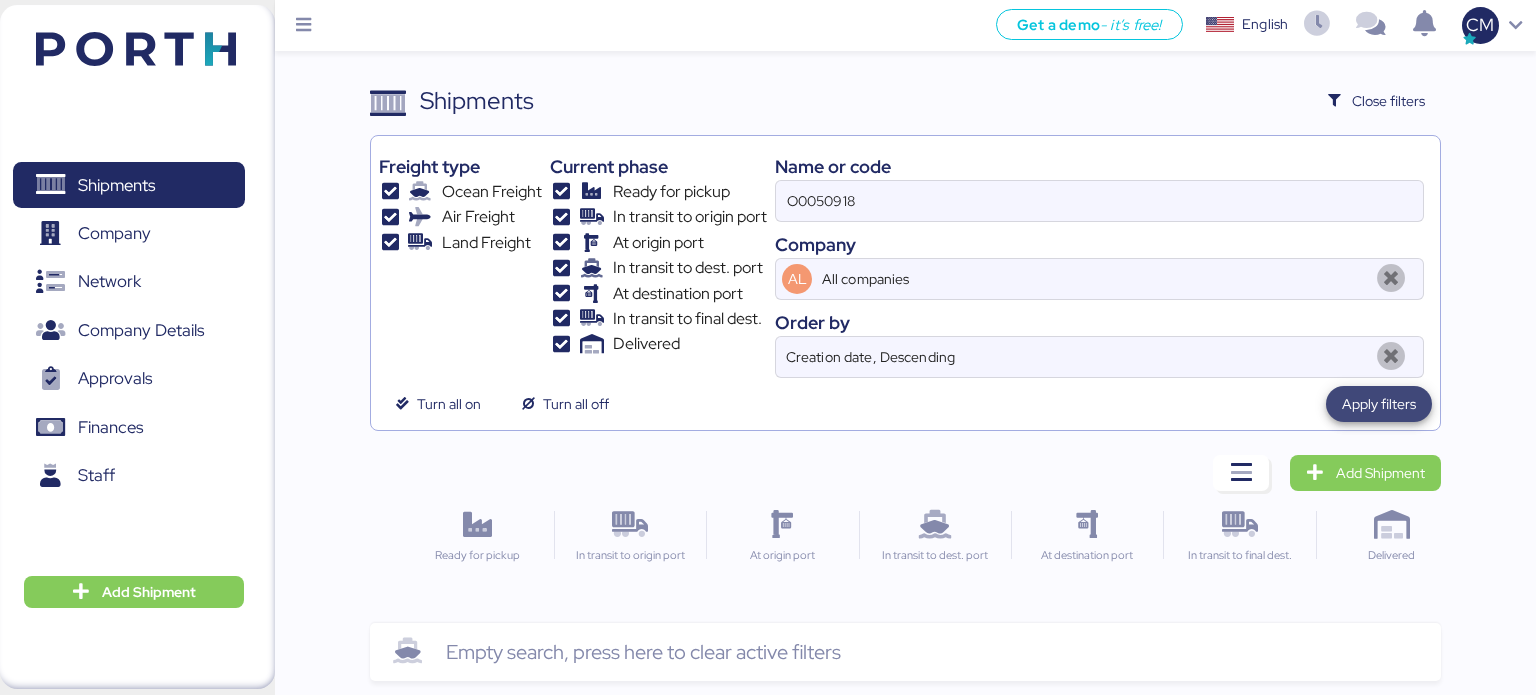 click on "Apply filters" at bounding box center (1379, 404) 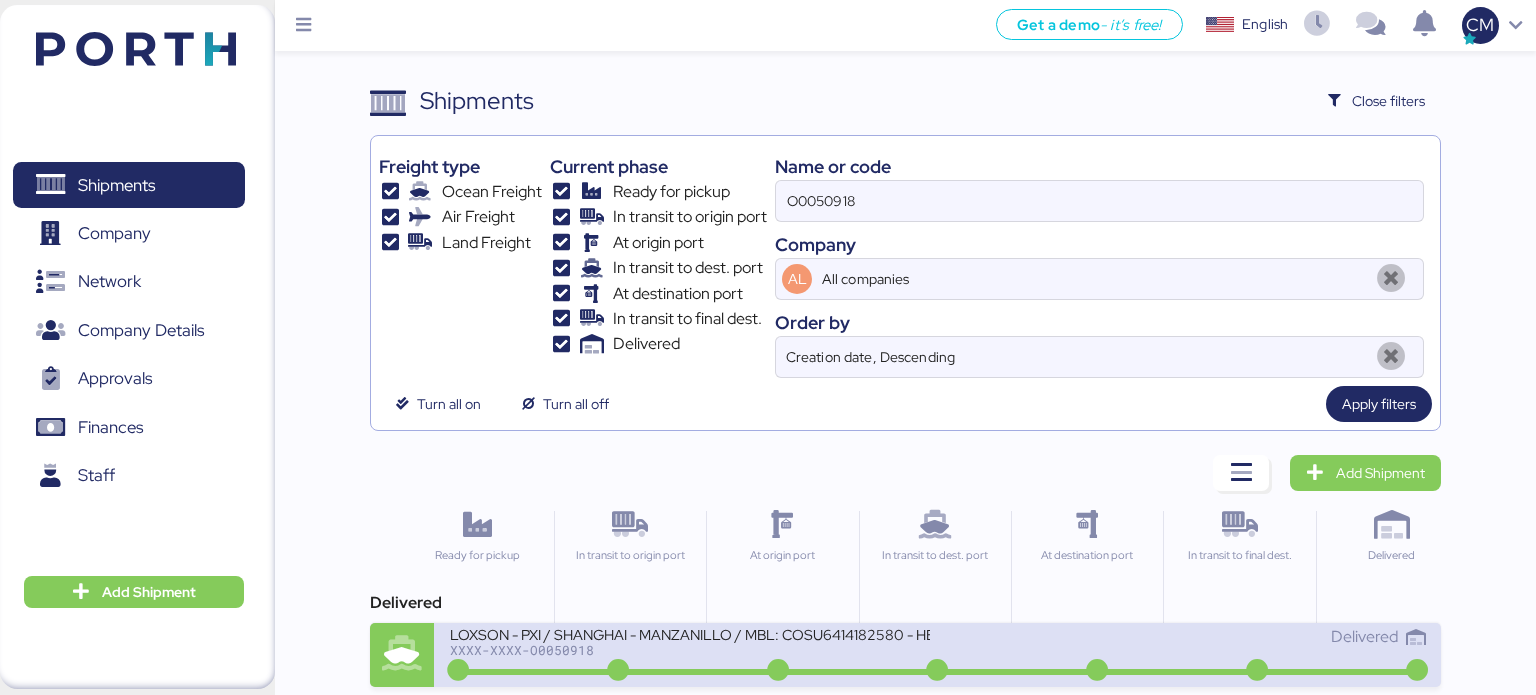click on "LOXSON - PXI / SHANGHAI - MANZANILLO / MBL: COSU6414182580 - HBL: CSSE250404460 / 2X40HQ XXXX-XXXX-O0050918" at bounding box center [694, 646] 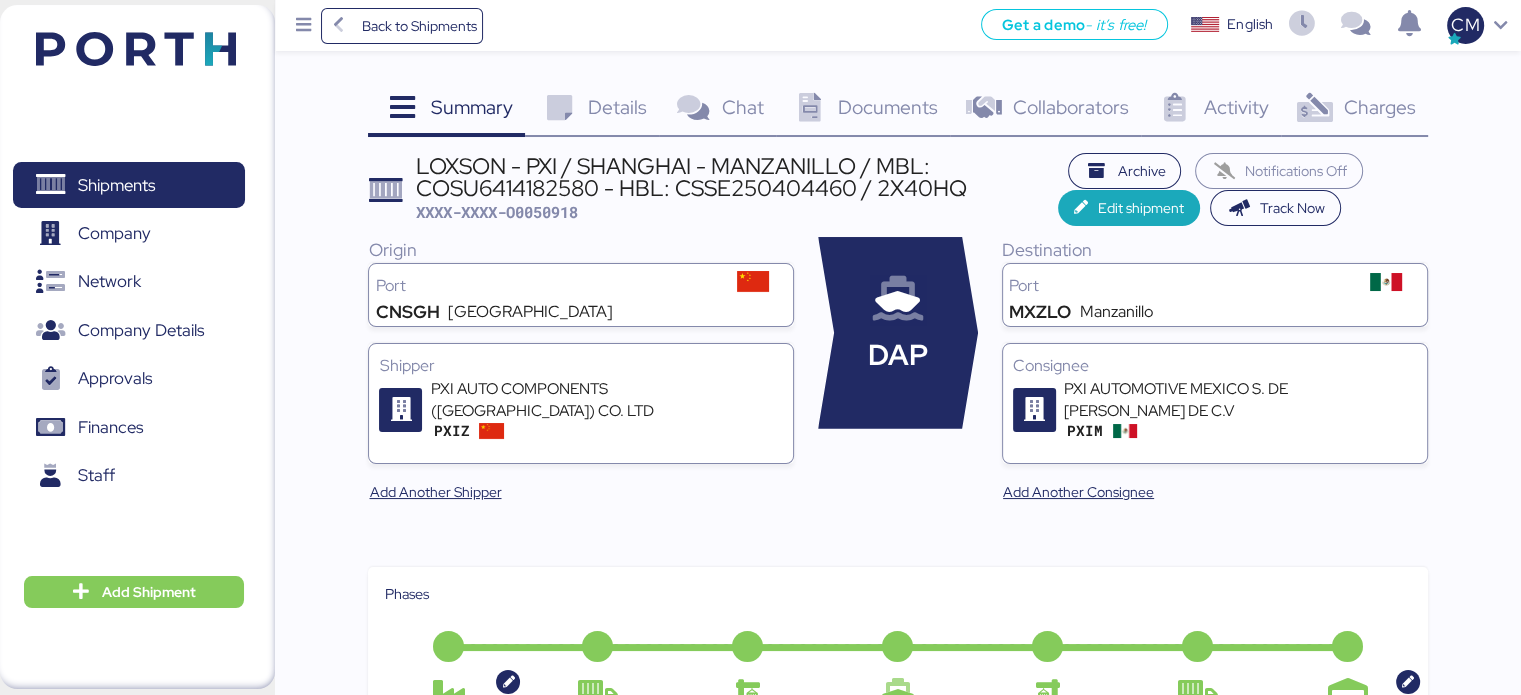 click on "Documents" at bounding box center [888, 107] 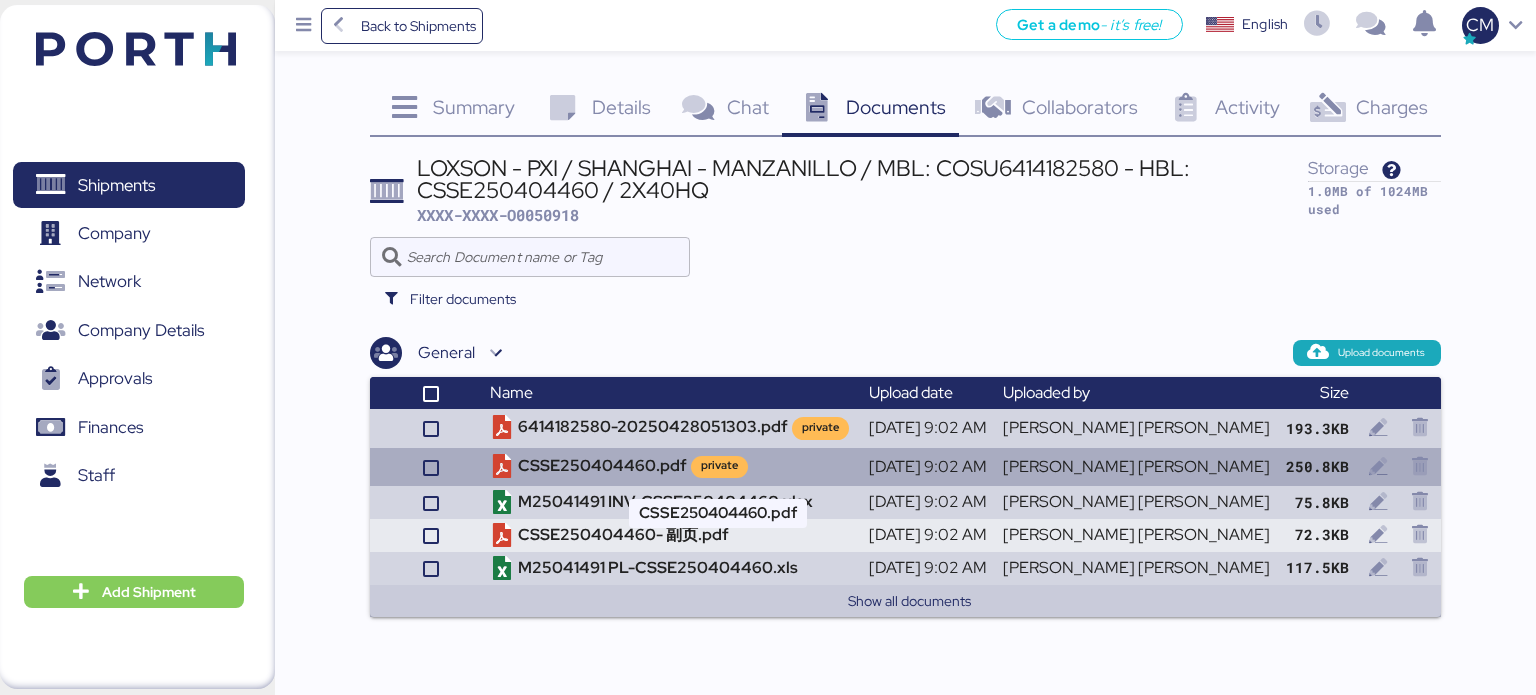 click on "CSSE250404460.pdf
private" at bounding box center (671, 467) 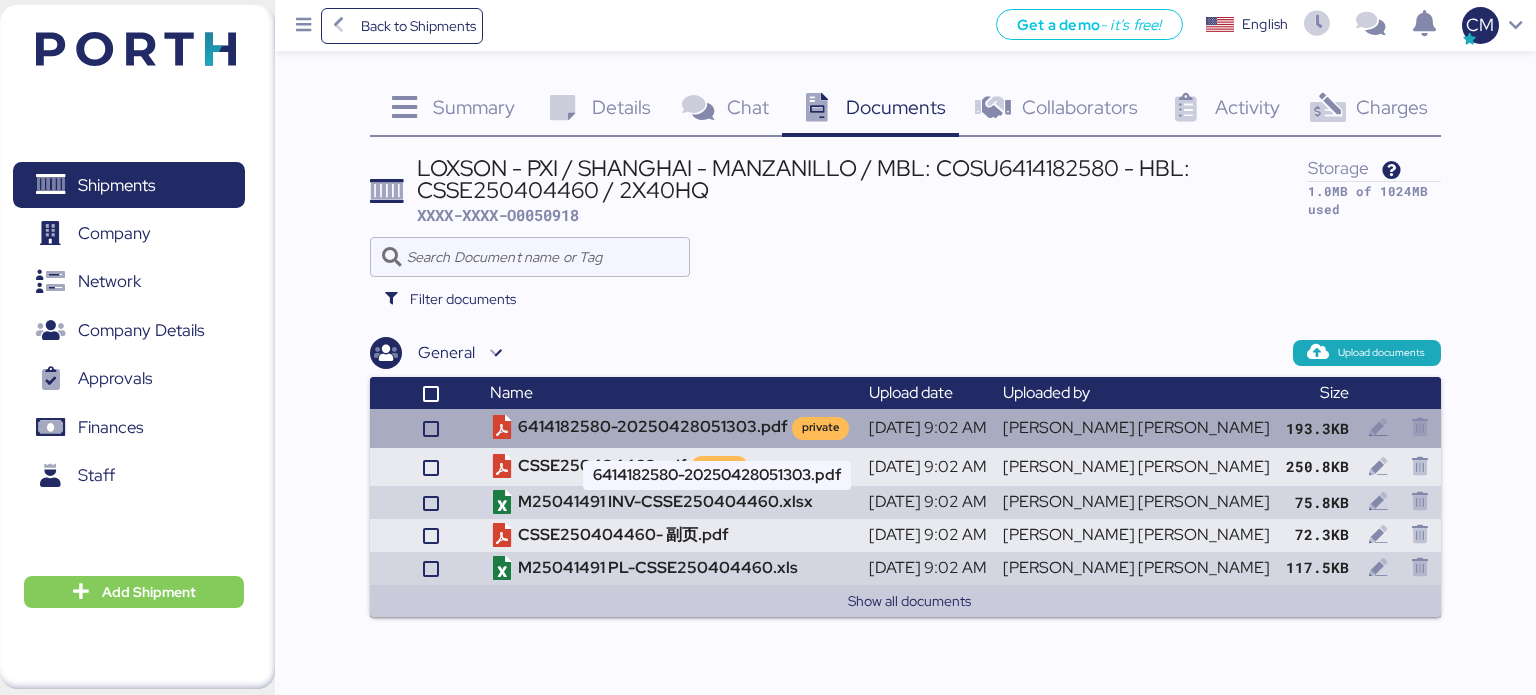 click on "6414182580-20250428051303.pdf
private" at bounding box center [671, 428] 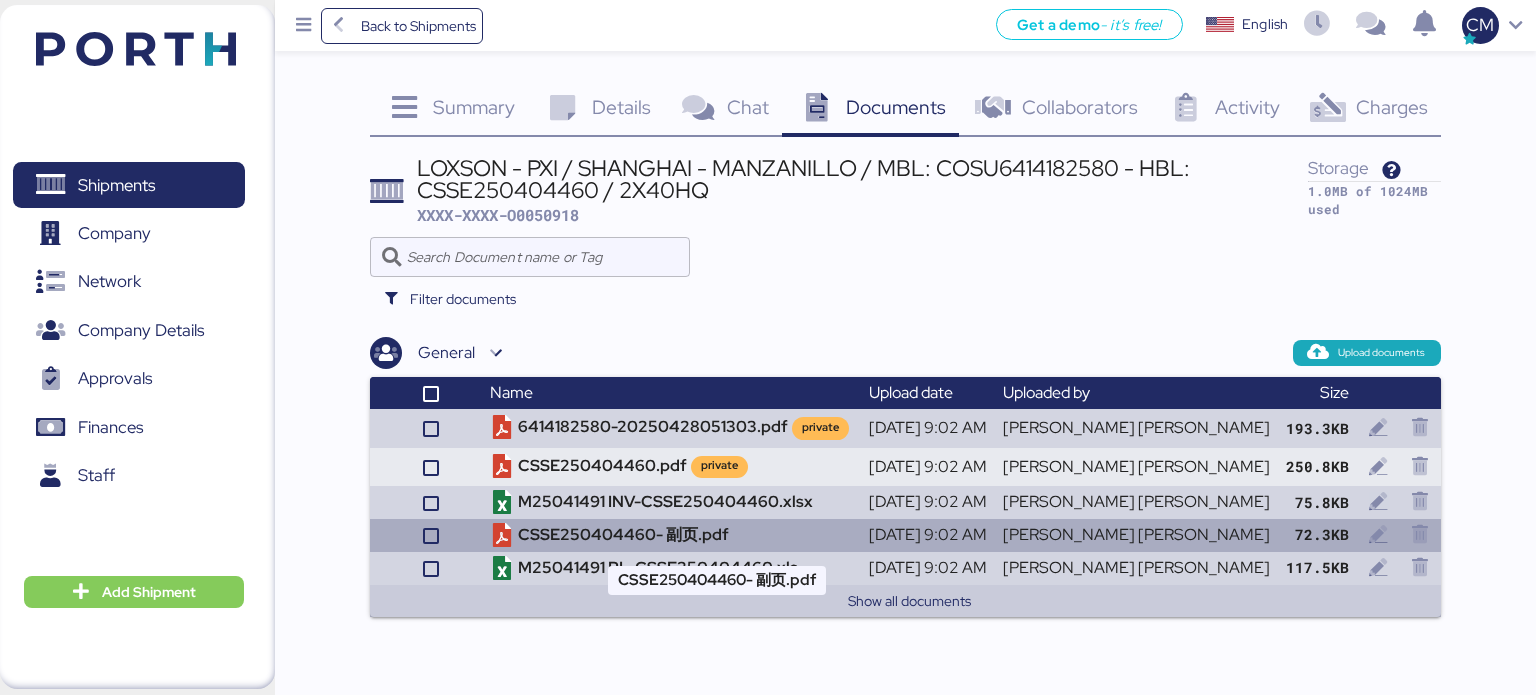 click on "CSSE250404460- 副页.pdf" at bounding box center (671, 535) 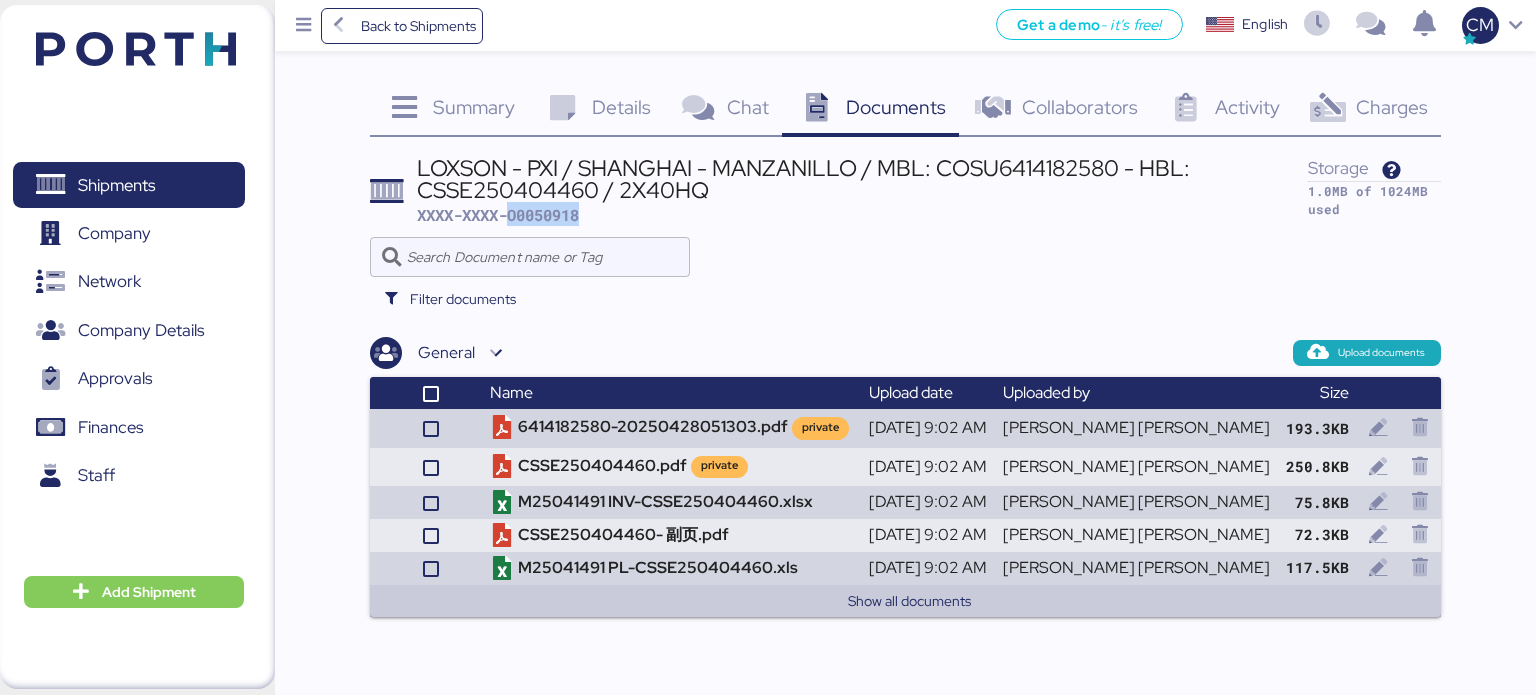 drag, startPoint x: 597, startPoint y: 215, endPoint x: 512, endPoint y: 219, distance: 85.09406 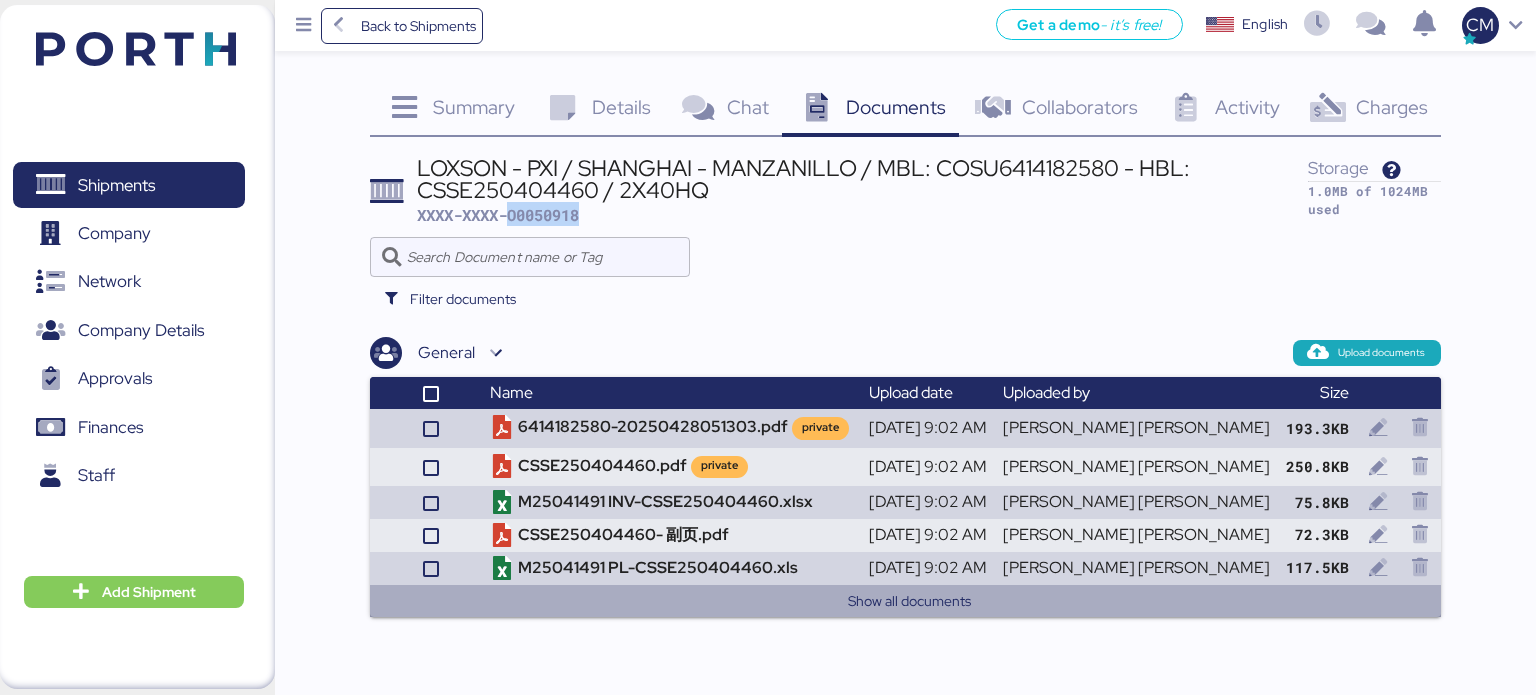 click on "Show all documents" at bounding box center [910, 601] 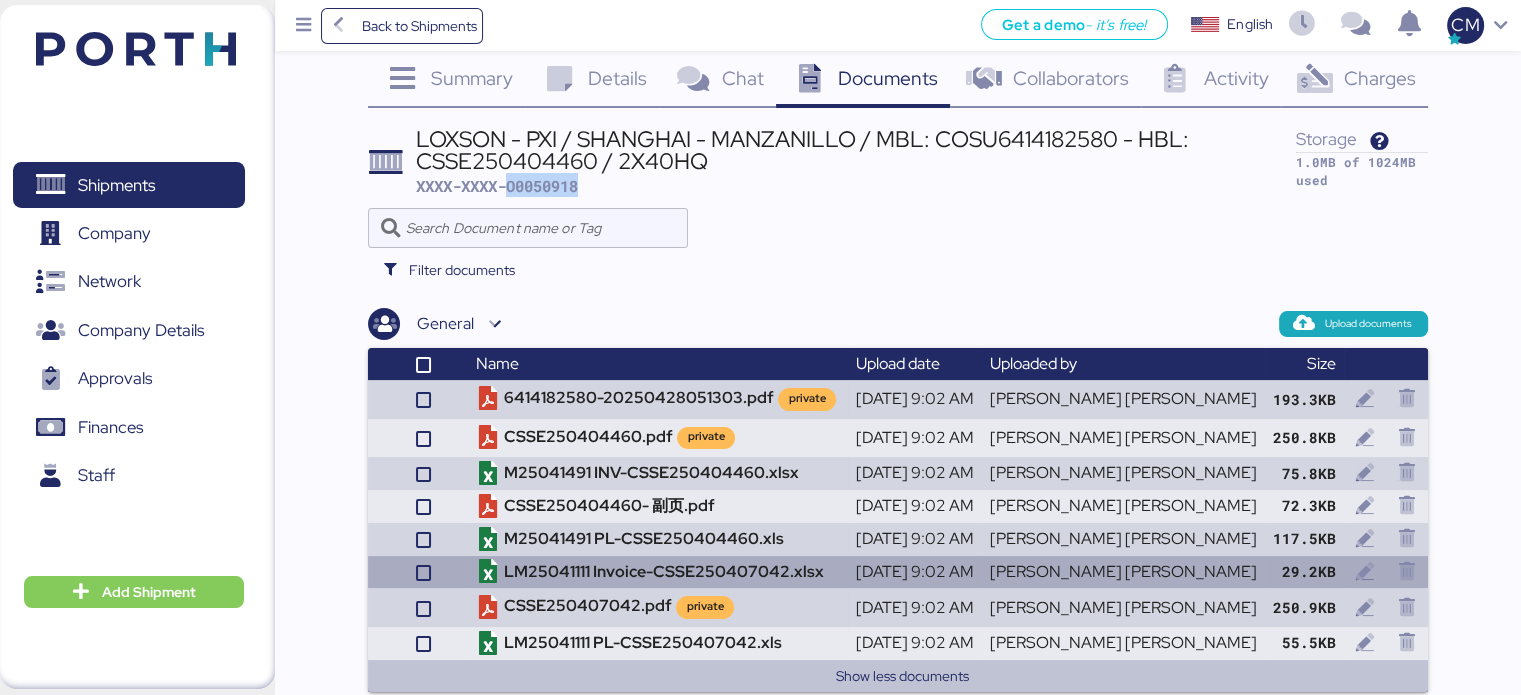 scroll, scrollTop: 52, scrollLeft: 0, axis: vertical 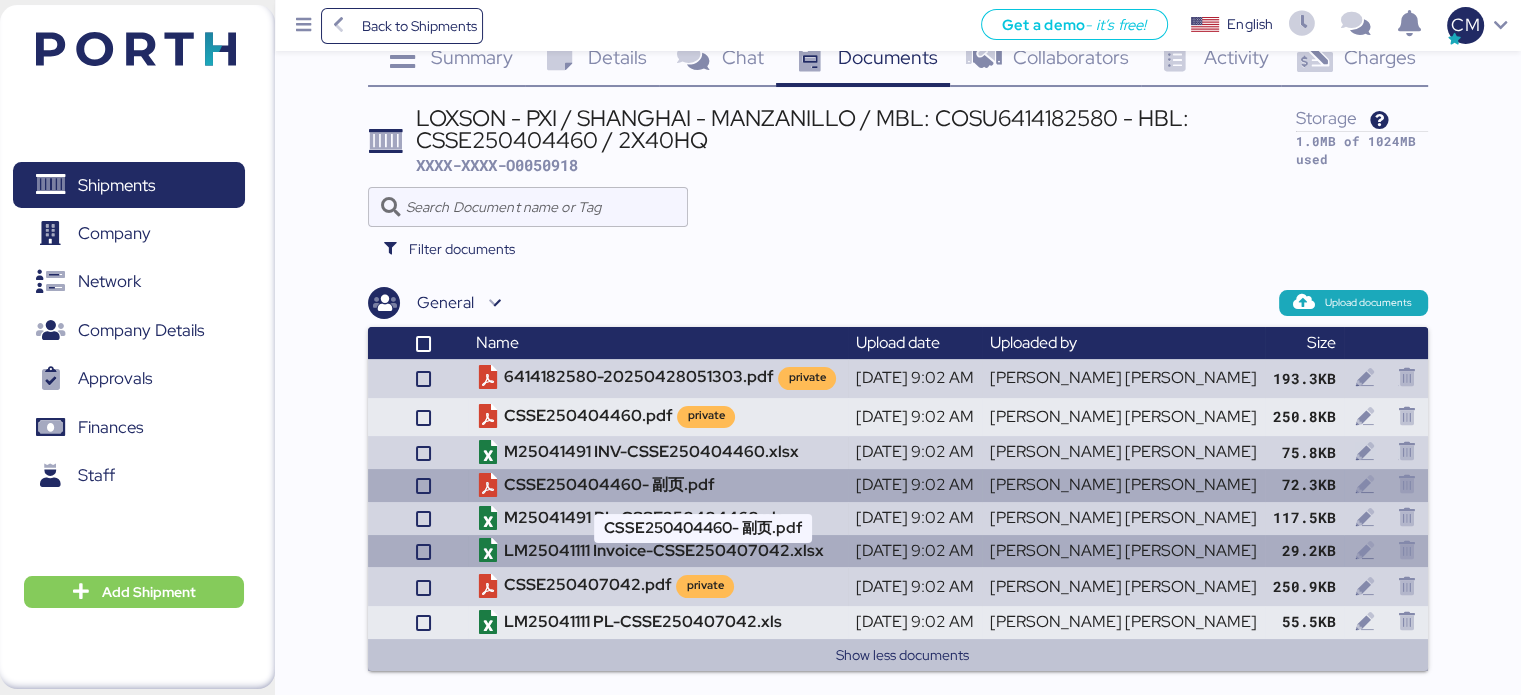 click on "CSSE250404460- 副页.pdf" at bounding box center (657, 485) 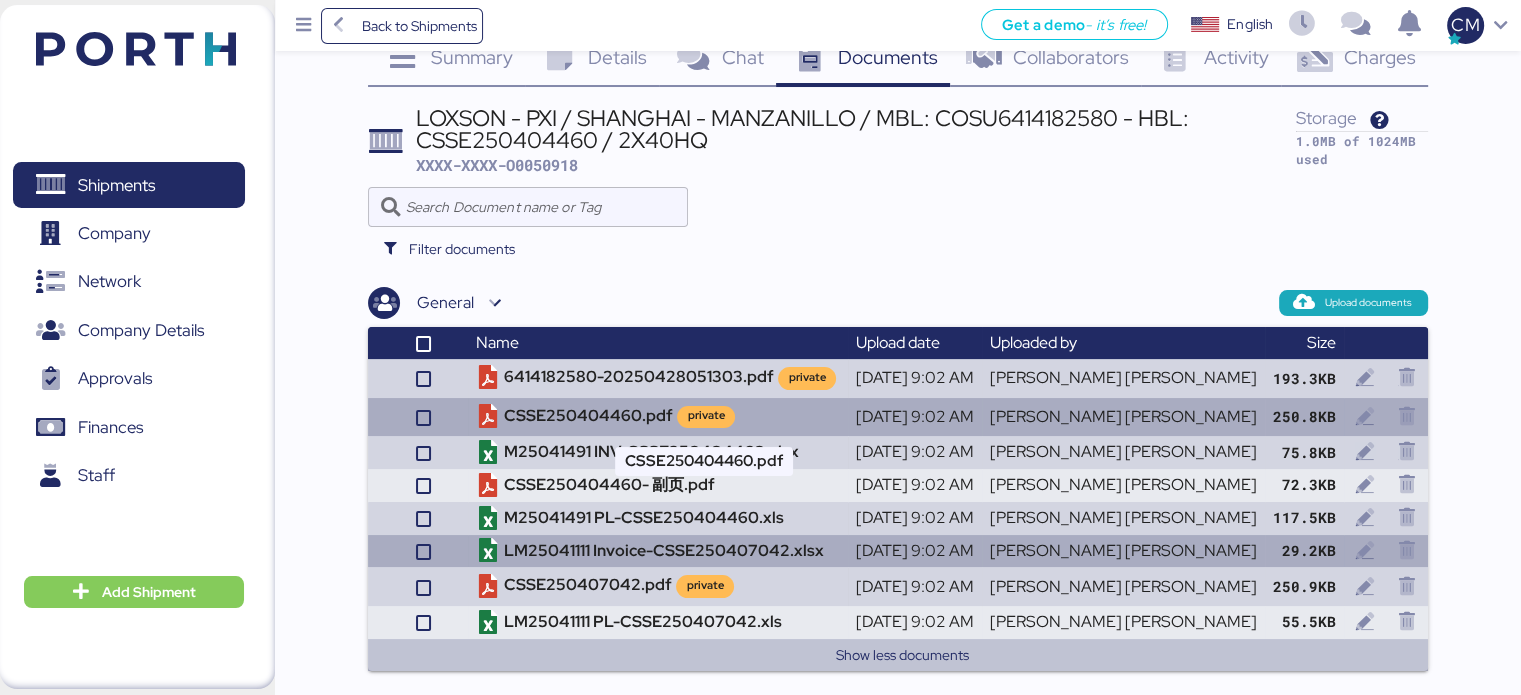 click on "CSSE250404460.pdf
private" at bounding box center [657, 417] 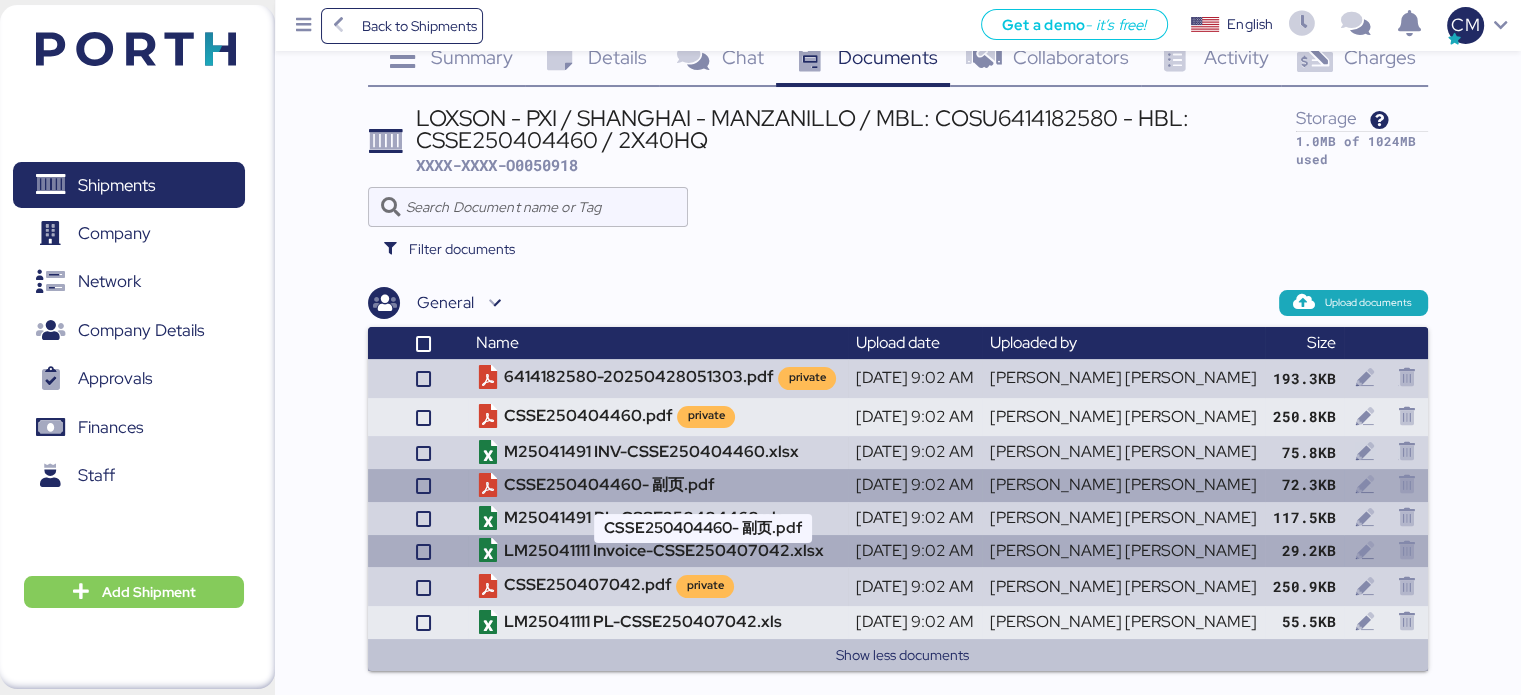 click on "CSSE250404460- 副页.pdf" at bounding box center (657, 485) 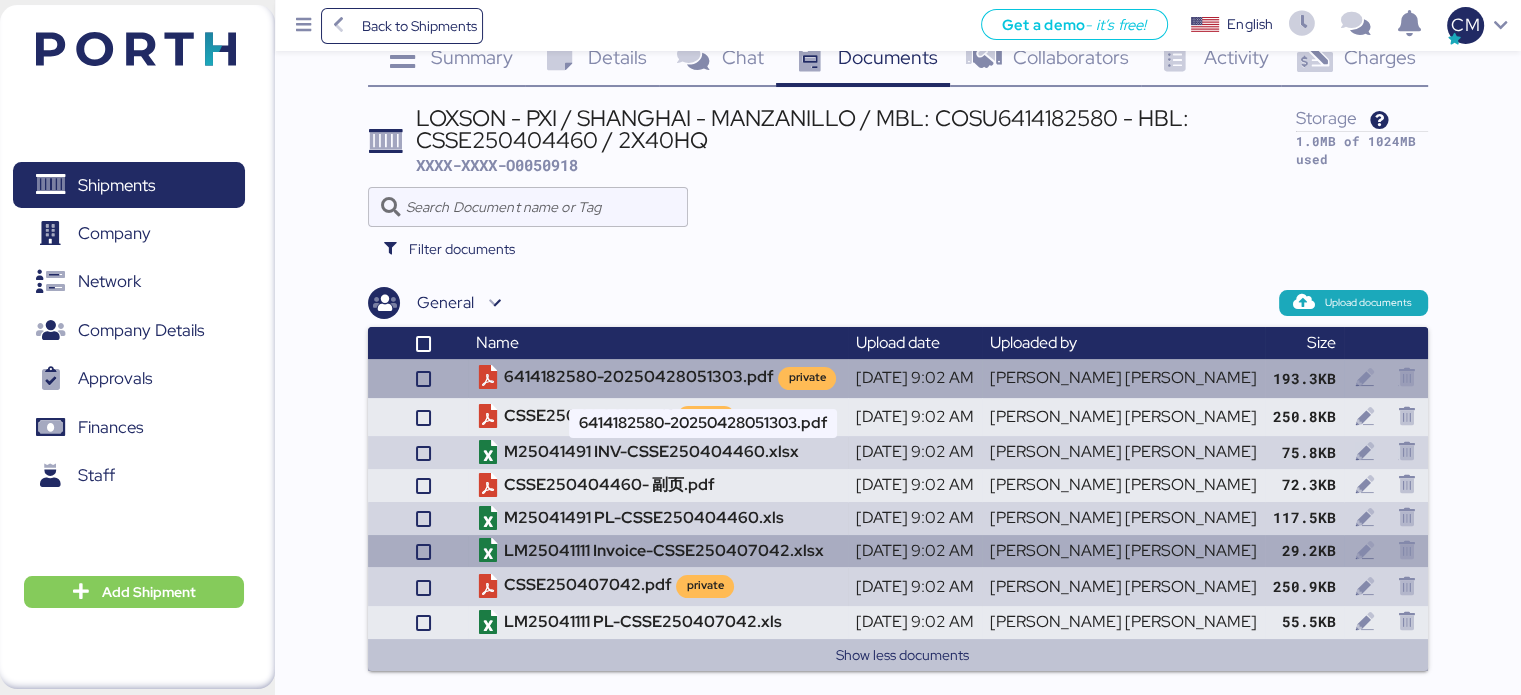 click on "6414182580-20250428051303.pdf
private" at bounding box center (657, 378) 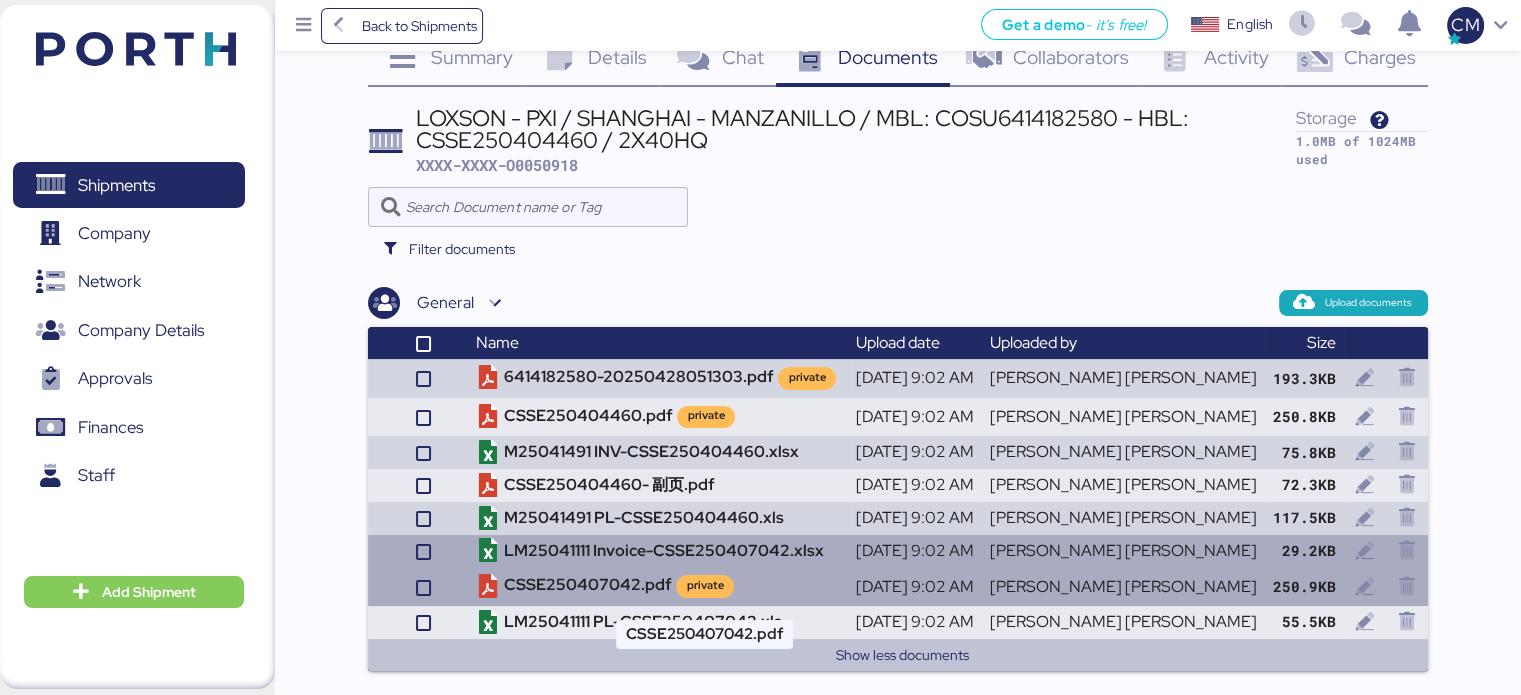 click on "CSSE250407042.pdf
private" at bounding box center (657, 586) 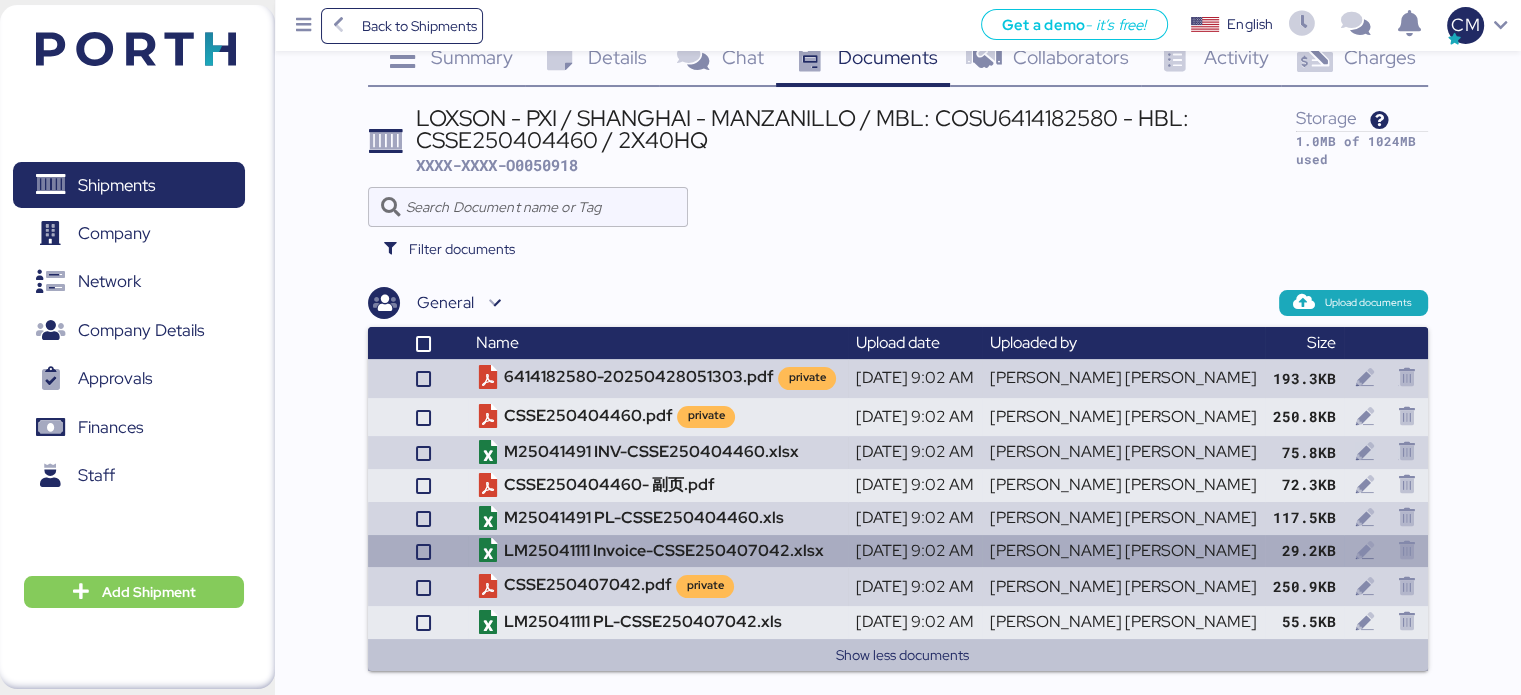 click on "Summary 0   Details 0   Chat 0   Documents 0   Collaborators 0   Activity 0   Charges 0   LOXSON - PXI / SHANGHAI - MANZANILLO / MBL: COSU6414182580 - HBL: CSSE250404460 / 2X40HQ XXXX-XXXX-O0050918 Storage
1.0MB of 1024MB used
Filter documents      General     Upload documents Name   Upload date   Uploaded by     Size
6414182580-20250428051303.pdf
private
Apr 29 2025, 9:02 AM
Ignacio Javier Rangel Ruíz
193.3KB
CSSE250404460.pdf
private
Apr 29 2025, 9:02 AM
Ignacio Javier Rangel Ruíz
250.8KB
M25041491 INV-CSSE250404460.xlsx
Apr 29 2025, 9:02 AM
75.8KB" at bounding box center (760, 310) 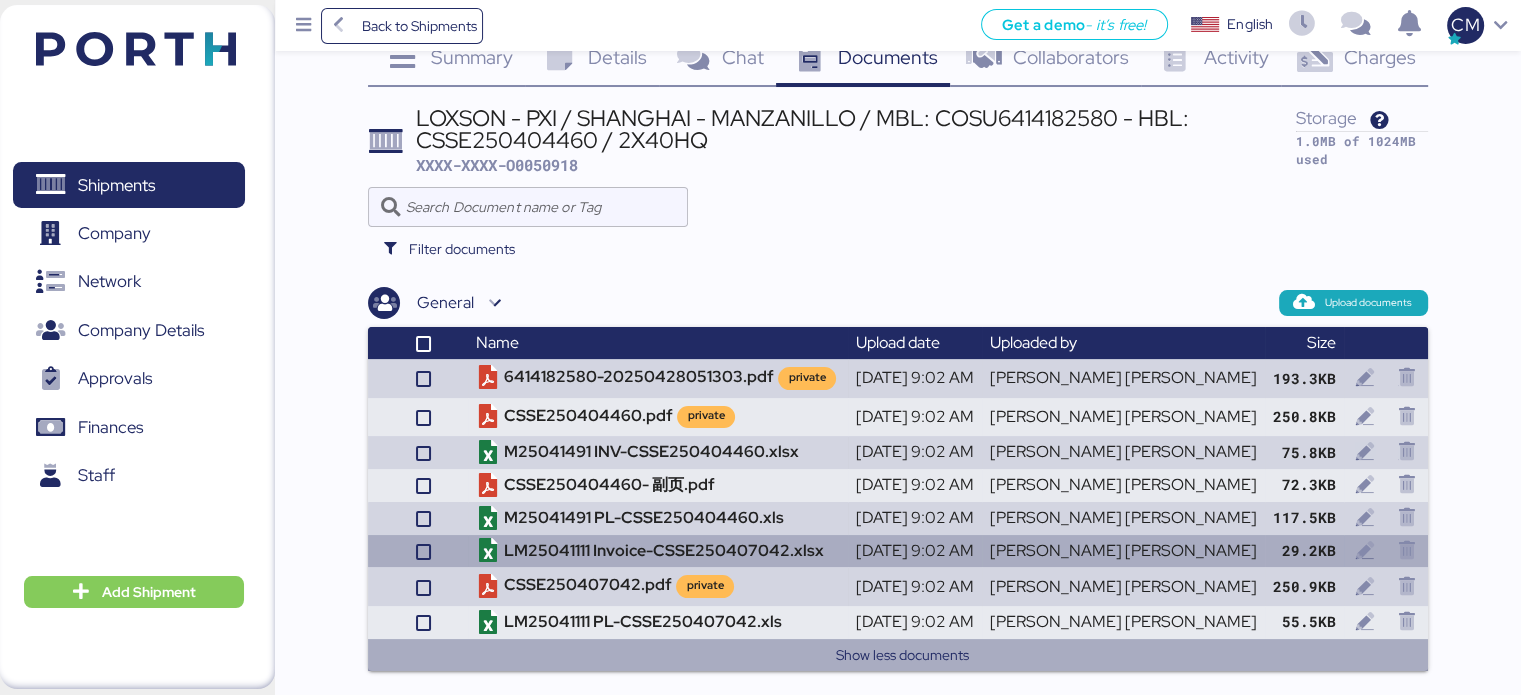 click on "Show less documents" at bounding box center [901, 655] 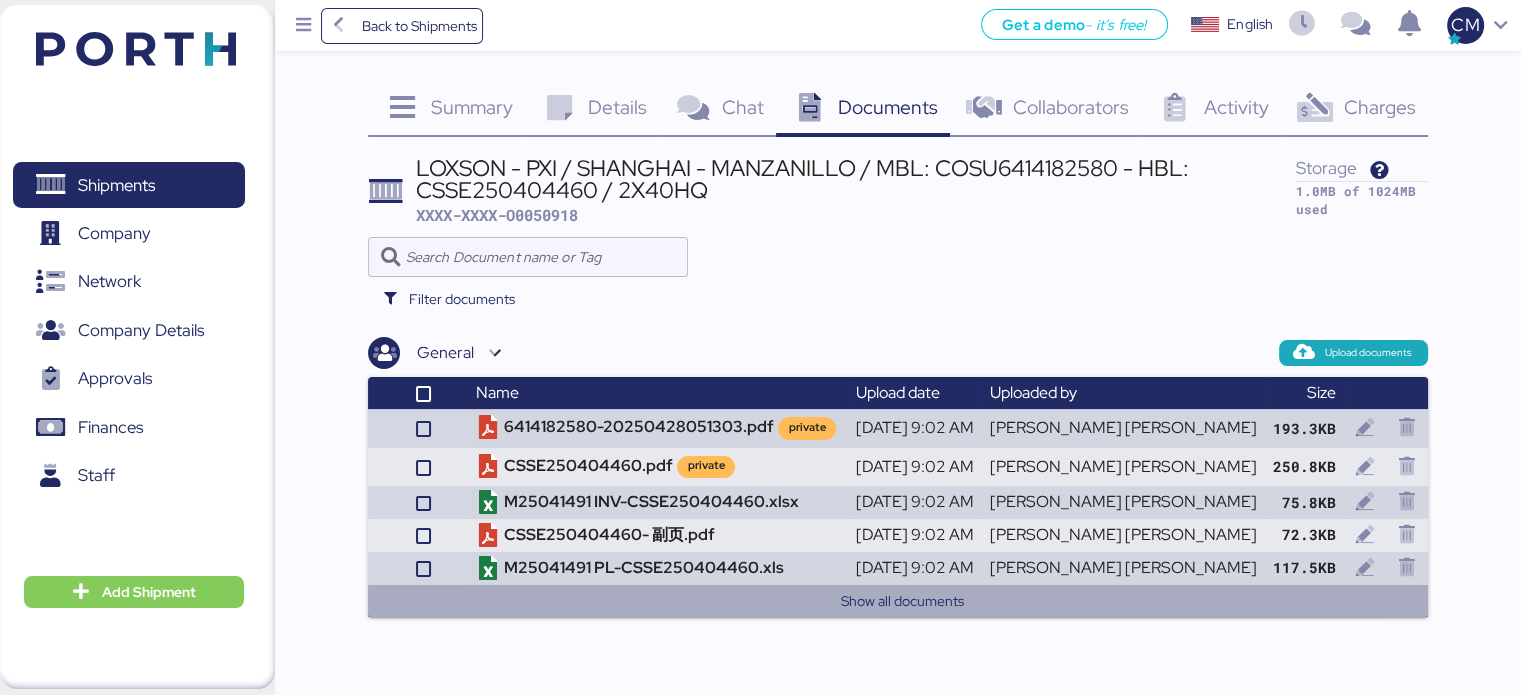 scroll, scrollTop: 0, scrollLeft: 0, axis: both 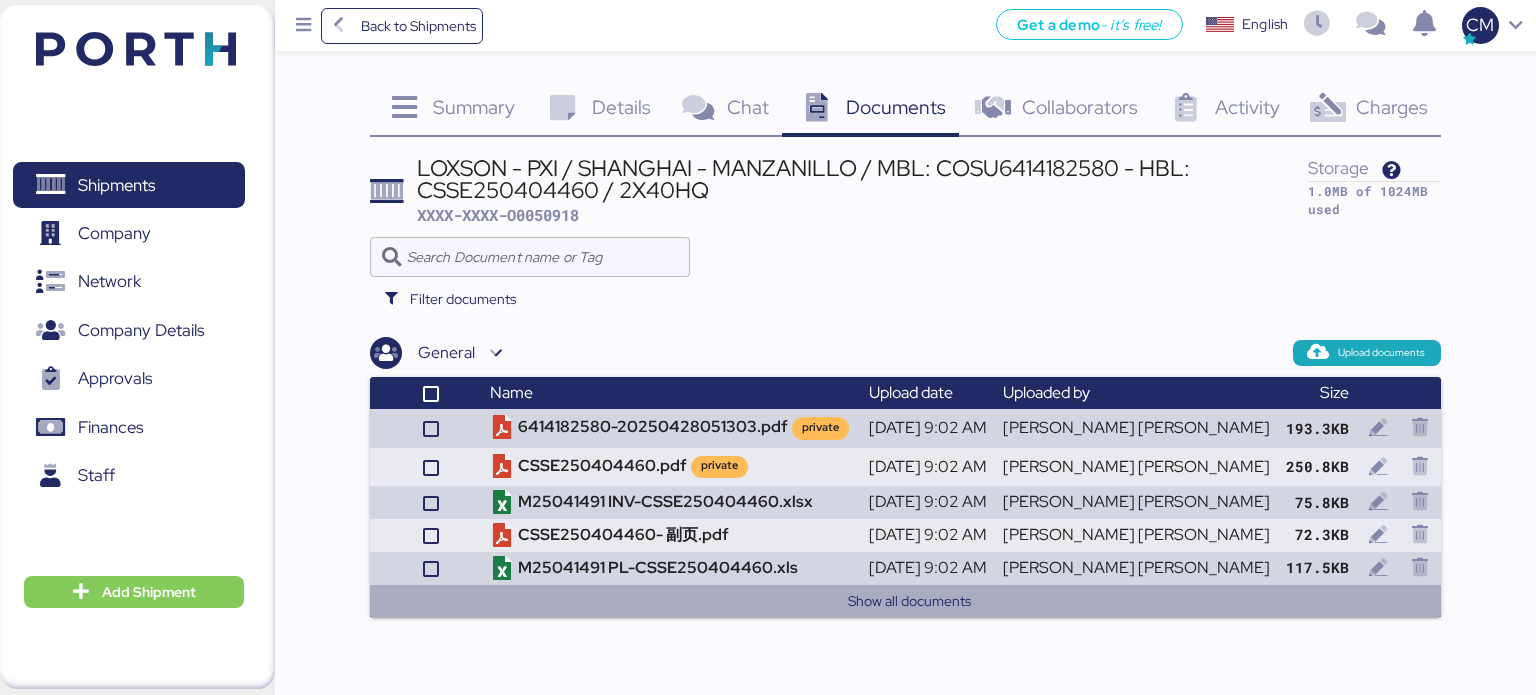 click on "Show all documents" at bounding box center [910, 601] 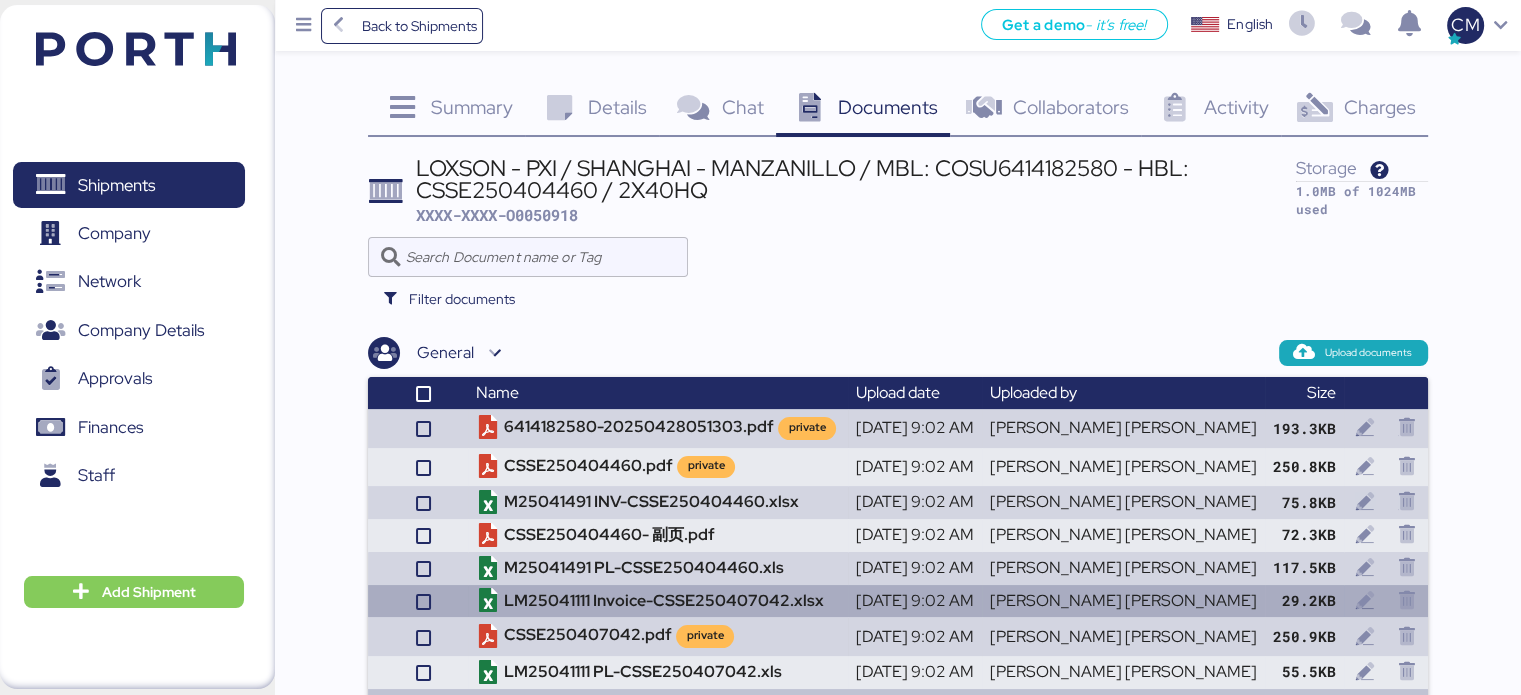 scroll, scrollTop: 52, scrollLeft: 0, axis: vertical 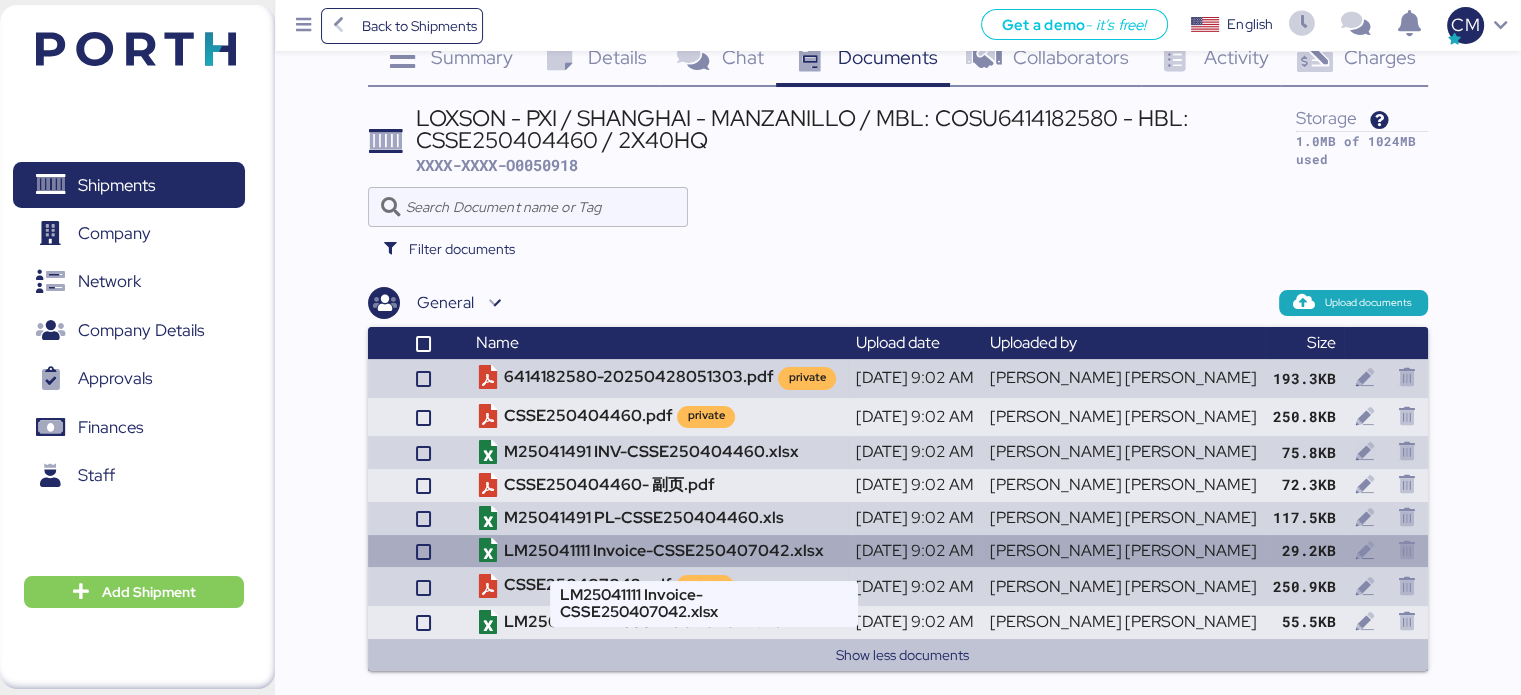click on "LM25041111  Invoice-CSSE250407042.xlsx" at bounding box center [657, 551] 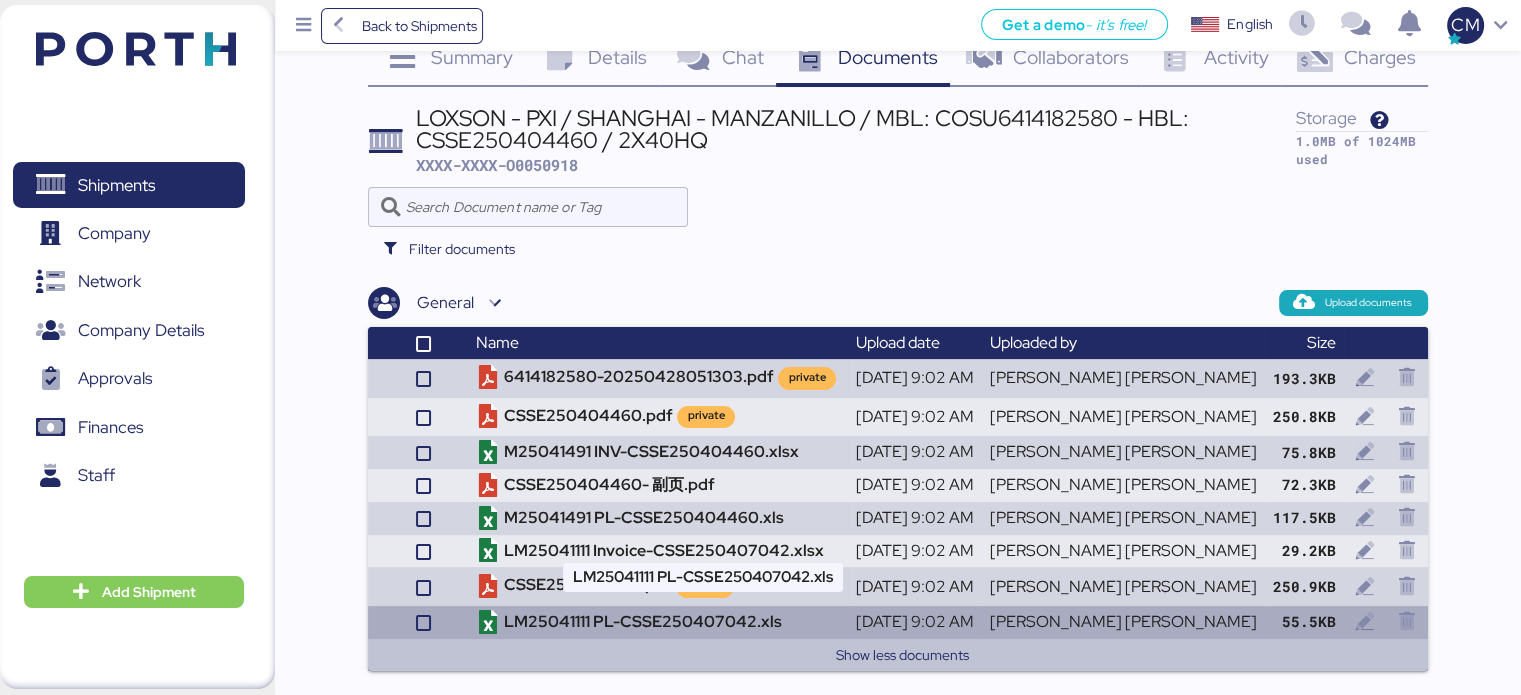 click on "LM25041111   PL-CSSE250407042.xls" at bounding box center (657, 622) 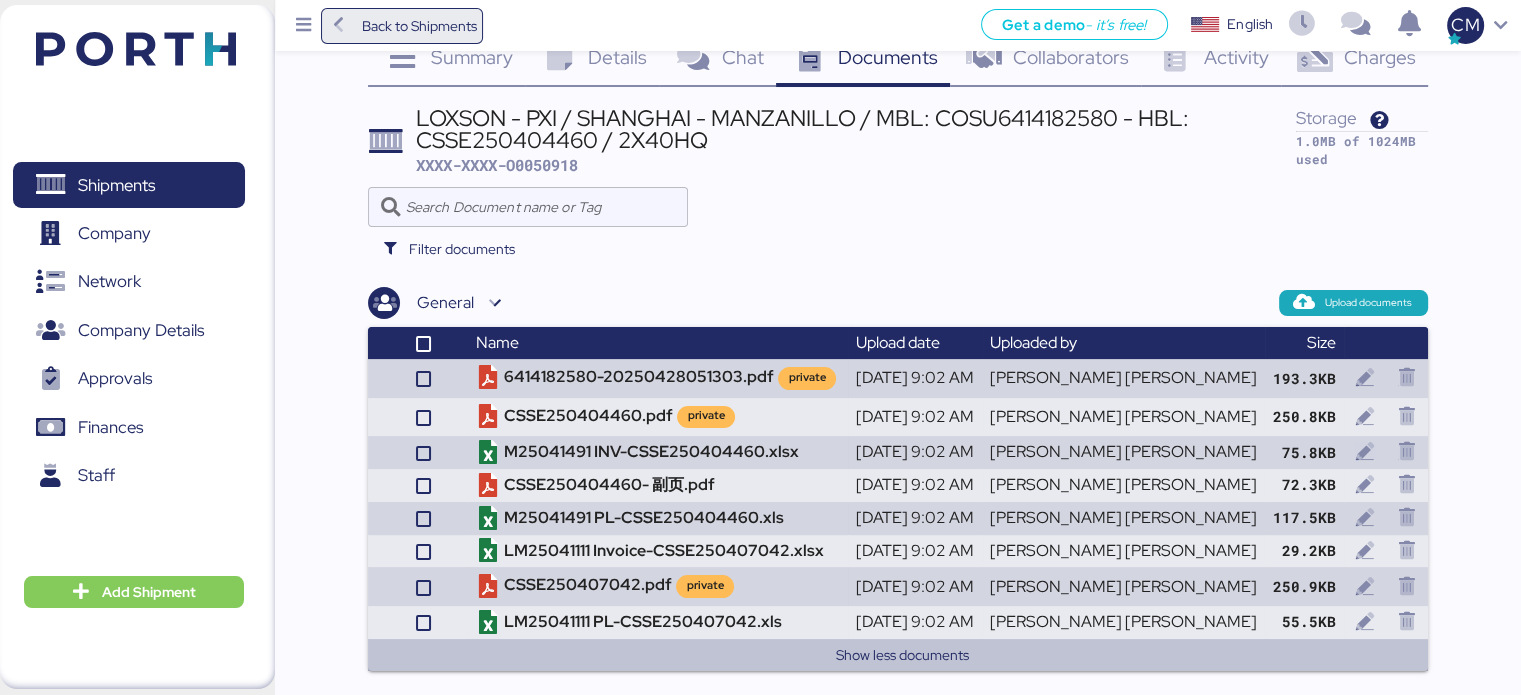 click at bounding box center (339, 26) 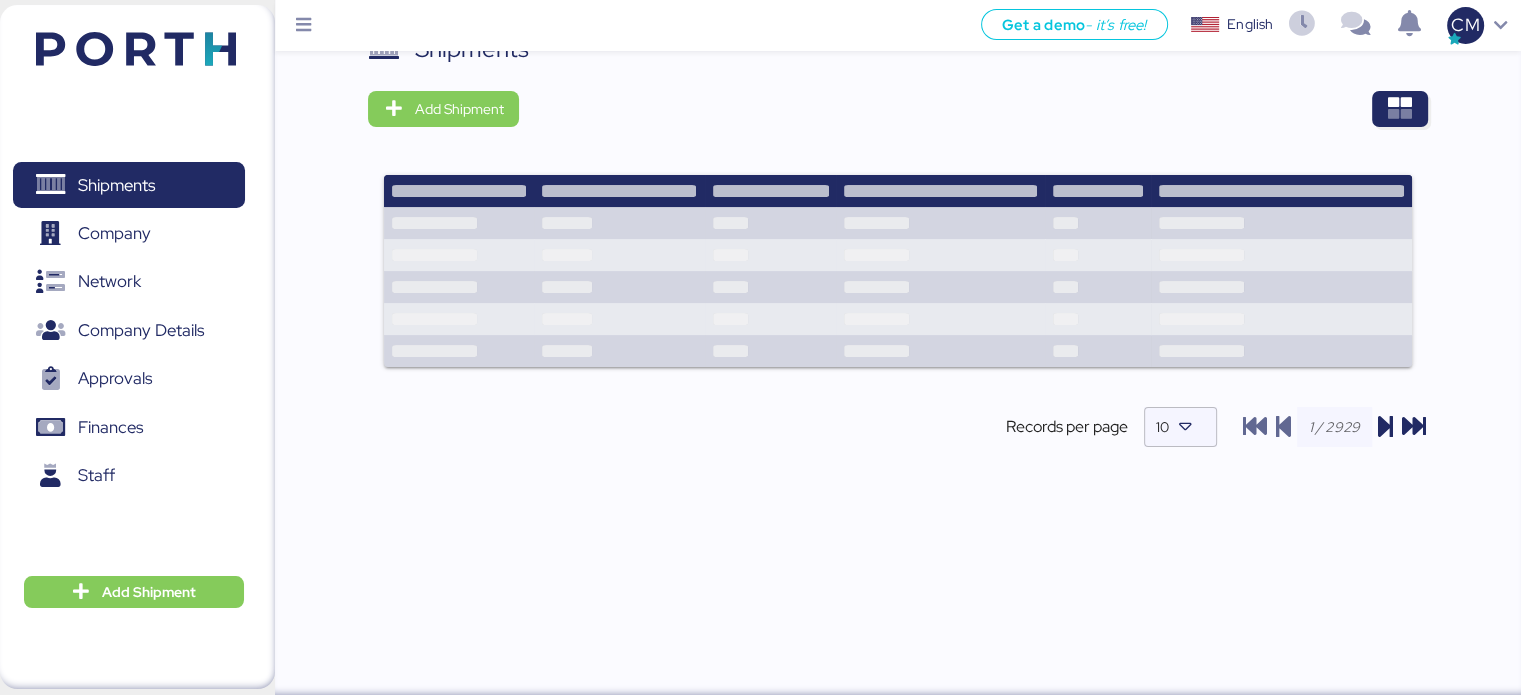 scroll, scrollTop: 0, scrollLeft: 0, axis: both 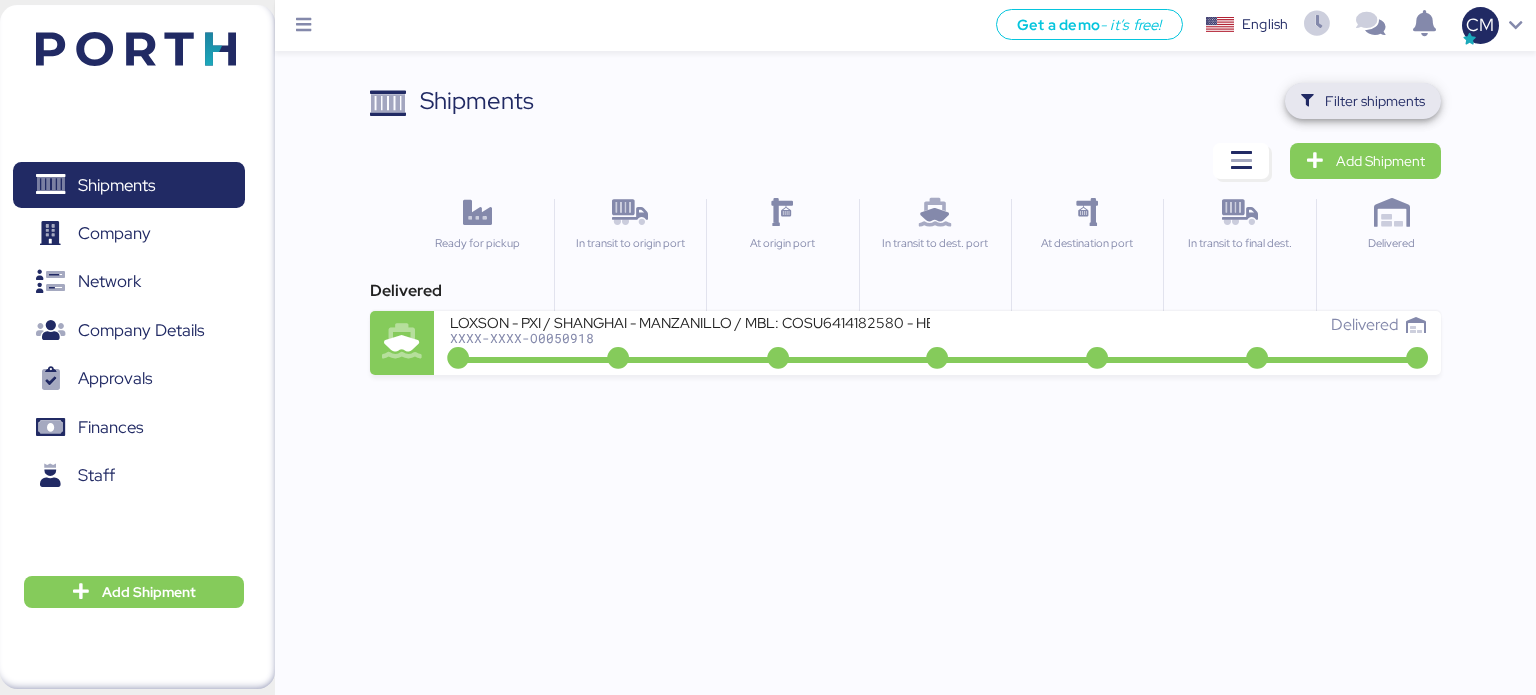 click on "Filter shipments" at bounding box center (1375, 101) 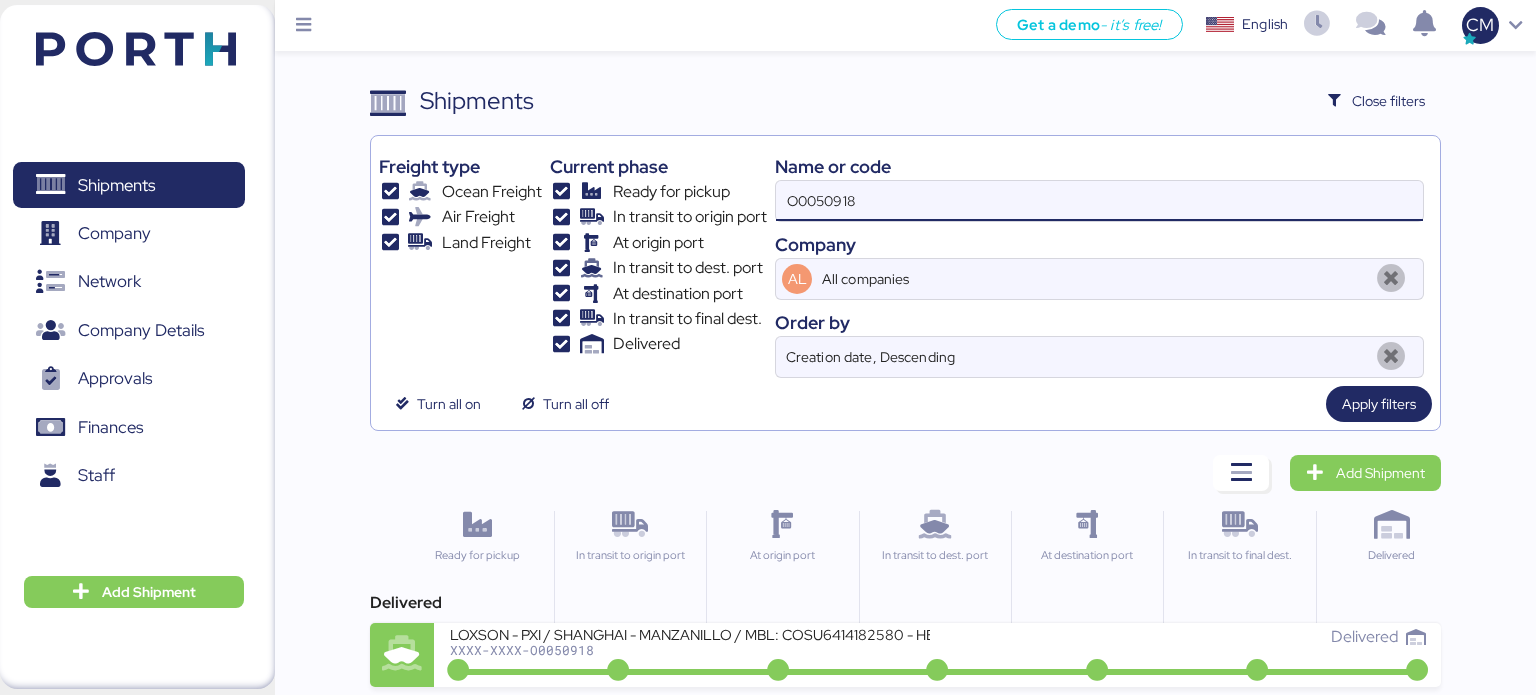 click on "O0050918" at bounding box center (1099, 201) 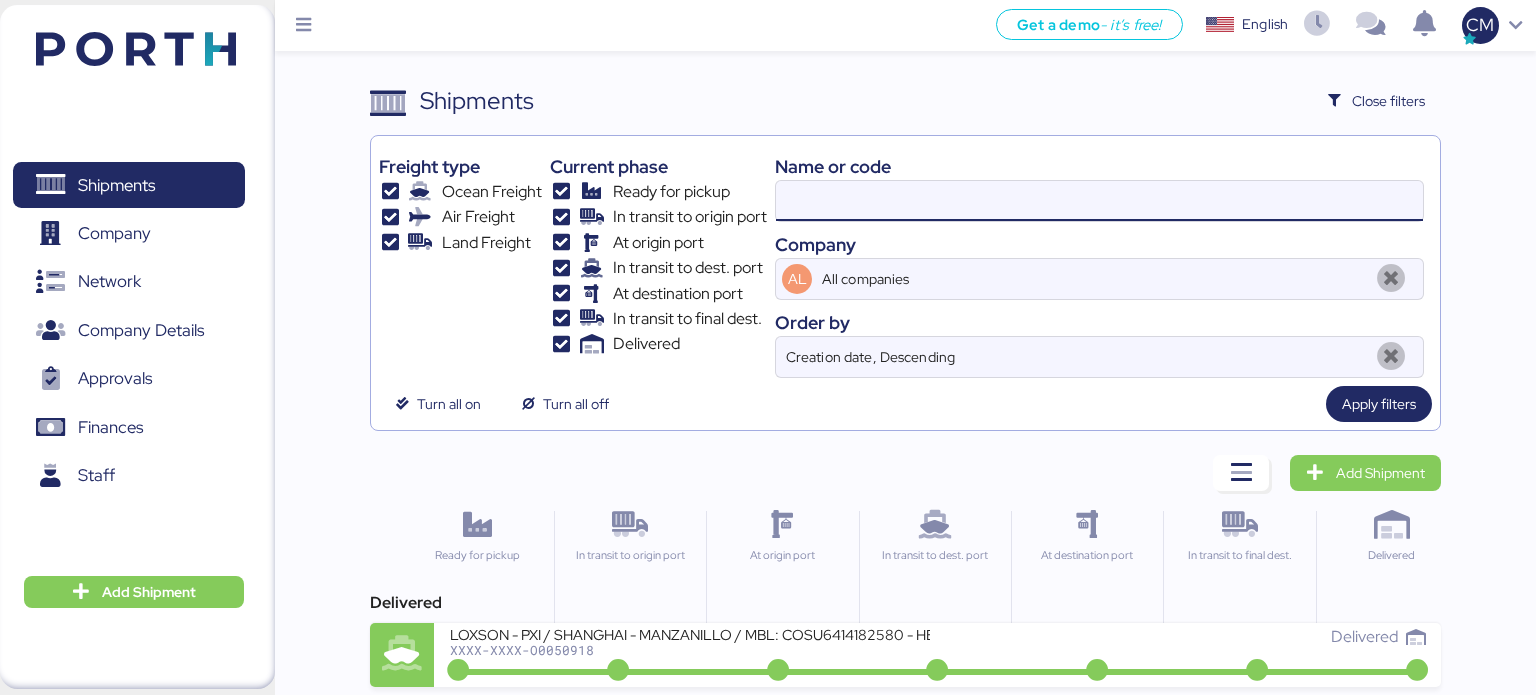 paste on "O0050905G-P" 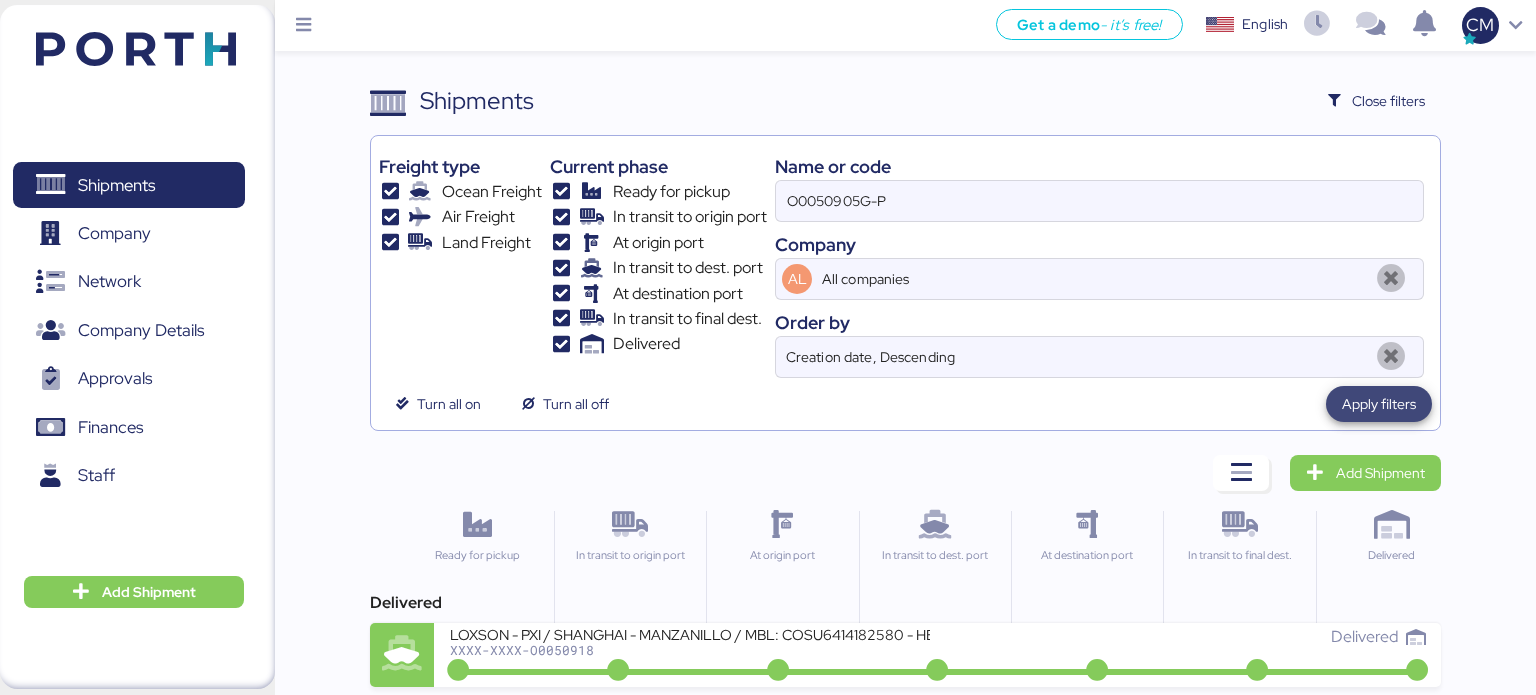click on "Apply filters" at bounding box center (1379, 404) 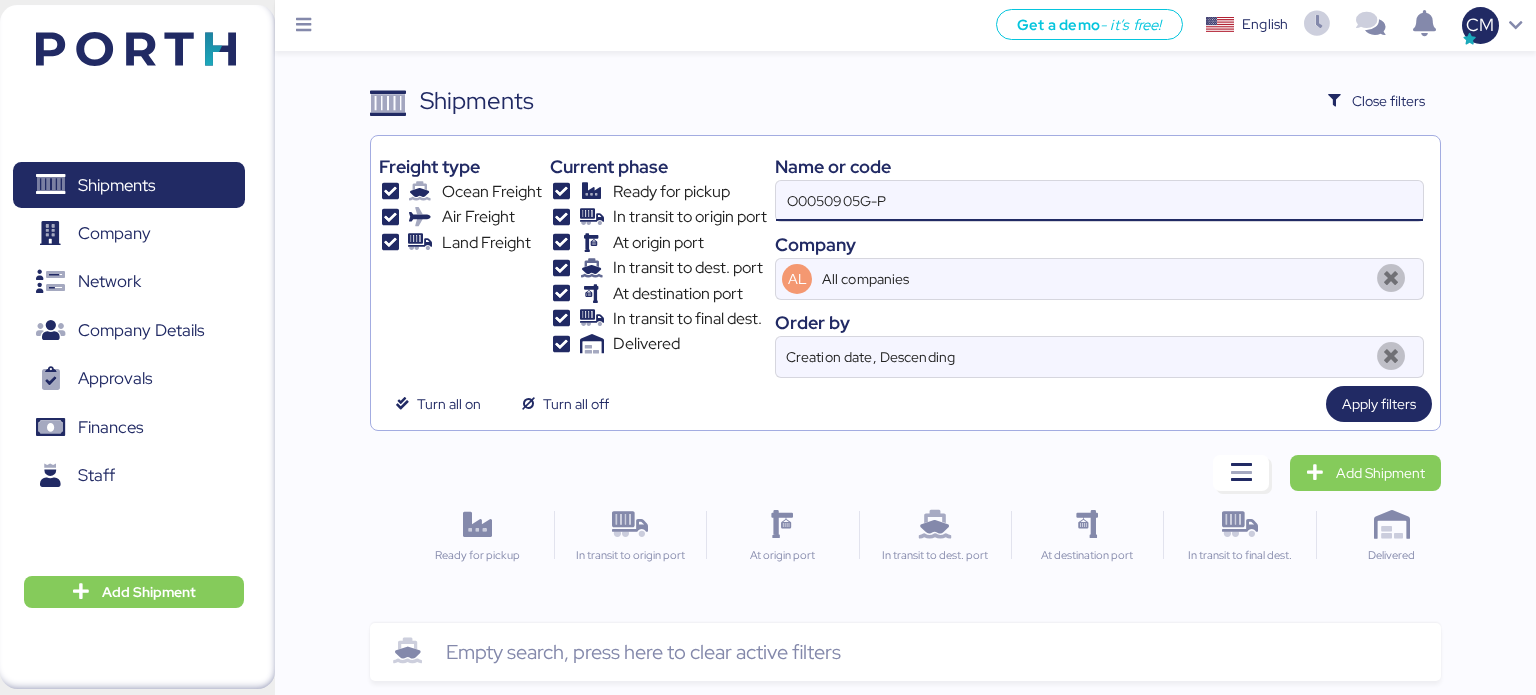 click on "O0050905G-P" at bounding box center [1099, 201] 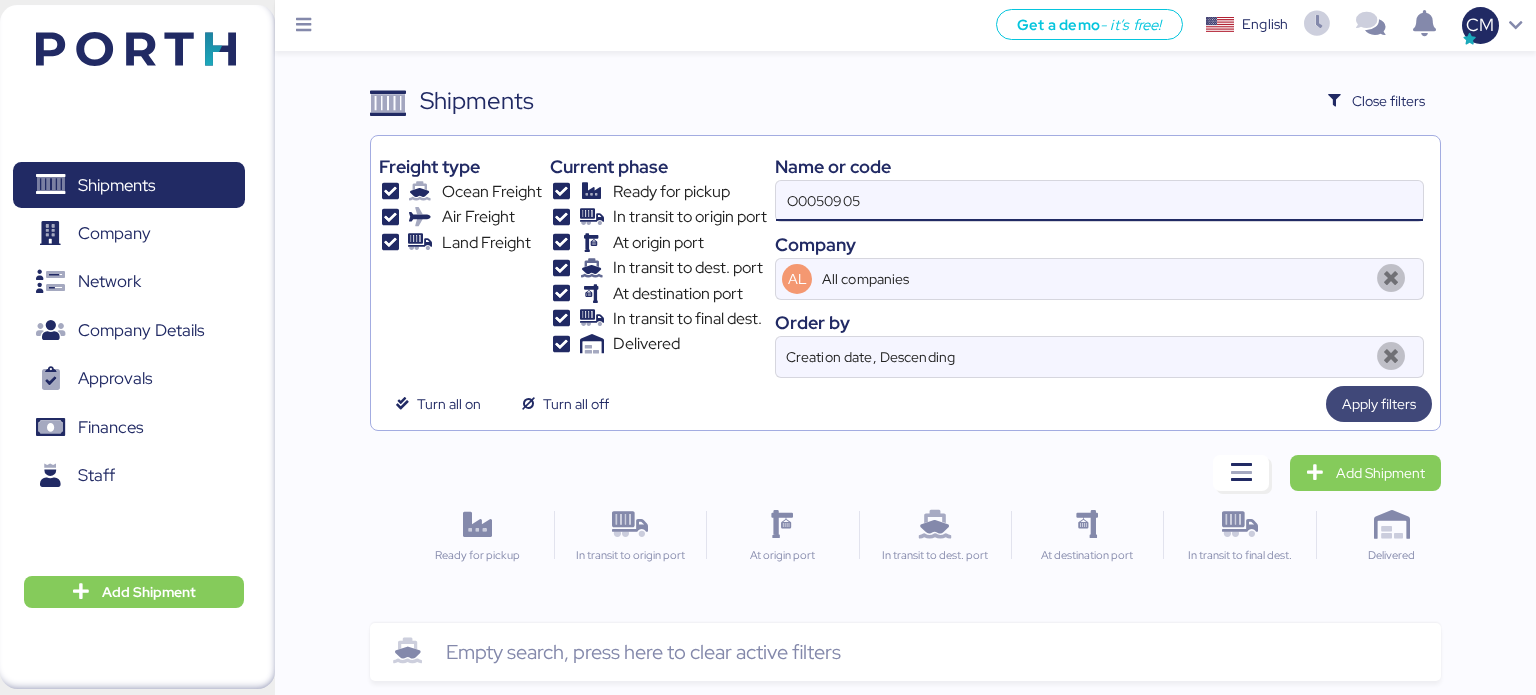 type on "O0050905" 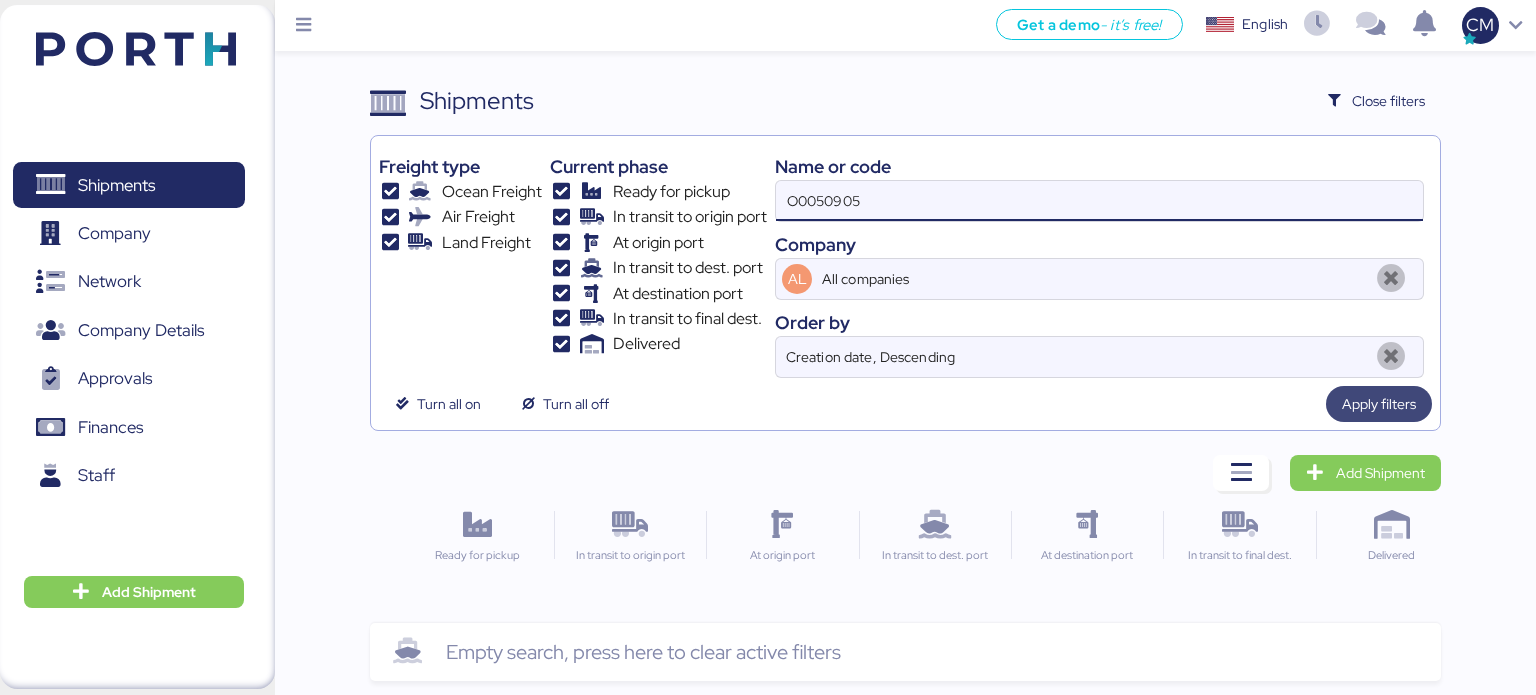 click on "Apply filters" at bounding box center [1379, 404] 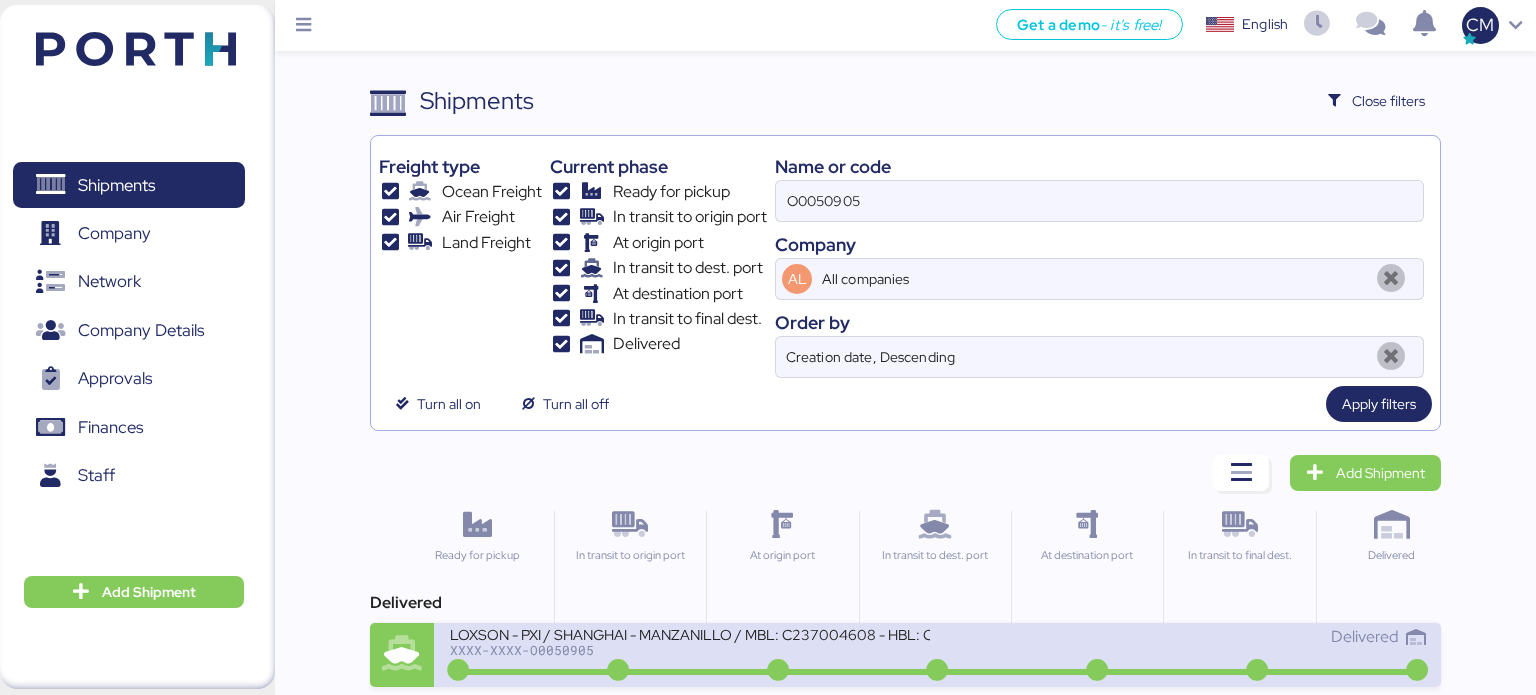 click on "LOXSON - PXI / SHANGHAI - MANZANILLO / MBL: C237004608 - HBL: CSSE250317365 / 1X40HQ" at bounding box center [690, 633] 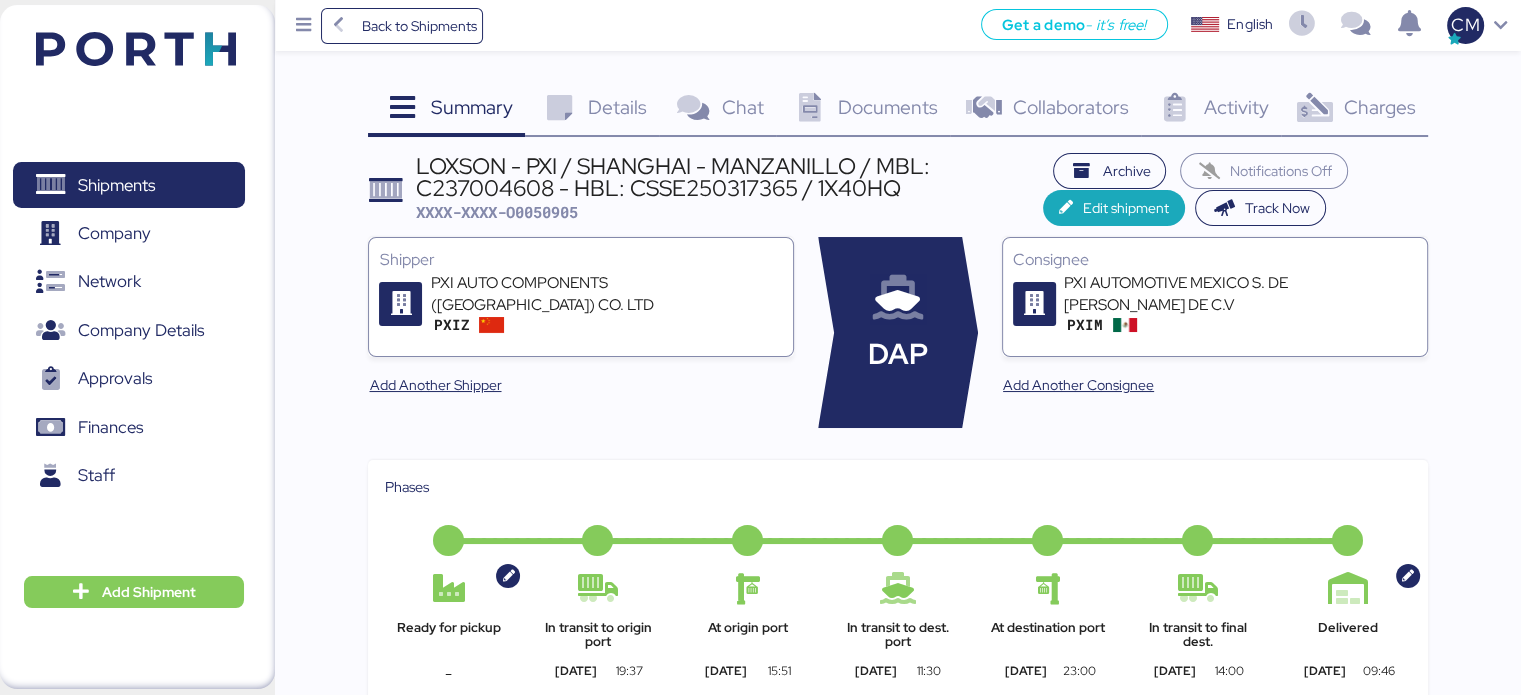 click on "Documents 0" at bounding box center [863, 110] 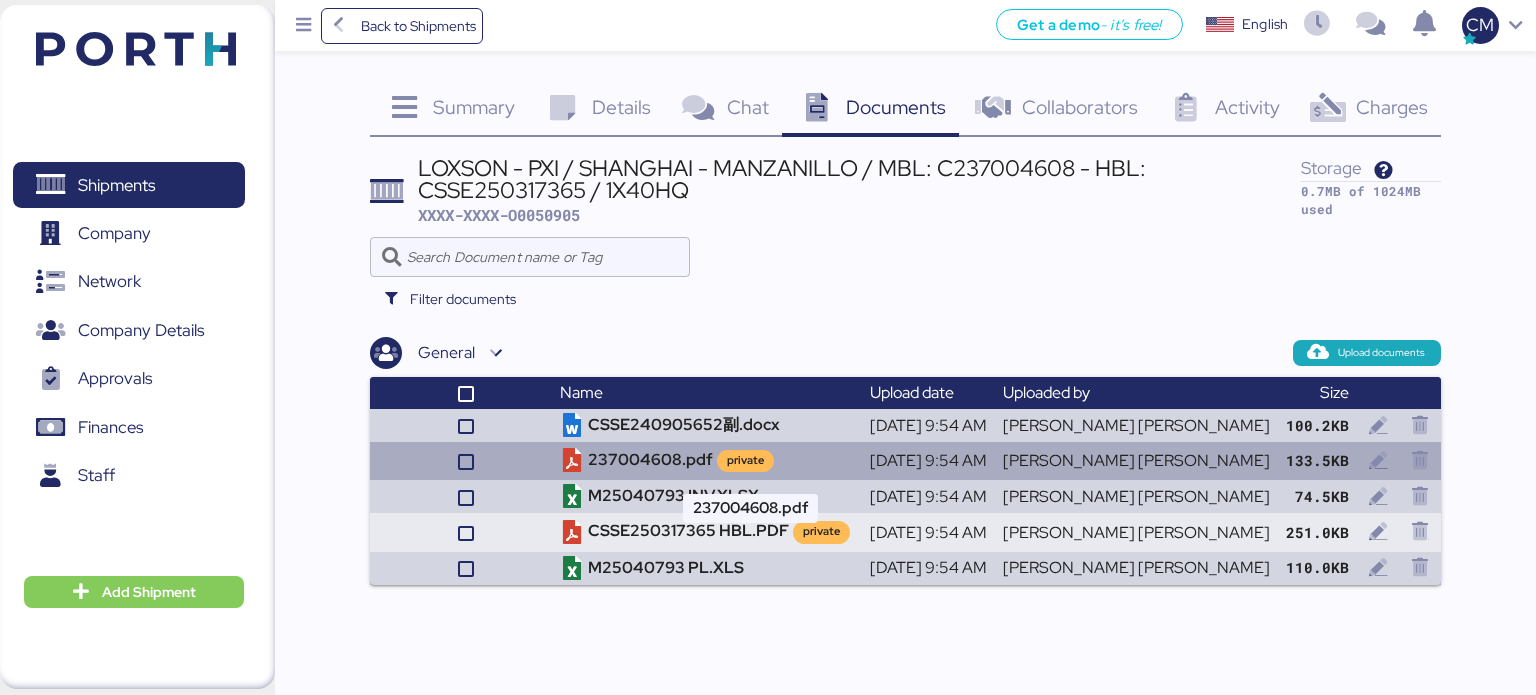 click on "237004608.pdf
private" at bounding box center (707, 461) 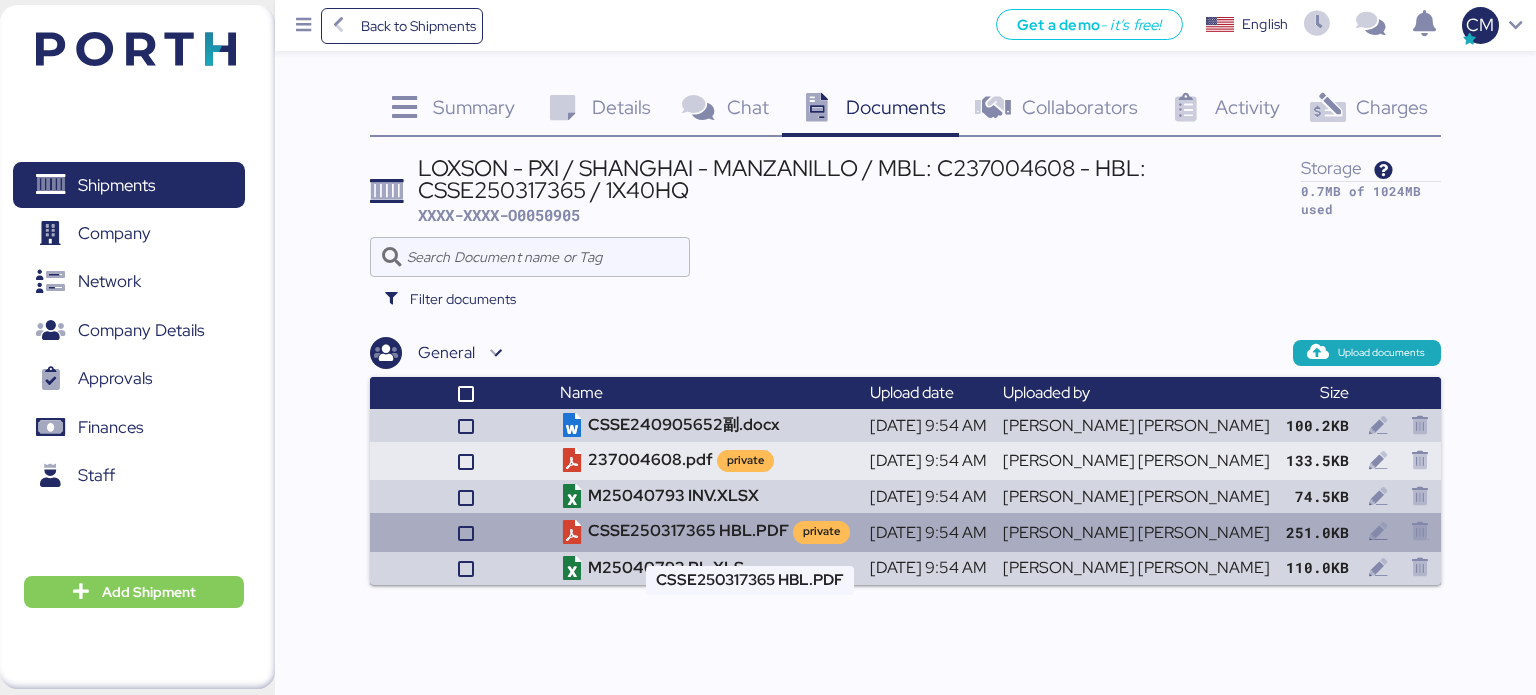 click on "CSSE250317365 HBL.PDF
private" at bounding box center [707, 532] 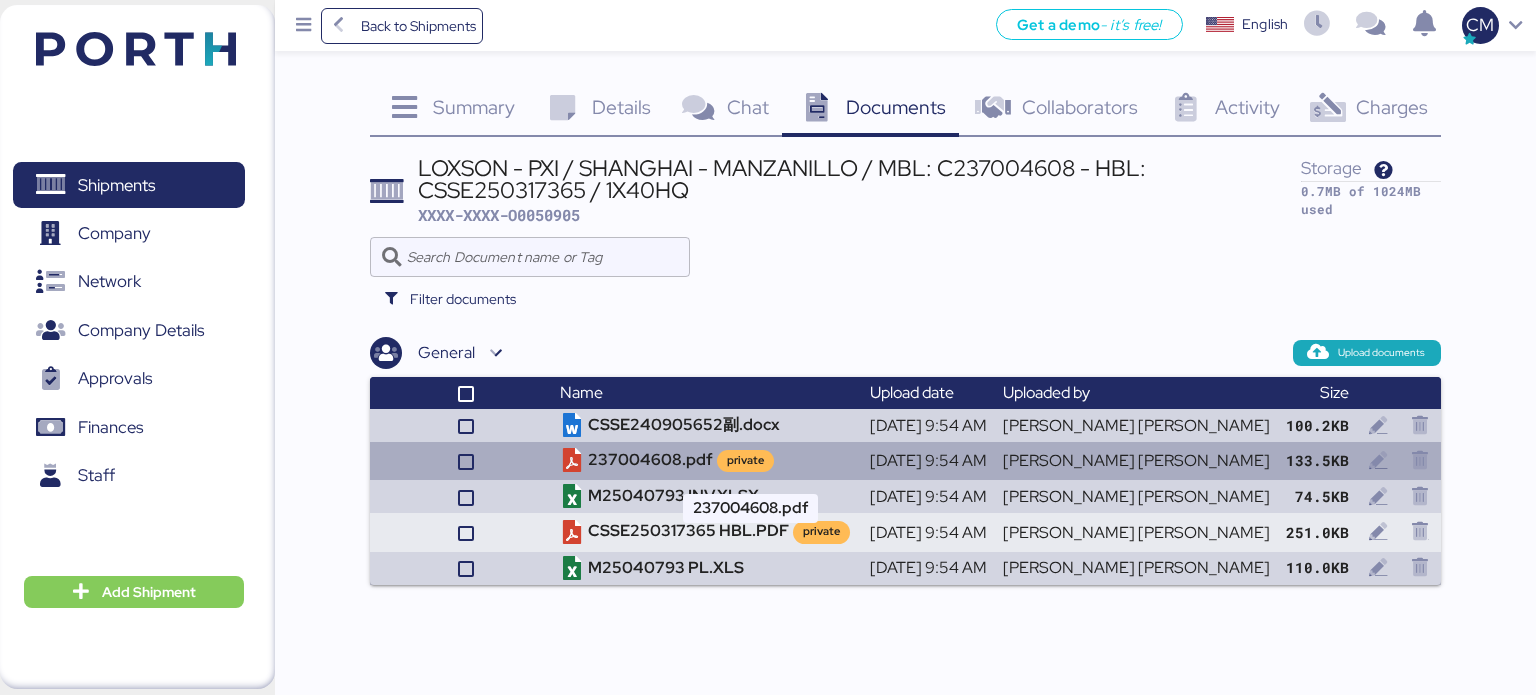 click on "237004608.pdf
private" at bounding box center (707, 461) 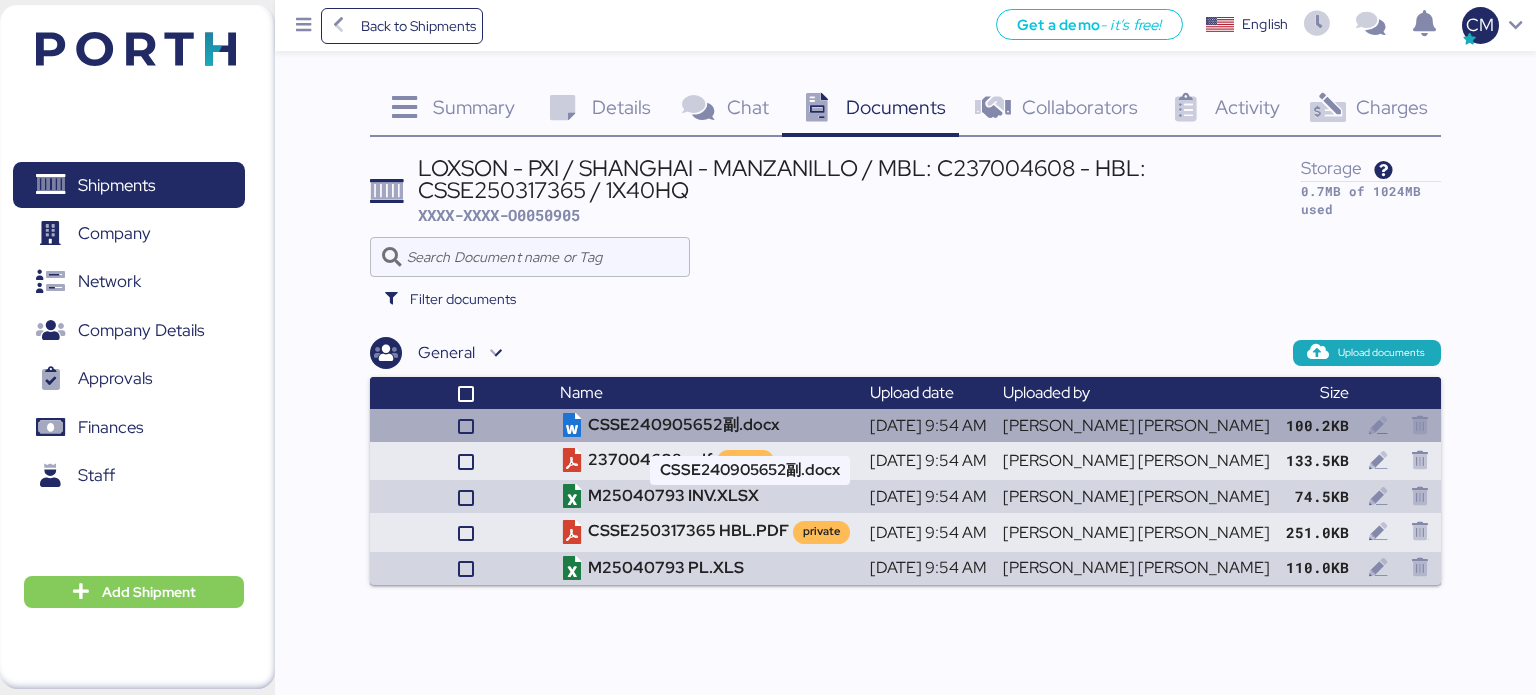 click on "CSSE240905652副.docx" at bounding box center (707, 425) 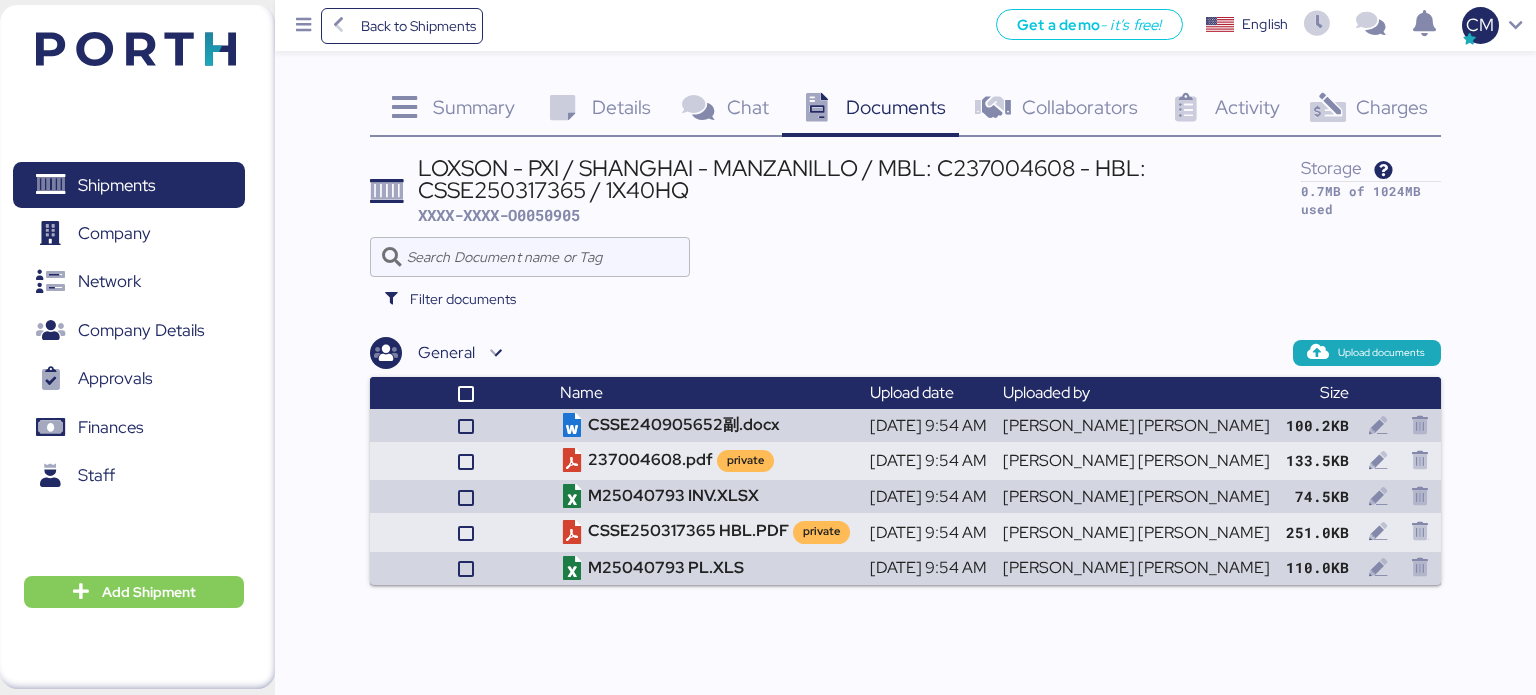 click on "Back to Shipments Get a demo  - it’s free! Get a demo  English Inglés English         CM" at bounding box center [905, 25] 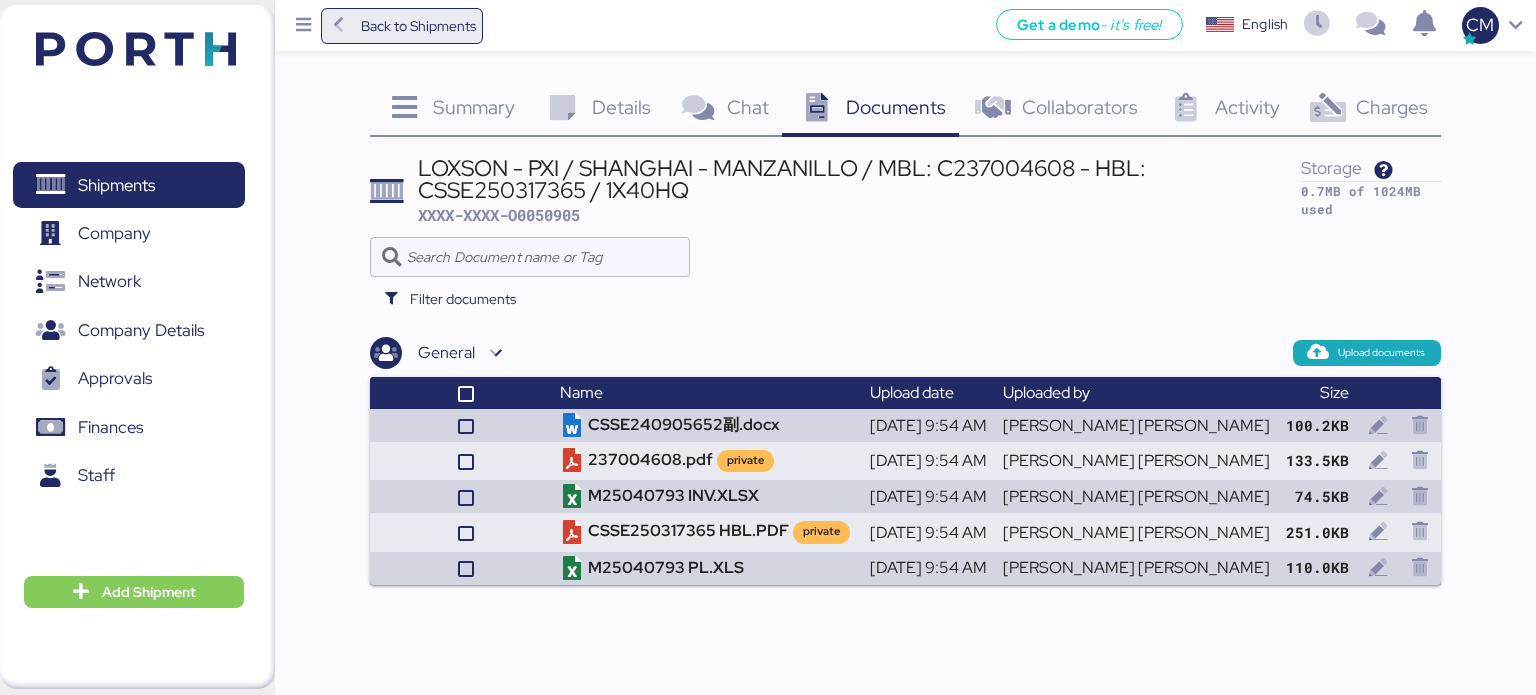 click on "Back to Shipments" at bounding box center [402, 26] 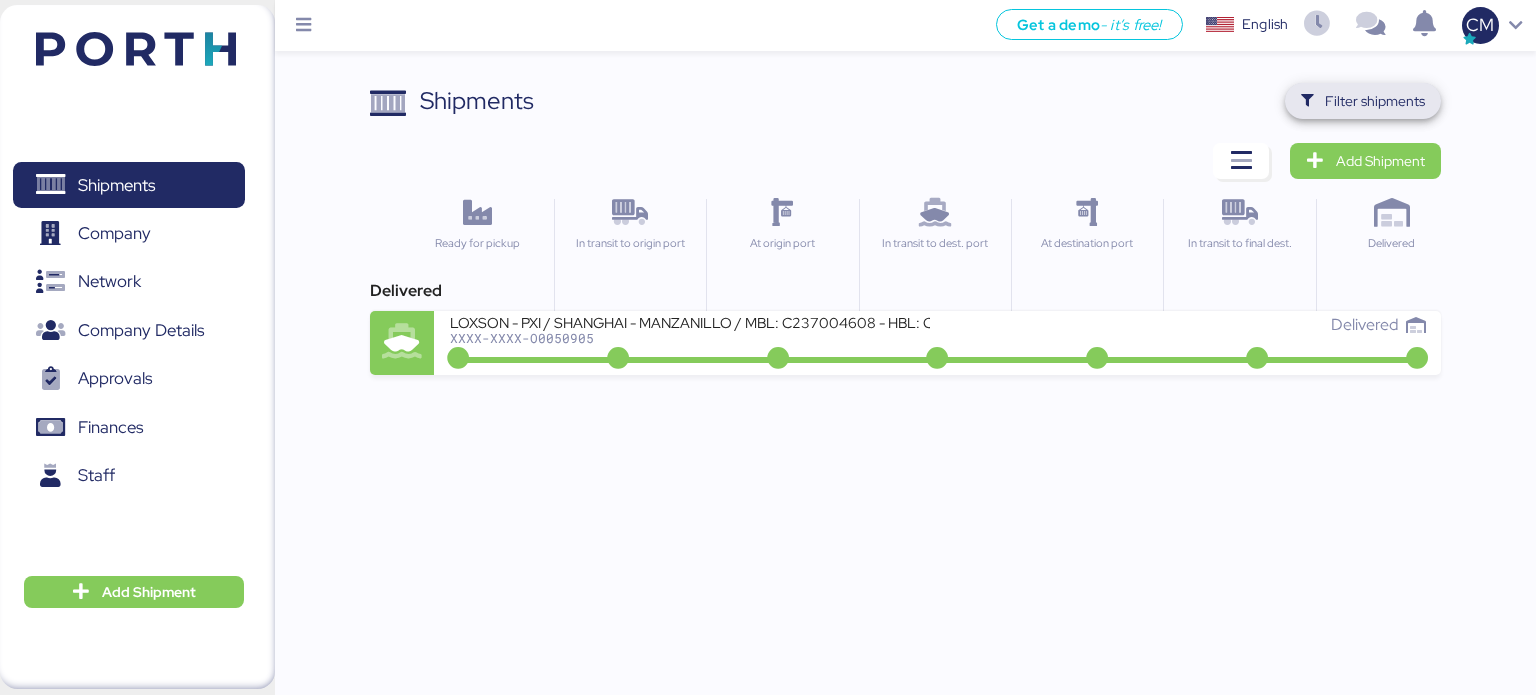 click on "Filter shipments" at bounding box center [1375, 101] 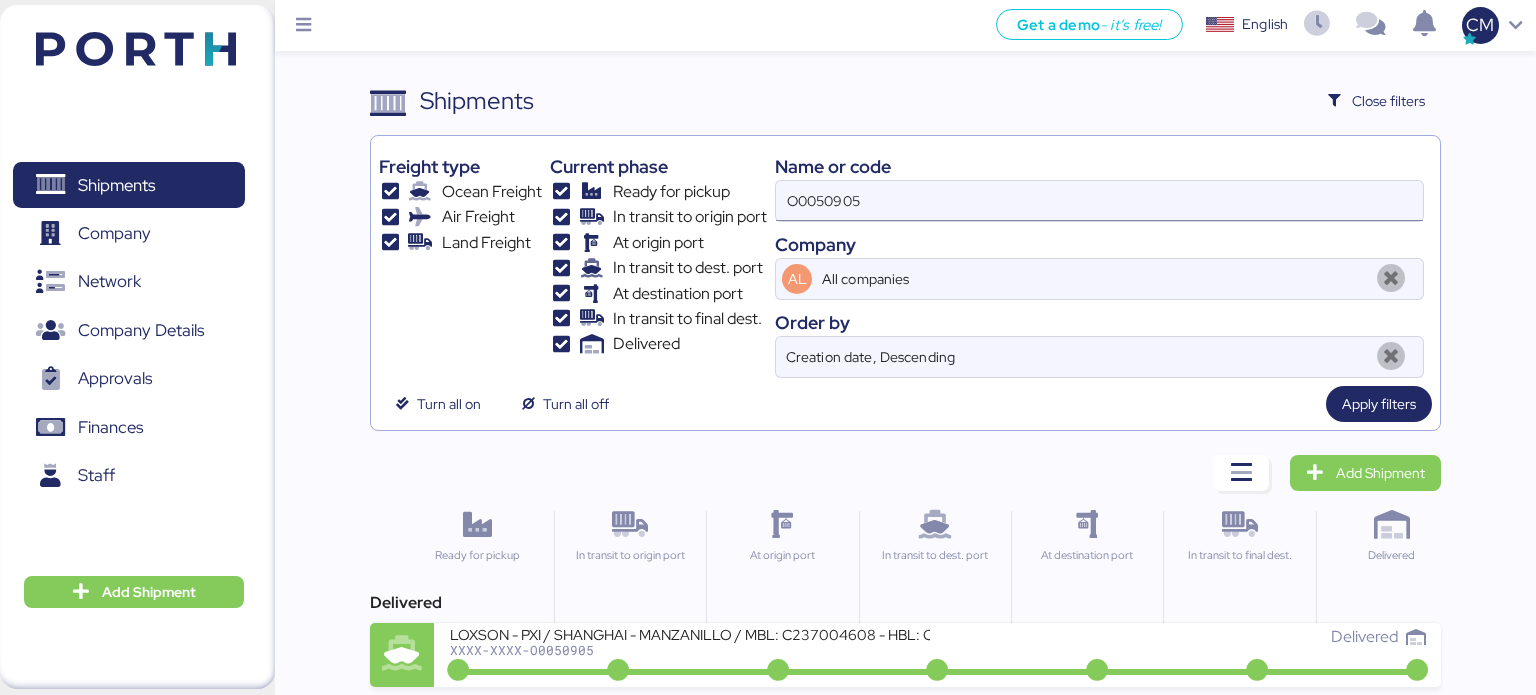 click on "O0050905" at bounding box center [1099, 201] 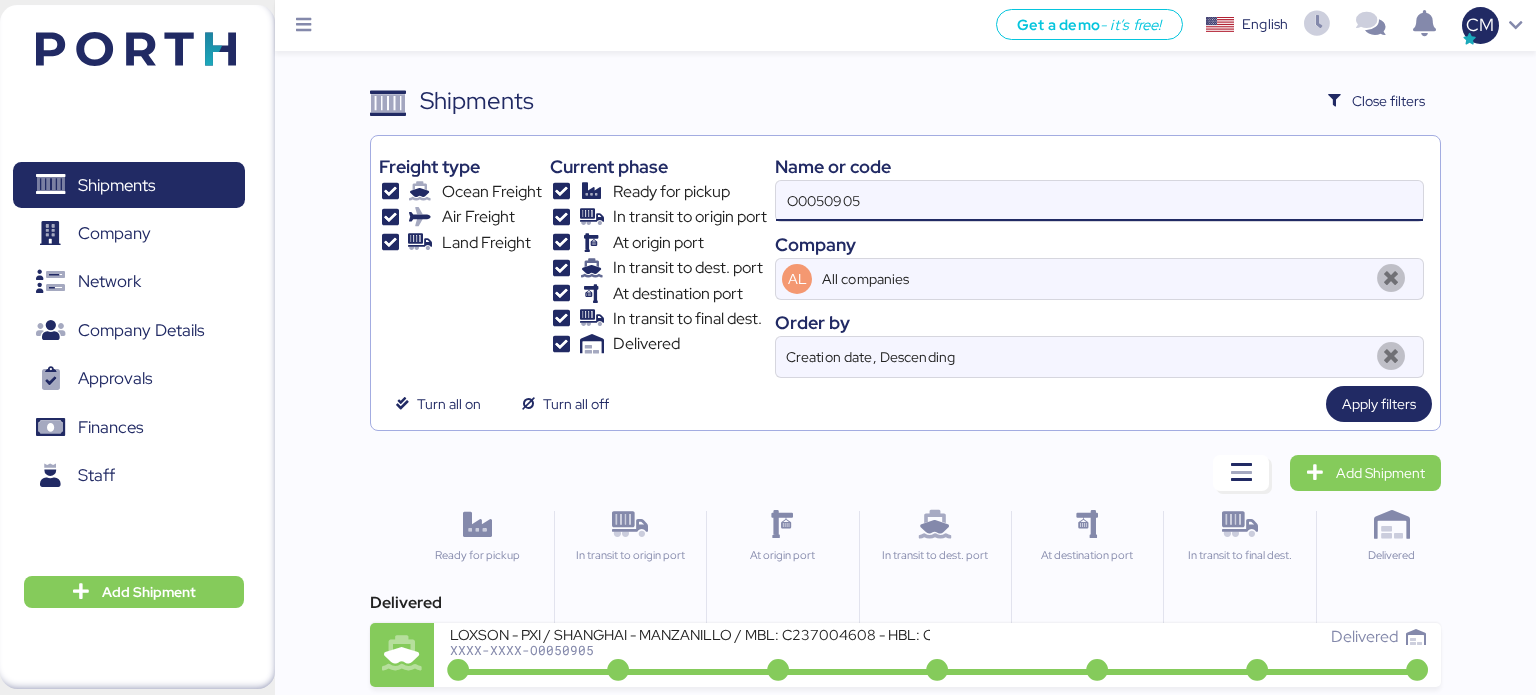 click on "O0050905" at bounding box center (1099, 201) 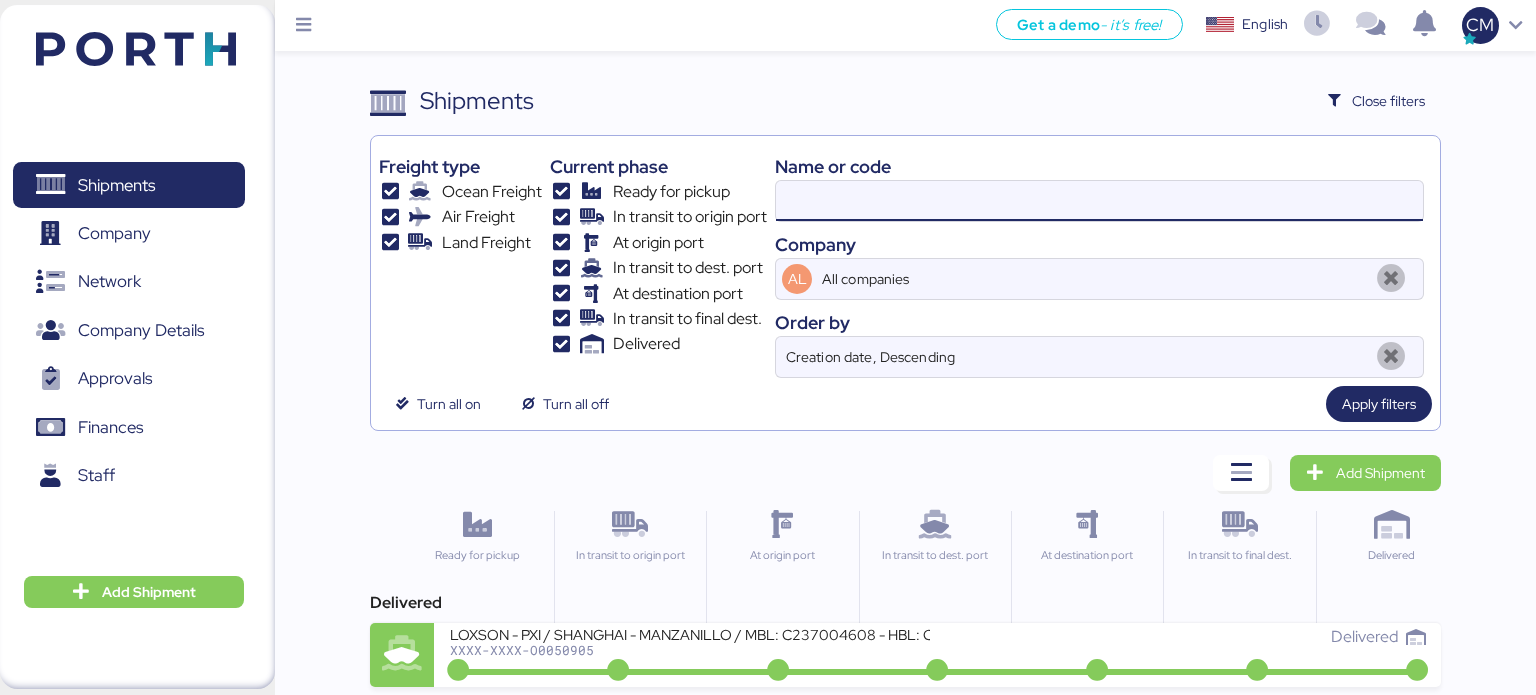 paste on "O0050917" 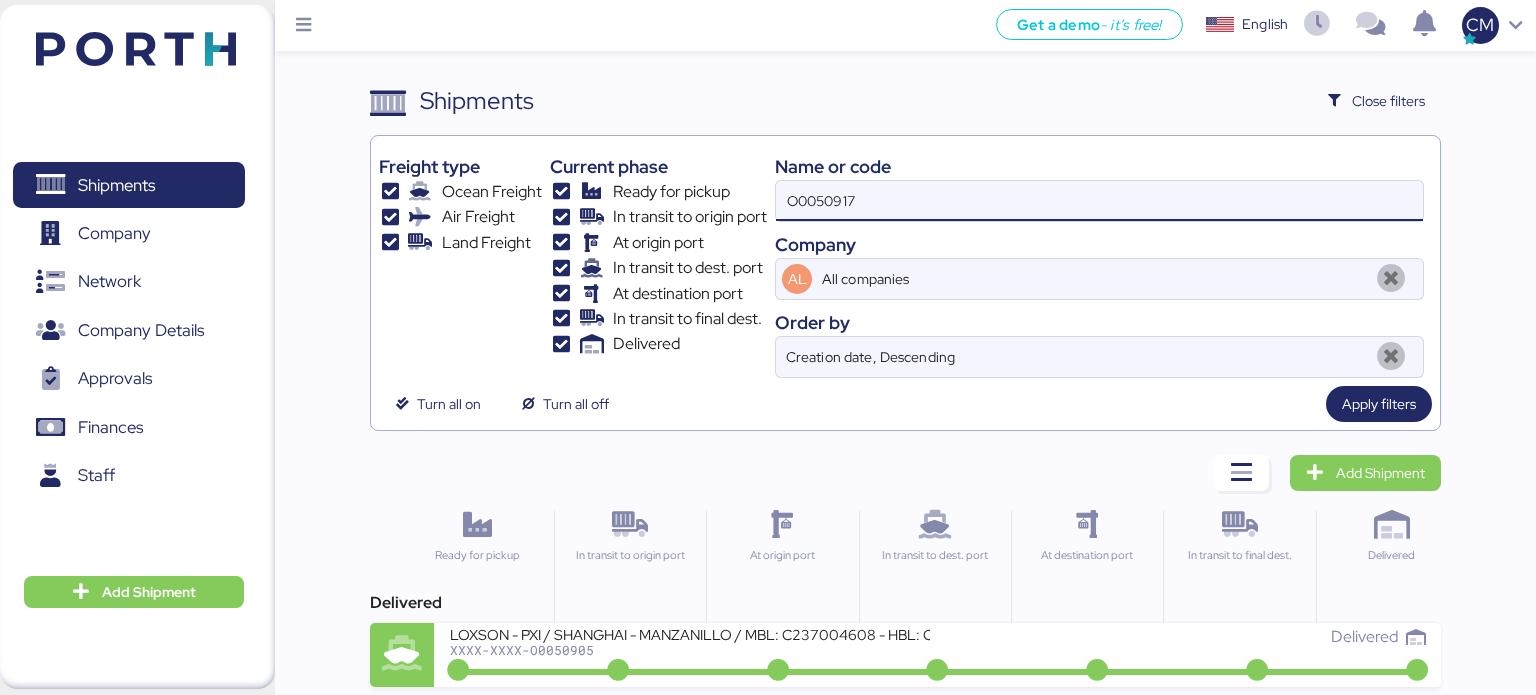 type on "O0050917" 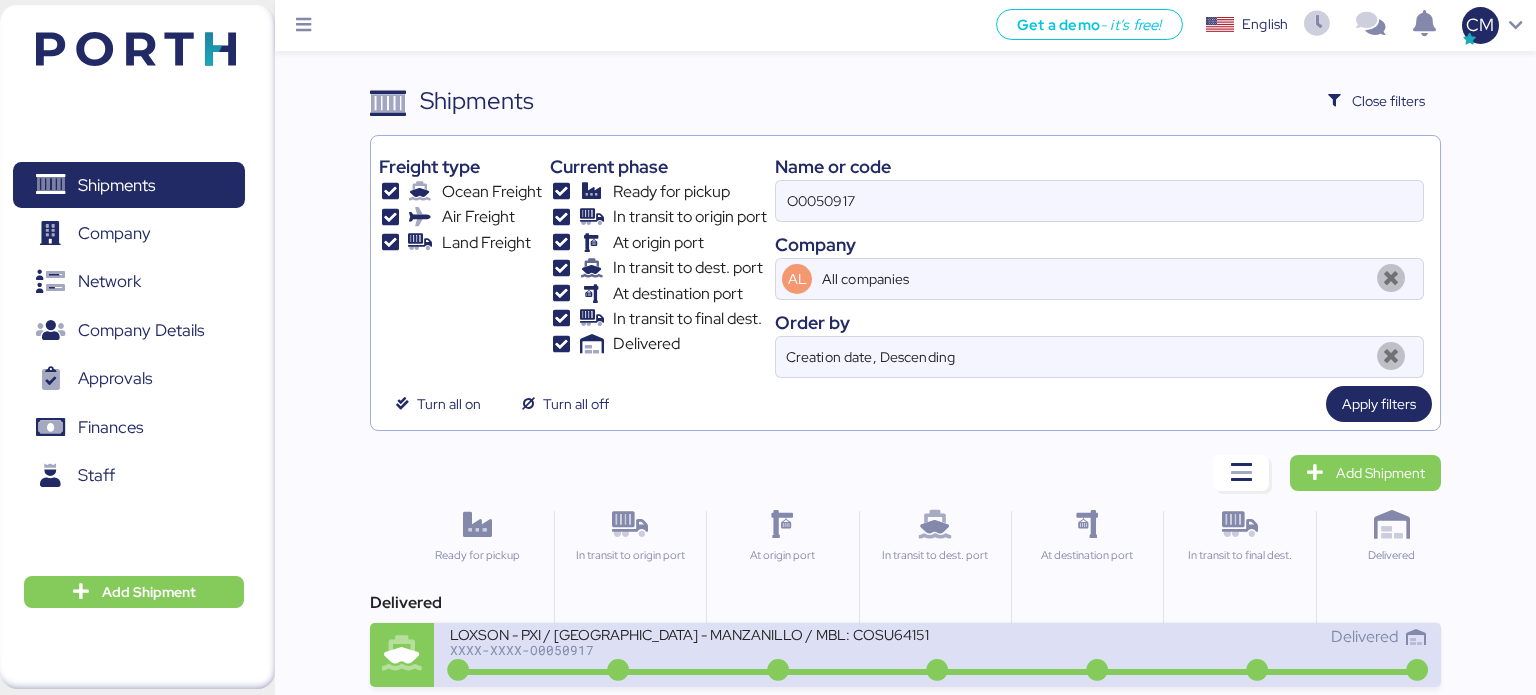 click on "XXXX-XXXX-O0050917" at bounding box center (690, 650) 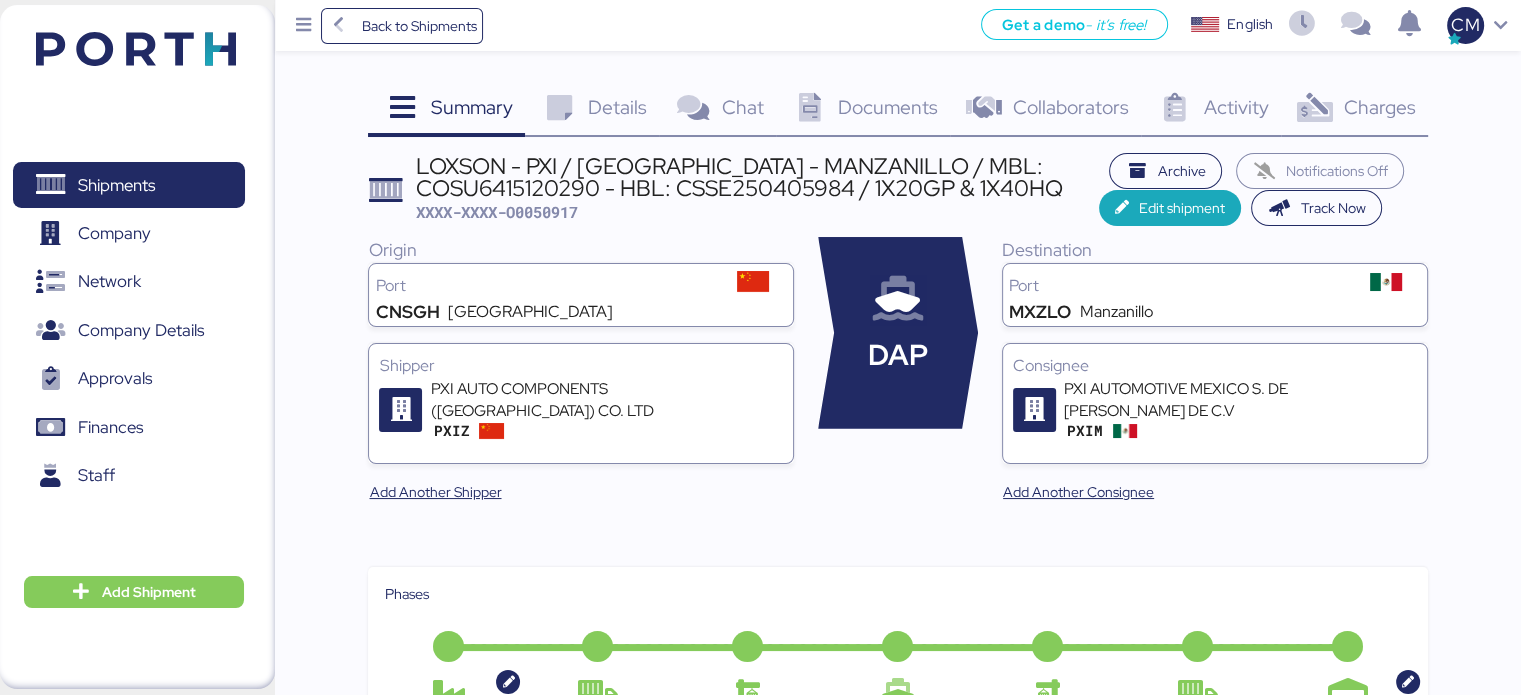 click on "Documents" at bounding box center [888, 107] 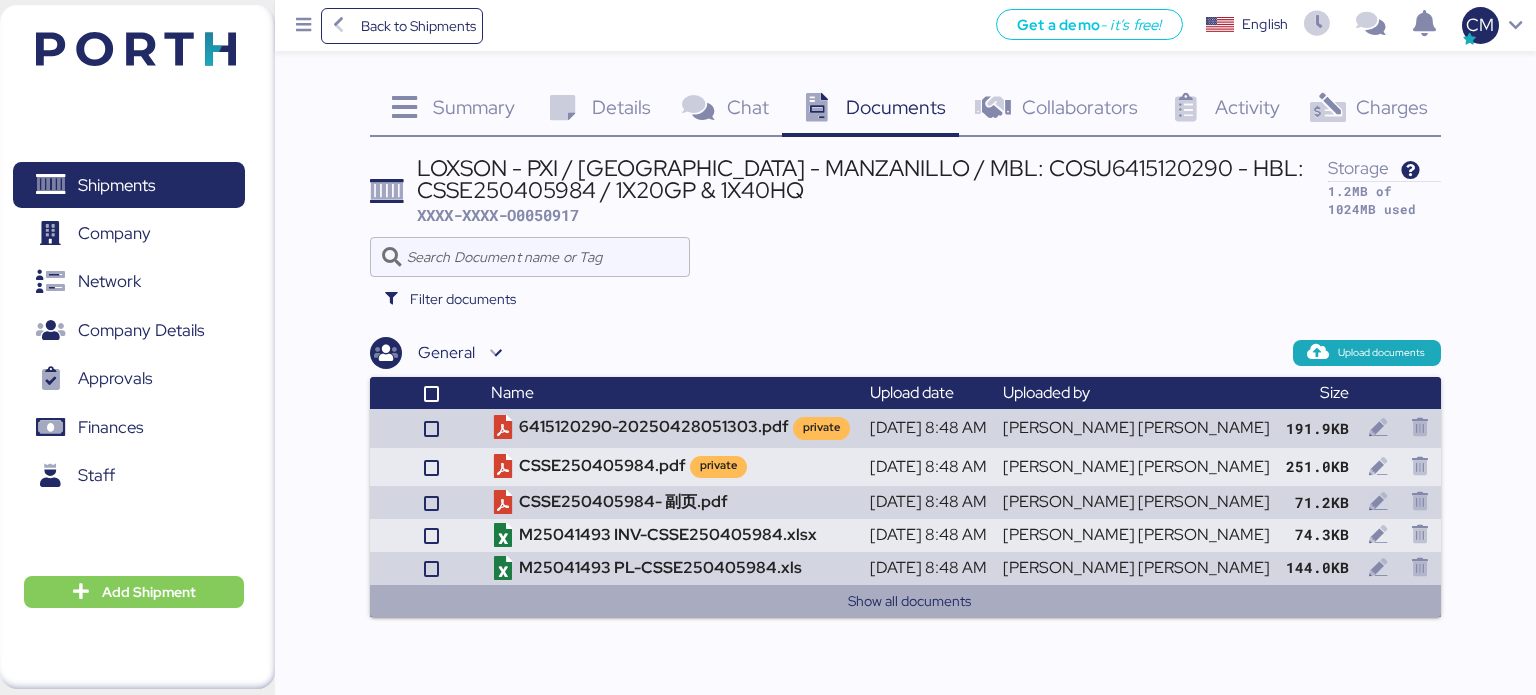 click on "Show all documents" at bounding box center [910, 601] 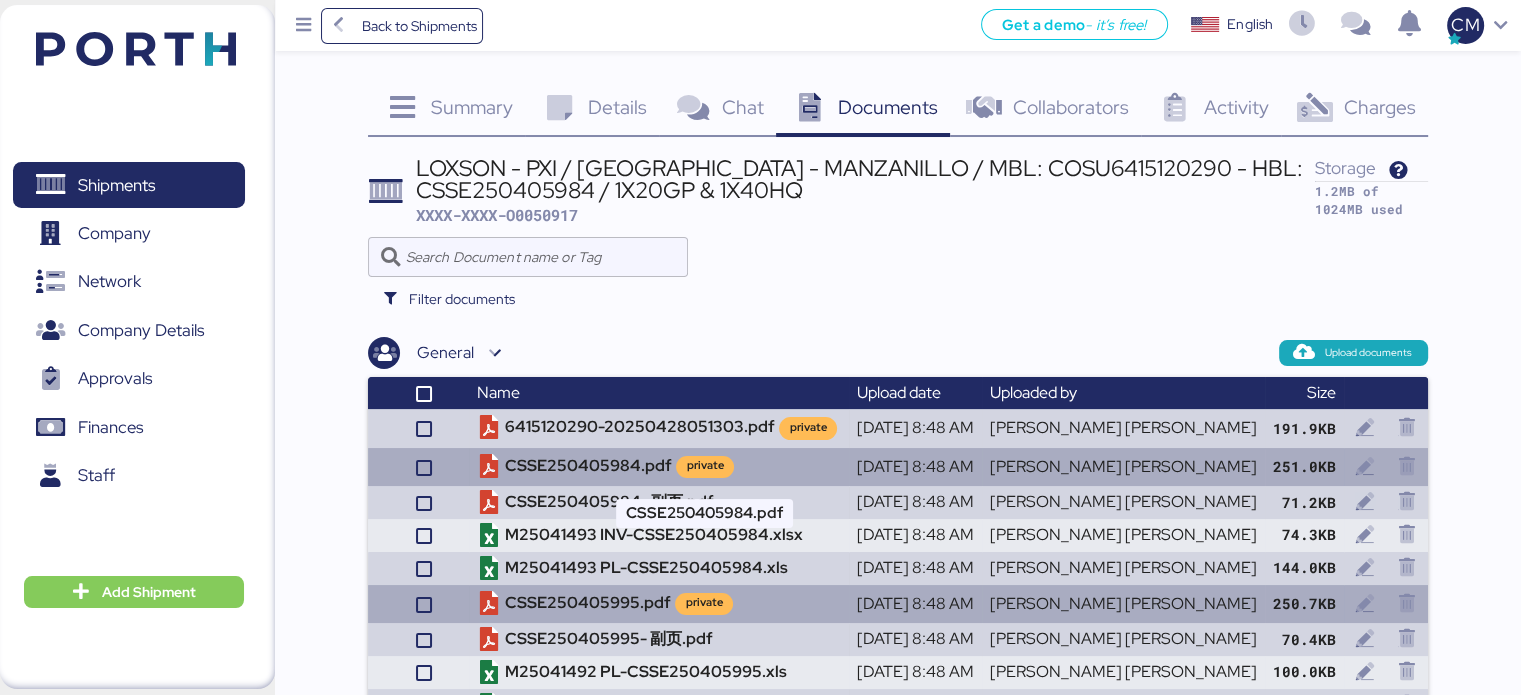 click on "CSSE250405984.pdf
private" at bounding box center (658, 467) 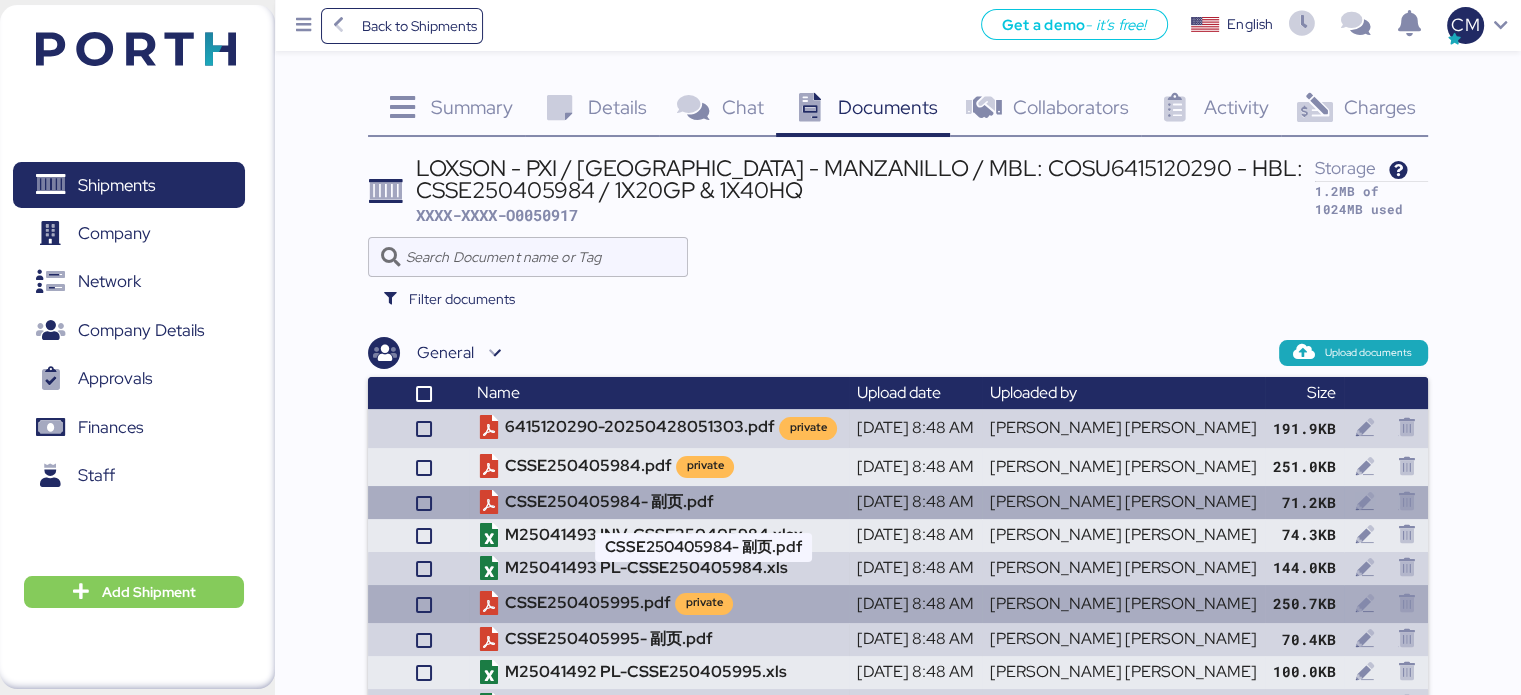 click on "CSSE250405984- 副页.pdf" at bounding box center (658, 502) 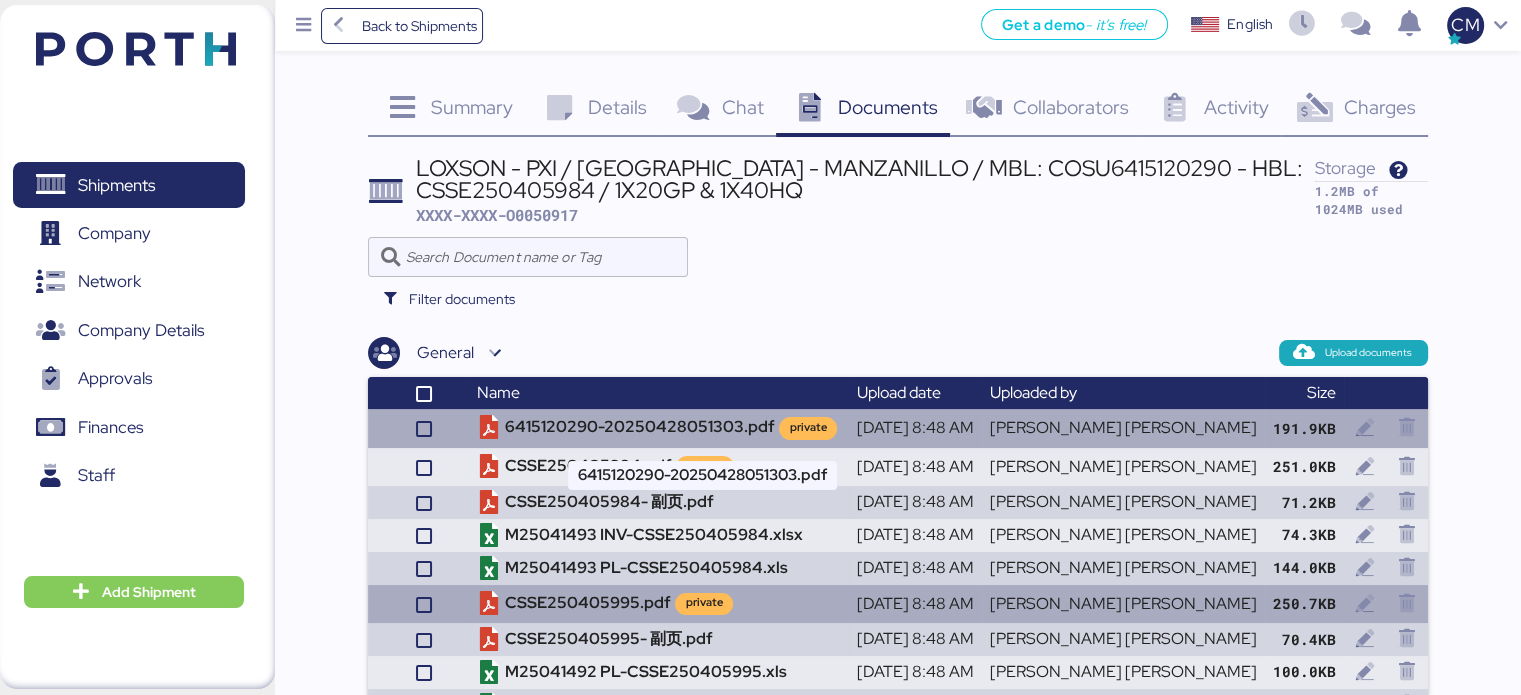 click on "6415120290-20250428051303.pdf
private" at bounding box center (658, 428) 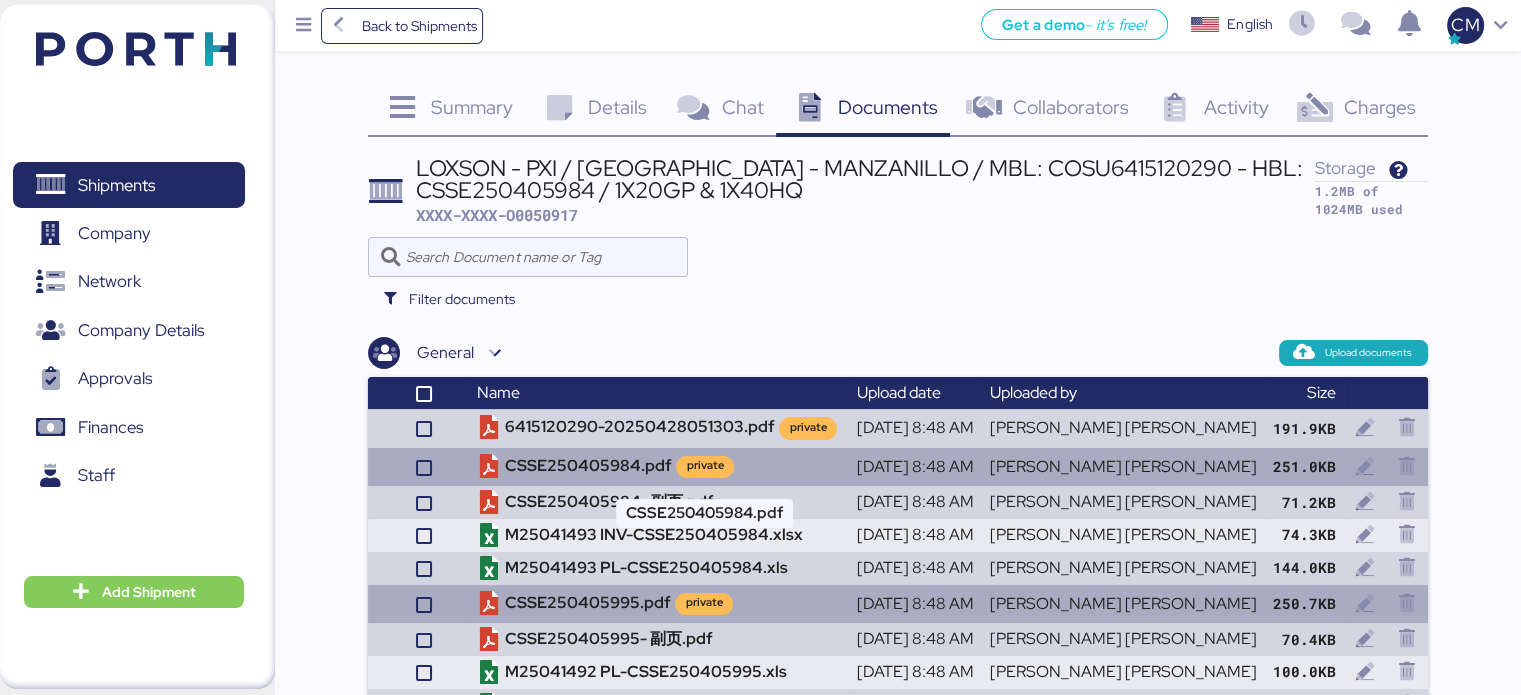 click on "CSSE250405984.pdf
private" at bounding box center (658, 467) 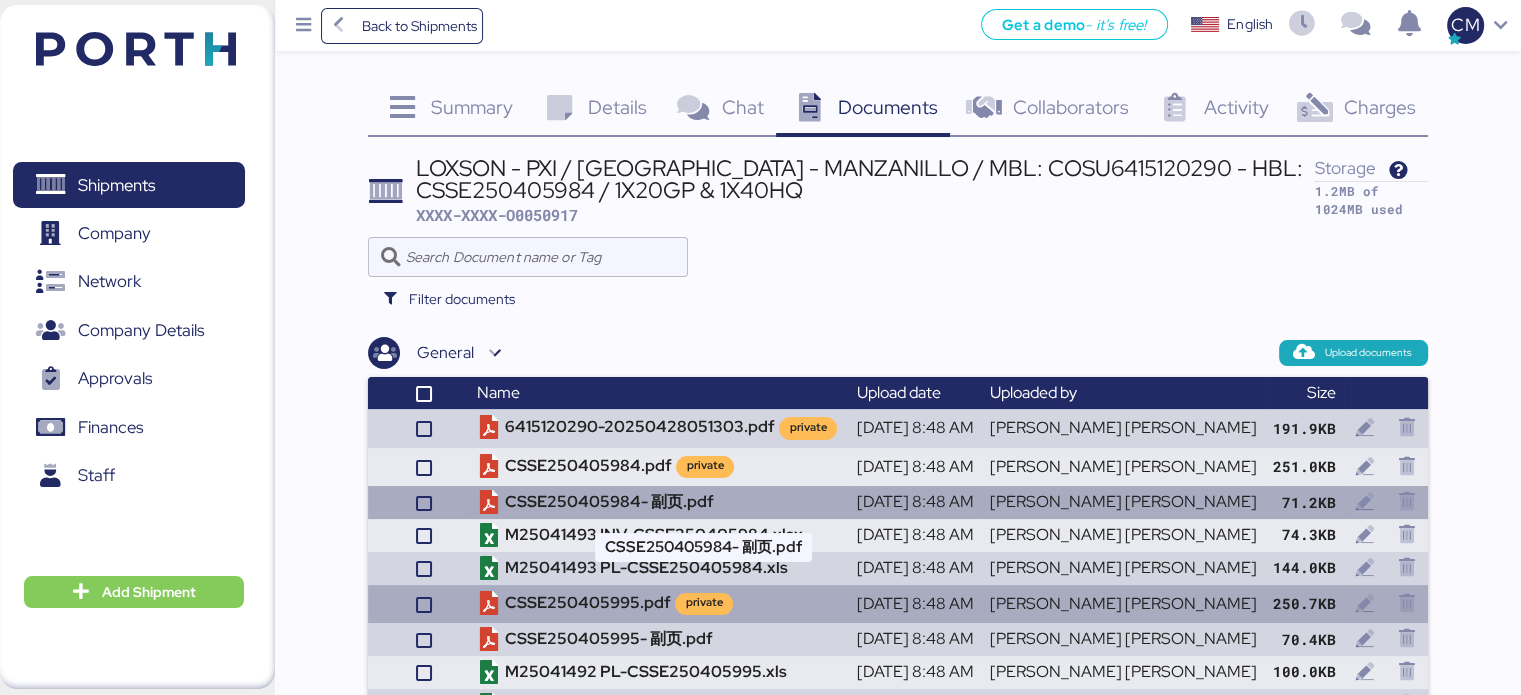 click on "CSSE250405984- 副页.pdf" at bounding box center [658, 502] 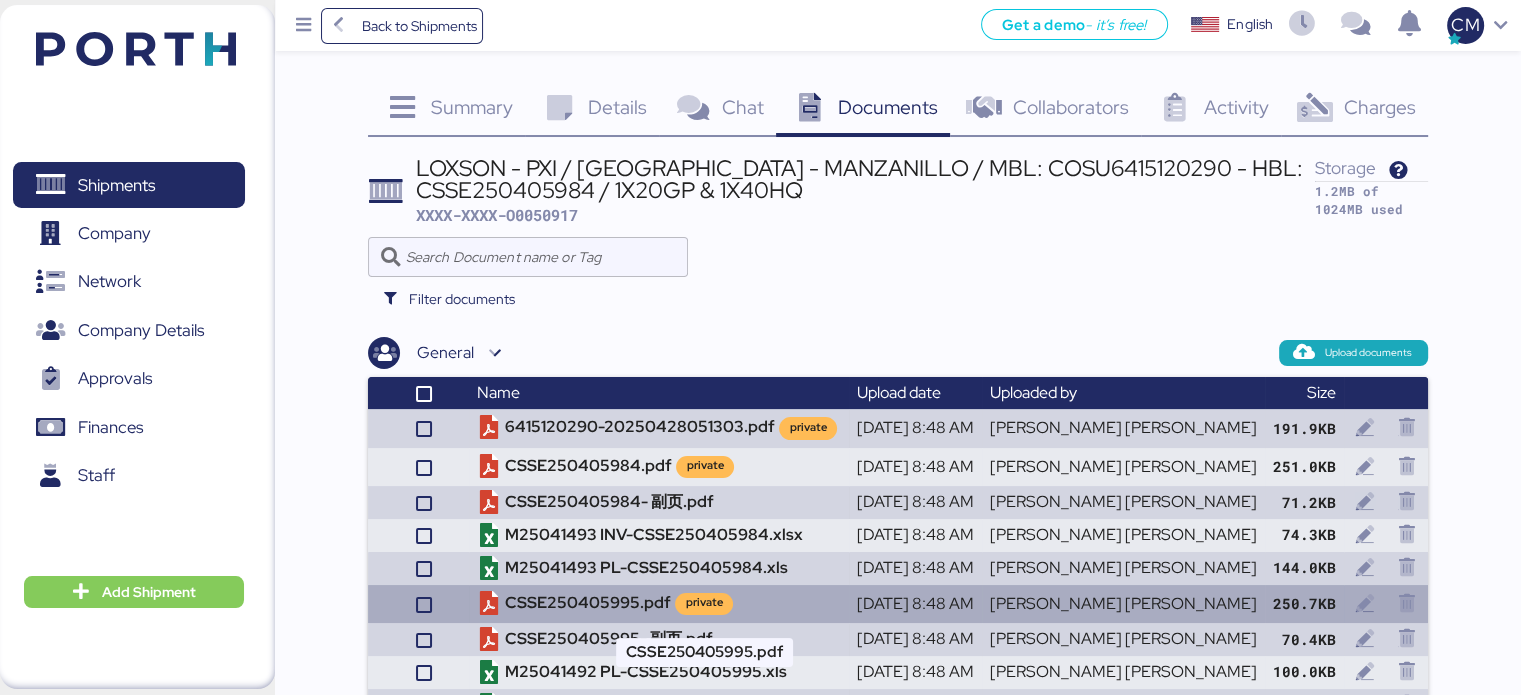 click on "CSSE250405995.pdf
private" at bounding box center [658, 604] 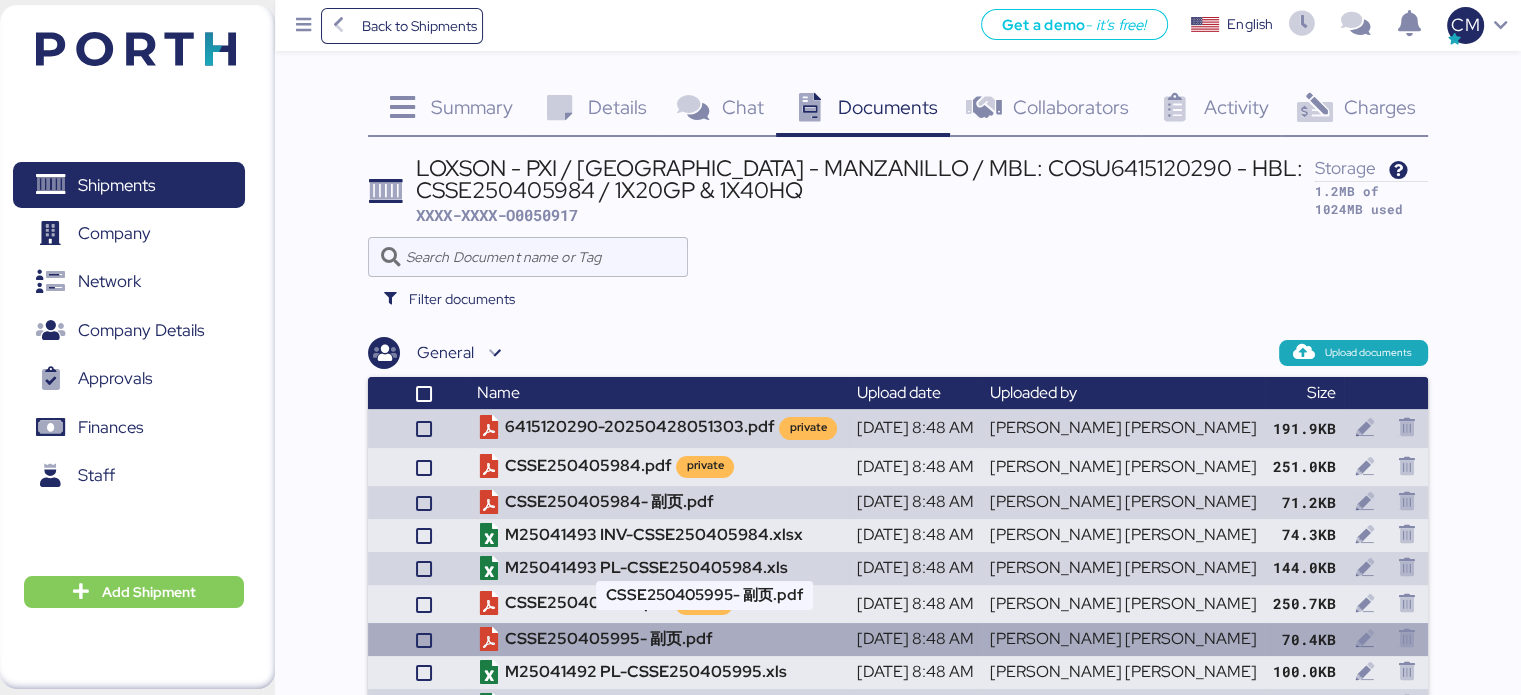 click on "CSSE250405995- 副页.pdf" at bounding box center [658, 639] 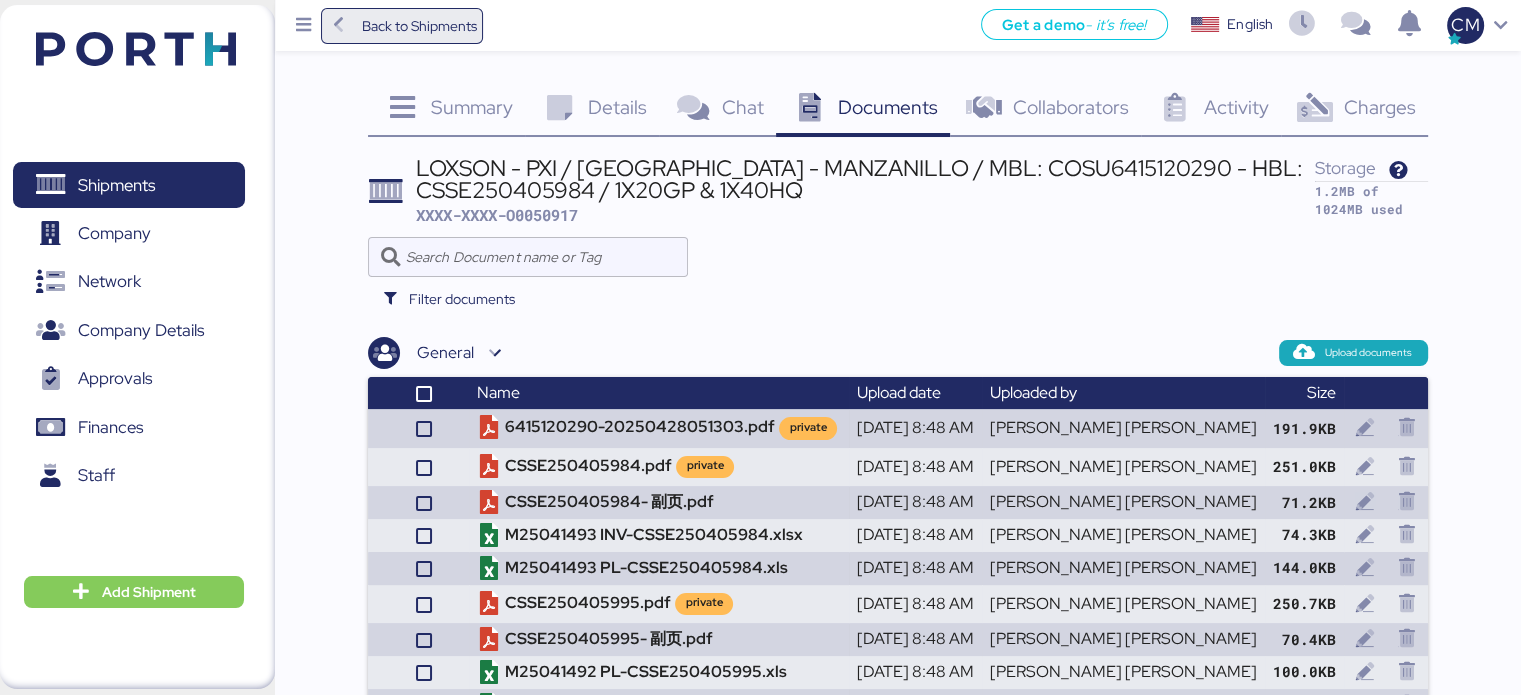 click on "Back to Shipments" at bounding box center (418, 26) 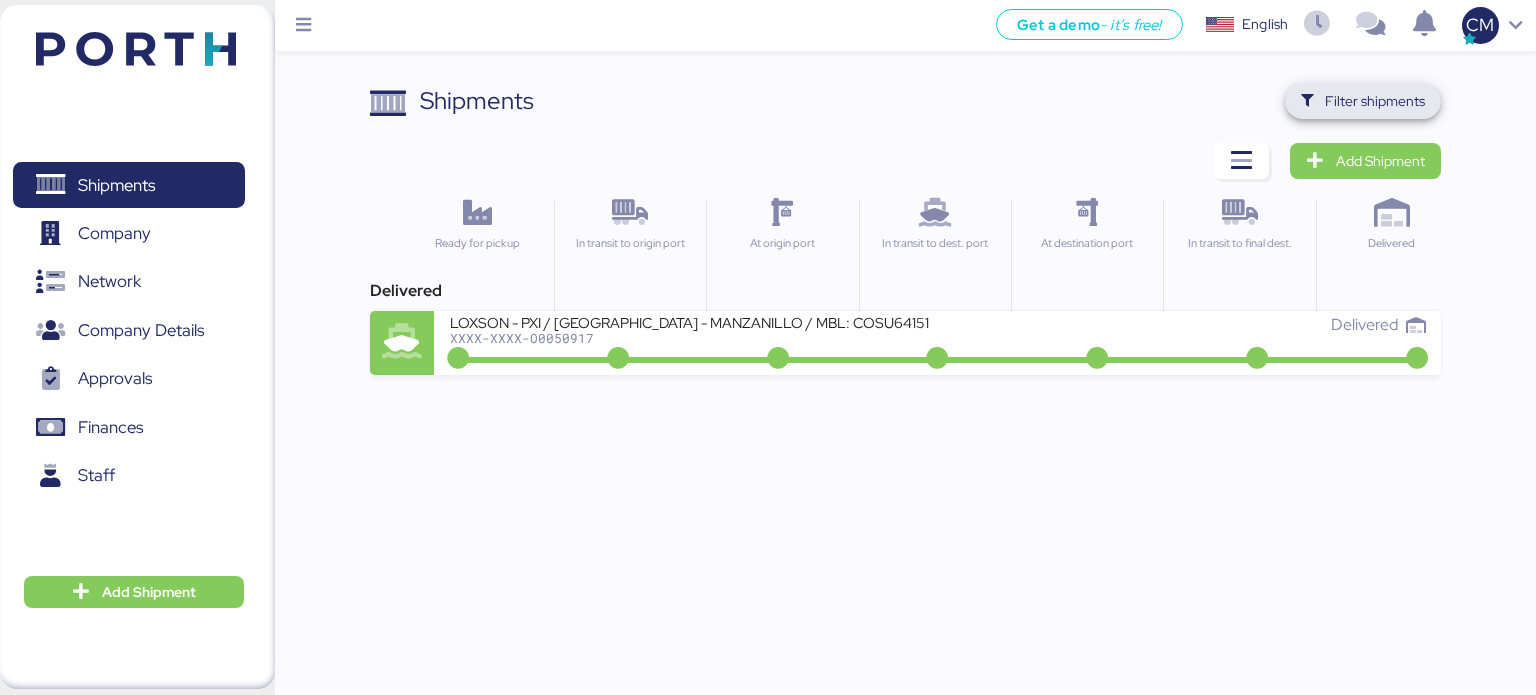 click on "Filter shipments" at bounding box center (1375, 101) 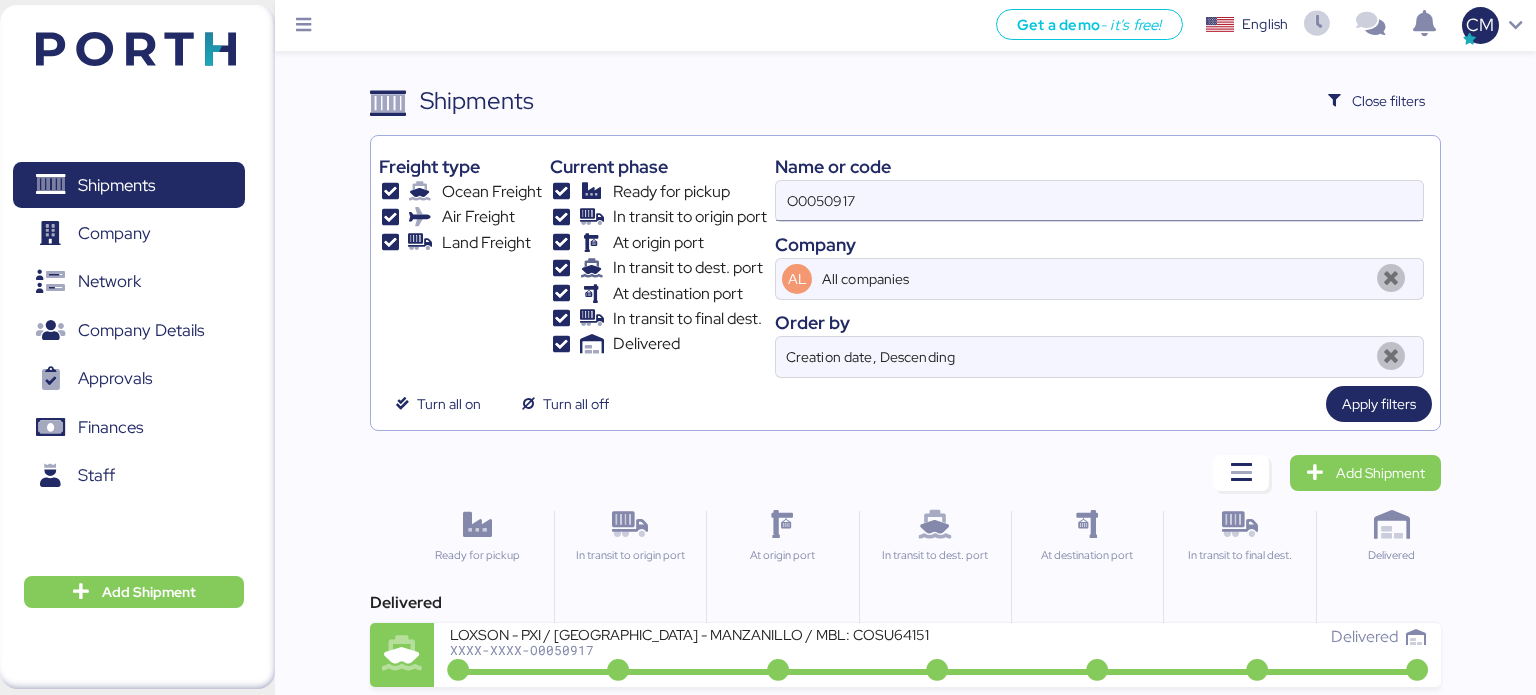 click on "O0050917" at bounding box center [1099, 201] 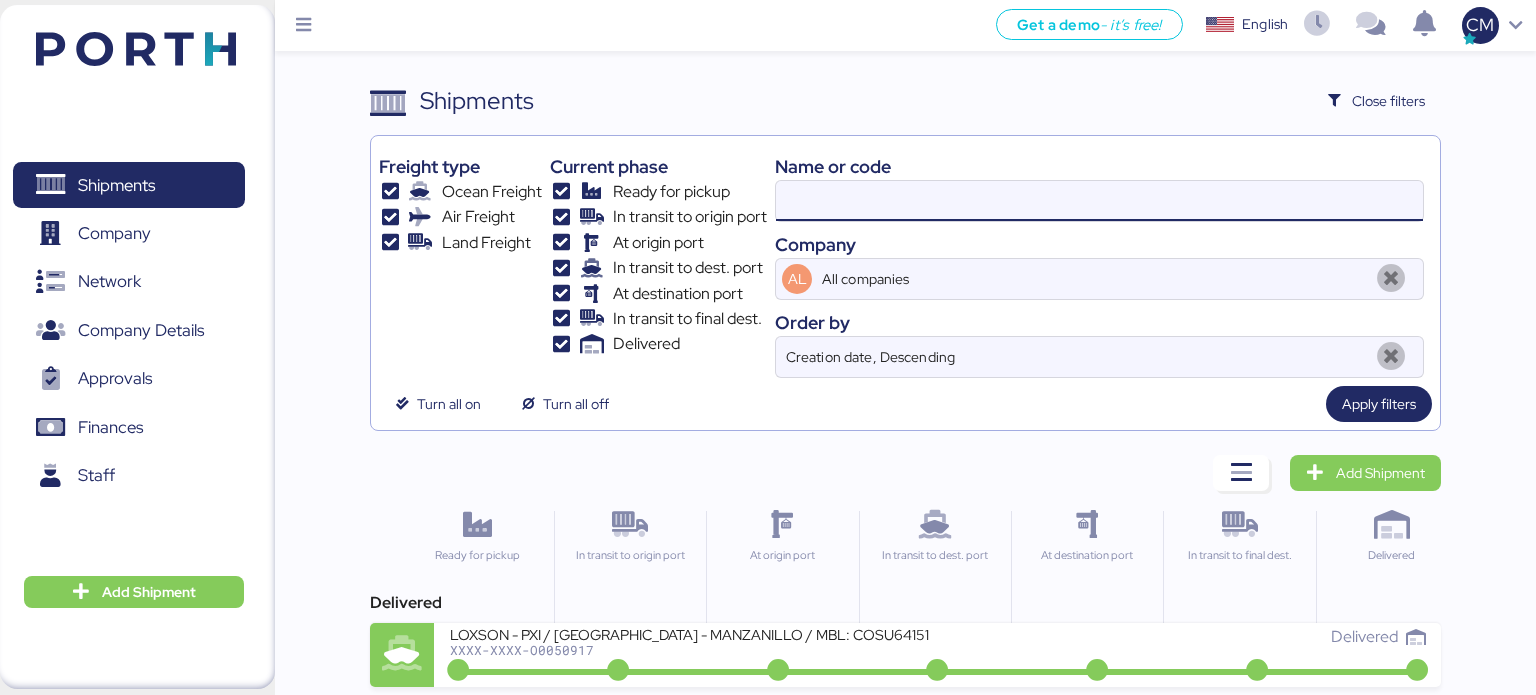 click at bounding box center (1099, 201) 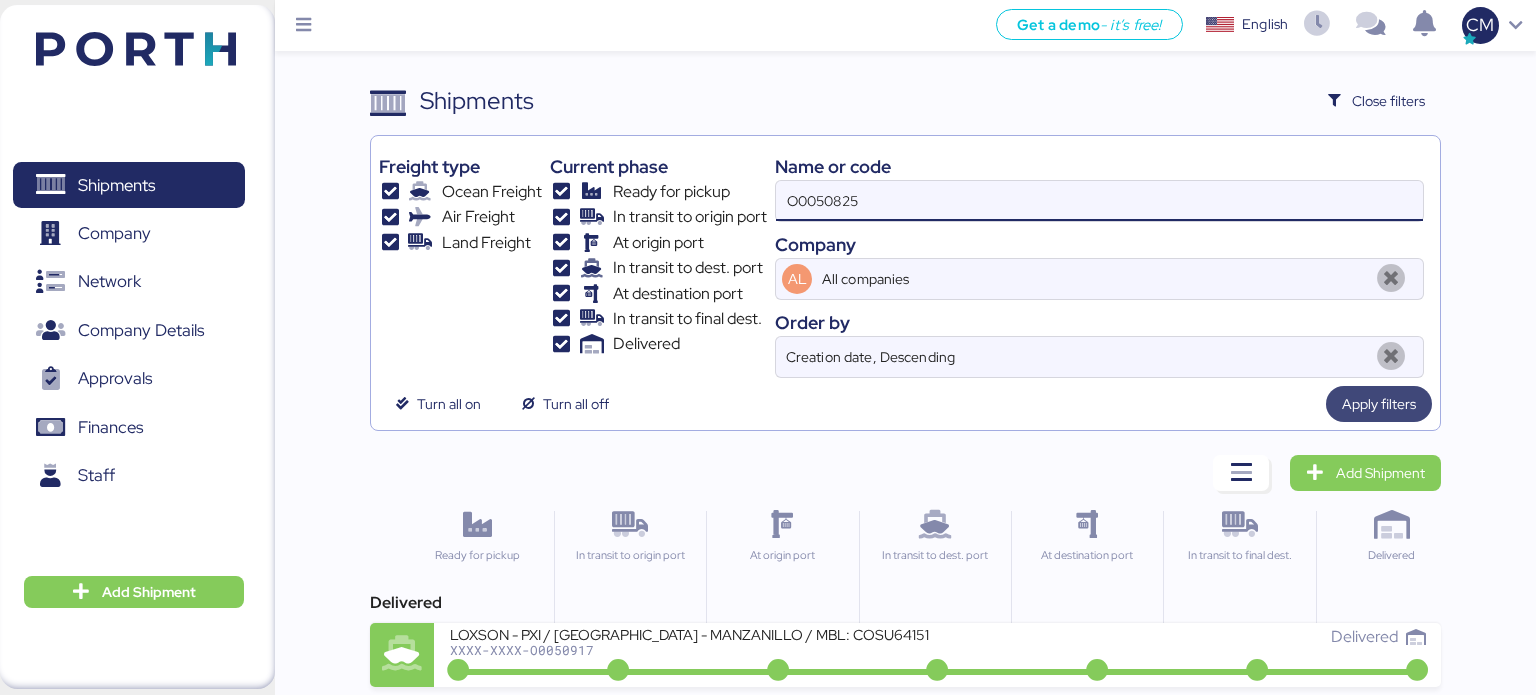 type on "O0050825" 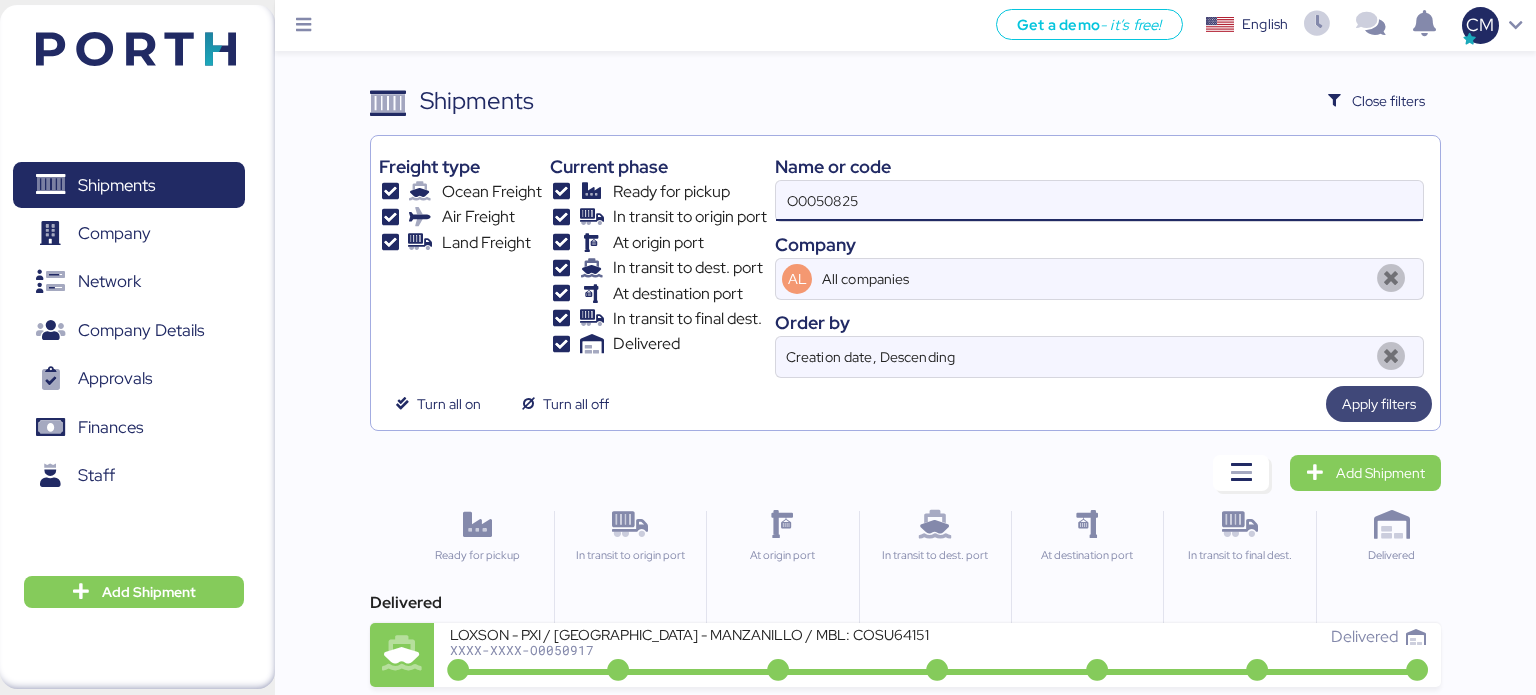 click on "Apply filters" at bounding box center (1379, 404) 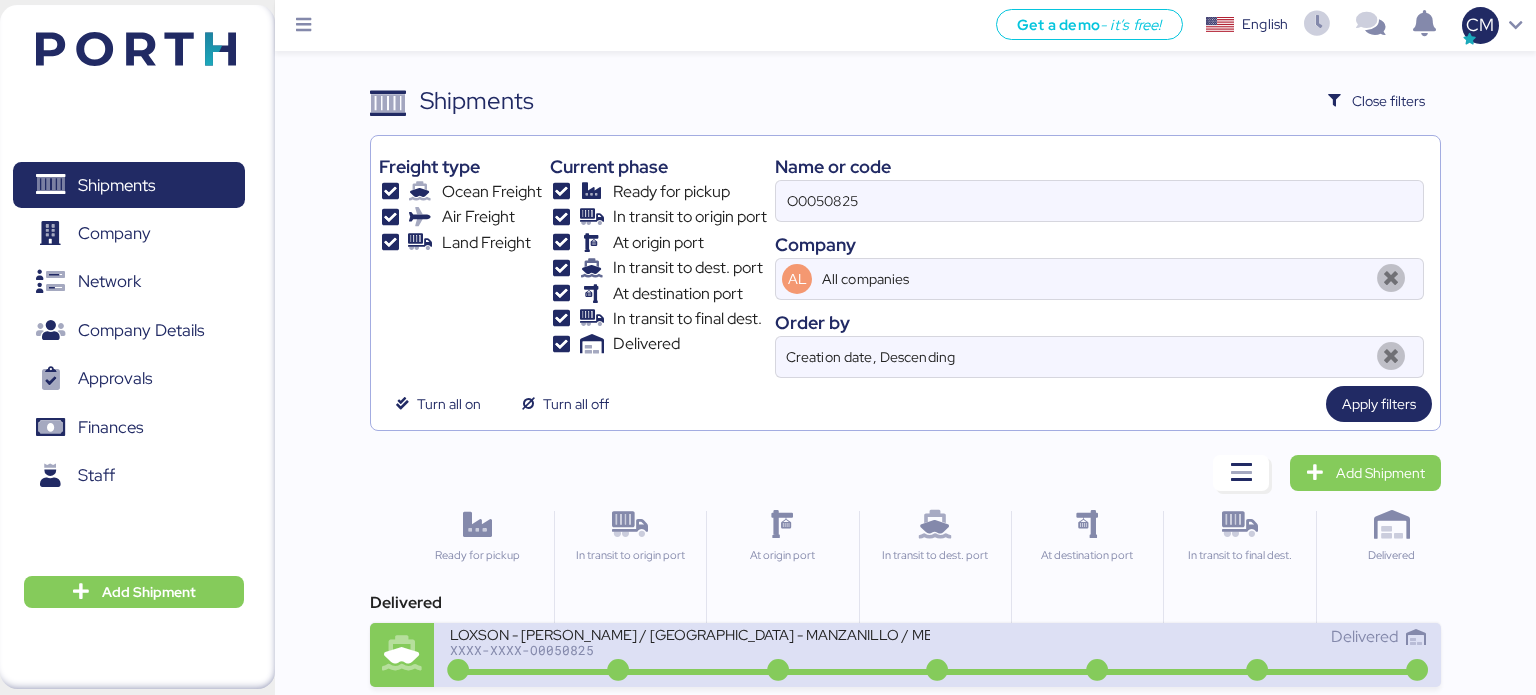 click on "LOXSON - LEAR / SHANGHAI - MANZANILLO / MBL: CHN2205163- HBL: KSSE250407549/ 1X20OT" at bounding box center (690, 633) 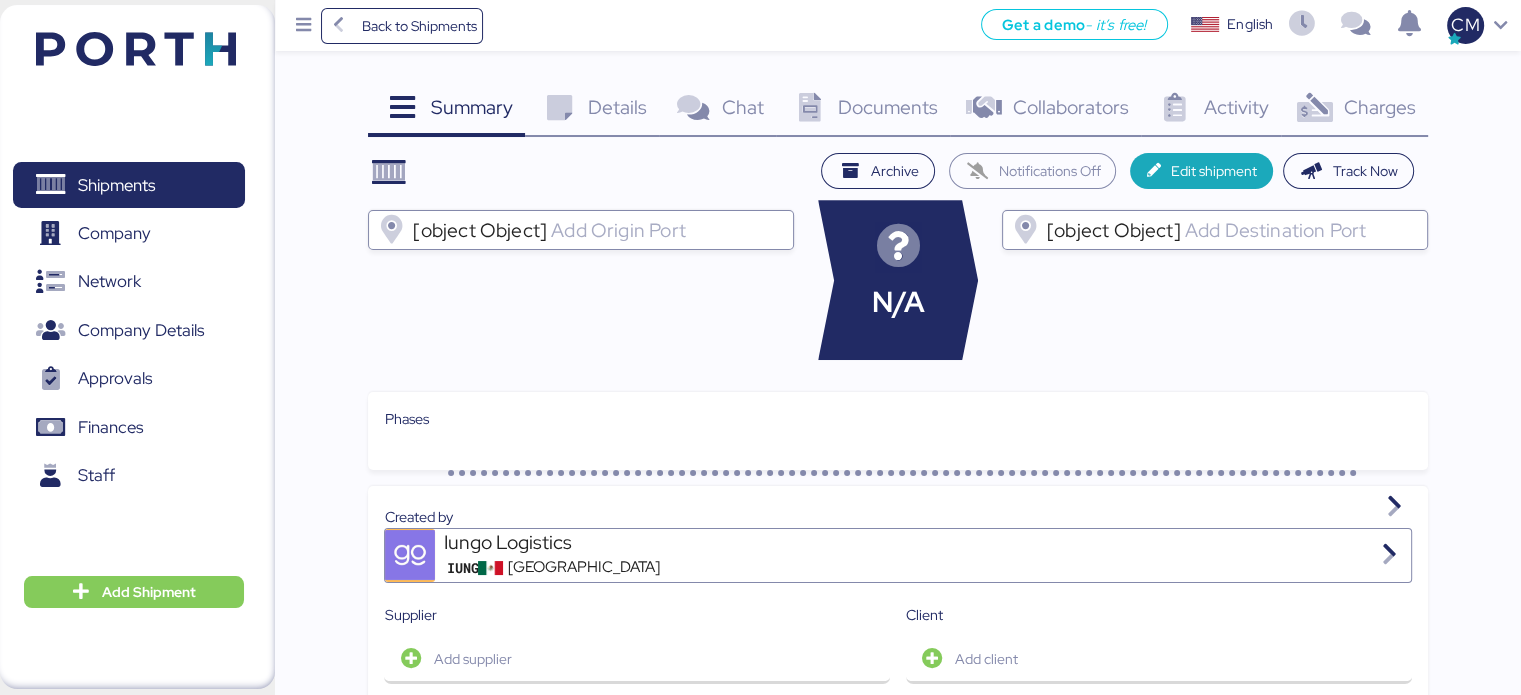 click on "Documents" at bounding box center [888, 107] 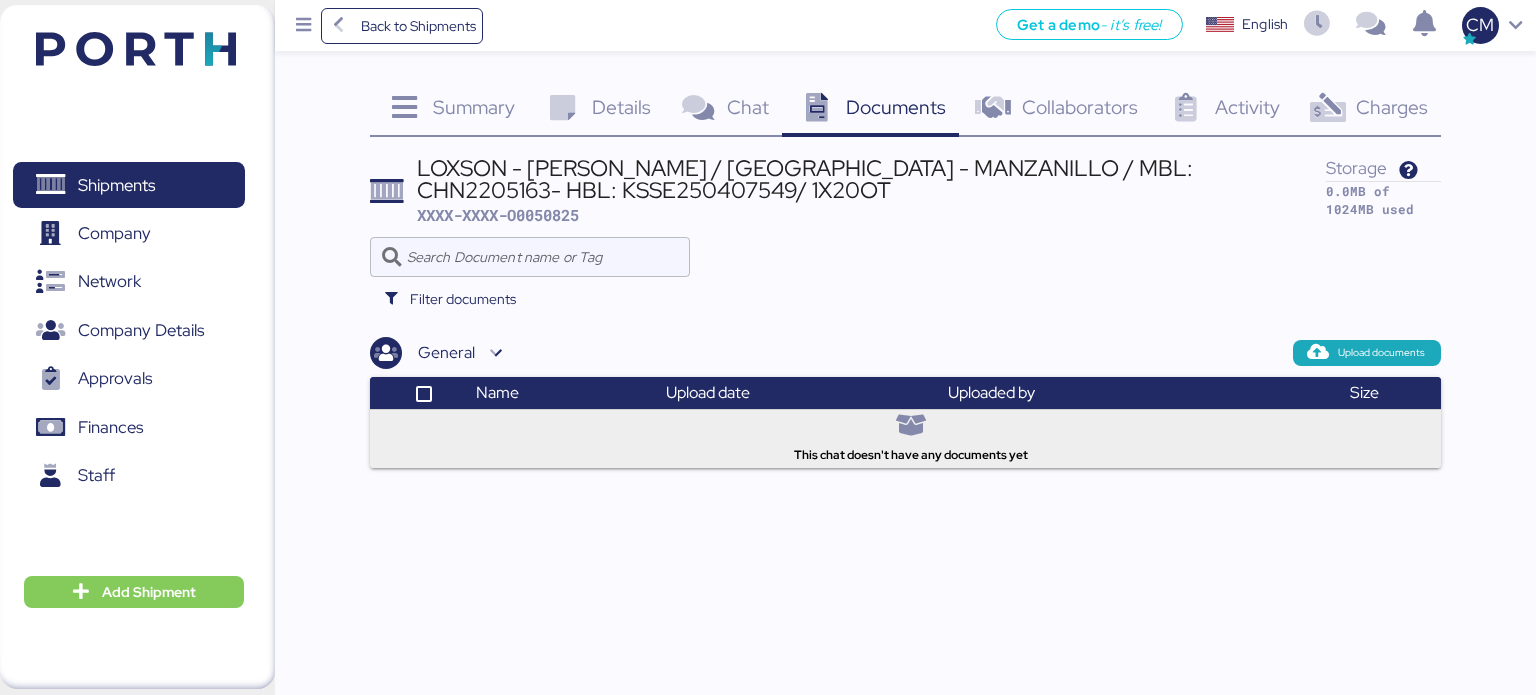 click on "Summary 0   Details 0   Chat 0   Documents 0   Collaborators 0   Activity 0   Charges 0   LOXSON - LEAR / SHANGHAI - MANZANILLO / MBL: CHN2205163- HBL: KSSE250407549/ 1X20OT XXXX-XXXX-O0050825 Storage
0.0MB of 1024MB used
Filter documents      General     Upload documents Name   Upload date   Uploaded by     Size
This chat doesn't have any documents yet" at bounding box center [768, 234] 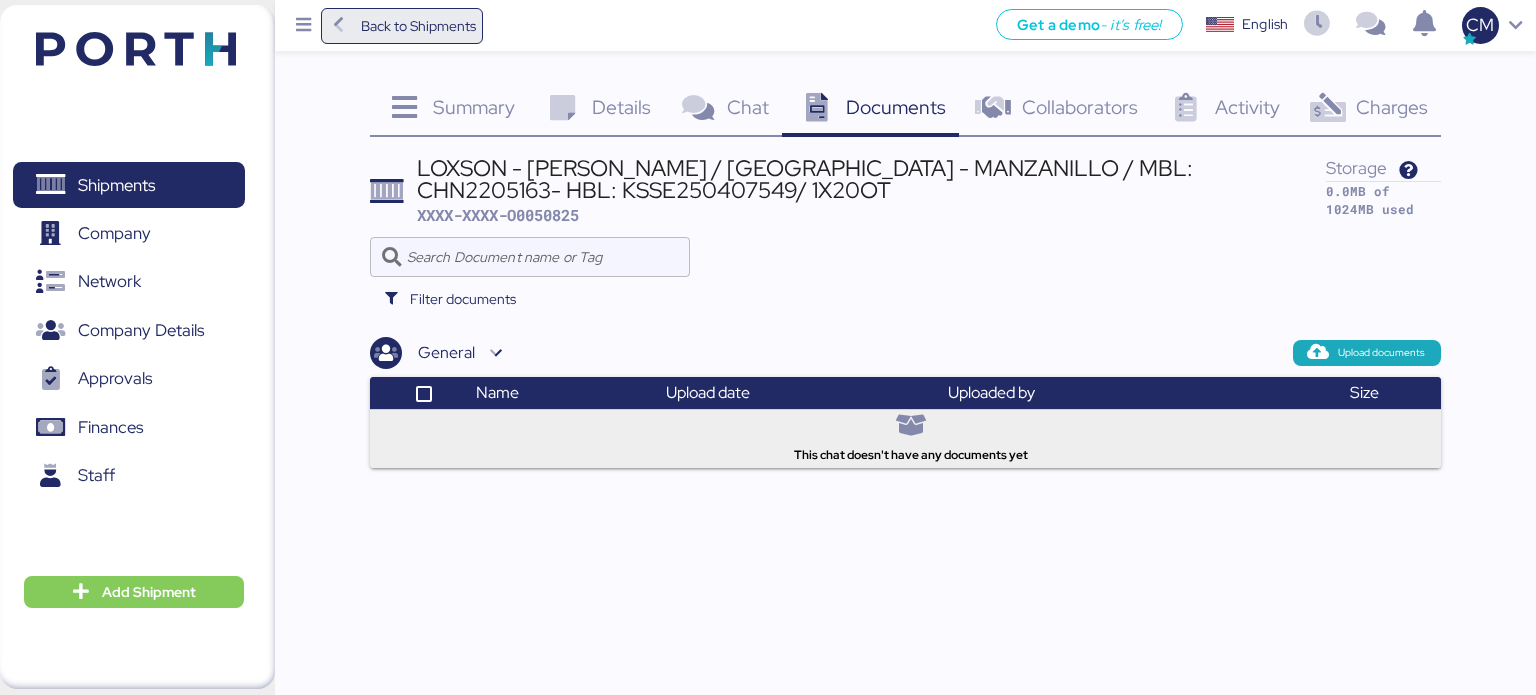 click on "Back to Shipments" at bounding box center [418, 26] 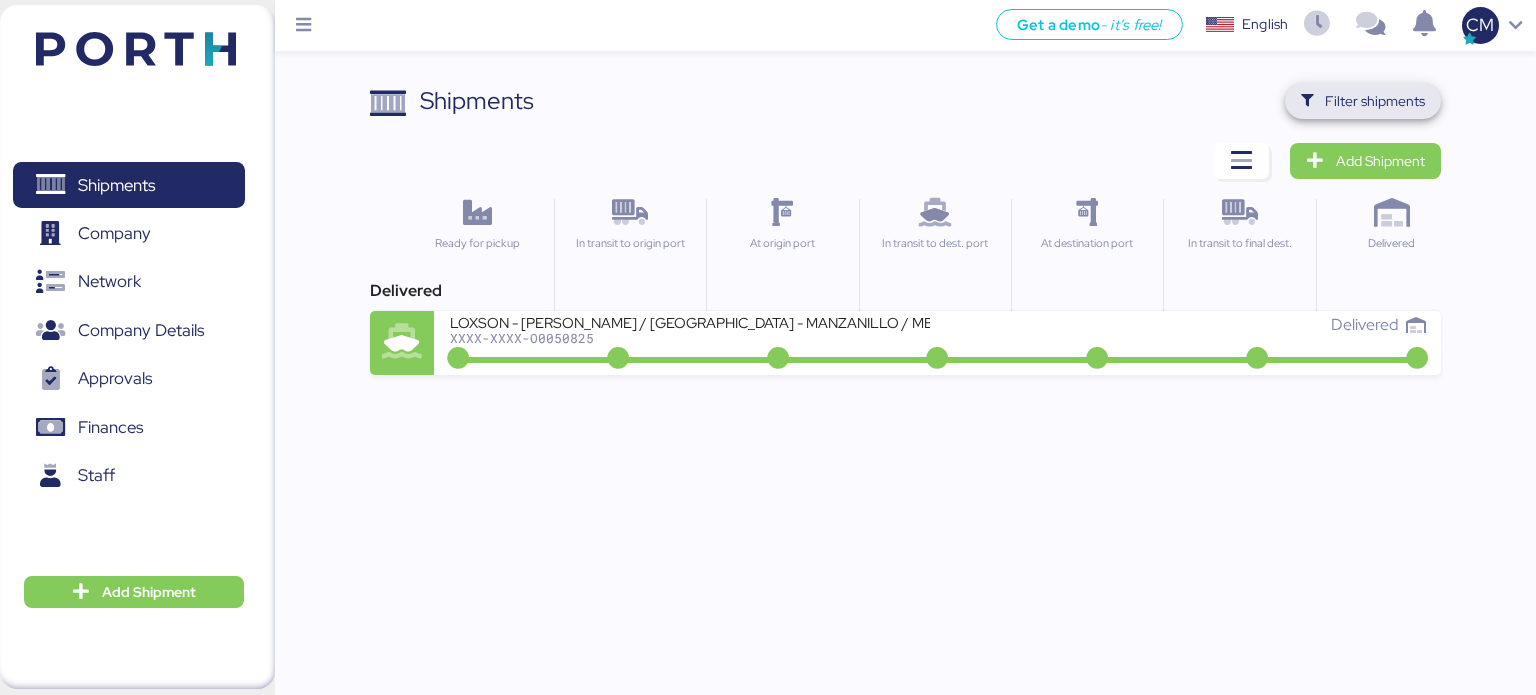 click on "Filter shipments" at bounding box center [1363, 101] 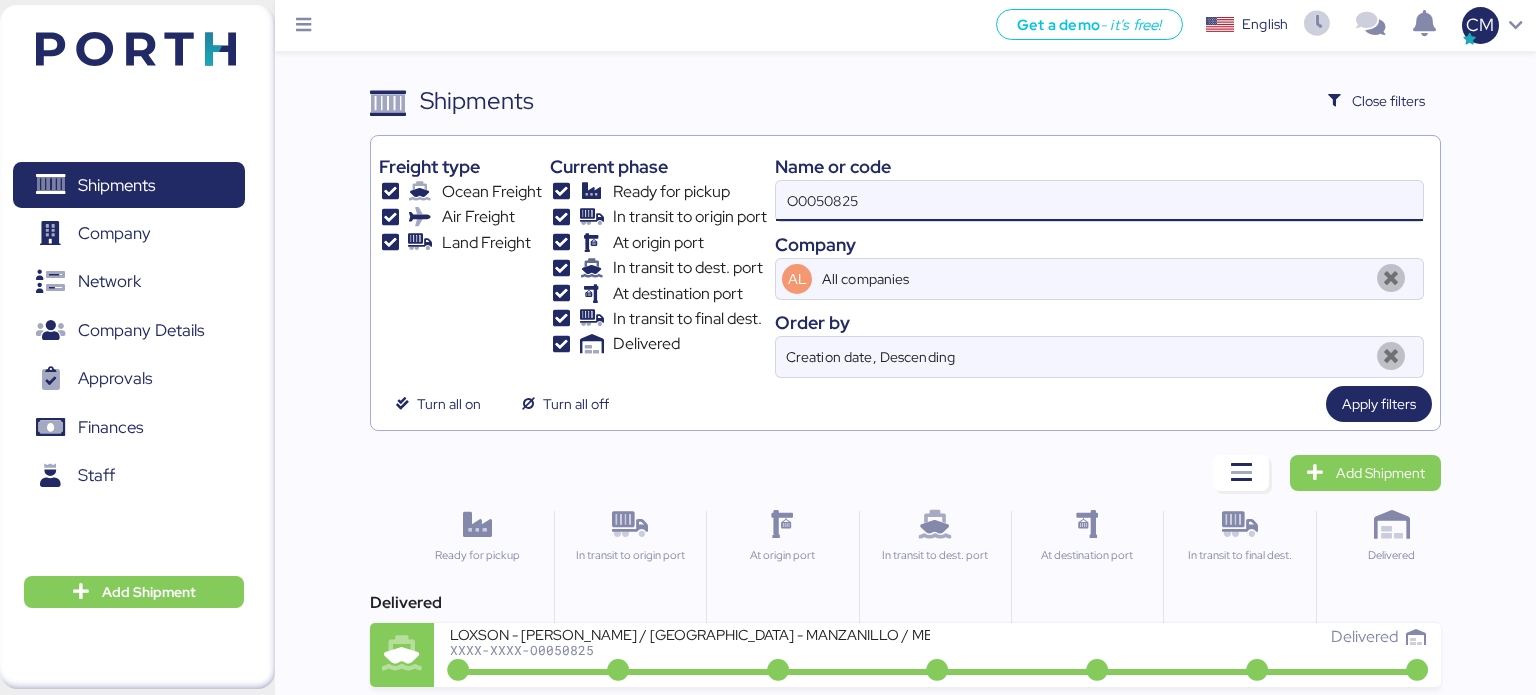 click on "O0050825" at bounding box center (1099, 201) 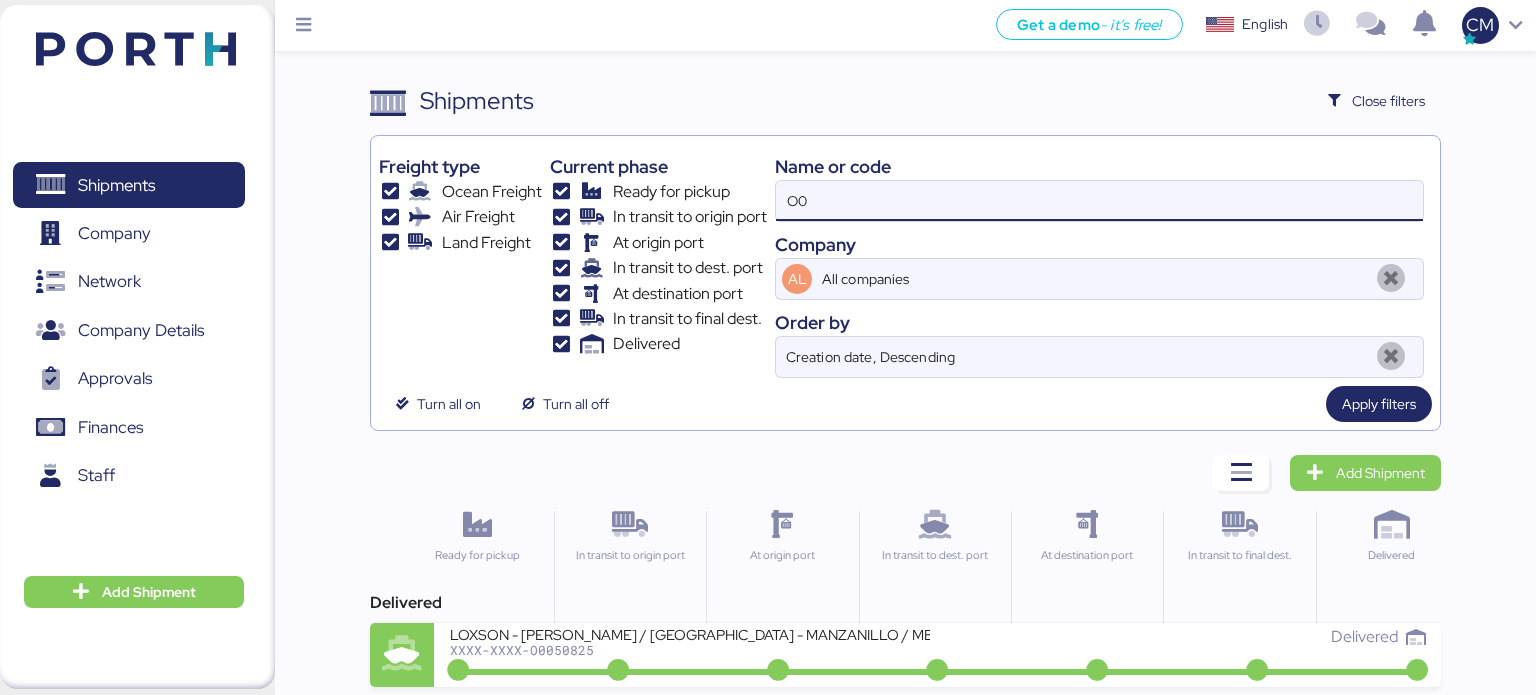 type on "O" 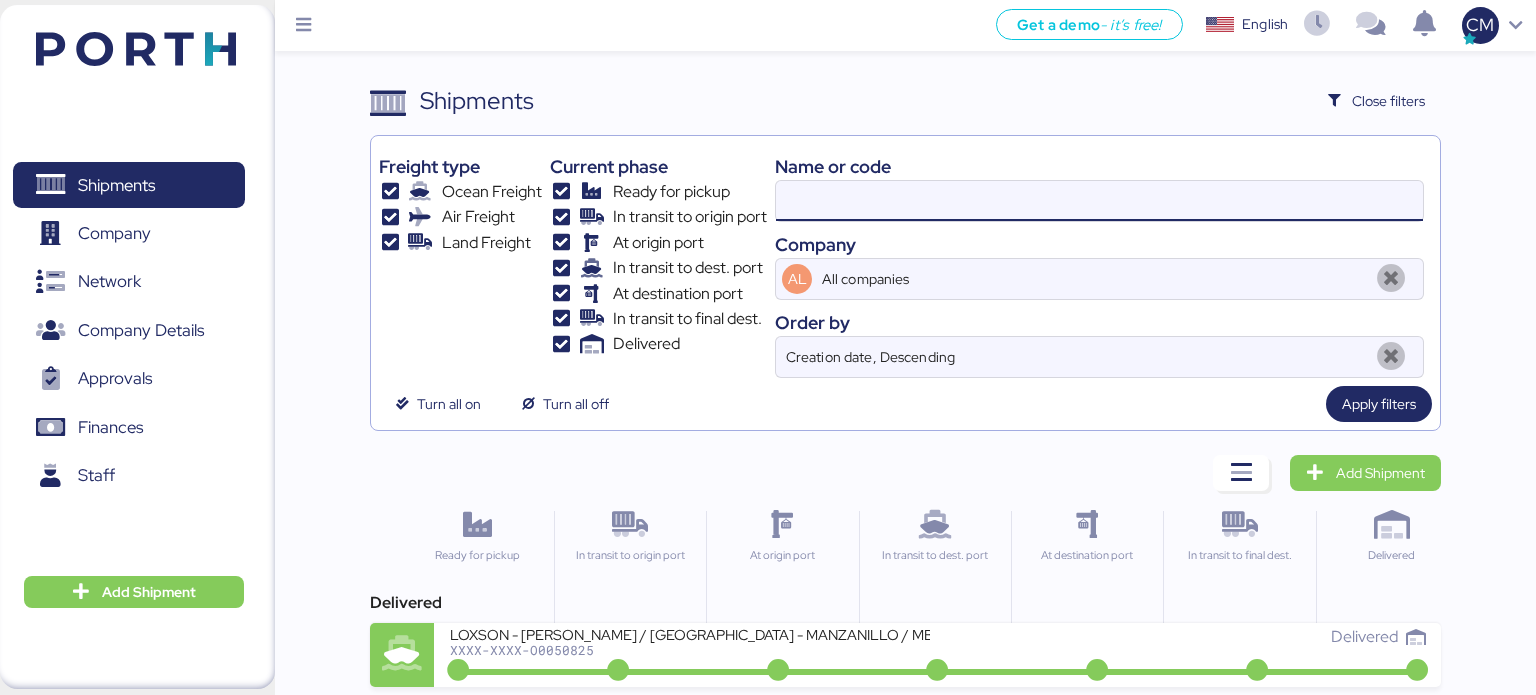 paste on "O0050825" 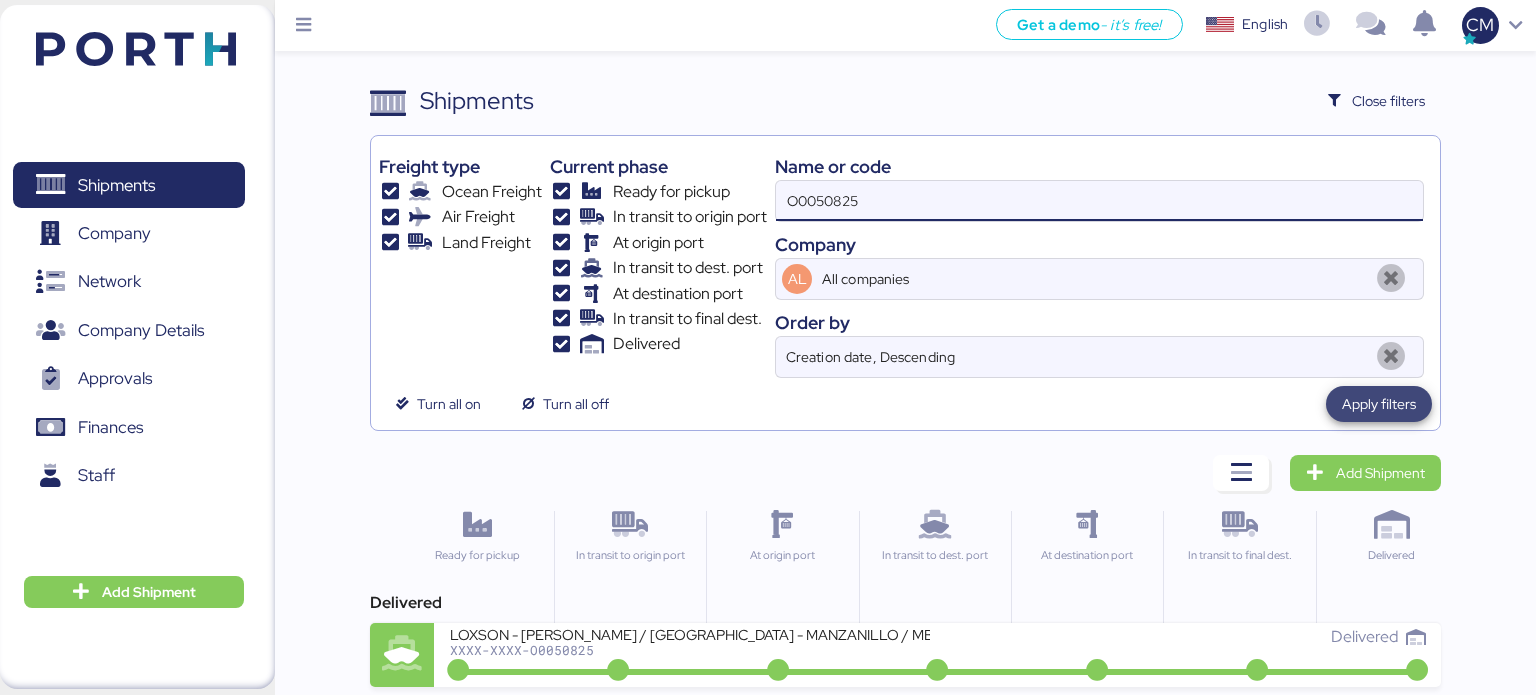 click on "Apply filters" at bounding box center [1379, 404] 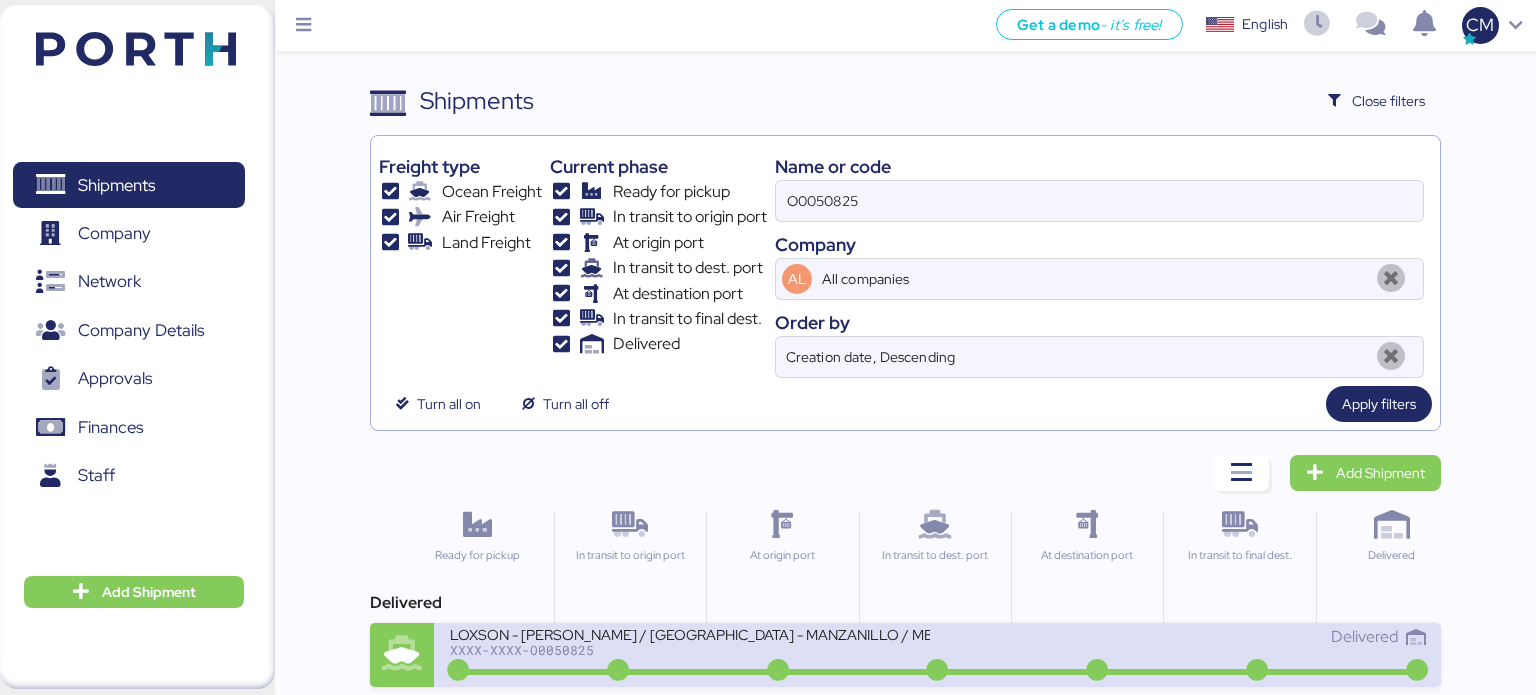 click on "Delivered" at bounding box center (1182, 646) 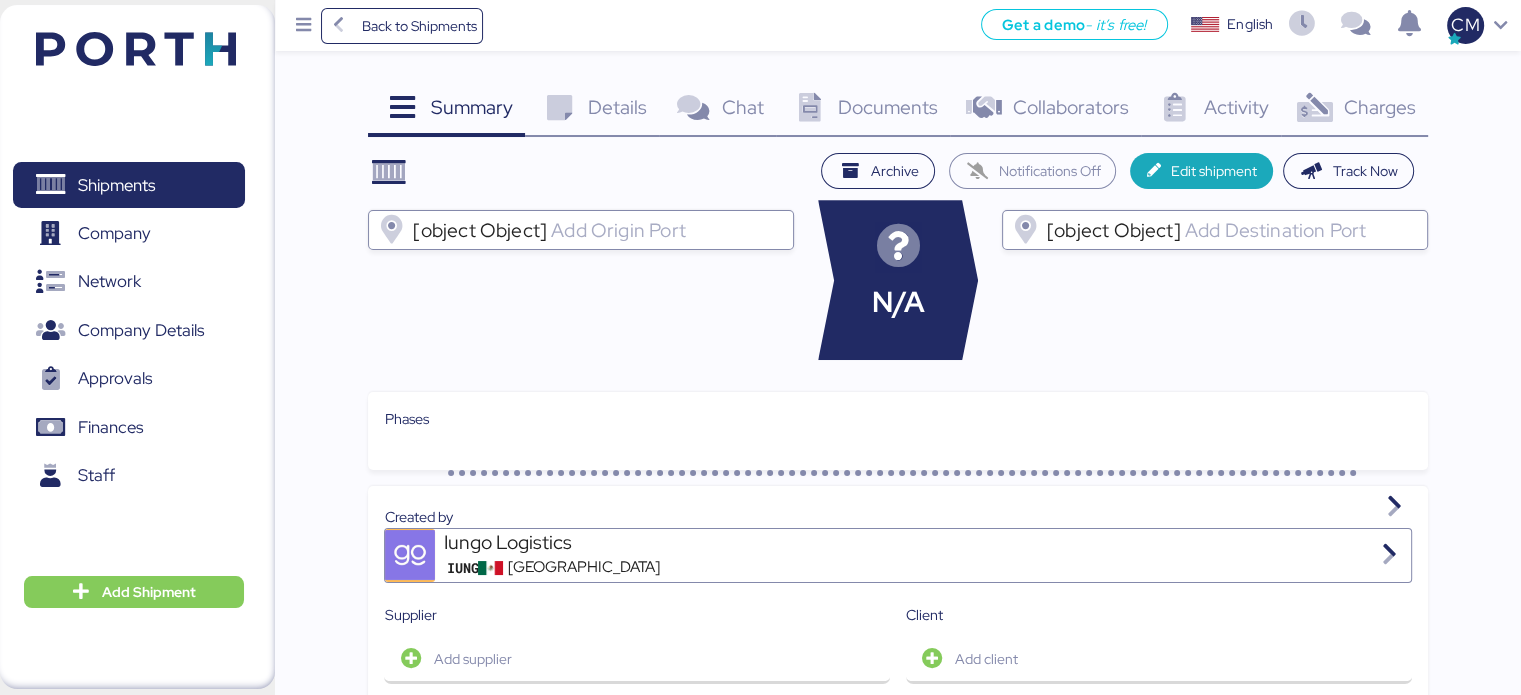 click on "Documents 0" at bounding box center (863, 110) 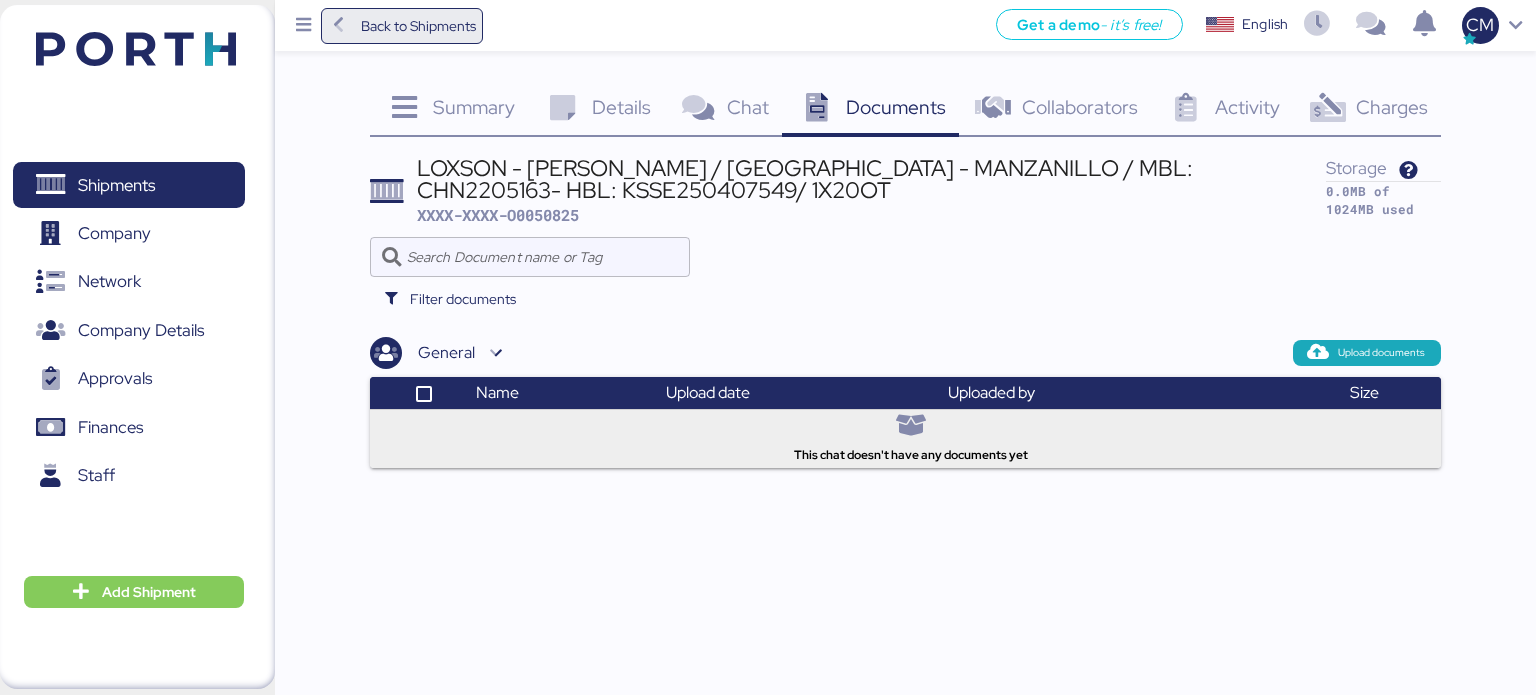 click on "Back to Shipments" at bounding box center (418, 26) 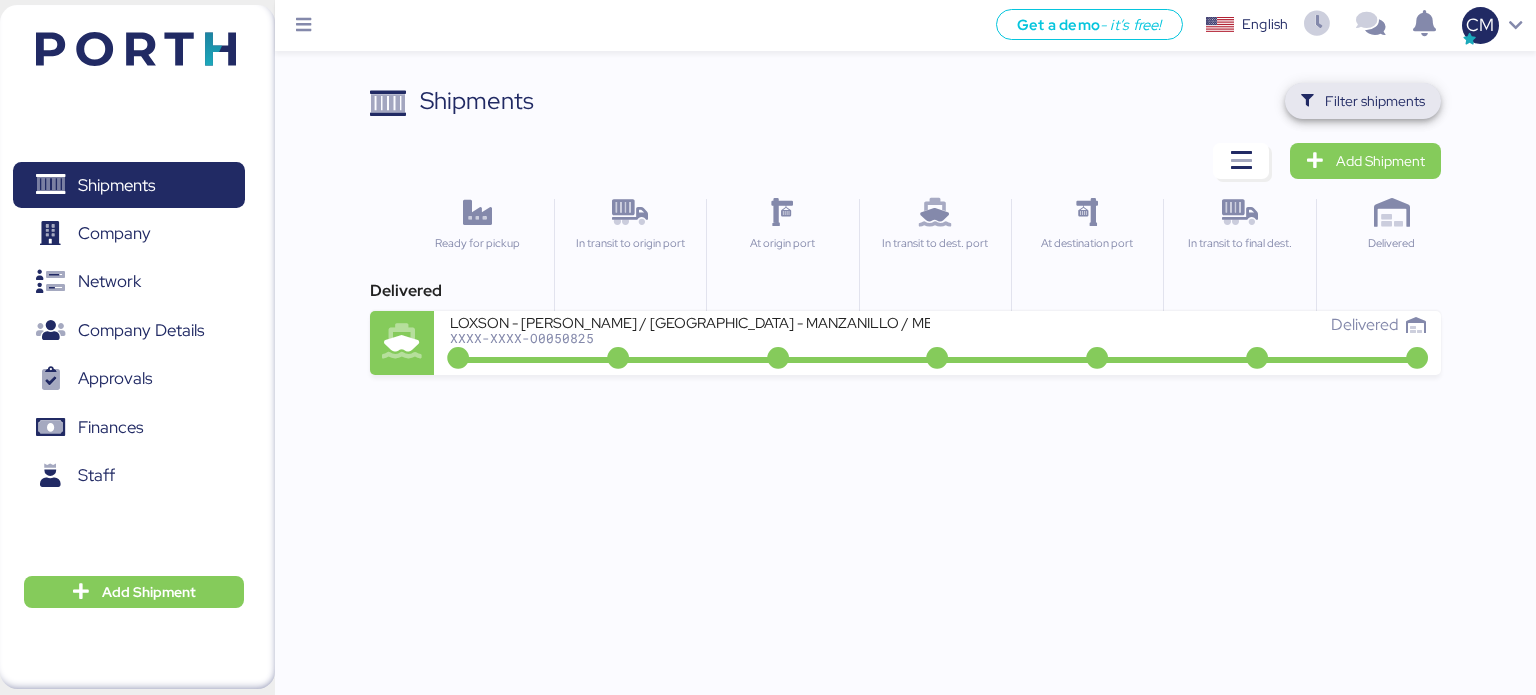 click on "Filter shipments" at bounding box center (1363, 101) 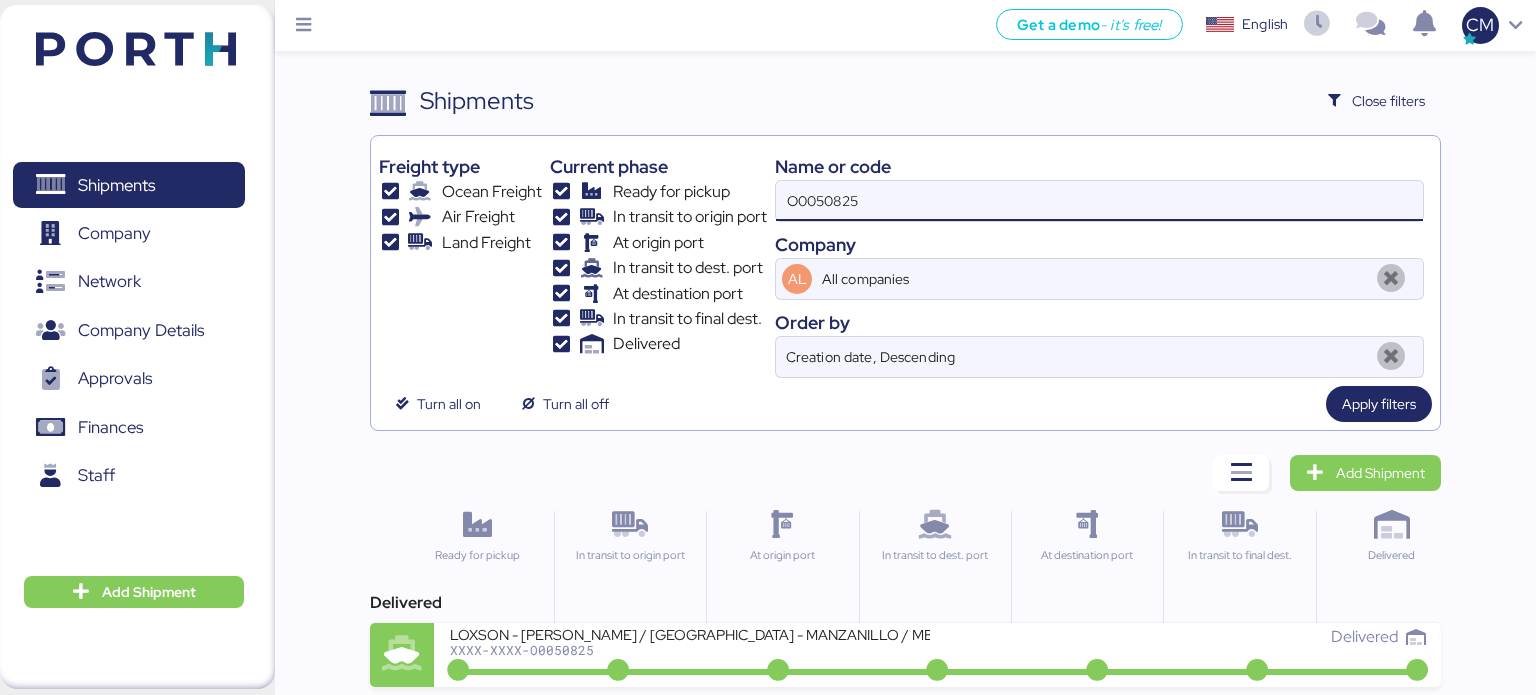 click on "O0050825" at bounding box center (1099, 201) 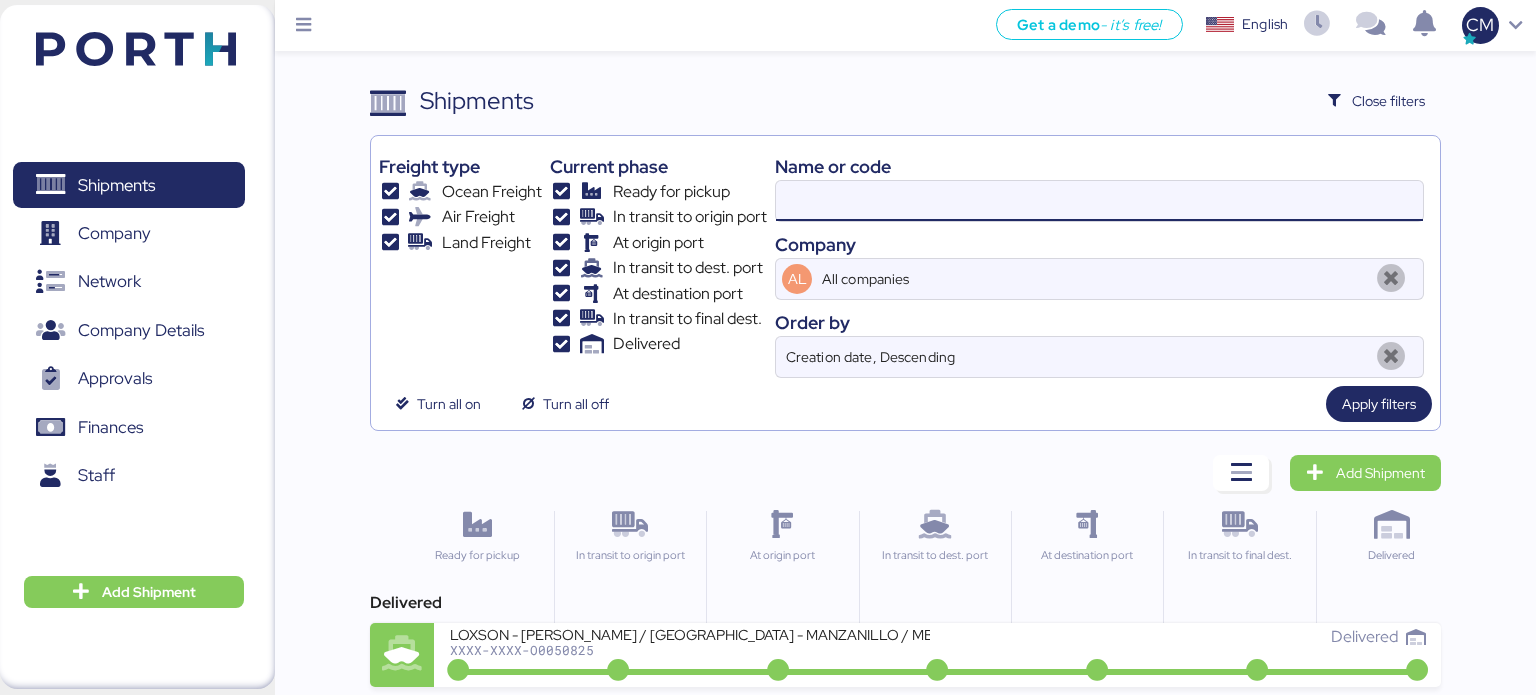 paste on "O0050839" 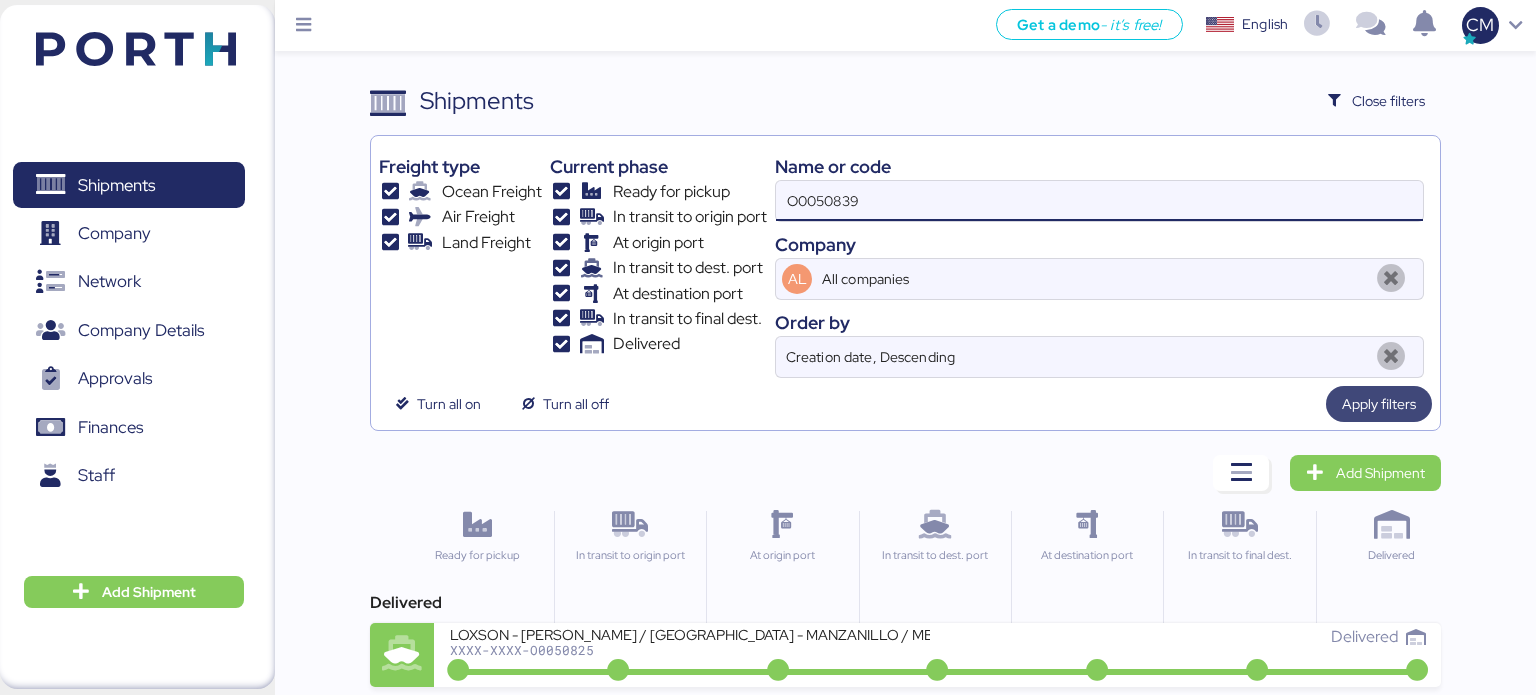 type on "O0050839" 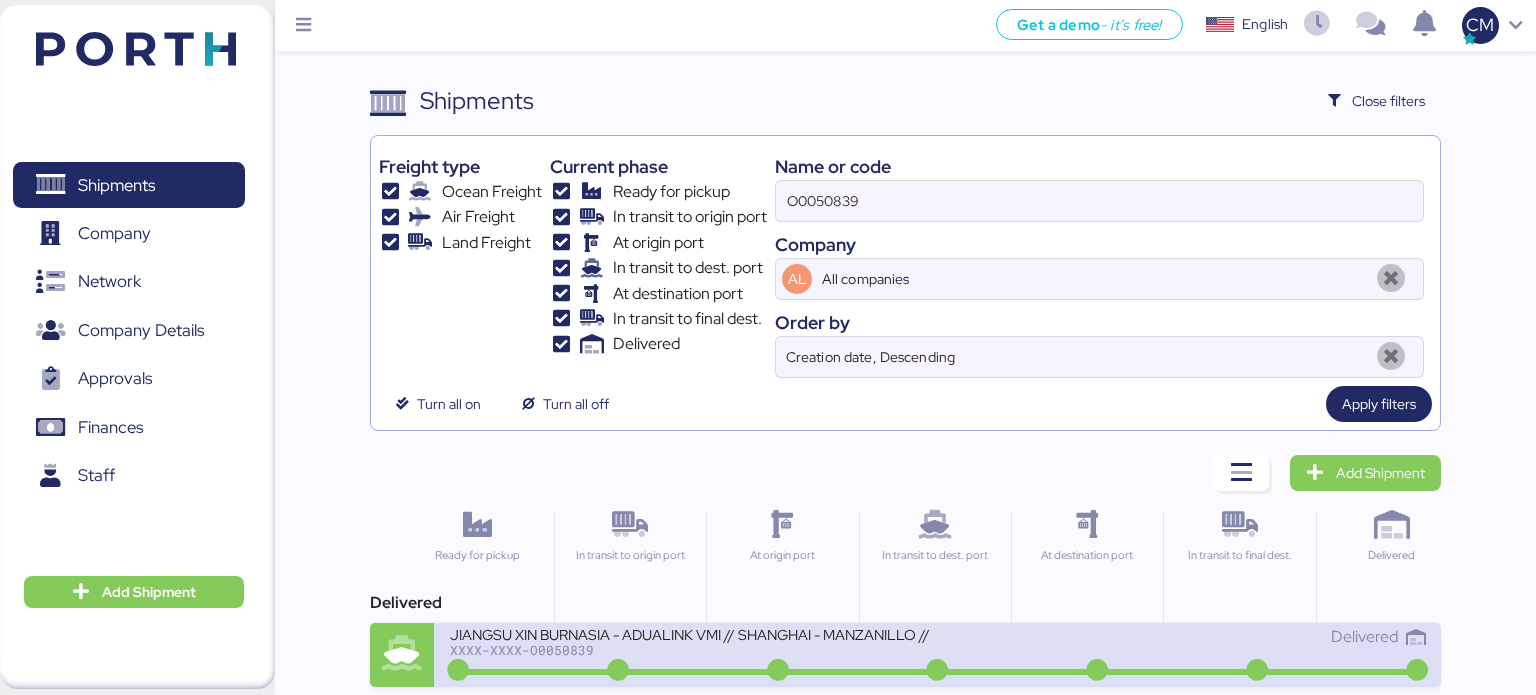 click on "JIANGSU XIN BURNASIA - ADUALINK VMI // SHANGHAI - MANZANILLO // HBL: BYKS25048900SE // MBL: 142500939007 // BKG: 142500939007" at bounding box center [690, 633] 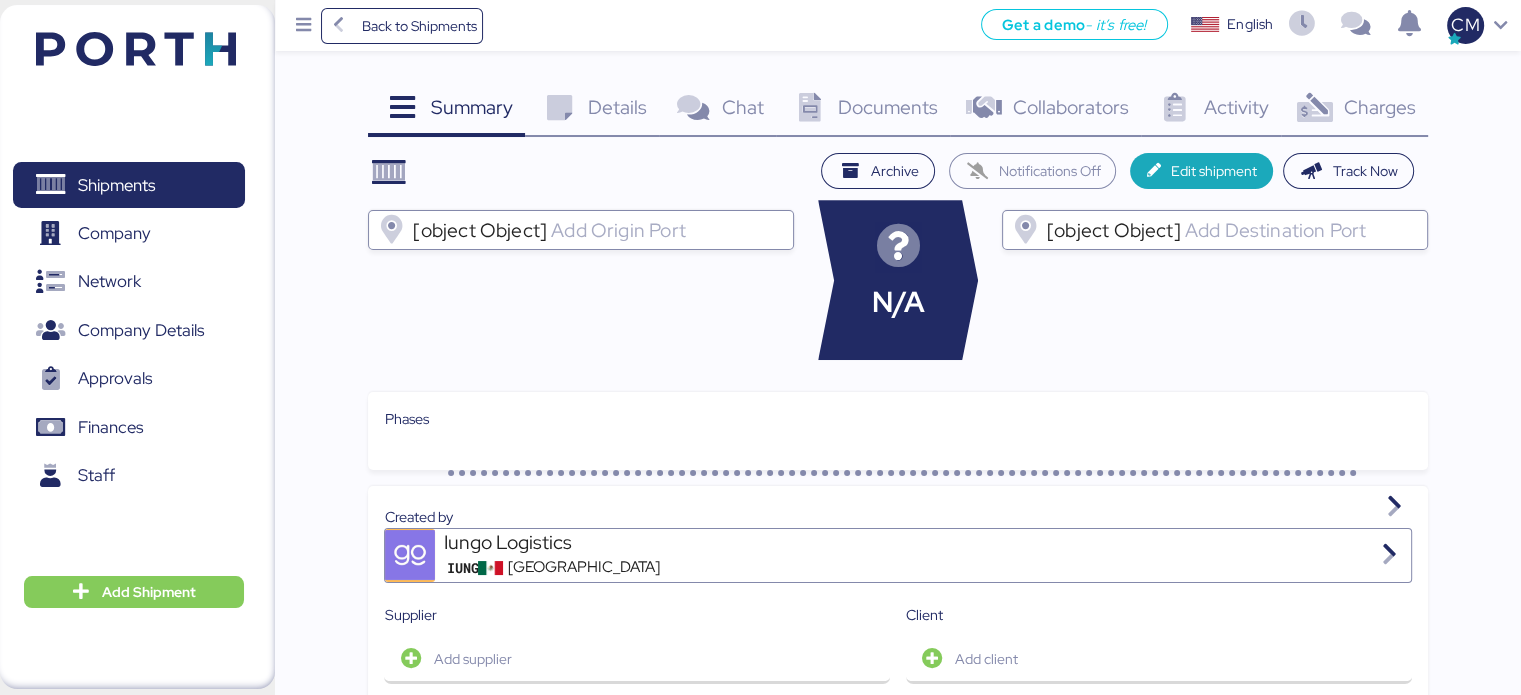 click on "Documents" at bounding box center [888, 107] 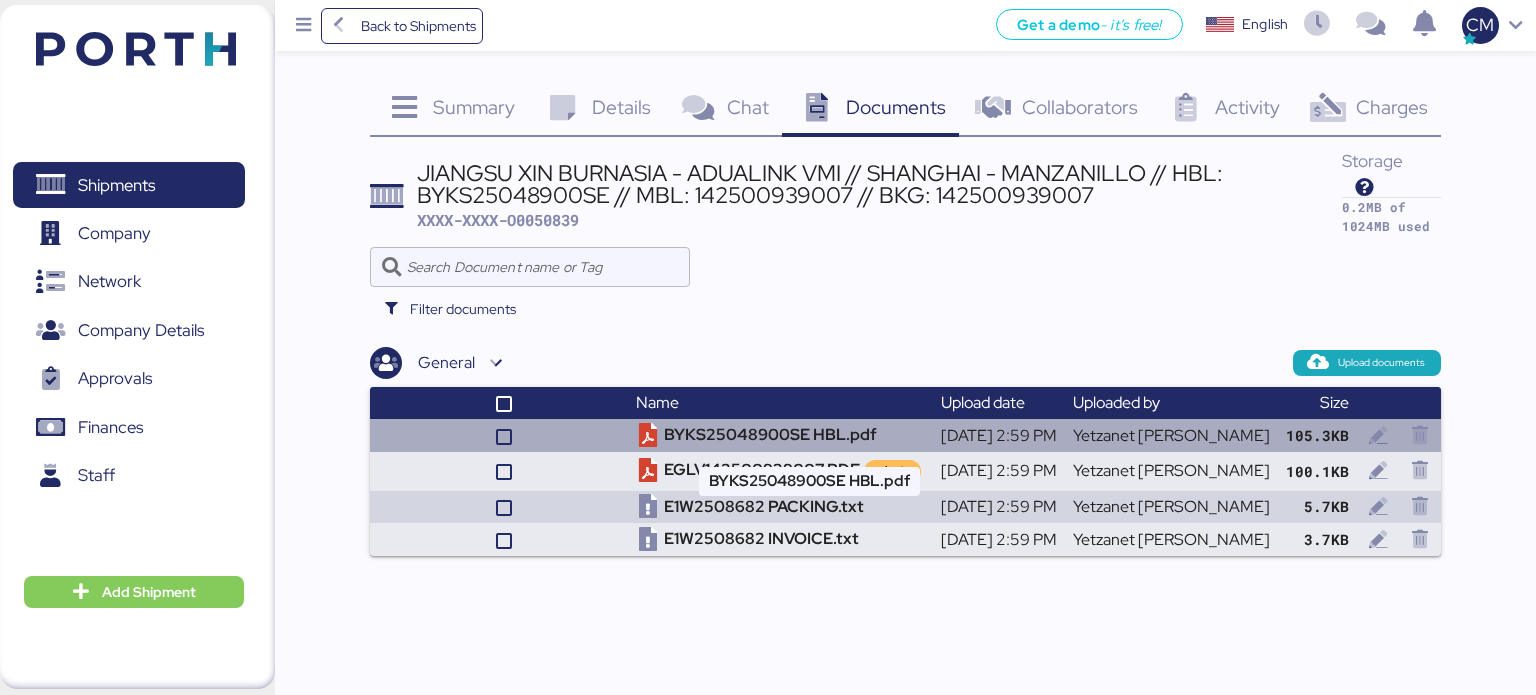 click on "BYKS25048900SE  HBL.pdf" at bounding box center [780, 435] 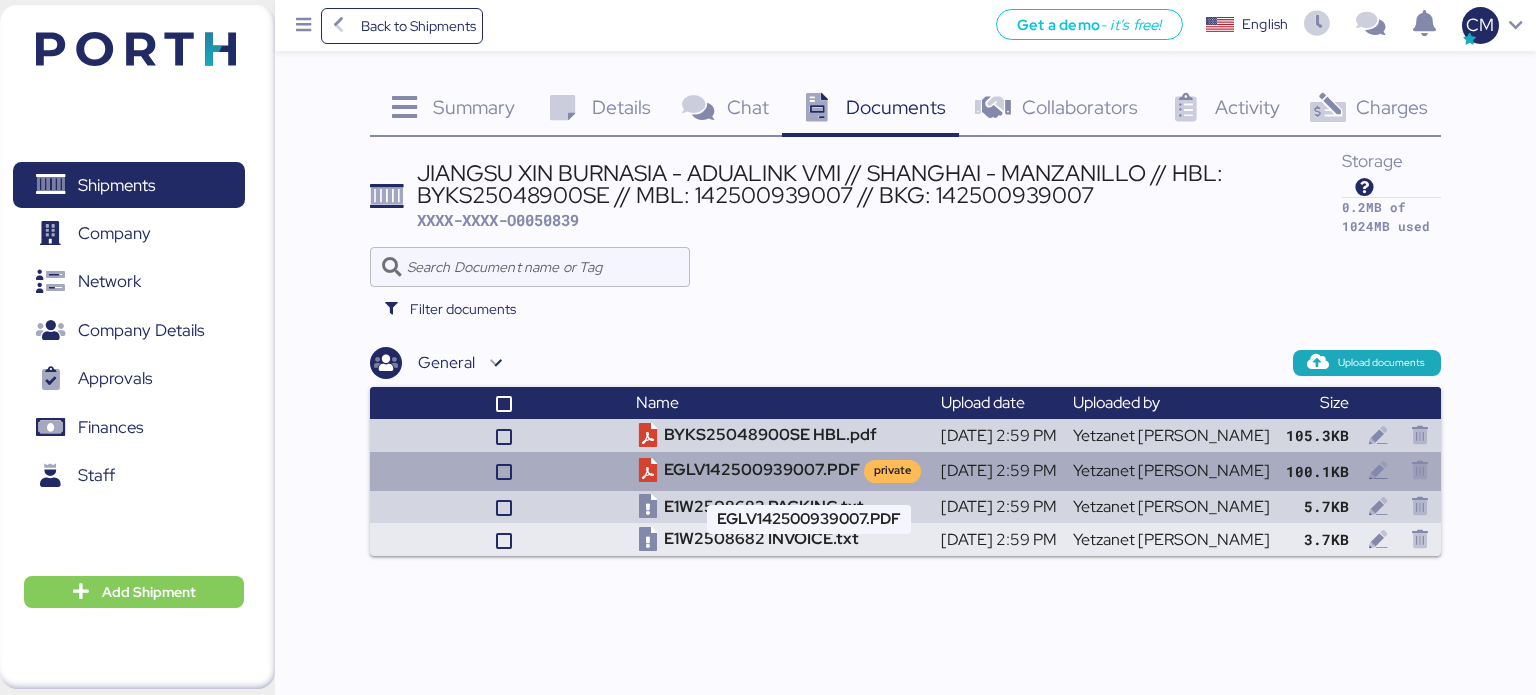 click on "EGLV142500939007.PDF
private" at bounding box center [780, 471] 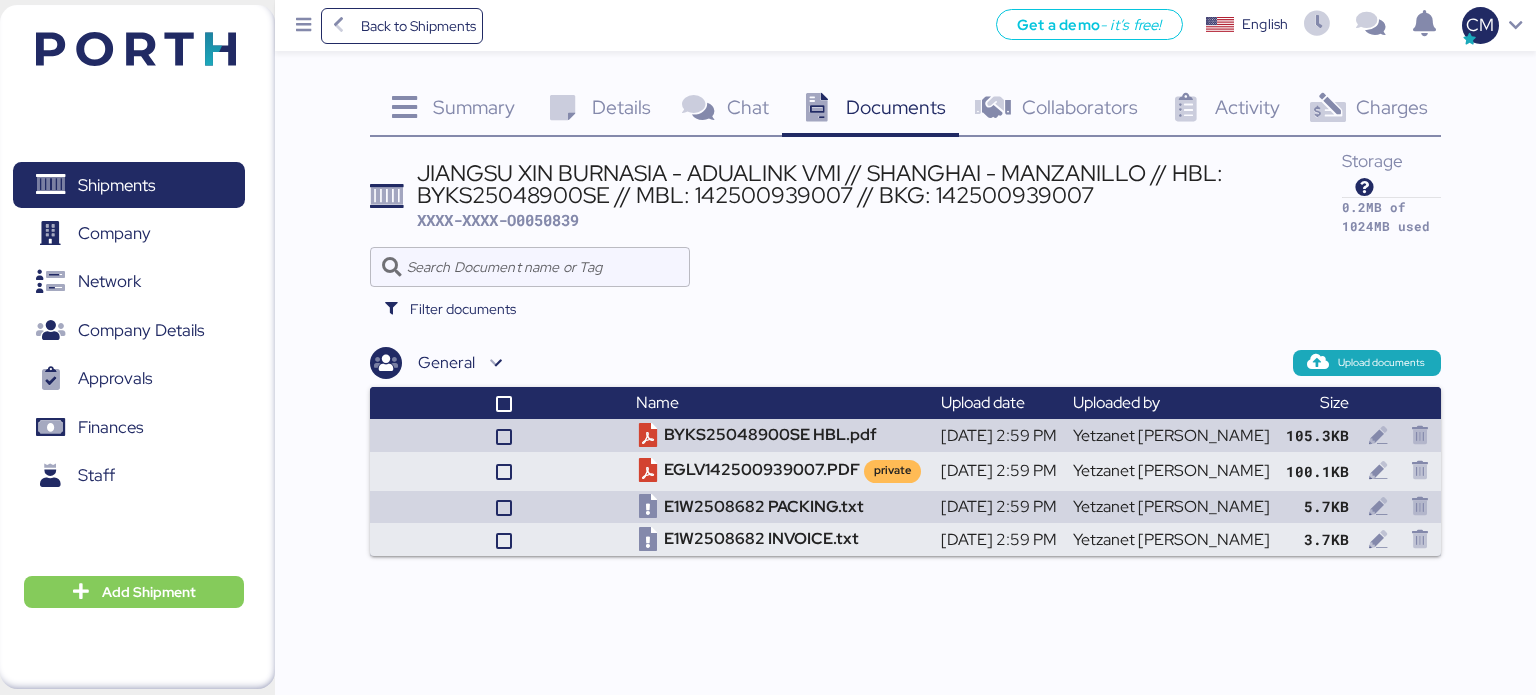 click on "XXXX-XXXX-O0050839" at bounding box center [498, 220] 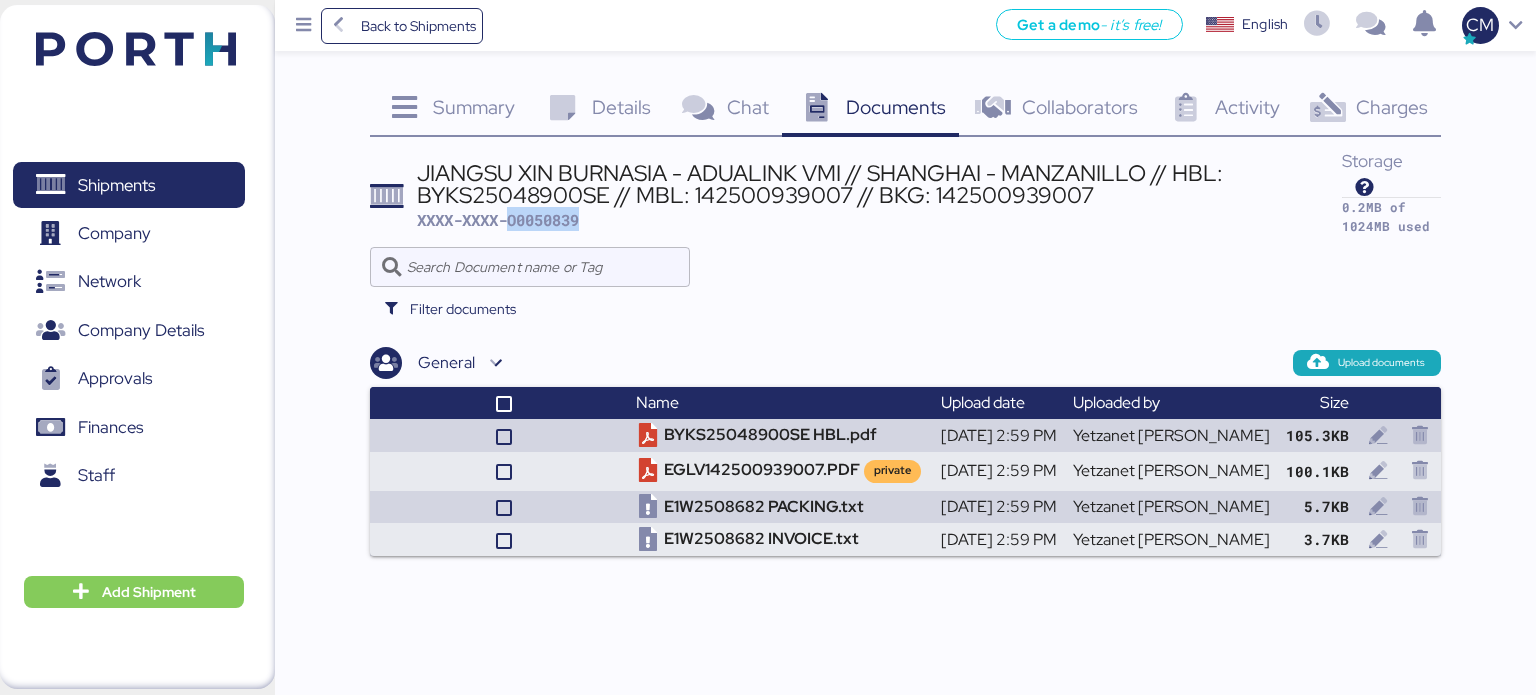 click on "XXXX-XXXX-O0050839" at bounding box center (498, 220) 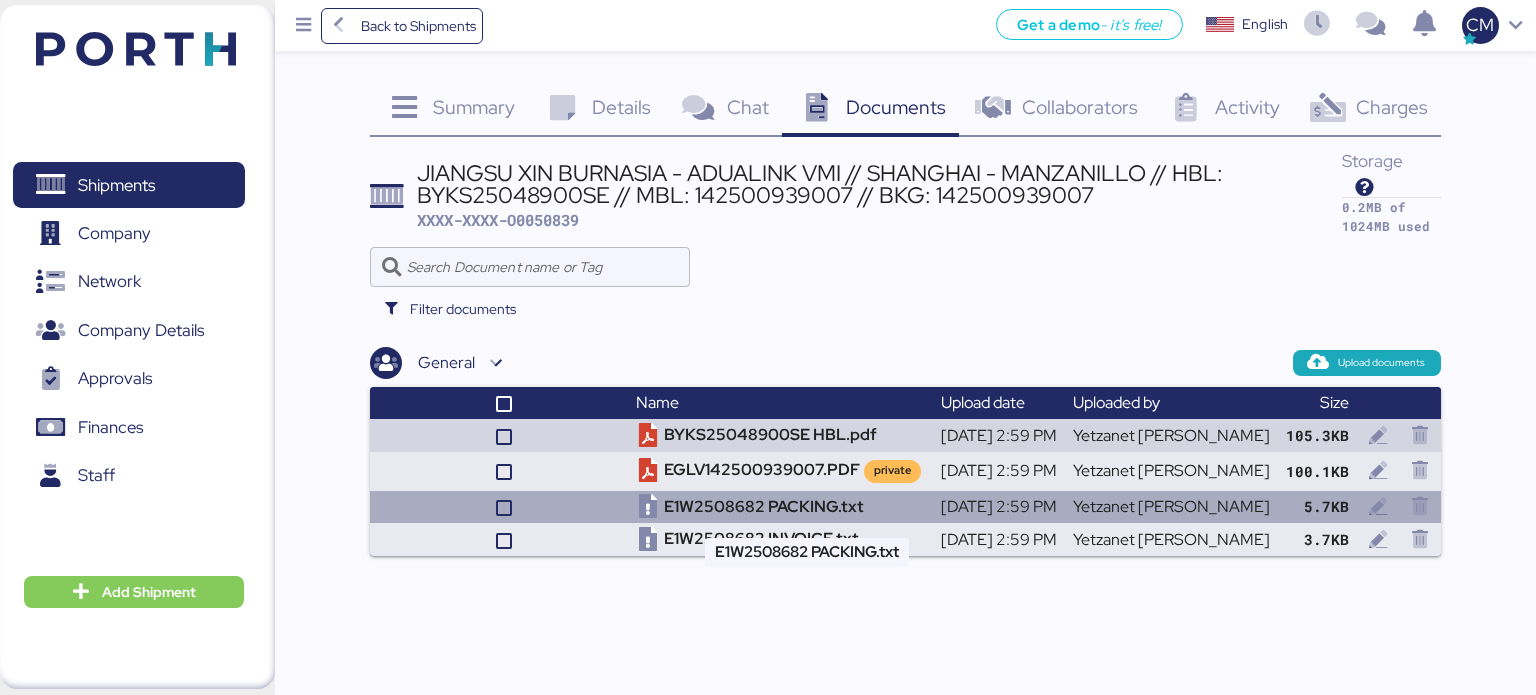 click on "E1W2508682 PACKING.txt" at bounding box center [780, 507] 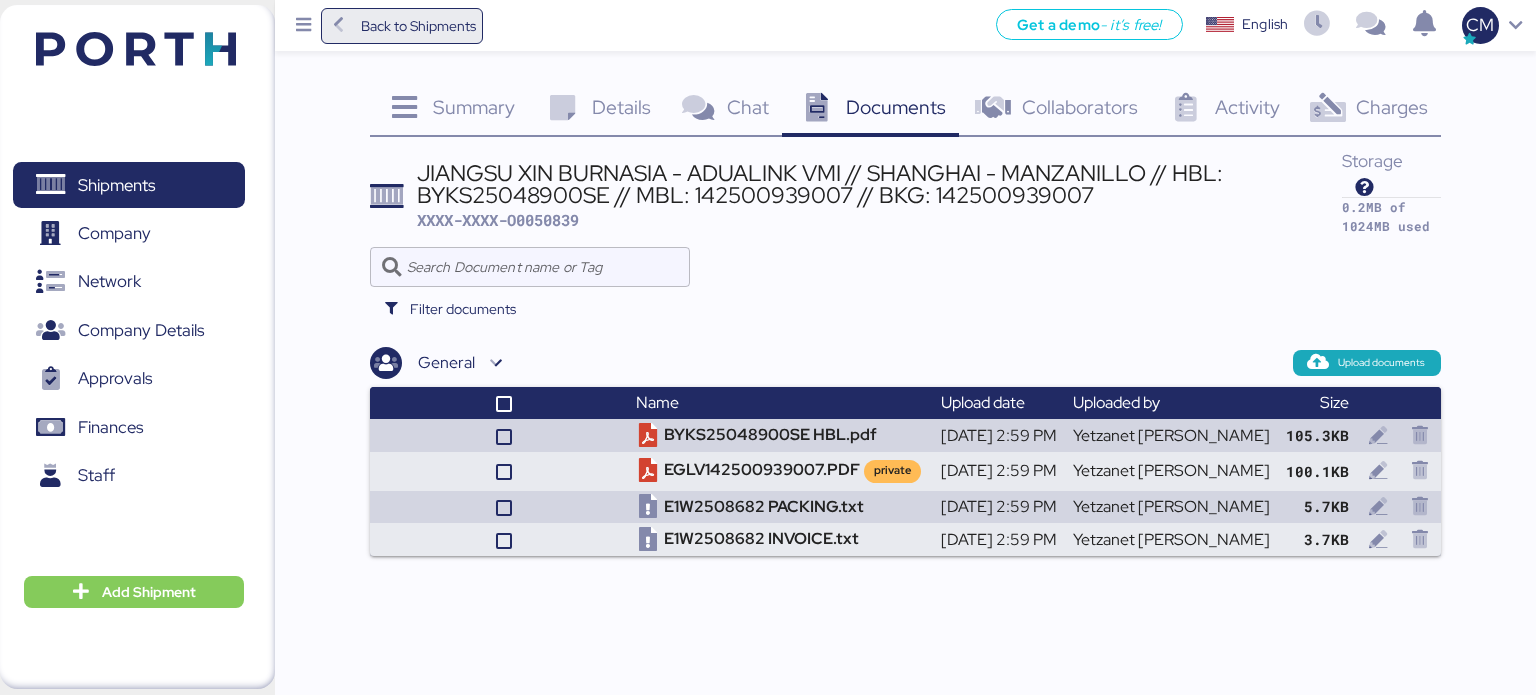 click on "Back to Shipments" at bounding box center (418, 26) 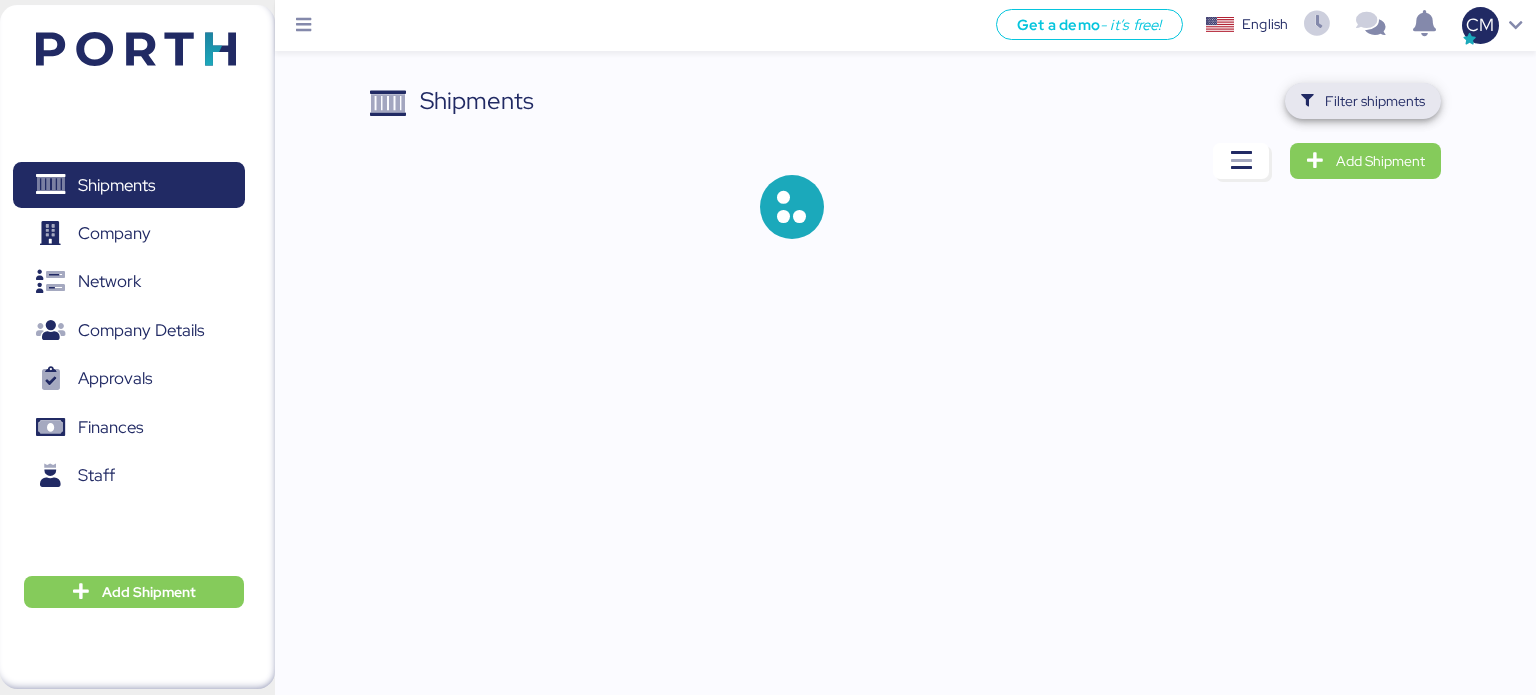 click on "Filter shipments" at bounding box center [1363, 101] 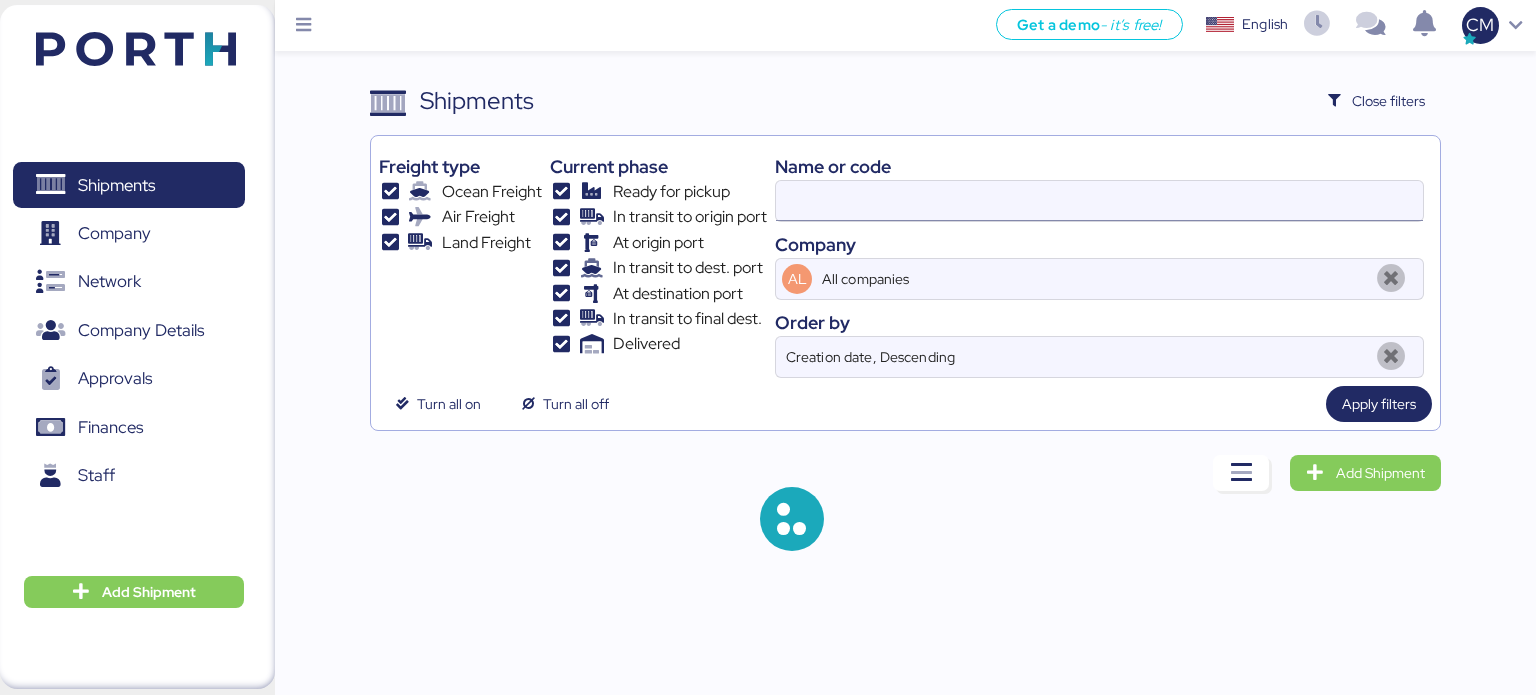 type on "O0050839" 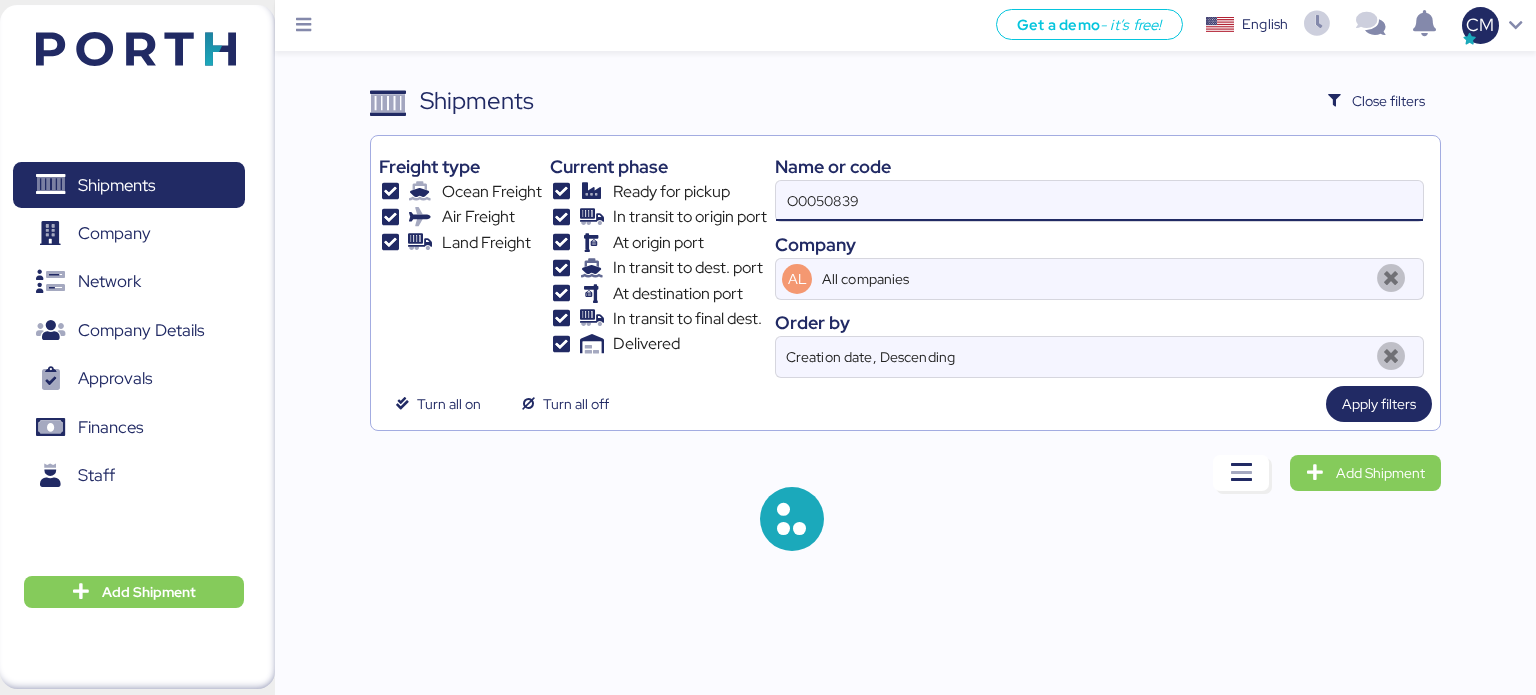 click on "O0050839" at bounding box center (1099, 201) 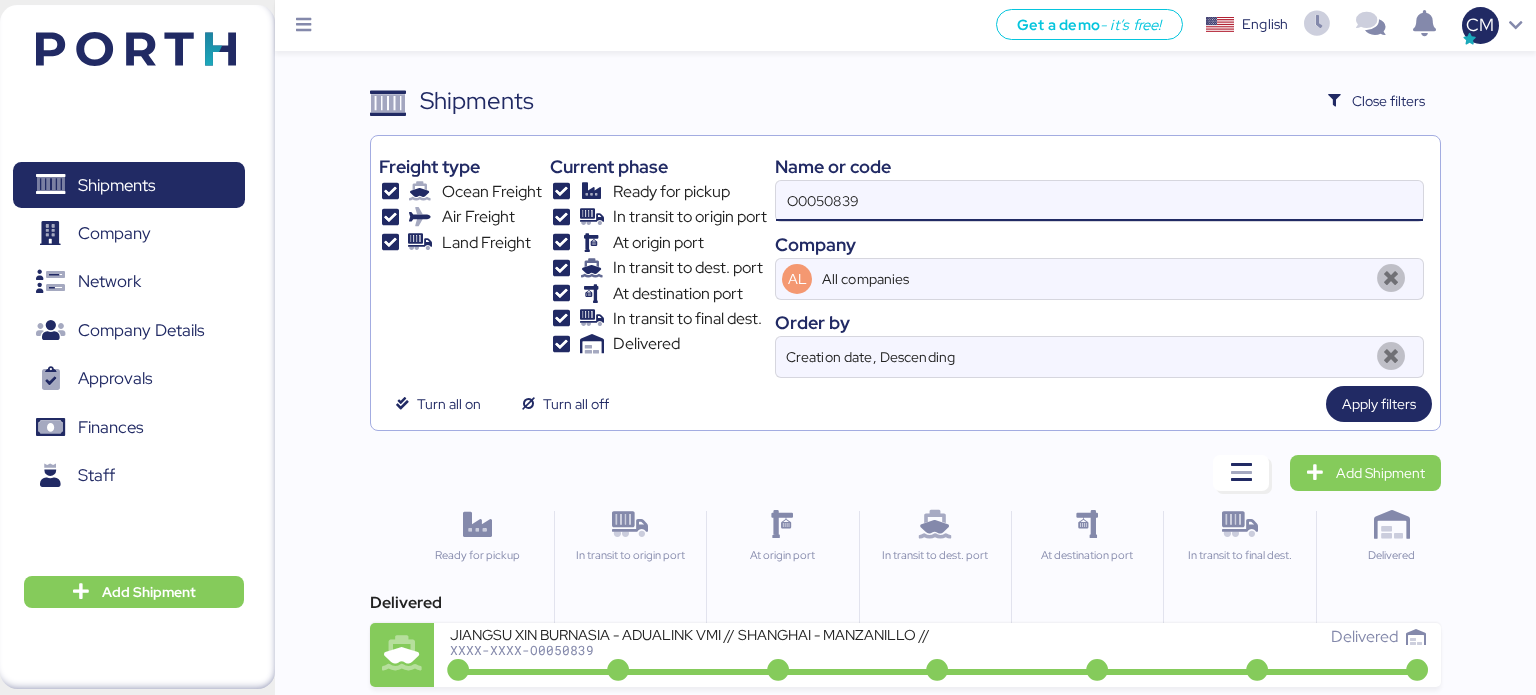 click on "O0050839" at bounding box center [1099, 201] 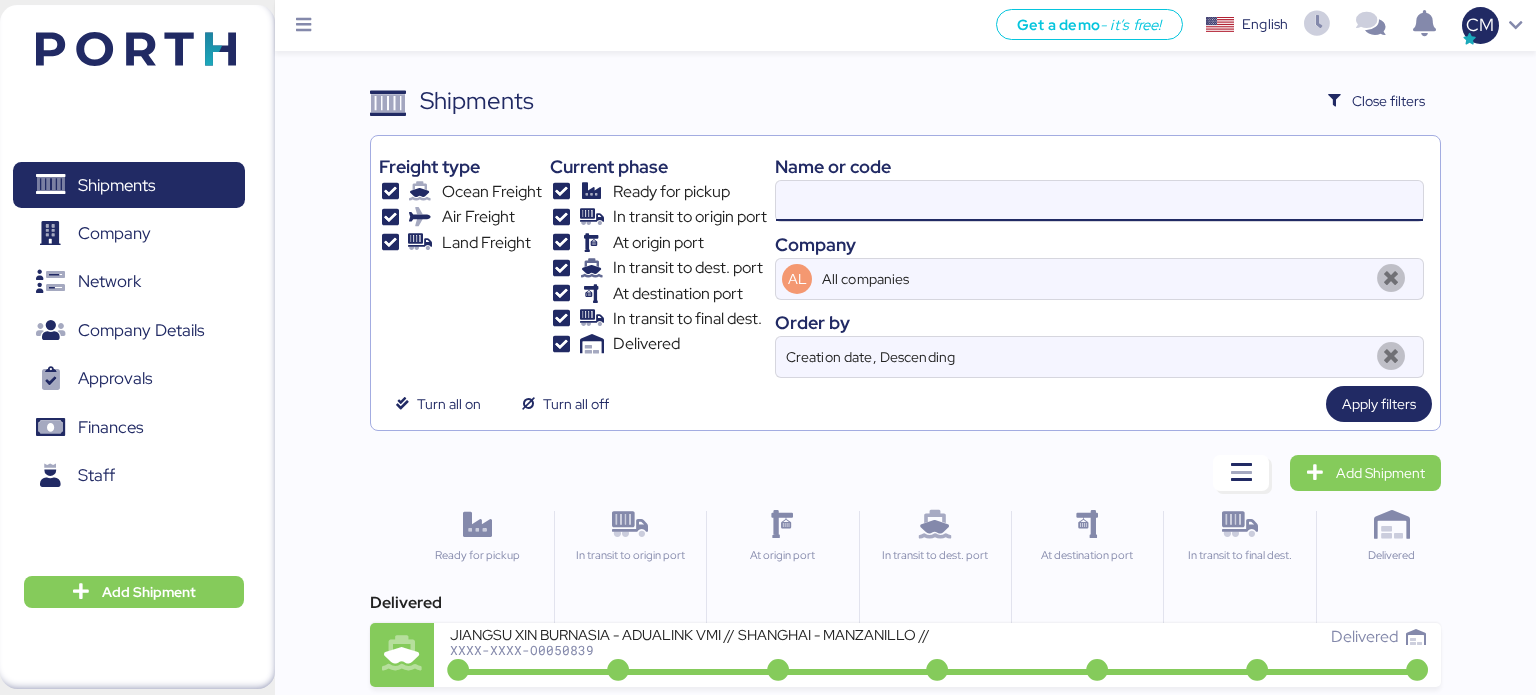 paste on "O0051040" 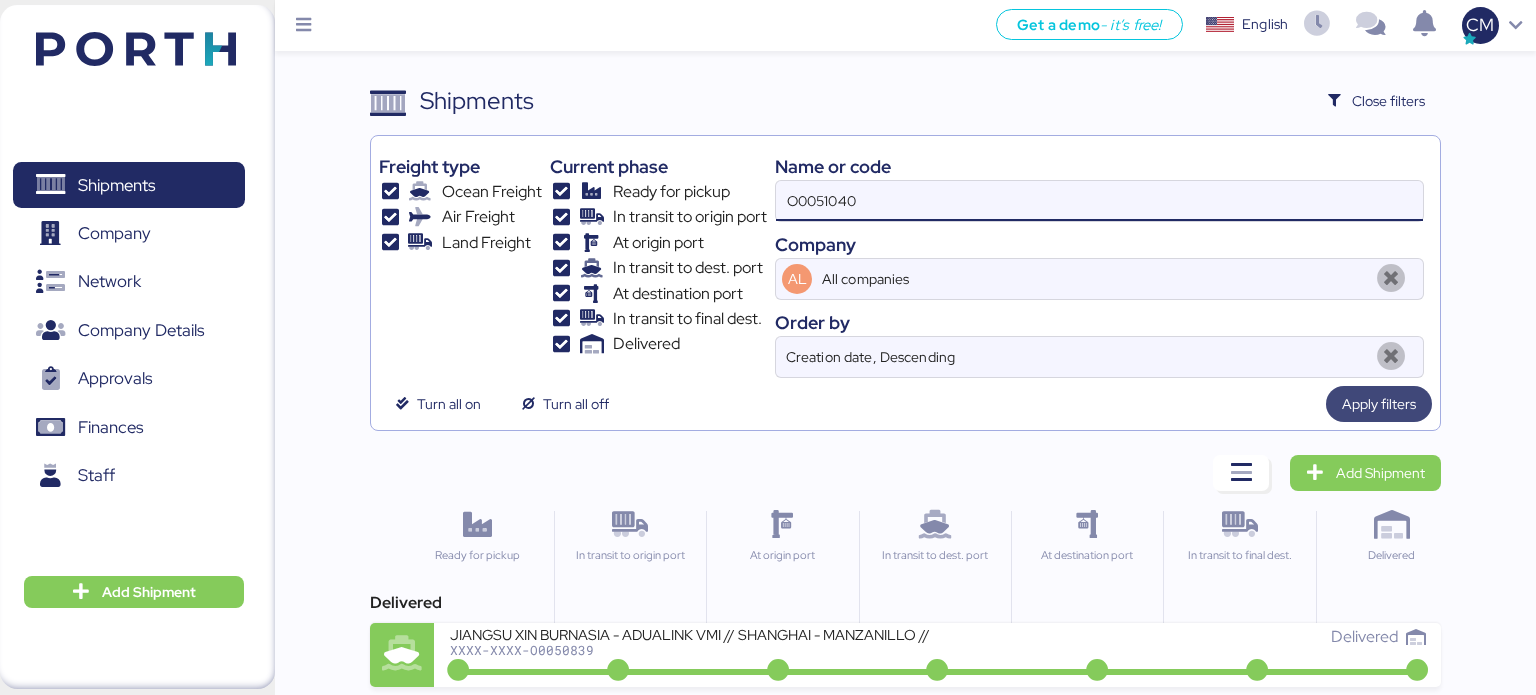 type on "O0051040" 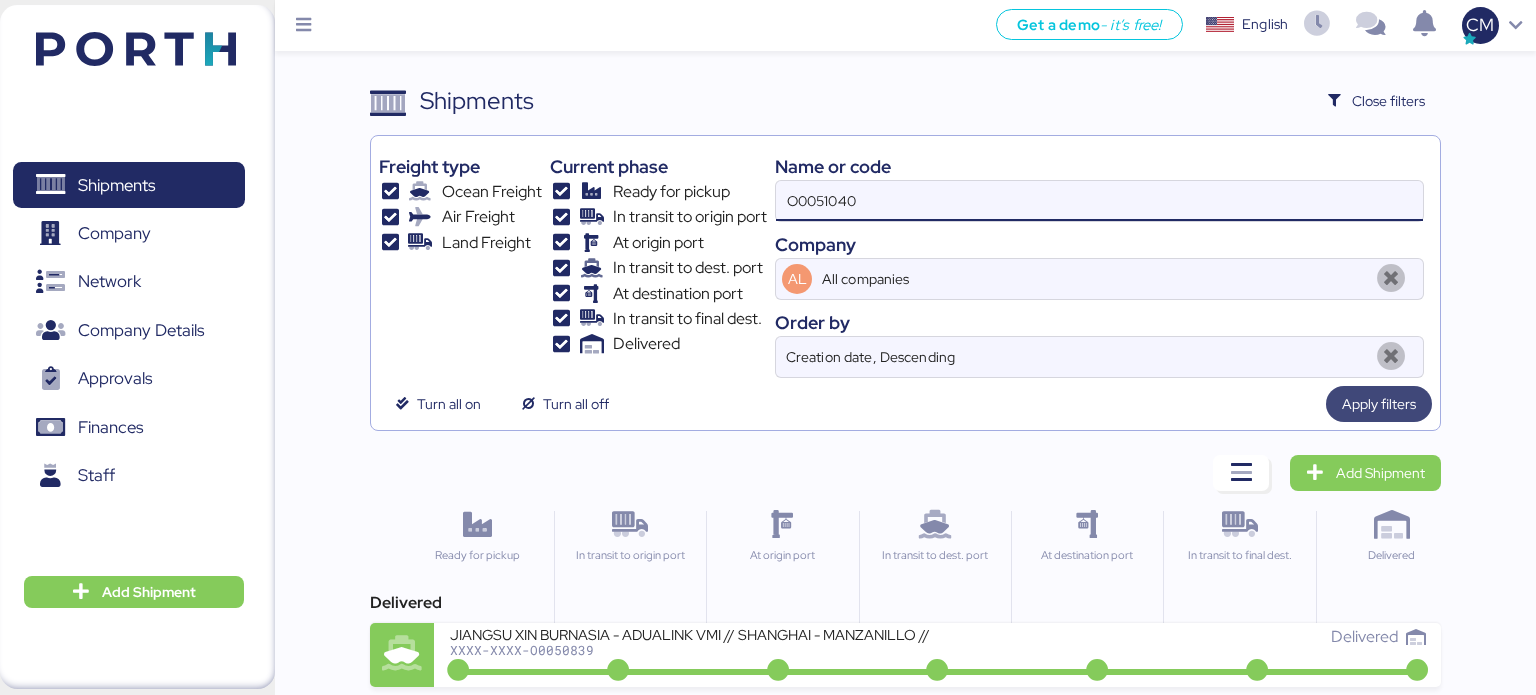 click on "Apply filters" at bounding box center (1379, 404) 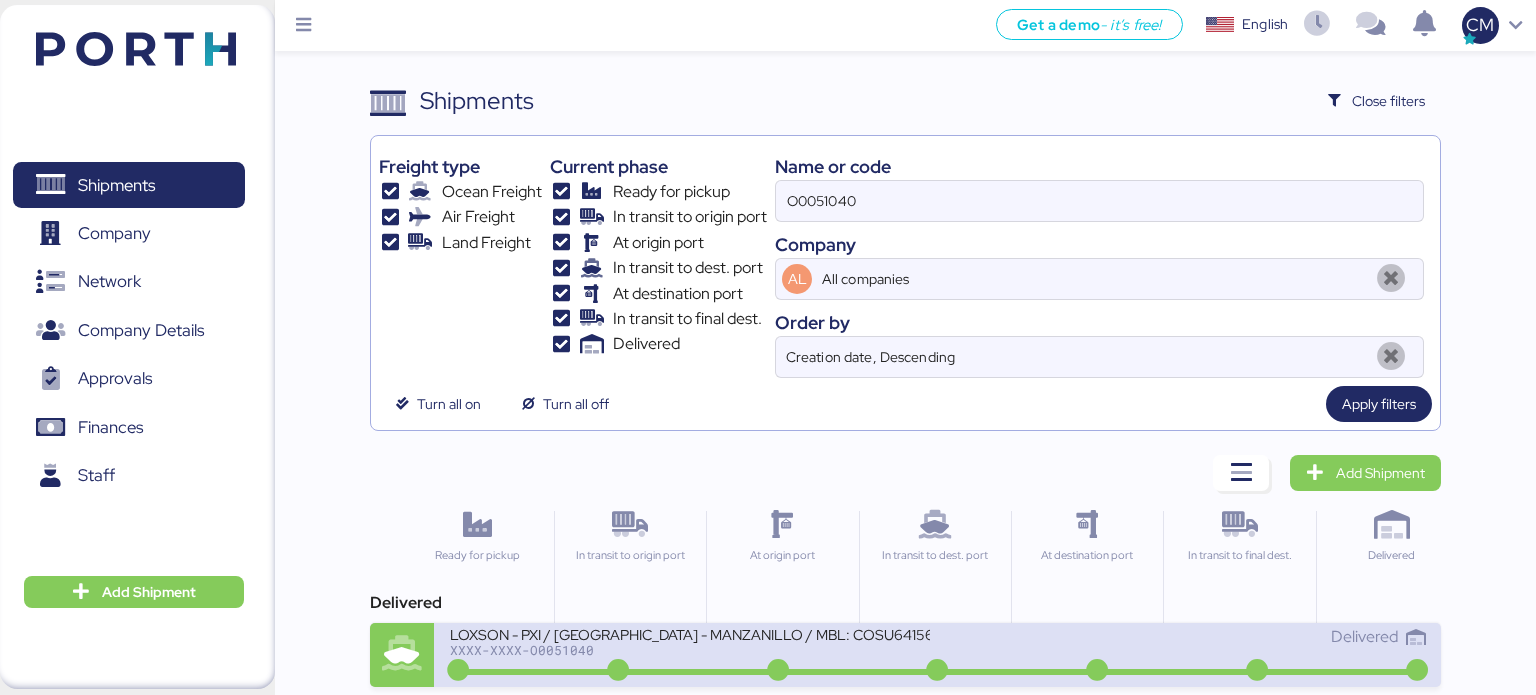click on "XXXX-XXXX-O0051040" at bounding box center [690, 650] 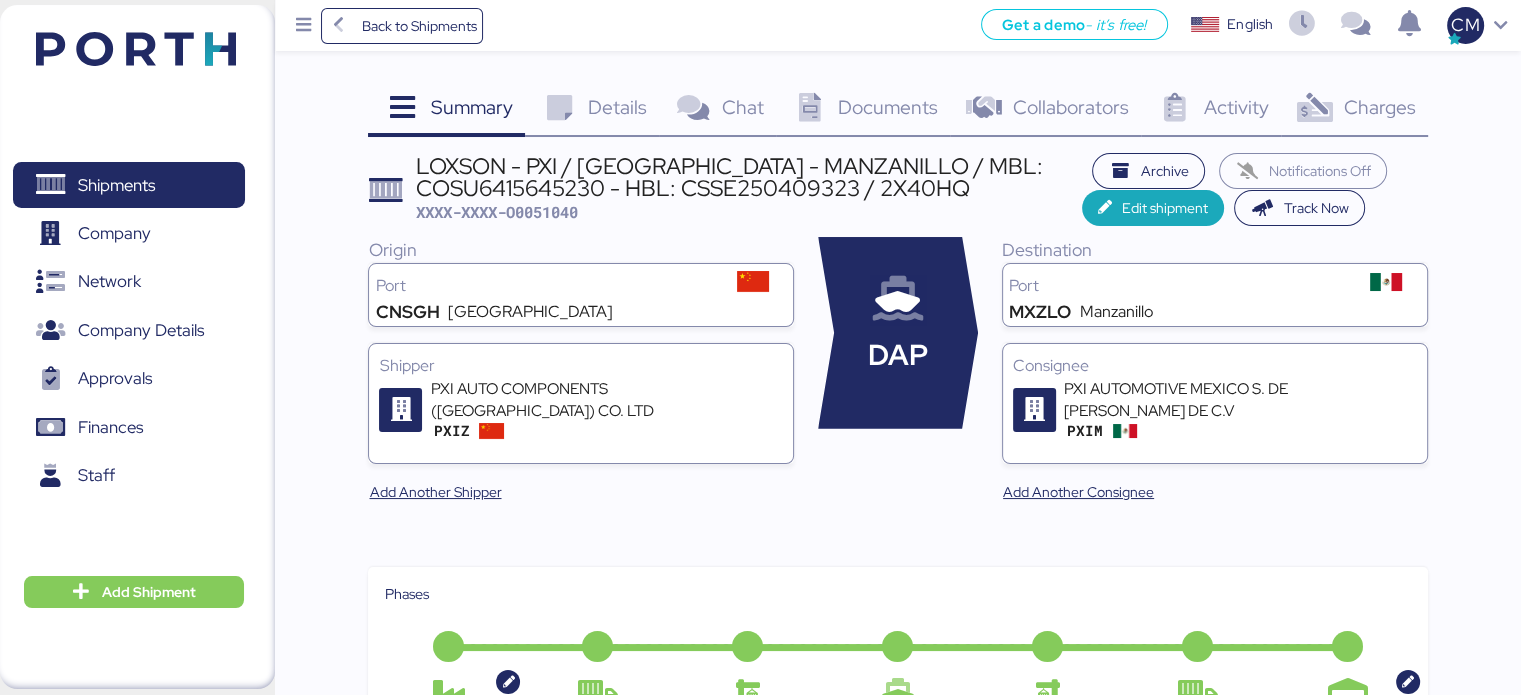 click on "Documents 0" at bounding box center [863, 110] 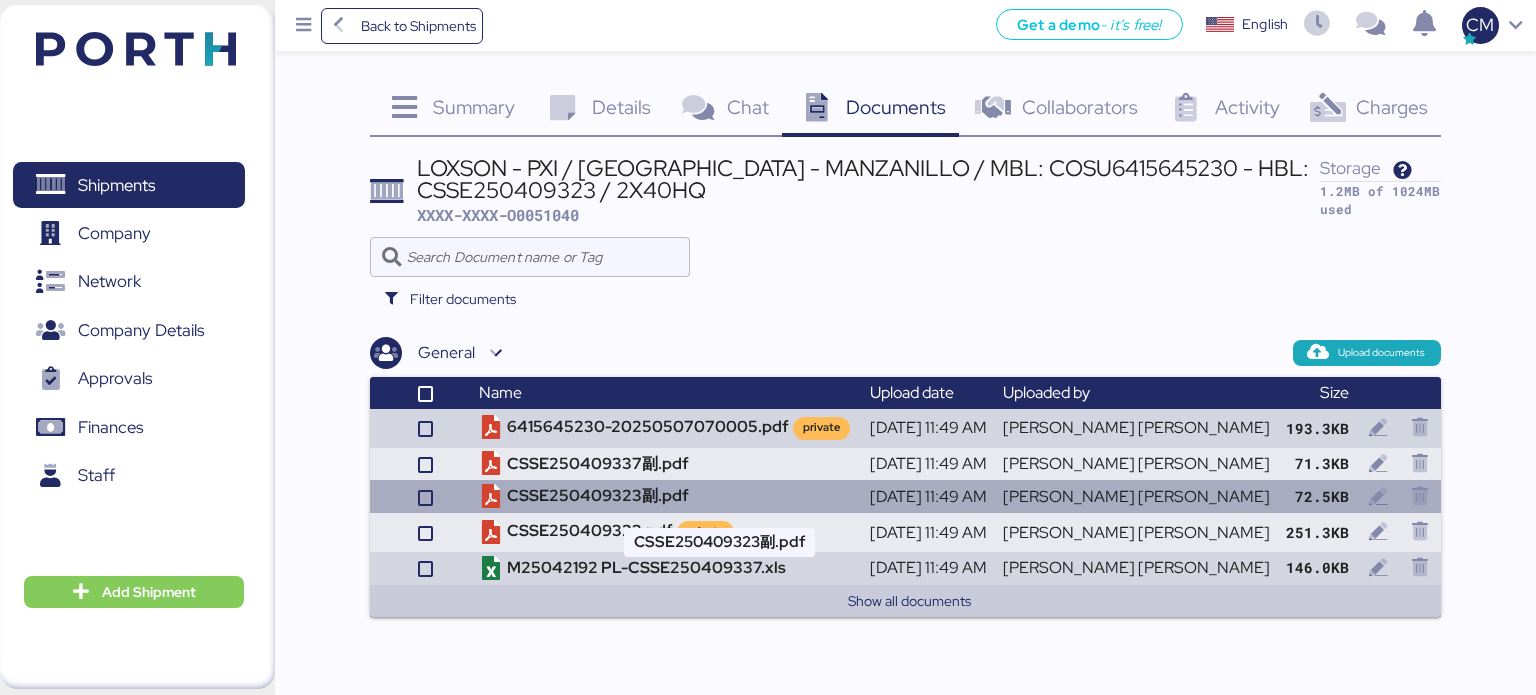 click on "CSSE250409323副.pdf" at bounding box center (666, 496) 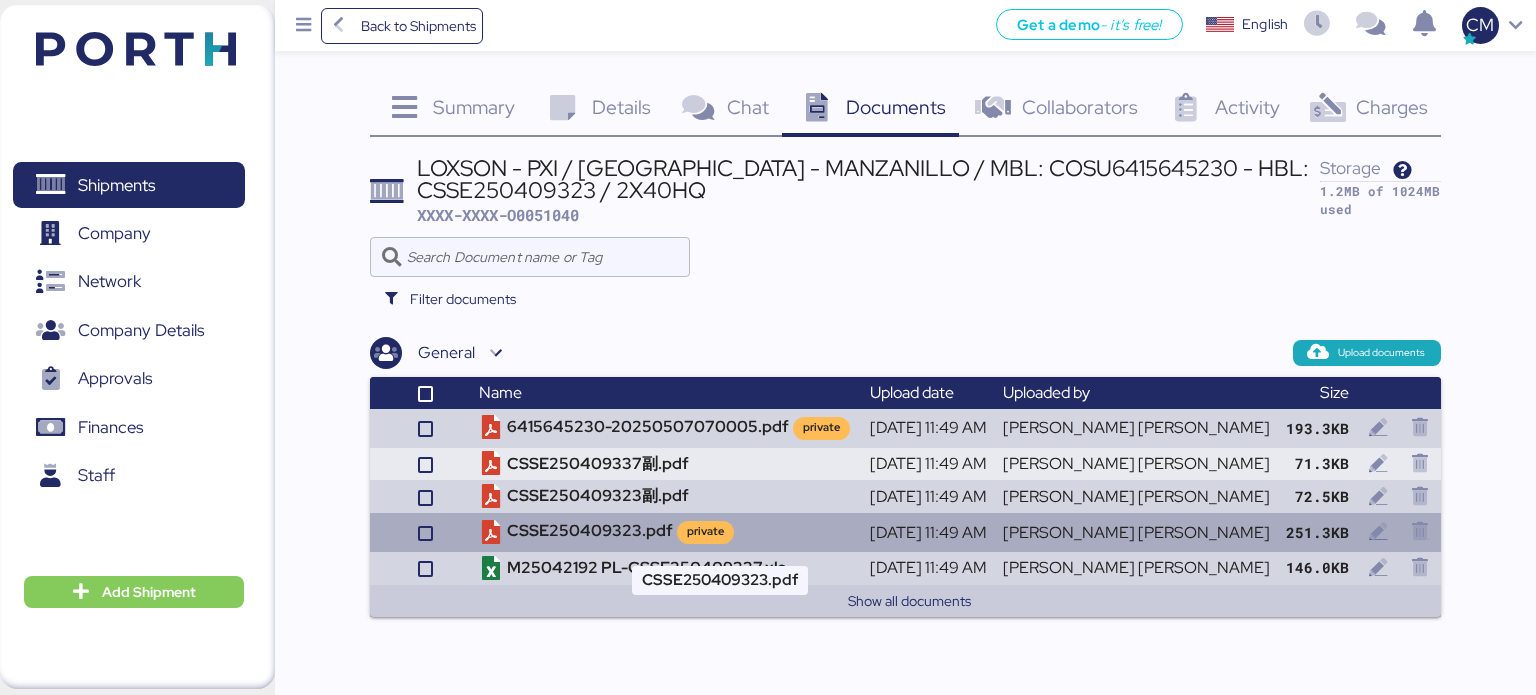 click on "CSSE250409323.pdf
private" at bounding box center [666, 532] 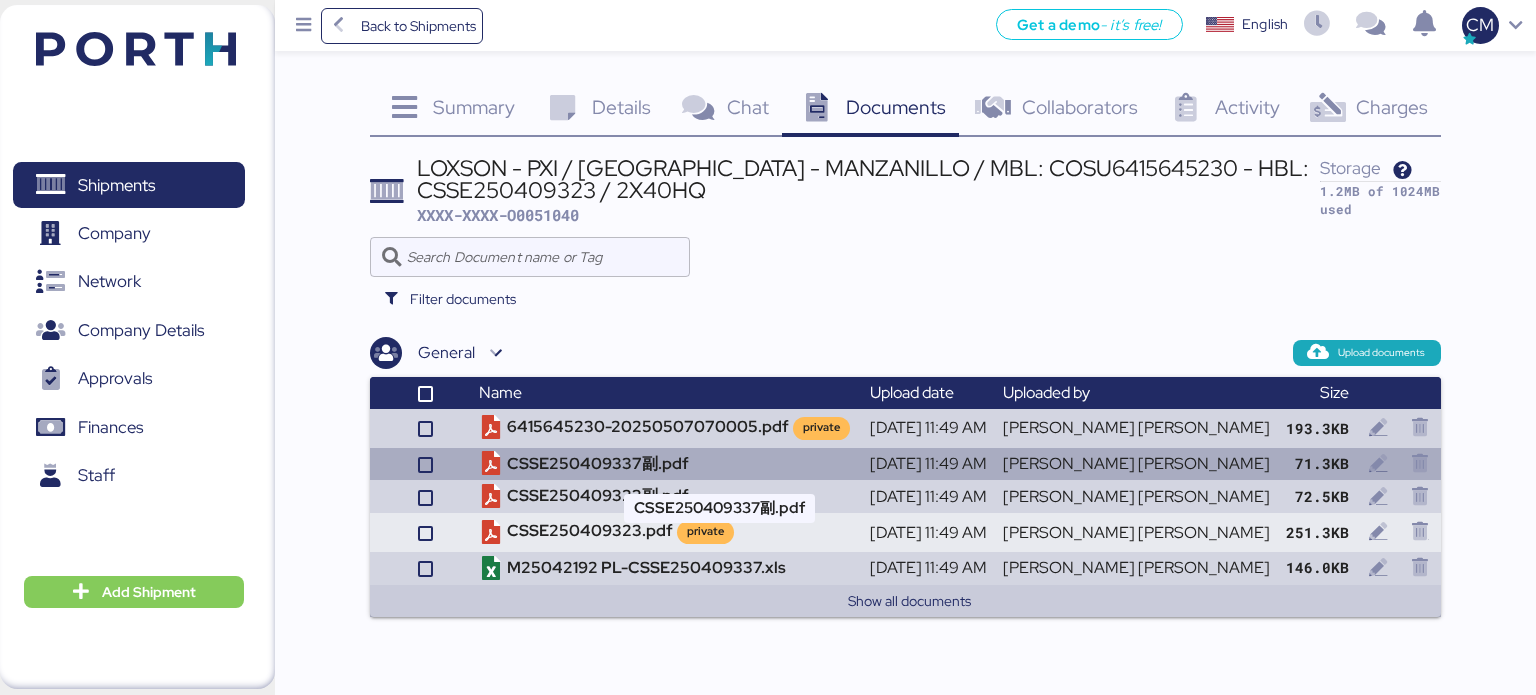 click on "CSSE250409337副.pdf" at bounding box center [666, 464] 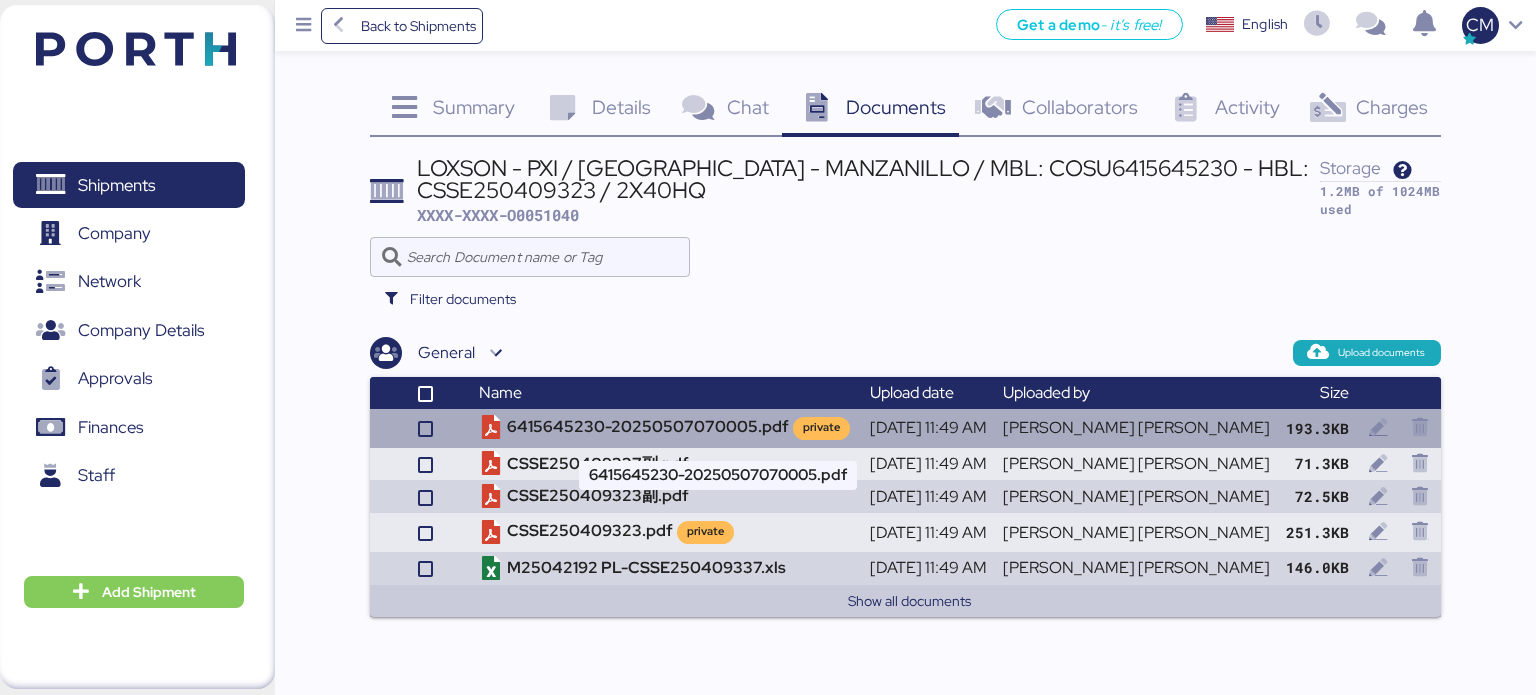 click on "6415645230-20250507070005.pdf
private" at bounding box center (666, 428) 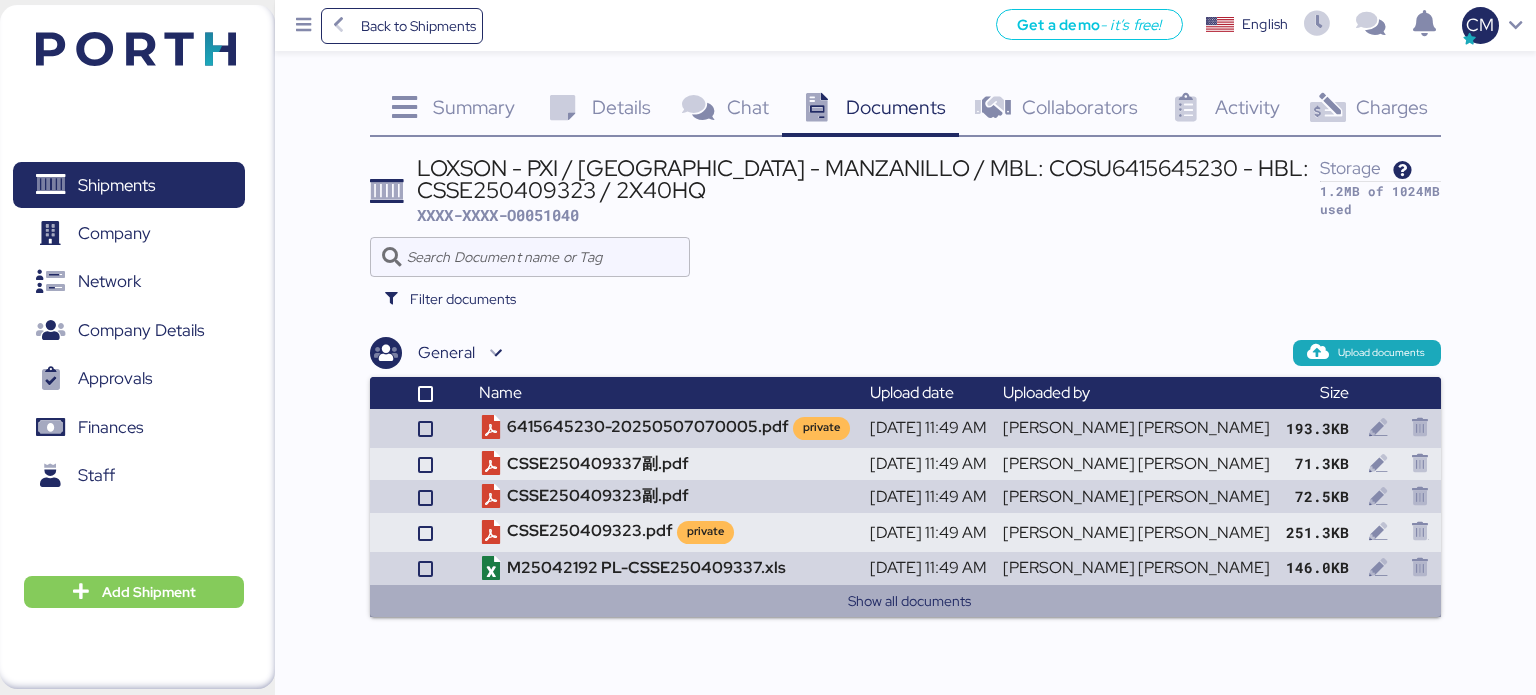 click on "Show all documents" at bounding box center [910, 601] 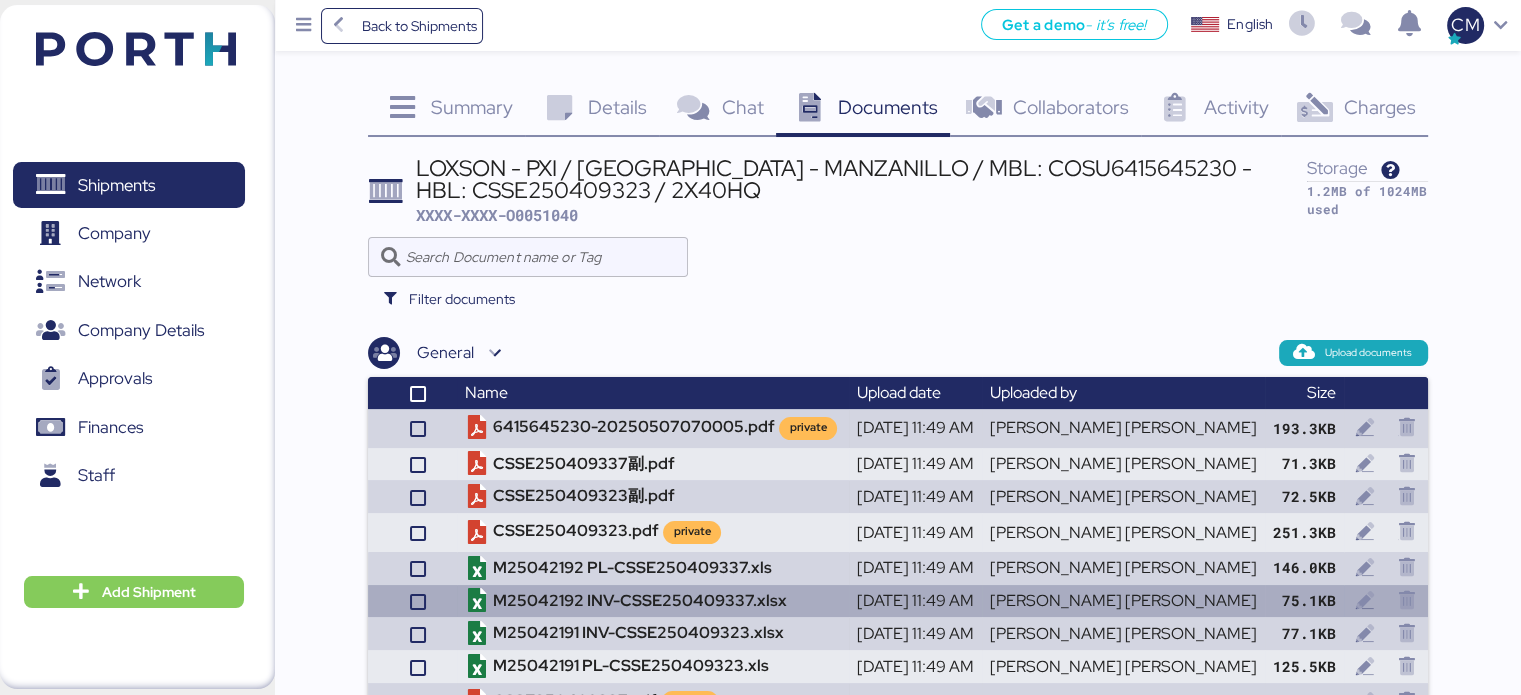 scroll, scrollTop: 85, scrollLeft: 0, axis: vertical 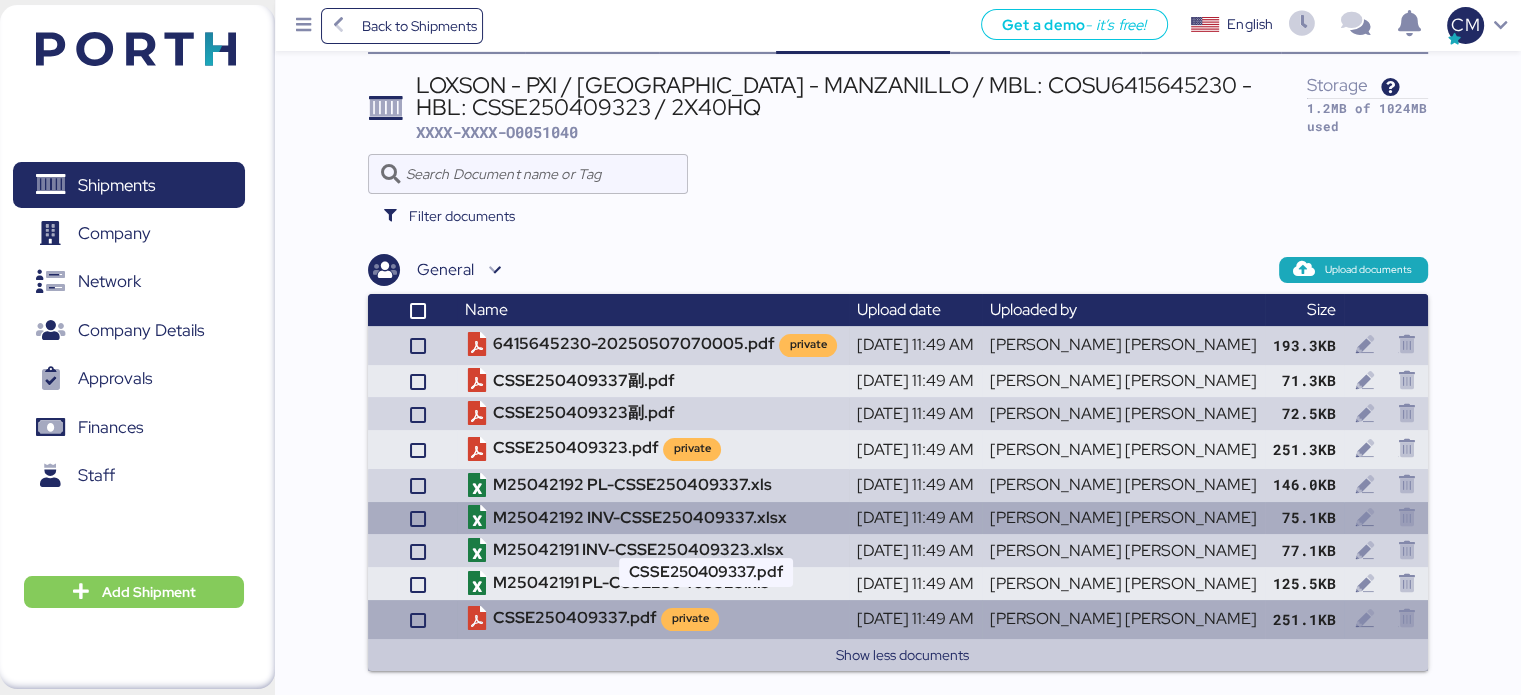 click on "CSSE250409337.pdf
private" at bounding box center [652, 619] 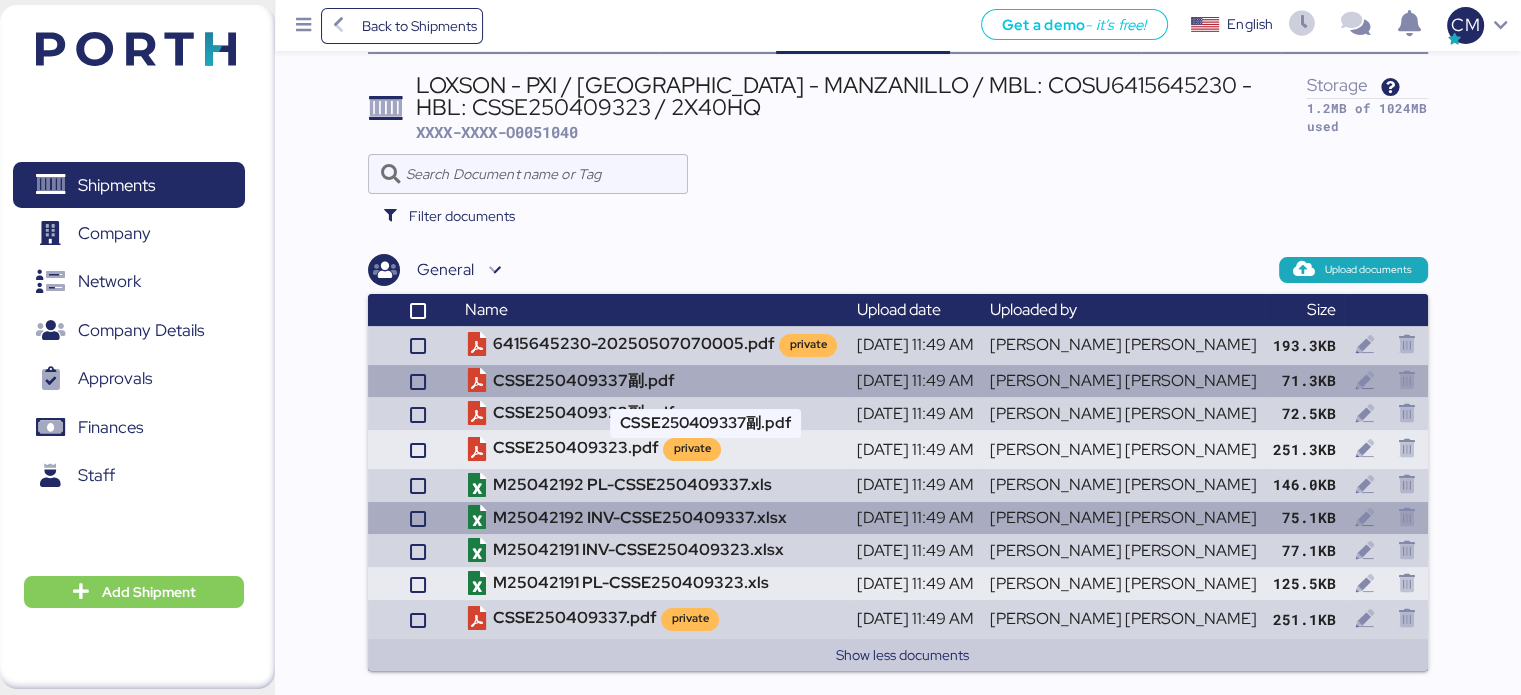 click on "CSSE250409337副.pdf" at bounding box center [652, 381] 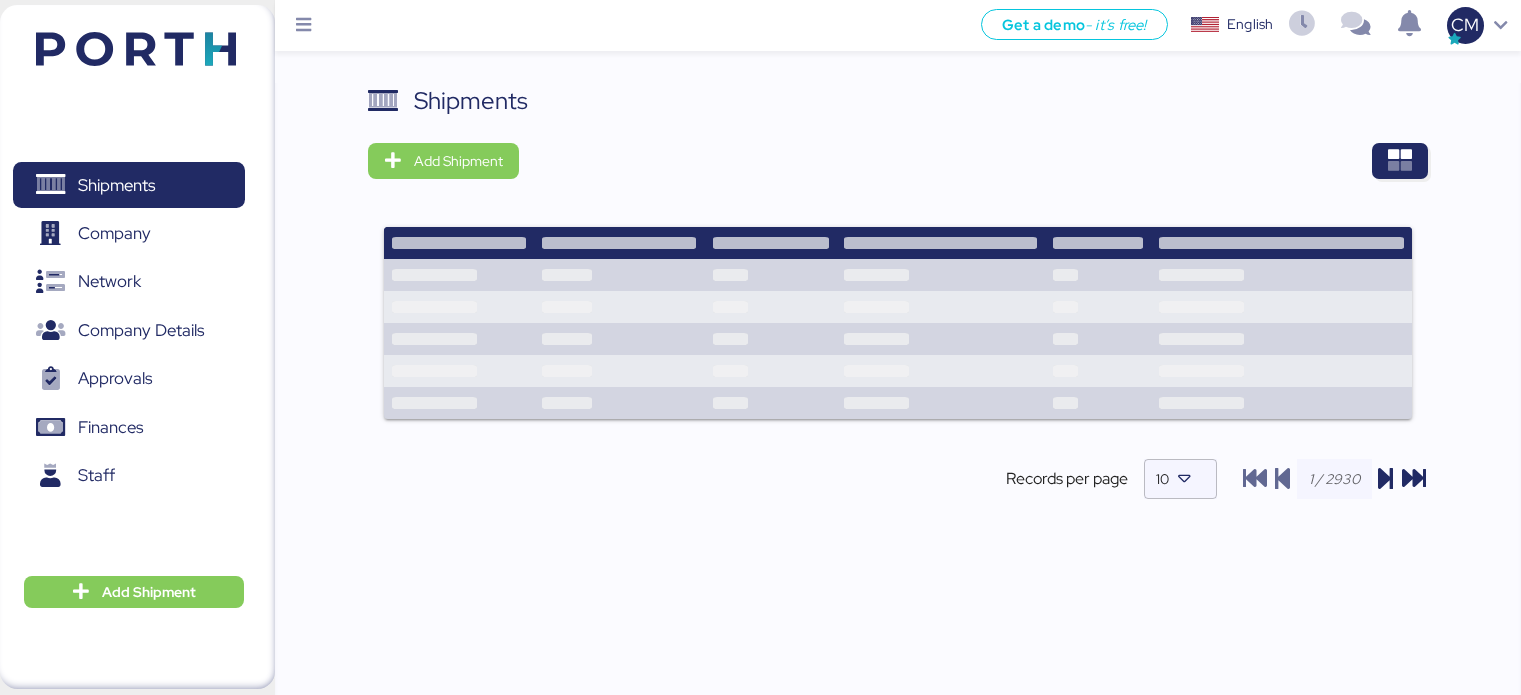 scroll, scrollTop: 0, scrollLeft: 0, axis: both 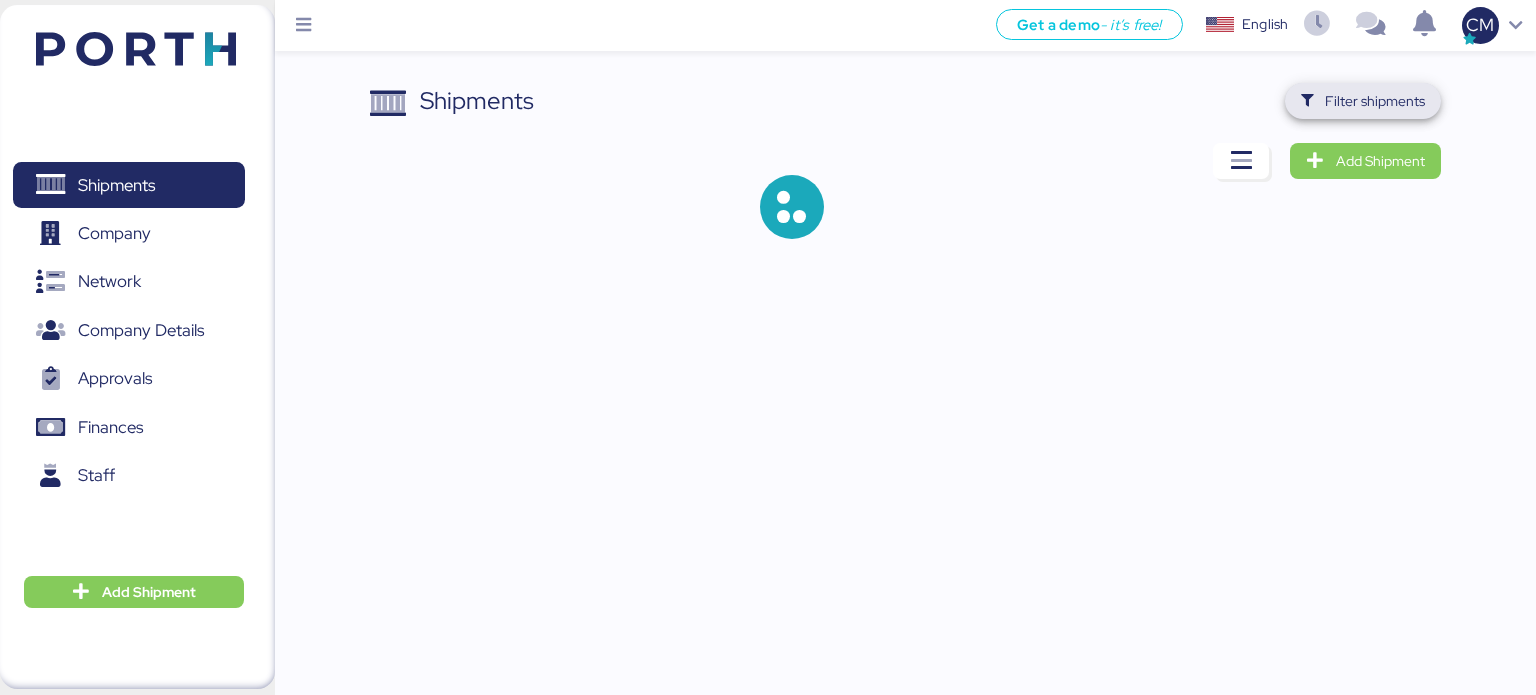 click on "Filter shipments" at bounding box center [1375, 101] 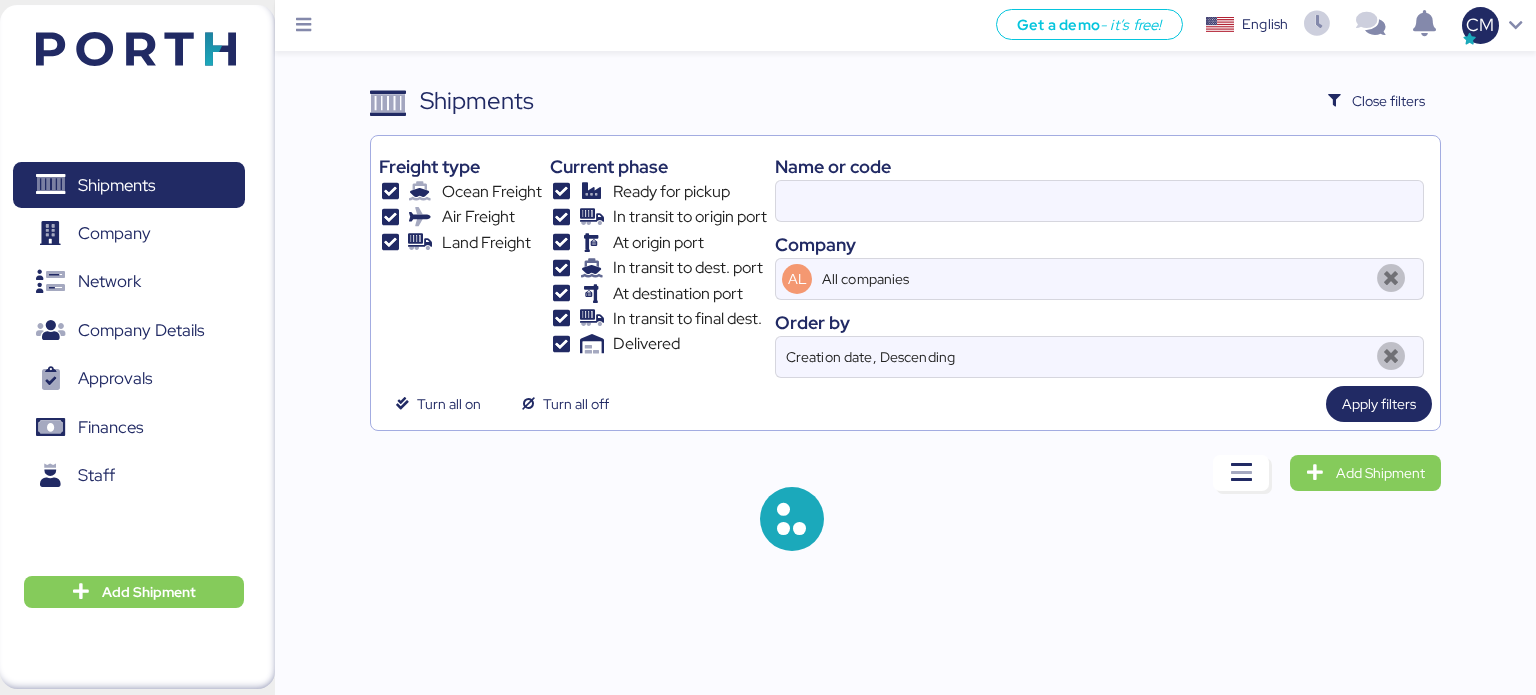 click on "Name or code" at bounding box center [1099, 166] 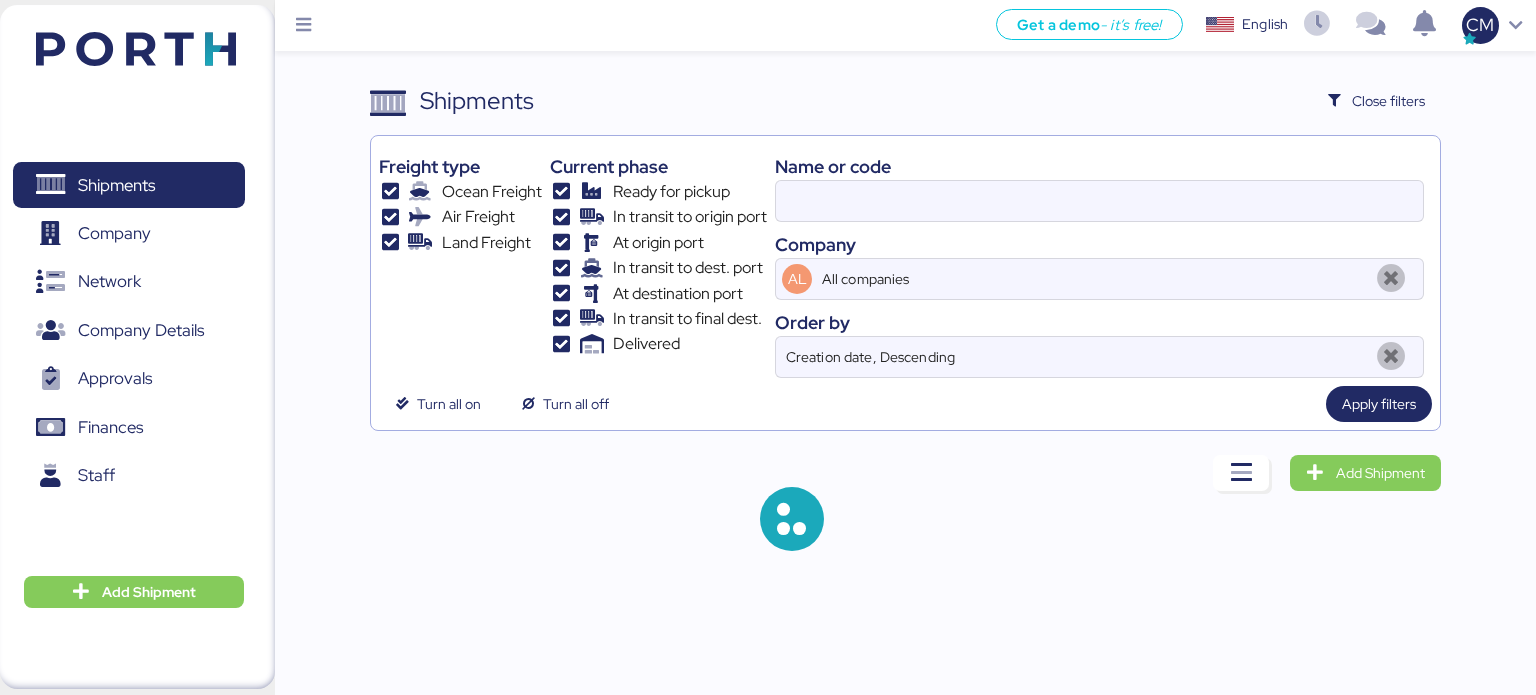 type on "O0051040" 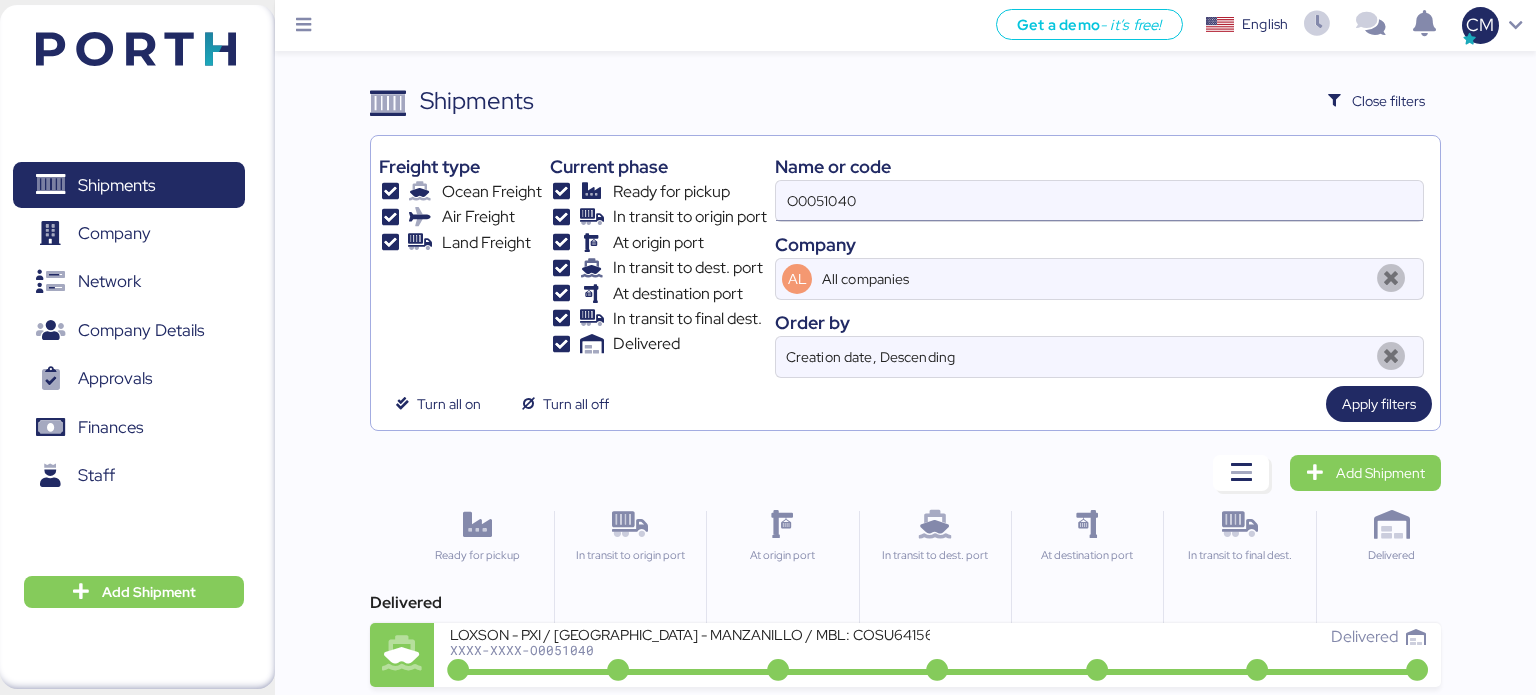 click on "O0051040" at bounding box center [1099, 201] 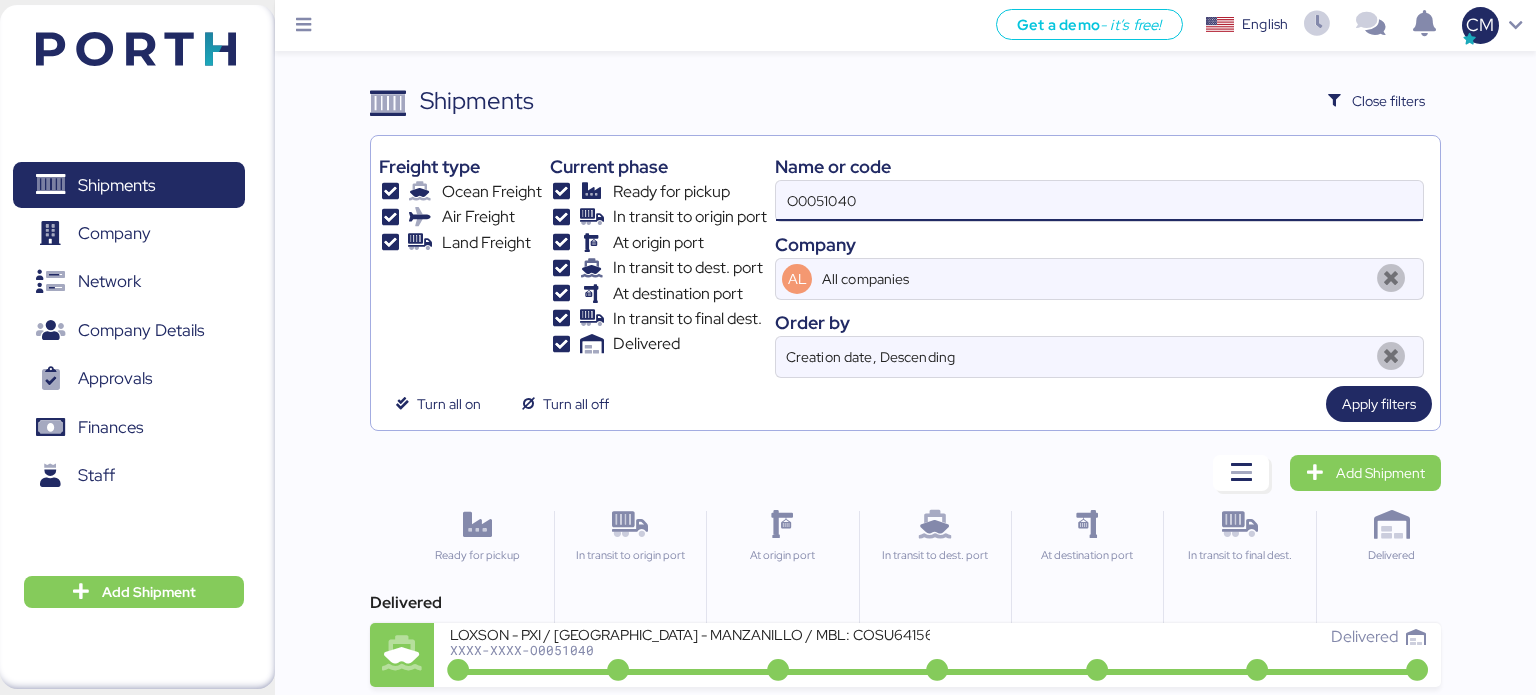 click on "O0051040" at bounding box center [1099, 201] 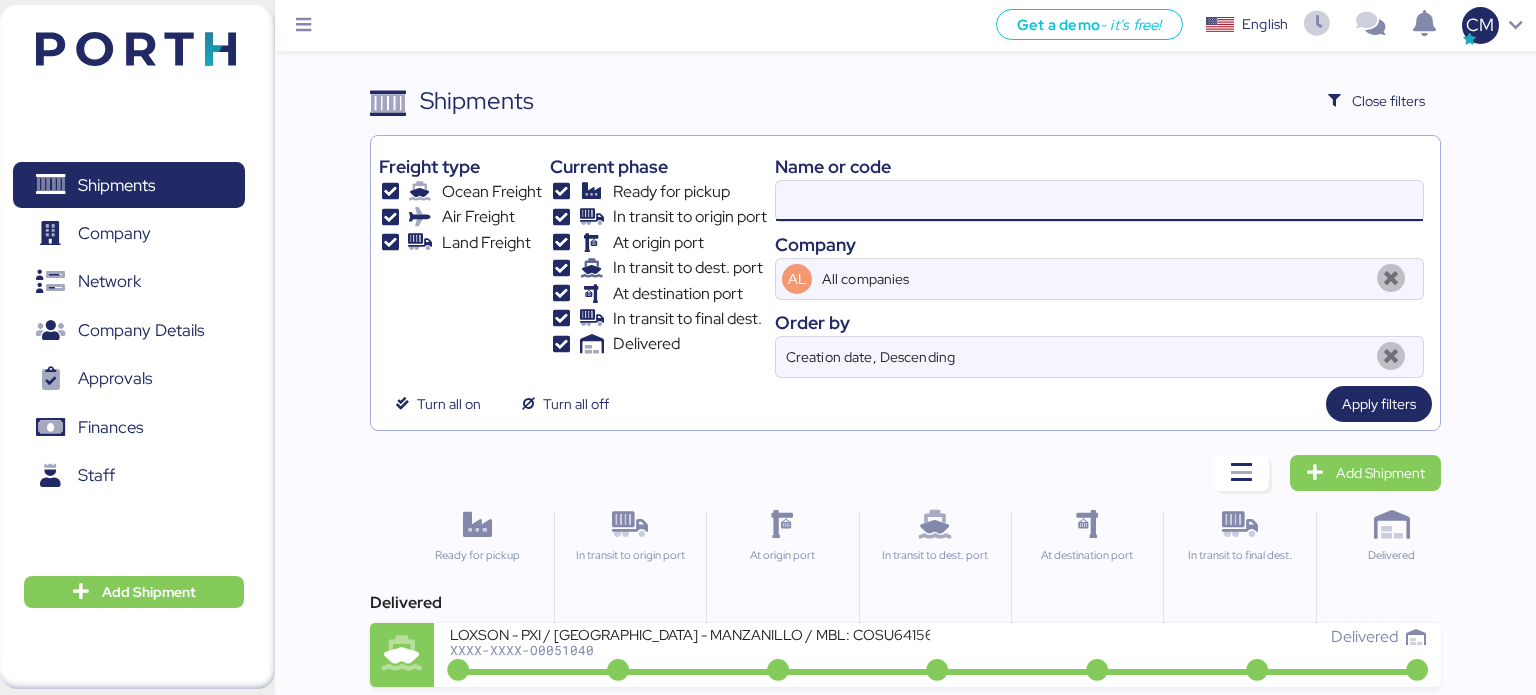 paste on "O0051058" 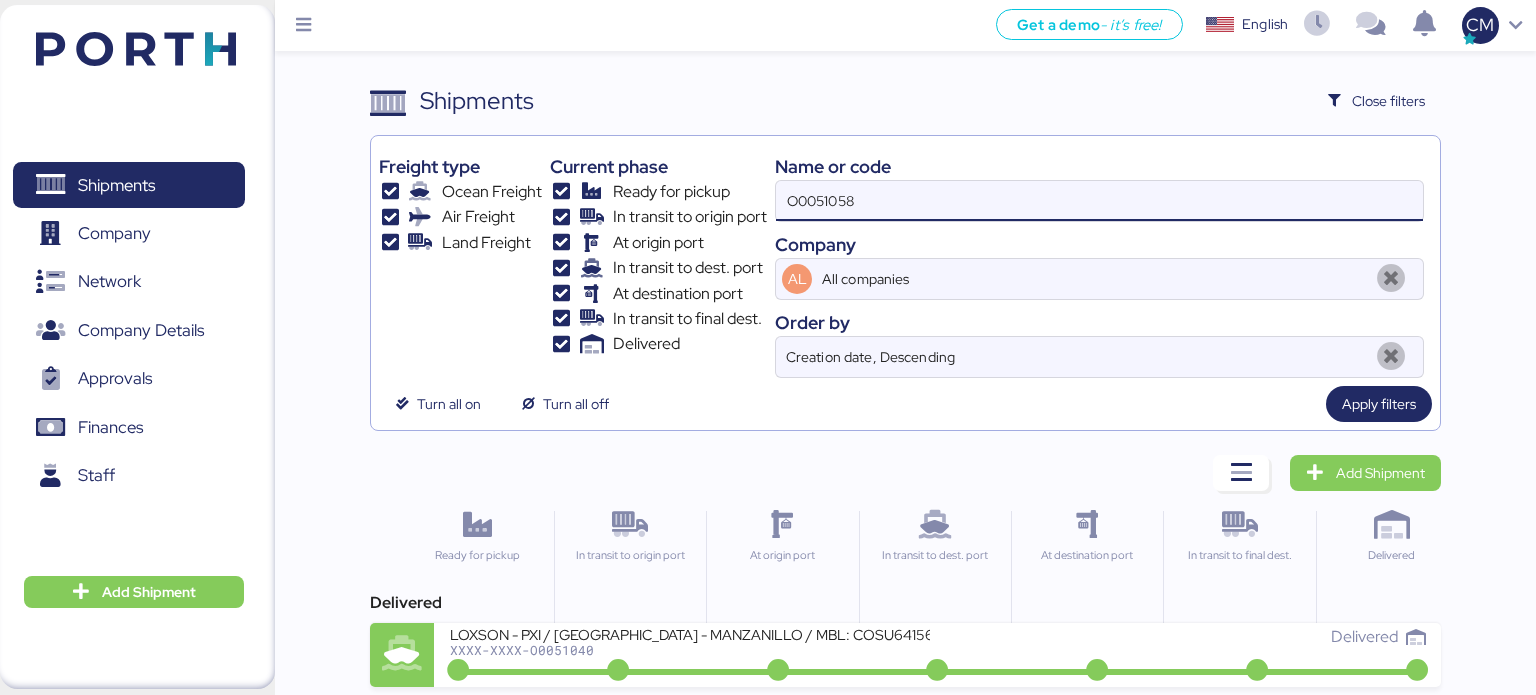 type on "O0051058" 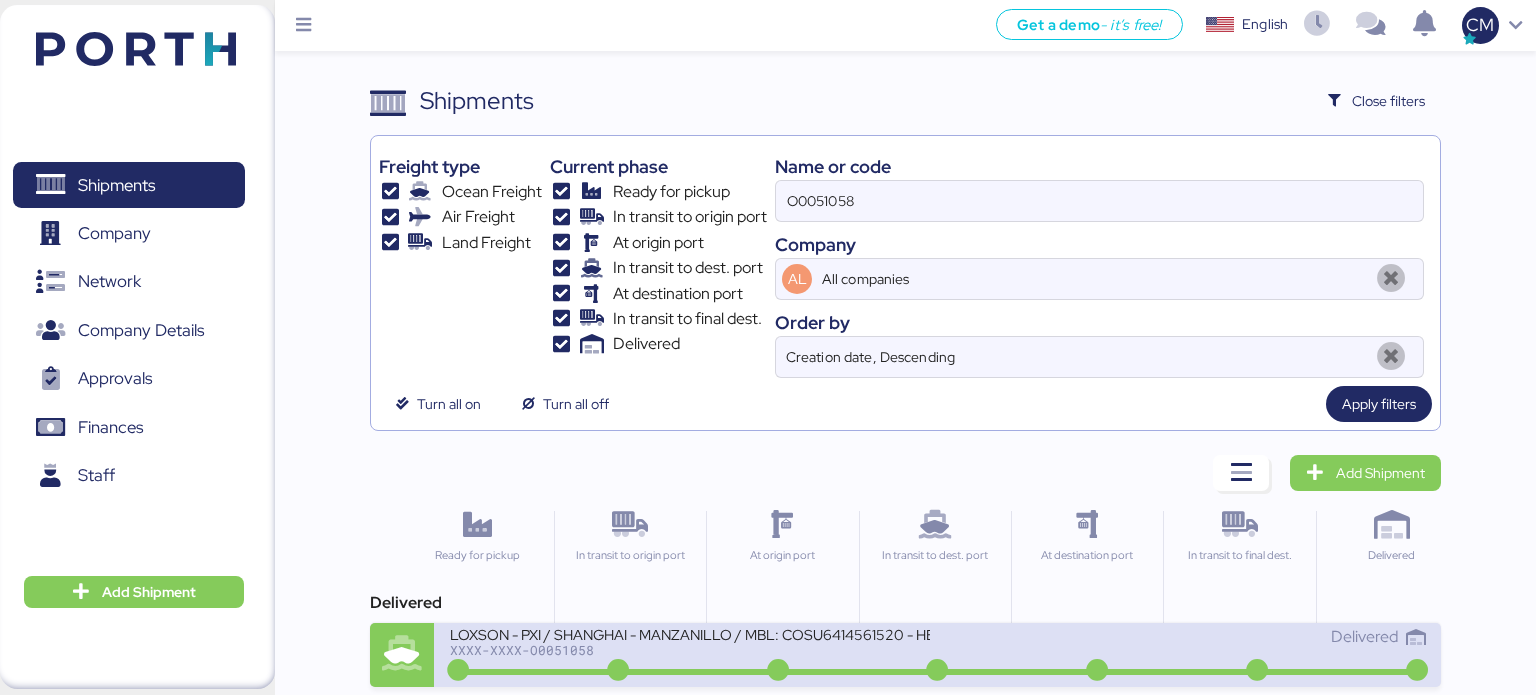 click on "XXXX-XXXX-O0051058" at bounding box center [690, 650] 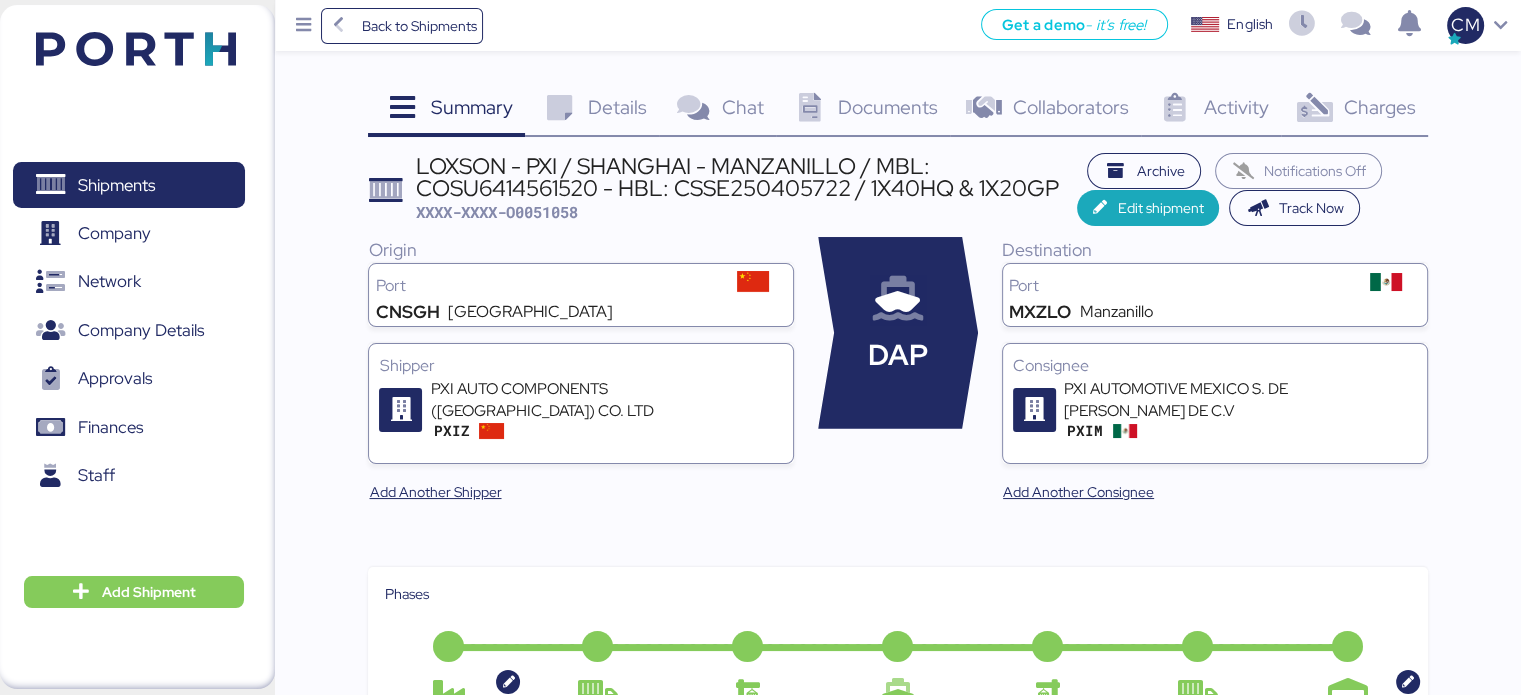 click on "Documents" at bounding box center (888, 107) 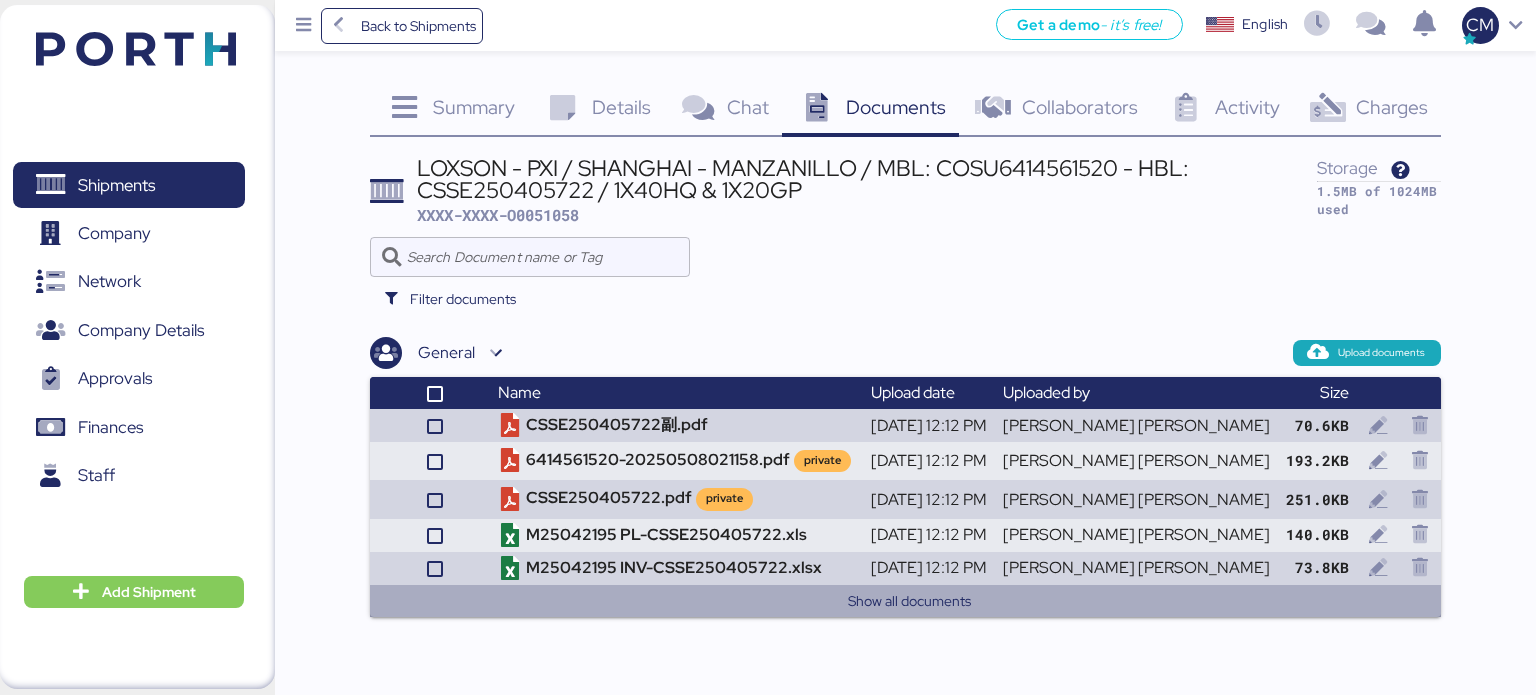 click on "Show all documents" at bounding box center [910, 601] 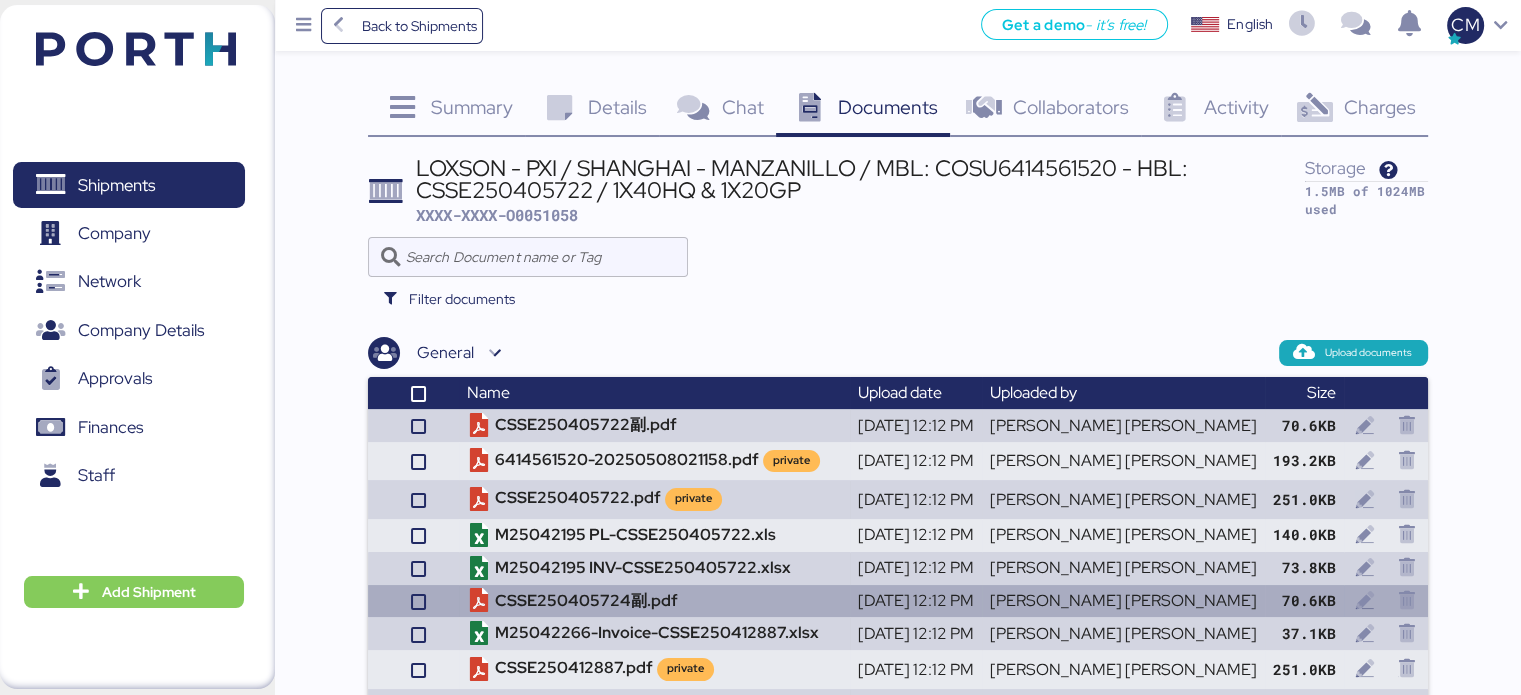 scroll, scrollTop: 1, scrollLeft: 0, axis: vertical 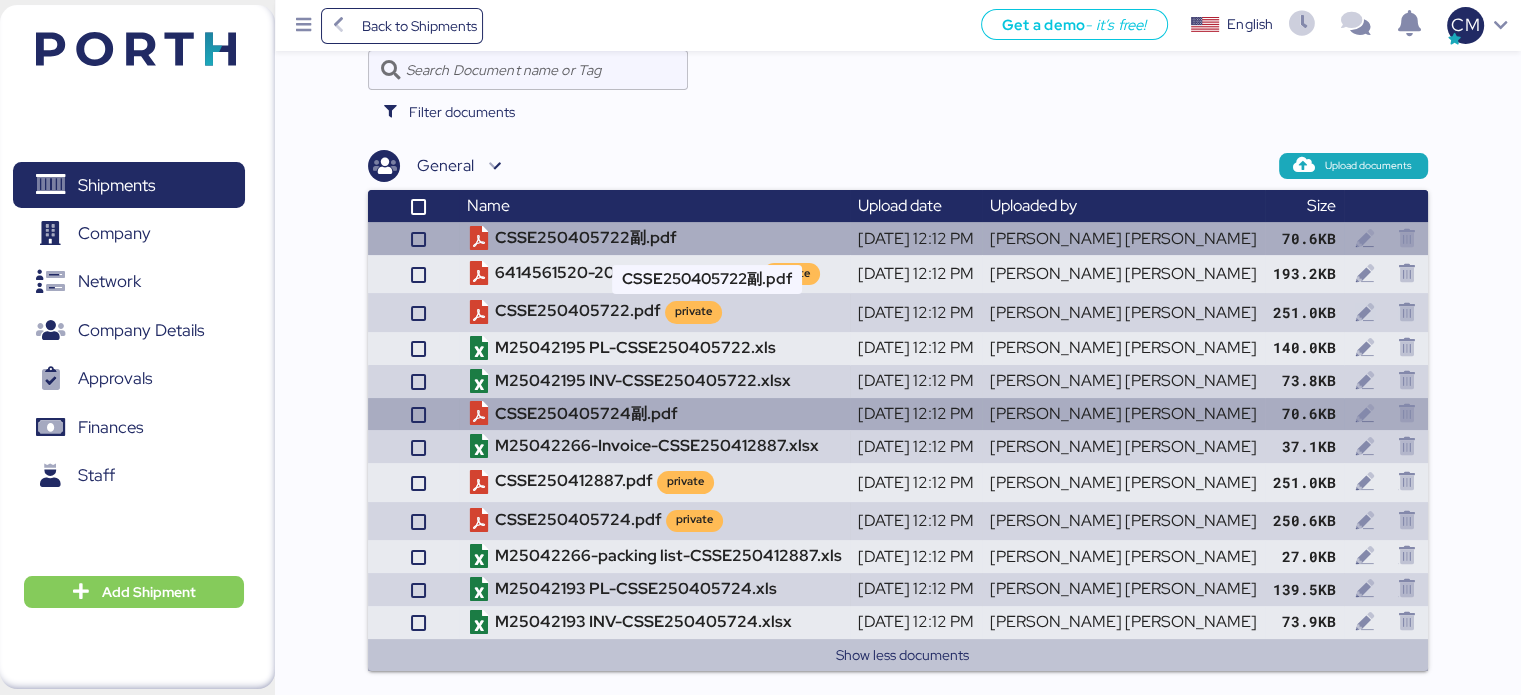 click on "CSSE250405722副.pdf" at bounding box center (654, 238) 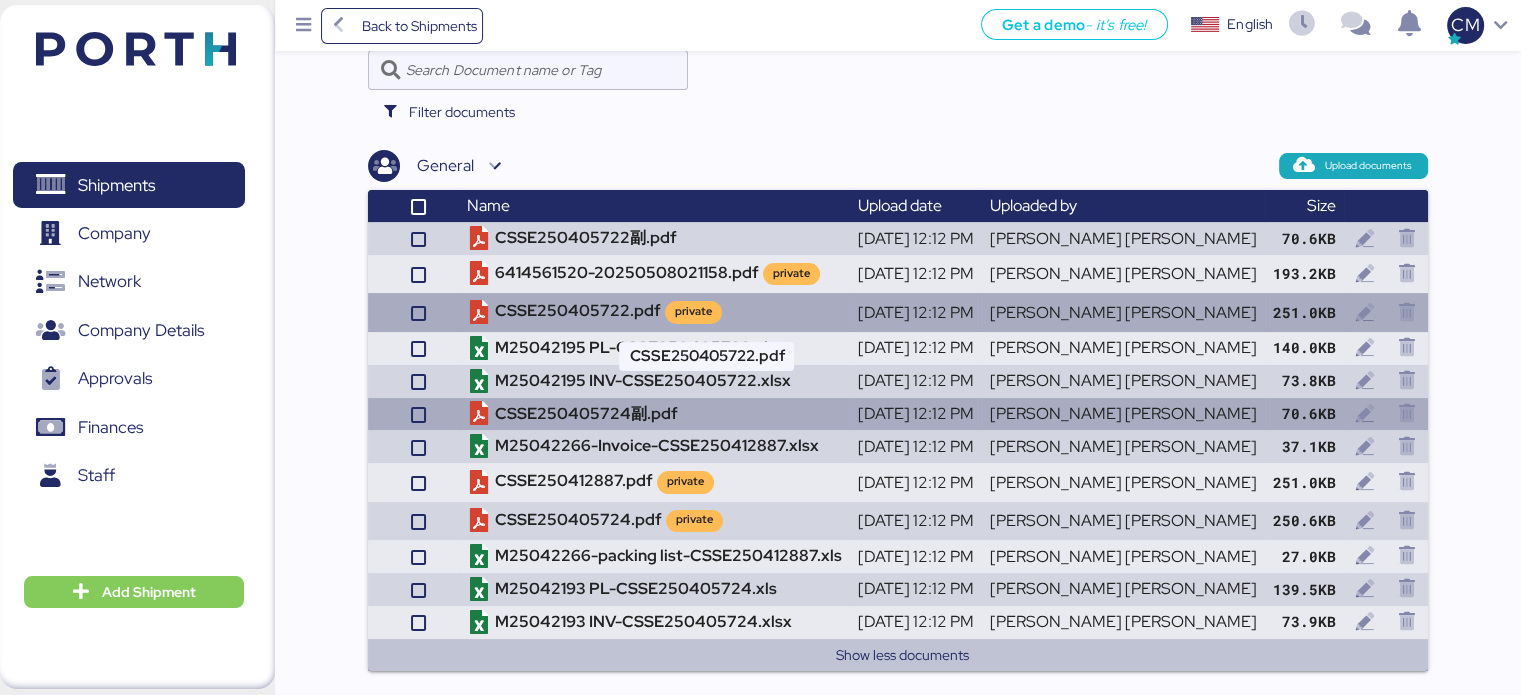 click on "CSSE250405722.pdf
private" at bounding box center (654, 312) 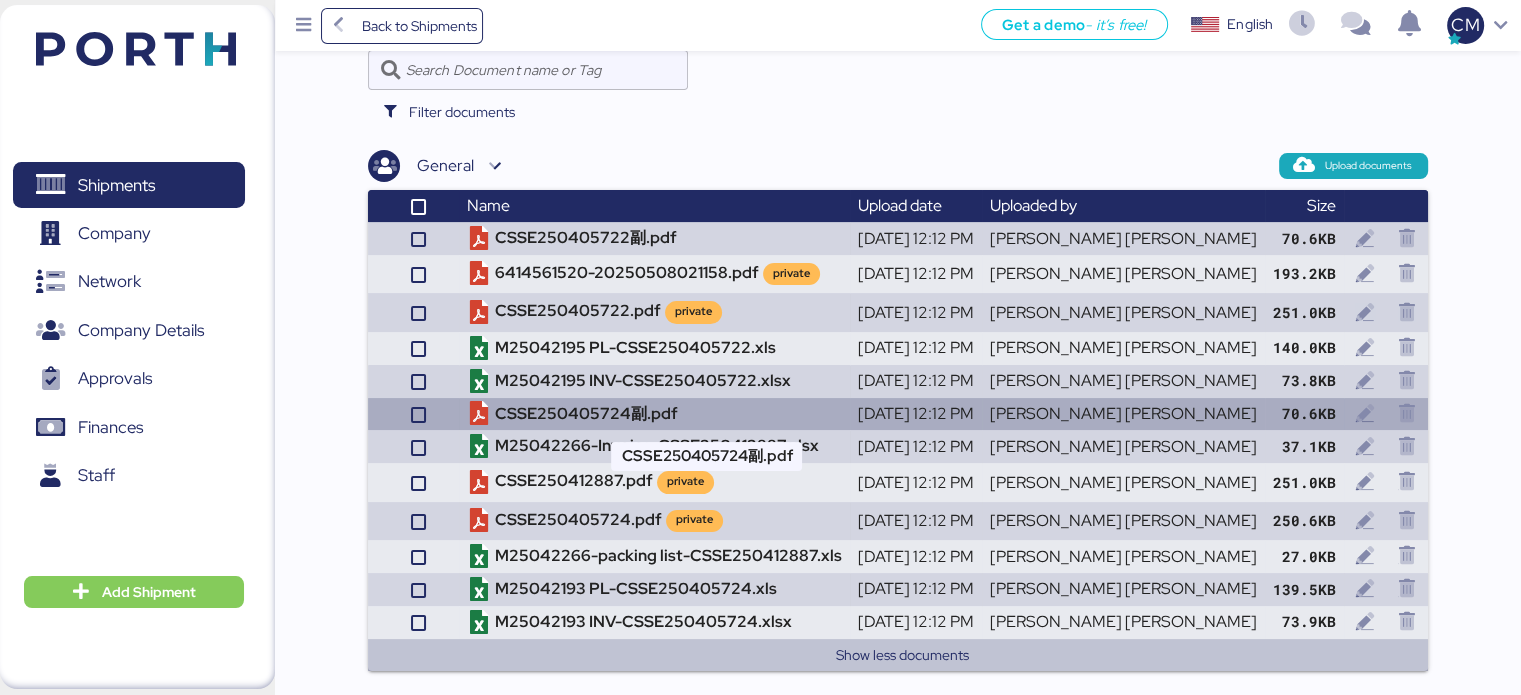 click on "CSSE250405724副.pdf" at bounding box center [654, 414] 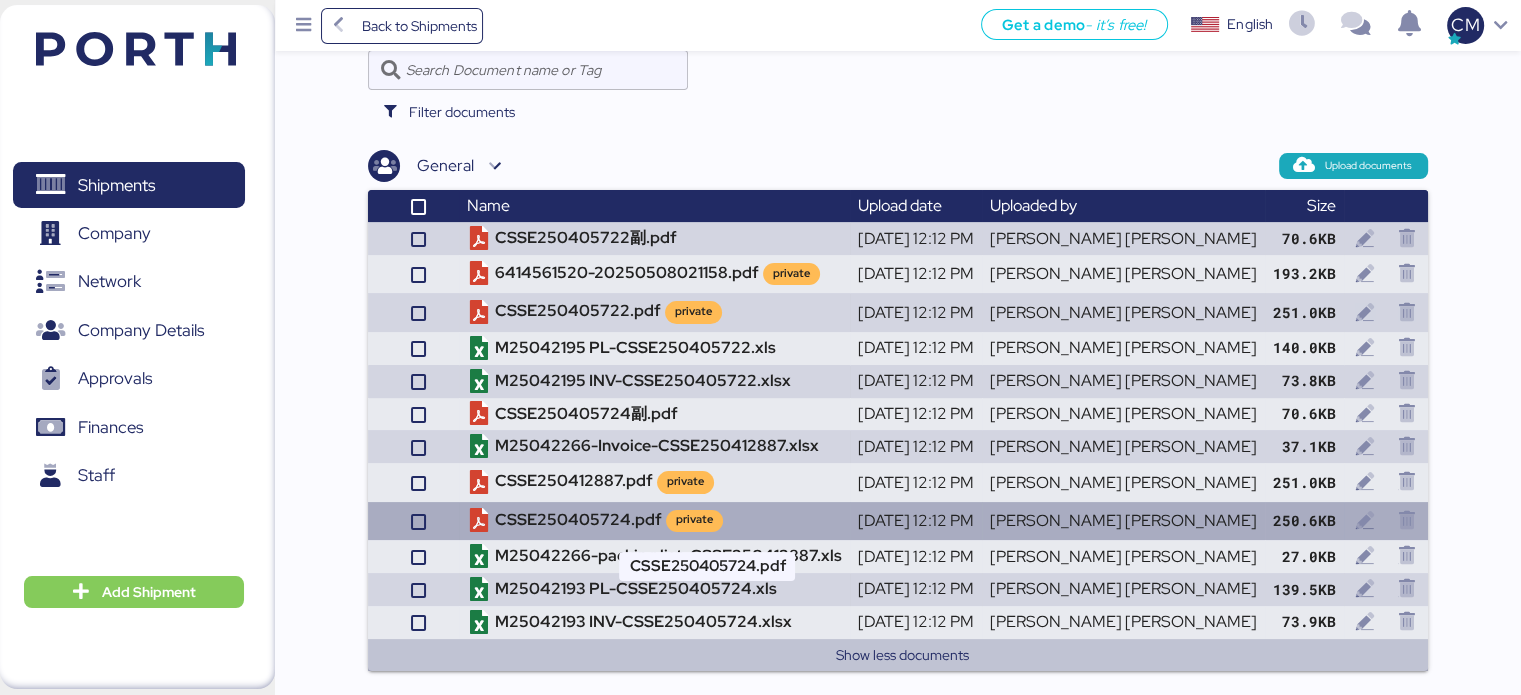 click on "CSSE250405724.pdf
private" at bounding box center [654, 521] 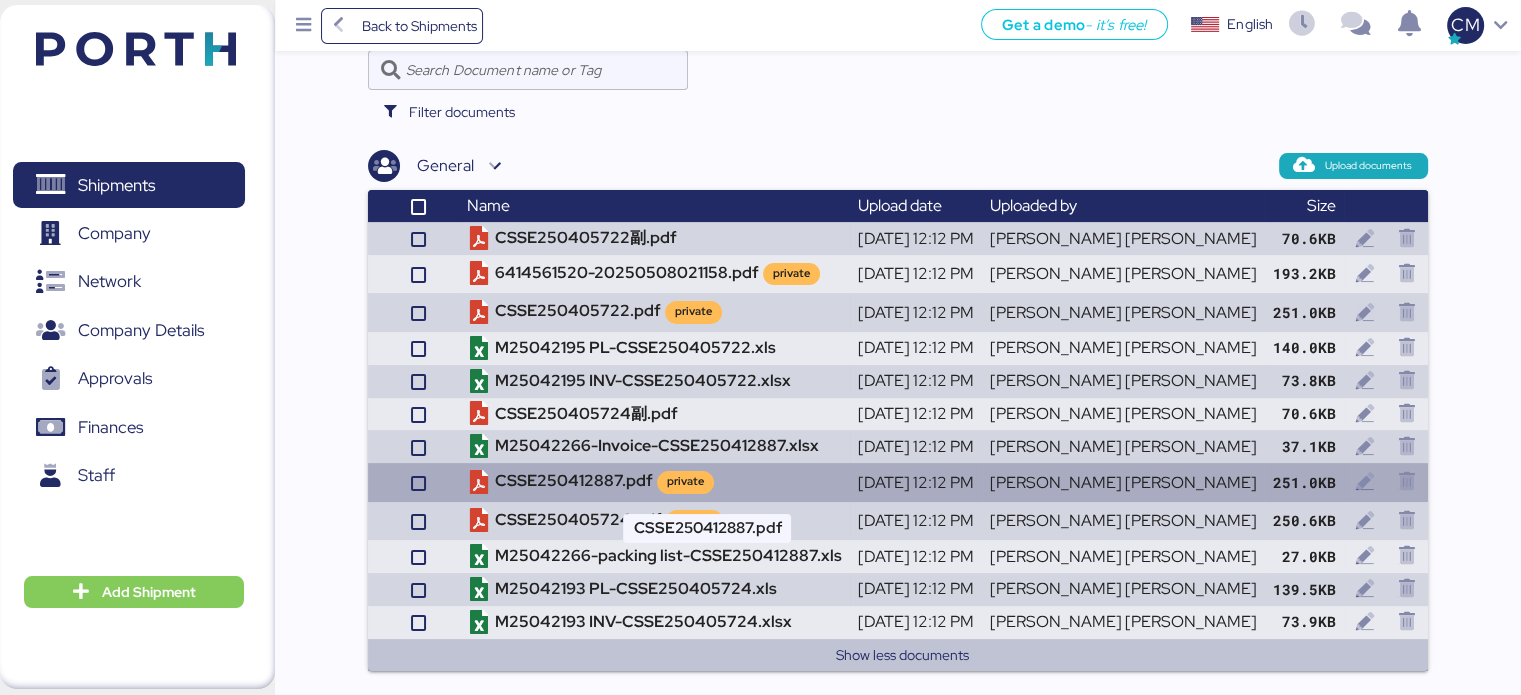 click on "CSSE250412887.pdf
private" at bounding box center (654, 482) 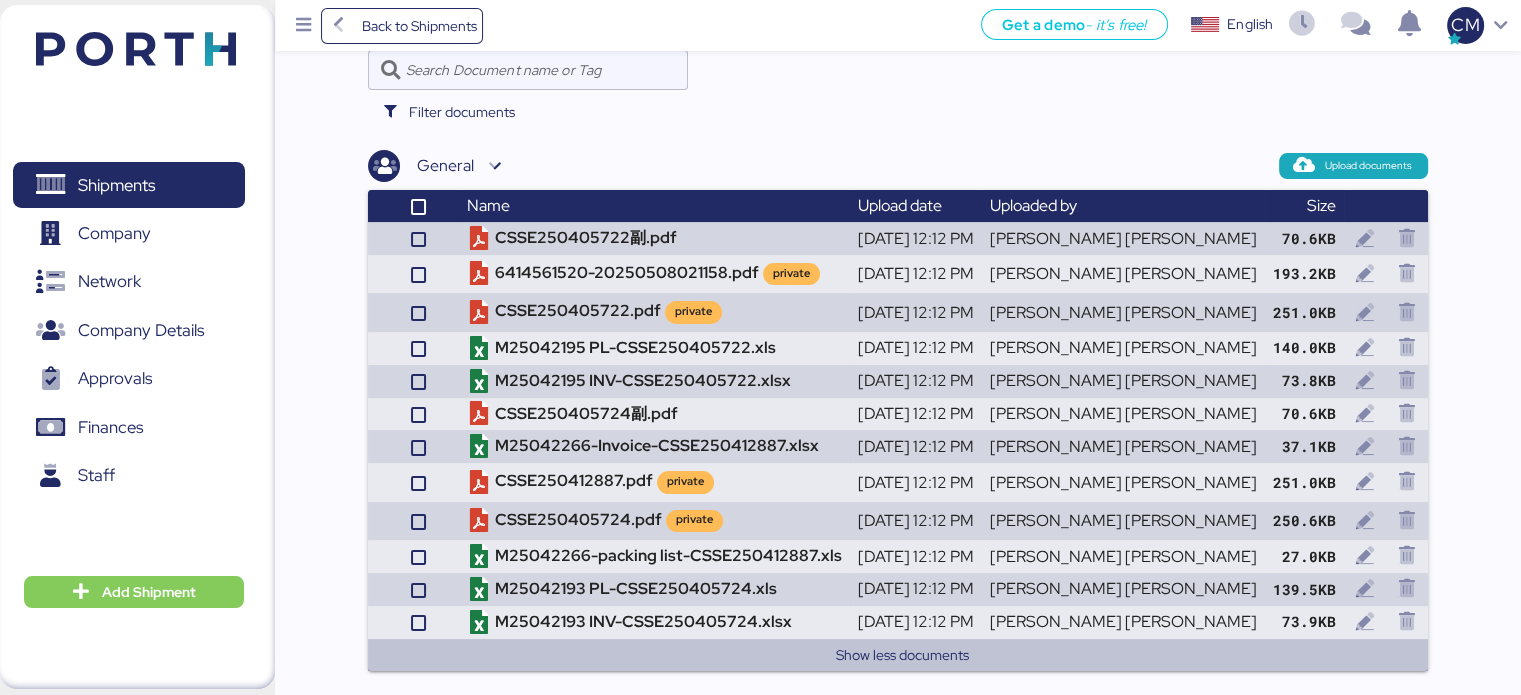drag, startPoint x: 1533, startPoint y: 477, endPoint x: 741, endPoint y: 687, distance: 819.36804 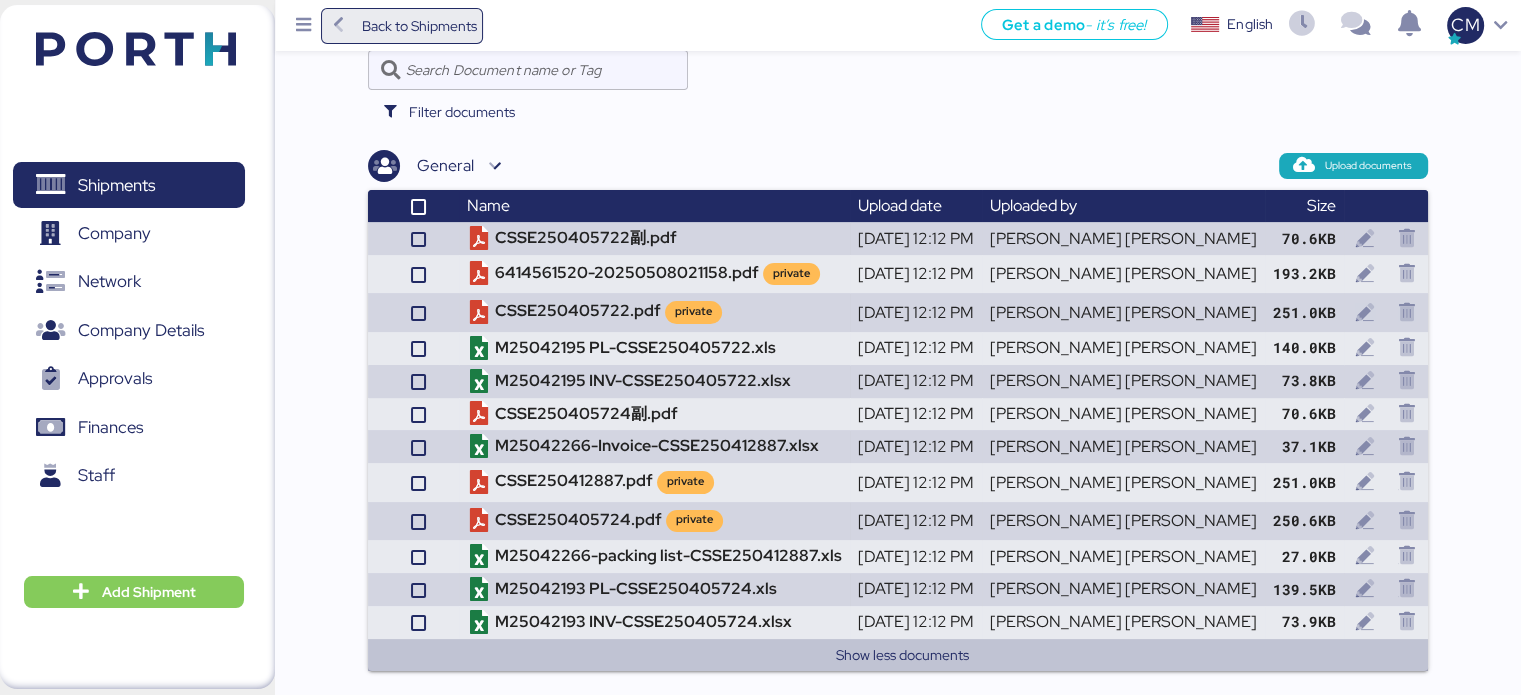 click on "Back to Shipments" at bounding box center [402, 26] 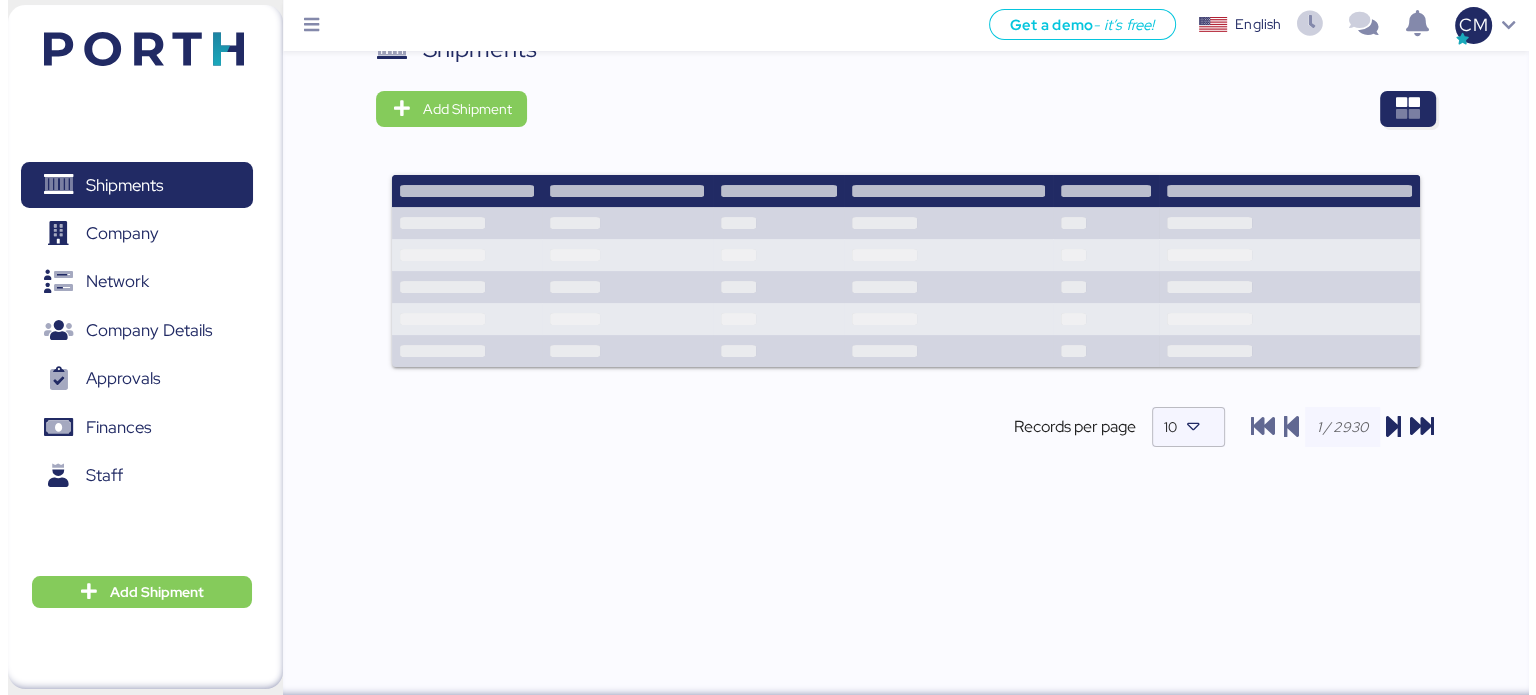 scroll, scrollTop: 0, scrollLeft: 0, axis: both 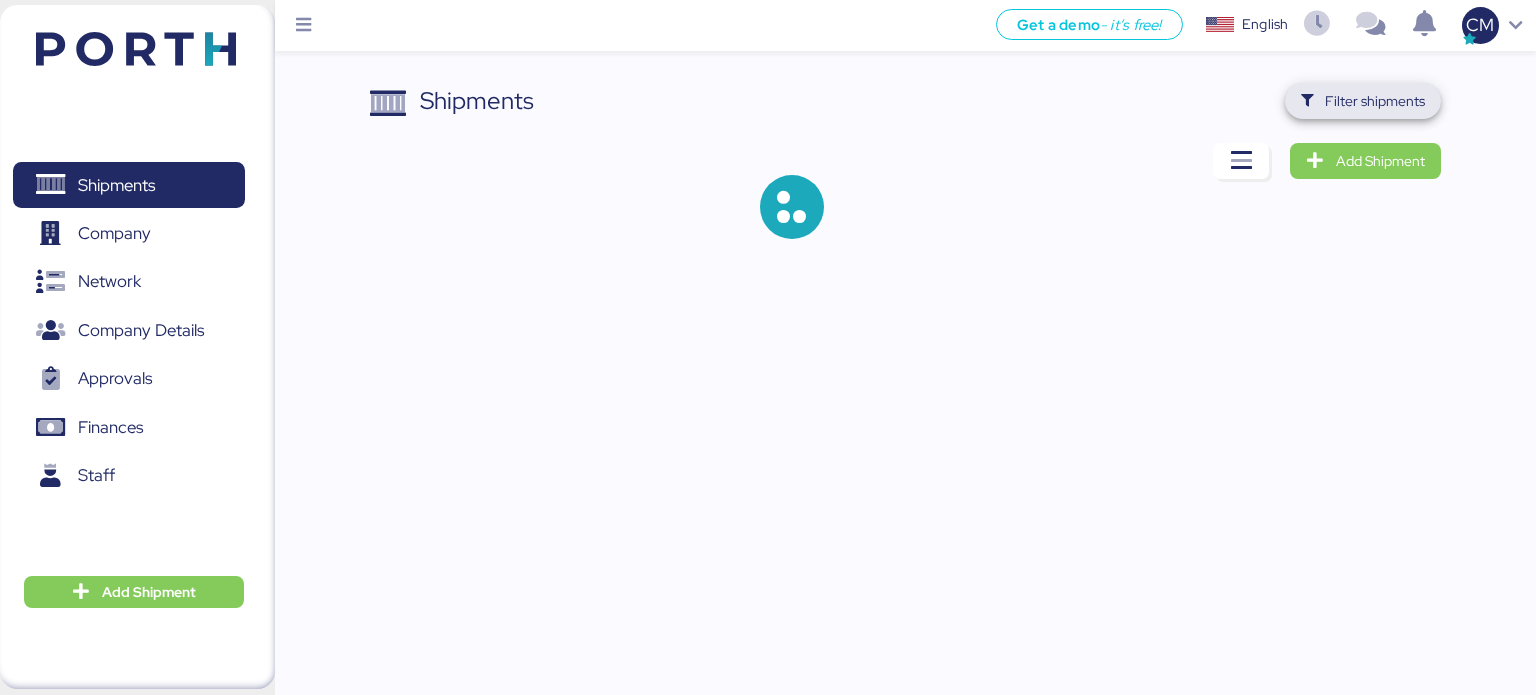 click on "Filter shipments" at bounding box center [1375, 101] 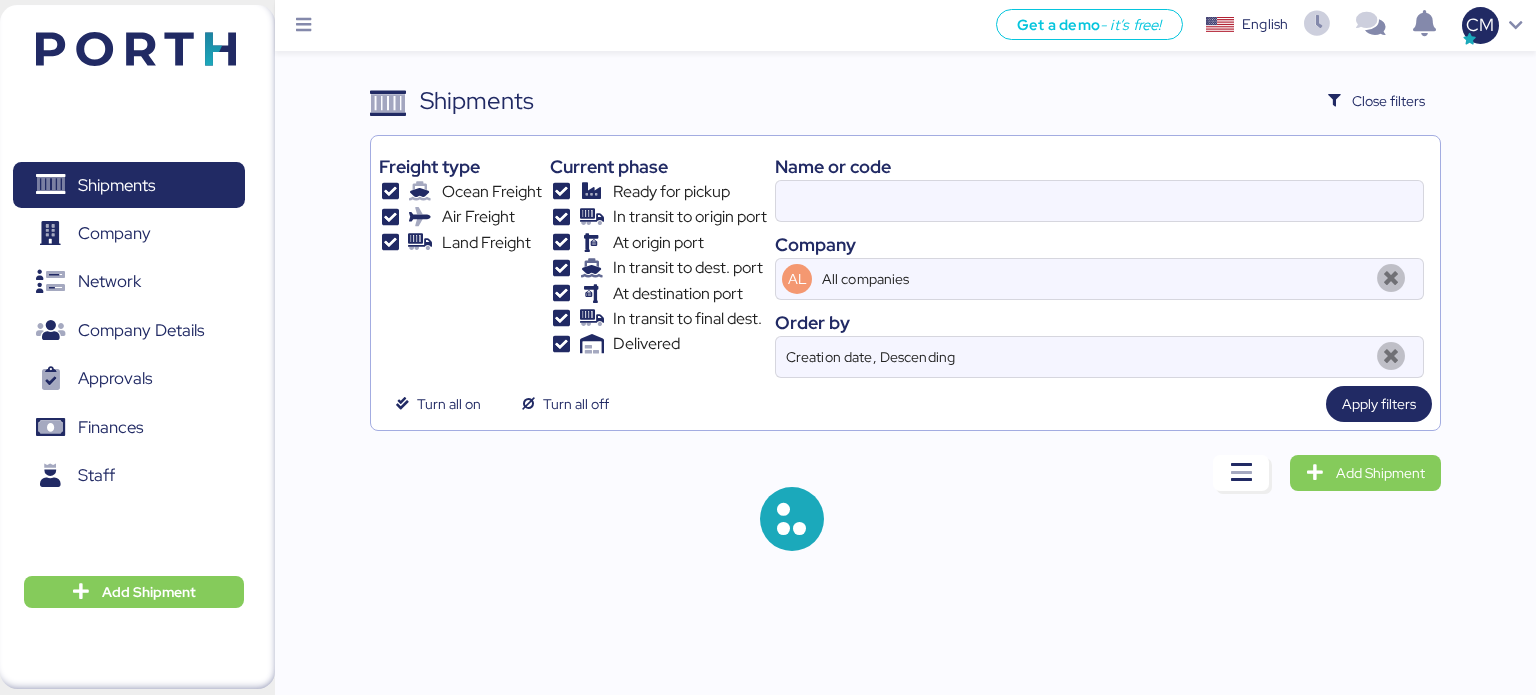 type on "O0051058" 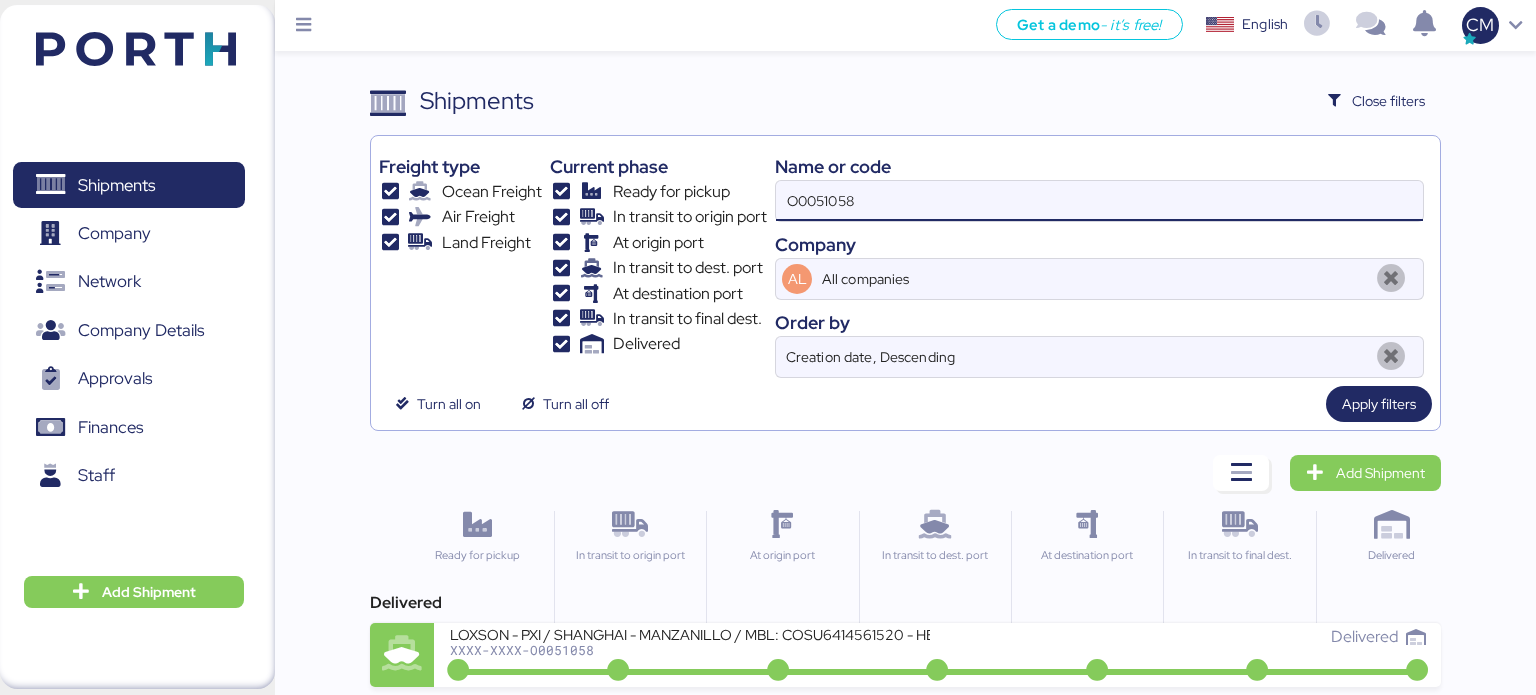 click on "O0051058" at bounding box center [1099, 201] 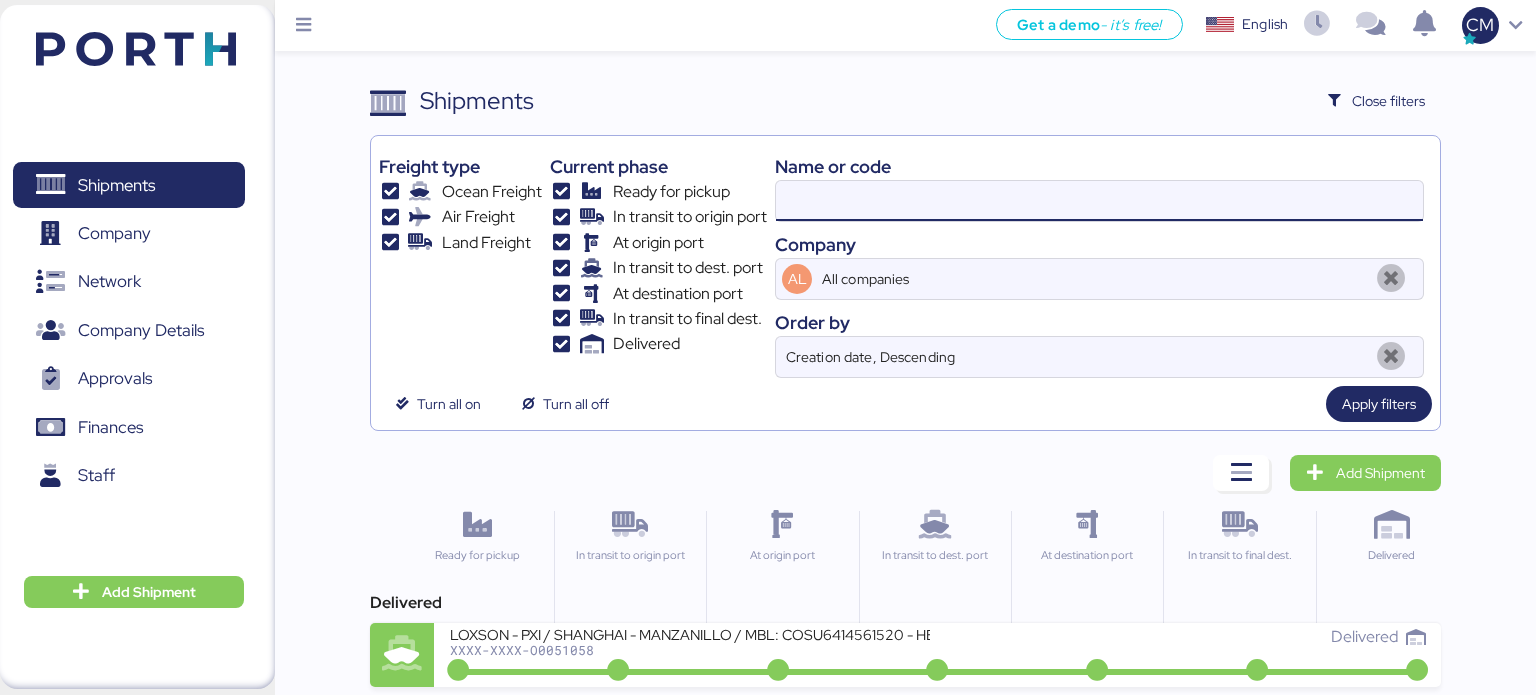 paste on "O0050954" 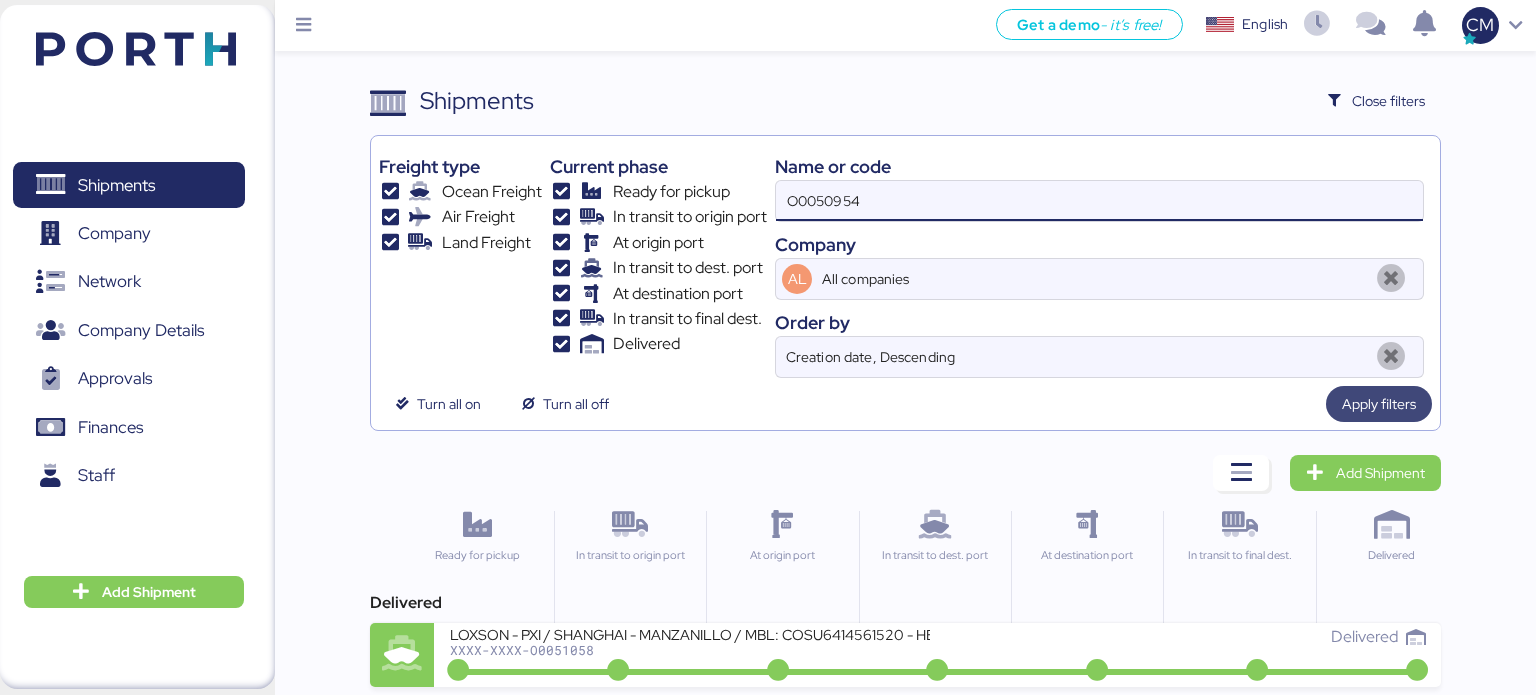 type on "O0050954" 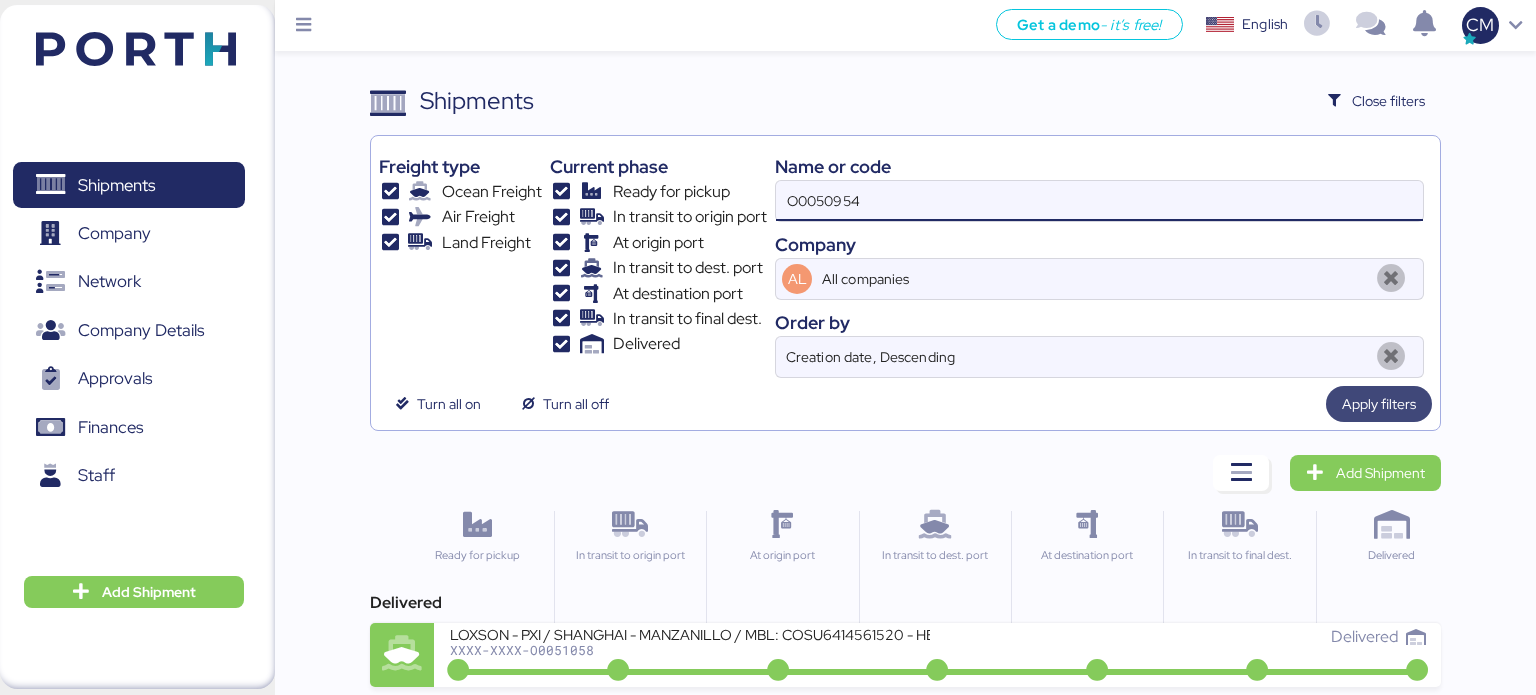 click on "Apply filters" at bounding box center [1379, 404] 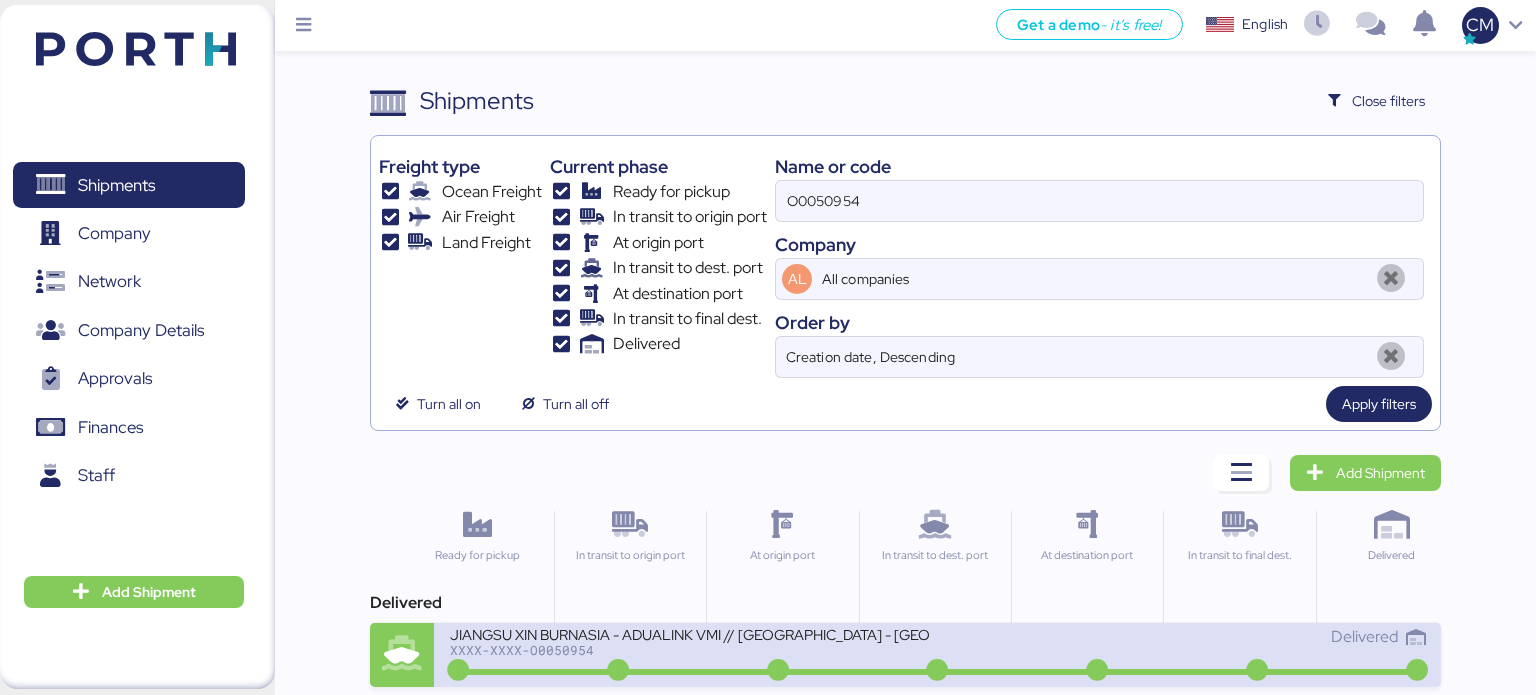 click on "XXXX-XXXX-O0050954" at bounding box center [690, 650] 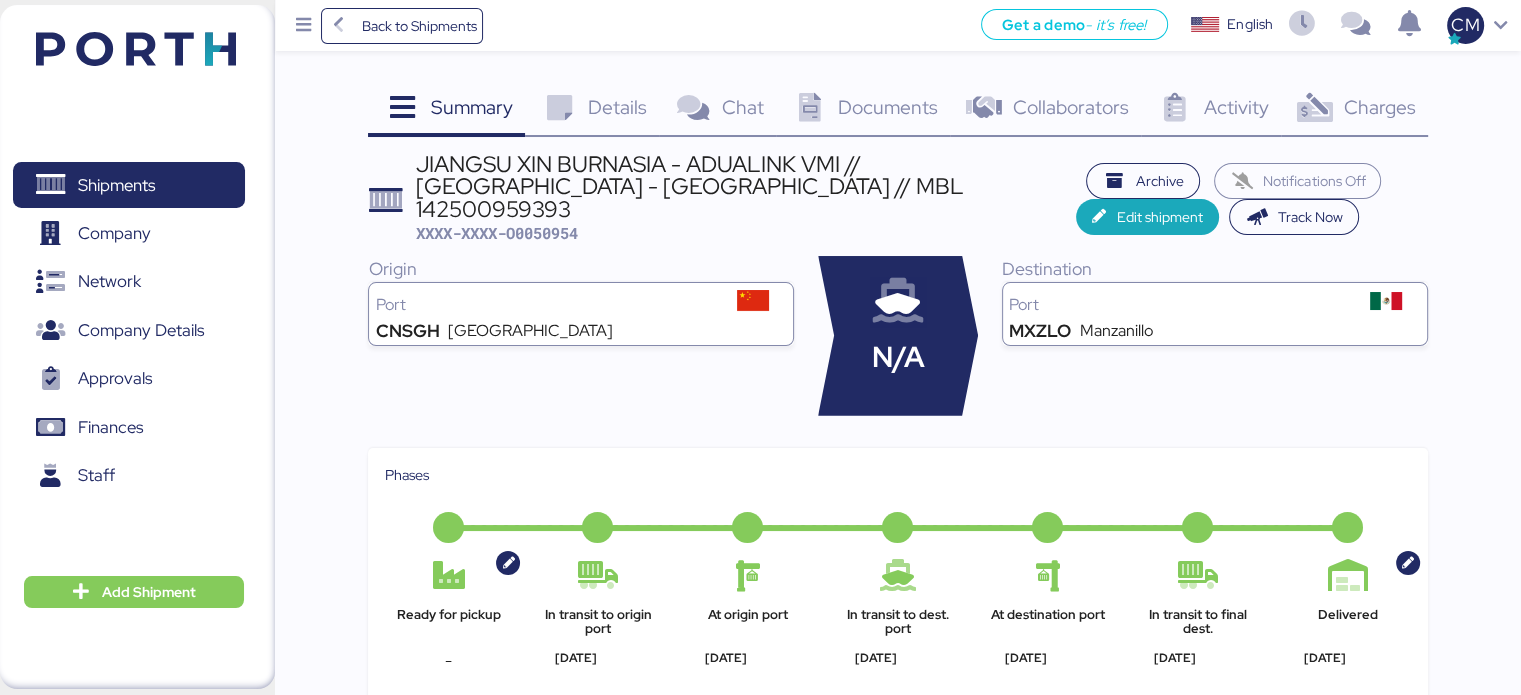 click on "Documents 0" at bounding box center [863, 110] 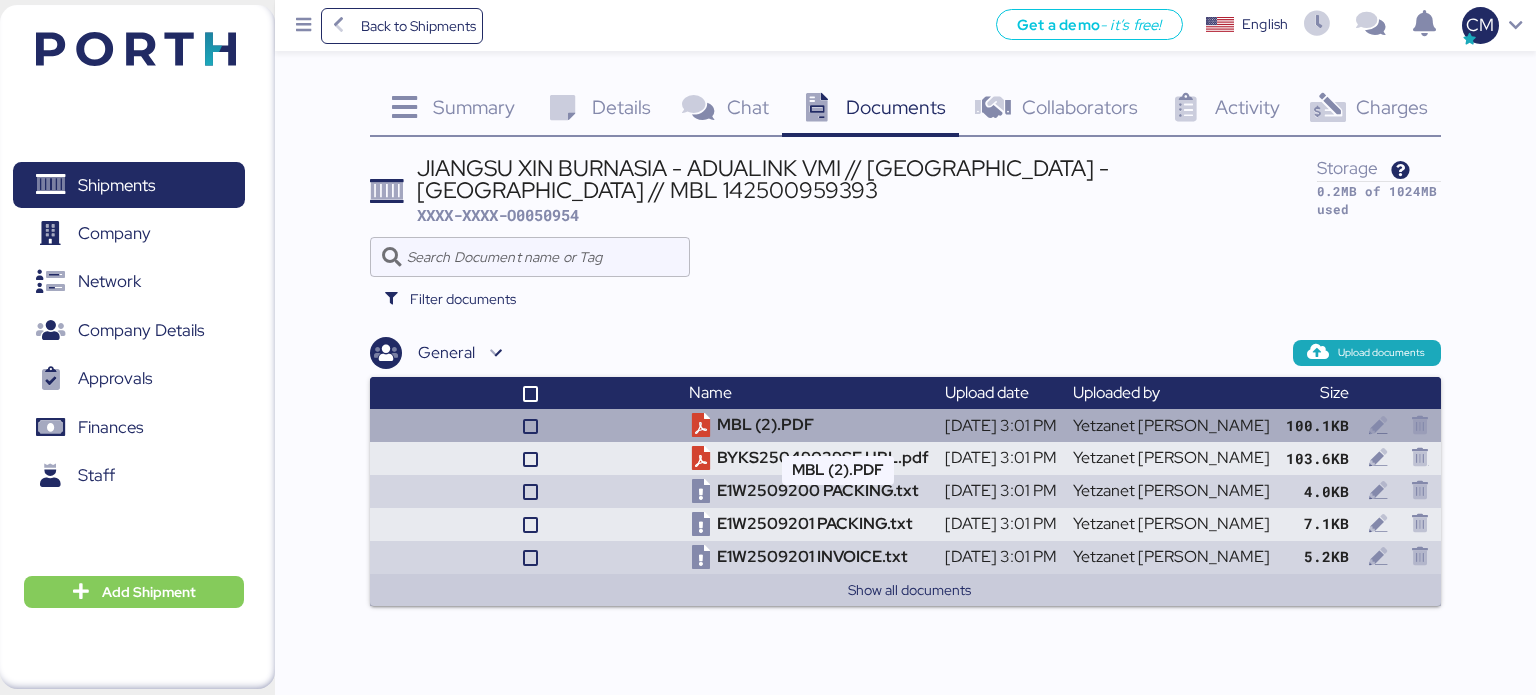 drag, startPoint x: 885, startPoint y: 427, endPoint x: 861, endPoint y: 427, distance: 24 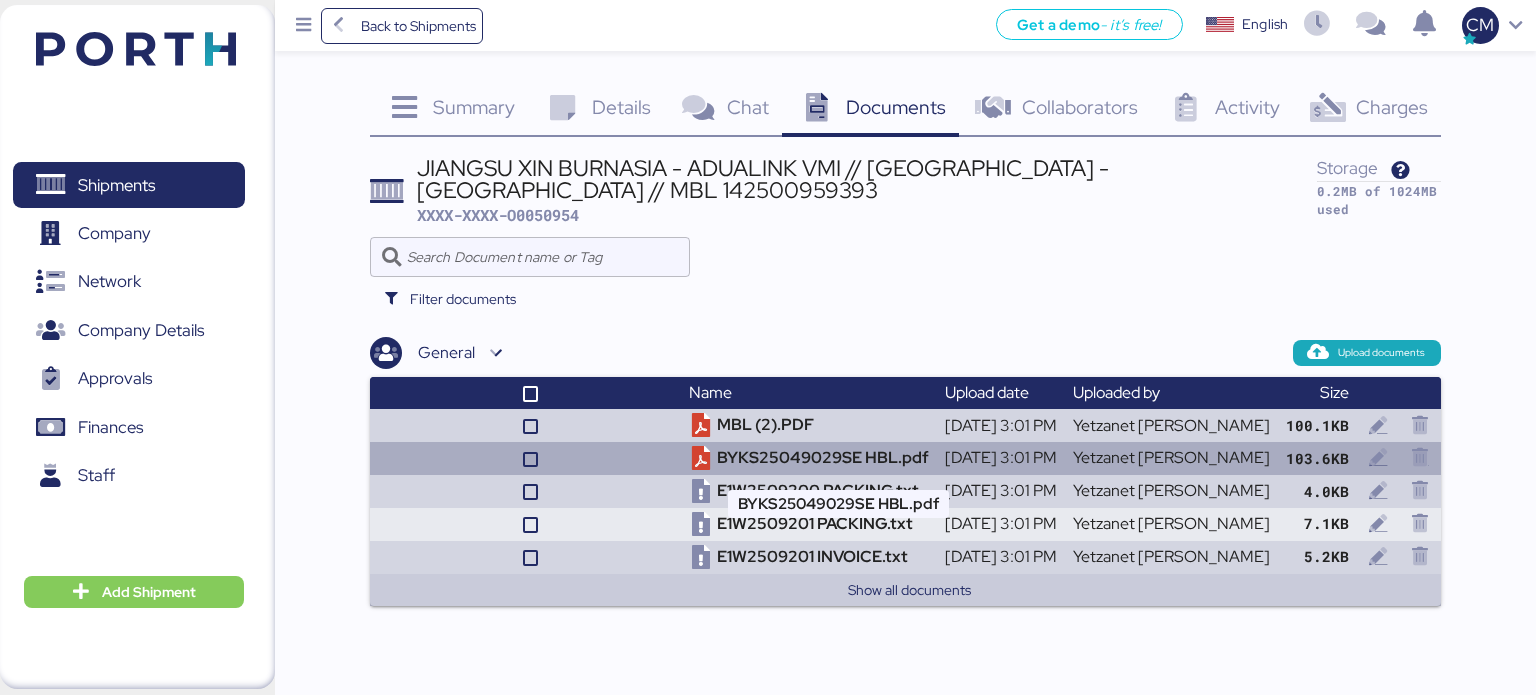 click on "BYKS25049029SE  HBL.pdf" at bounding box center [809, 458] 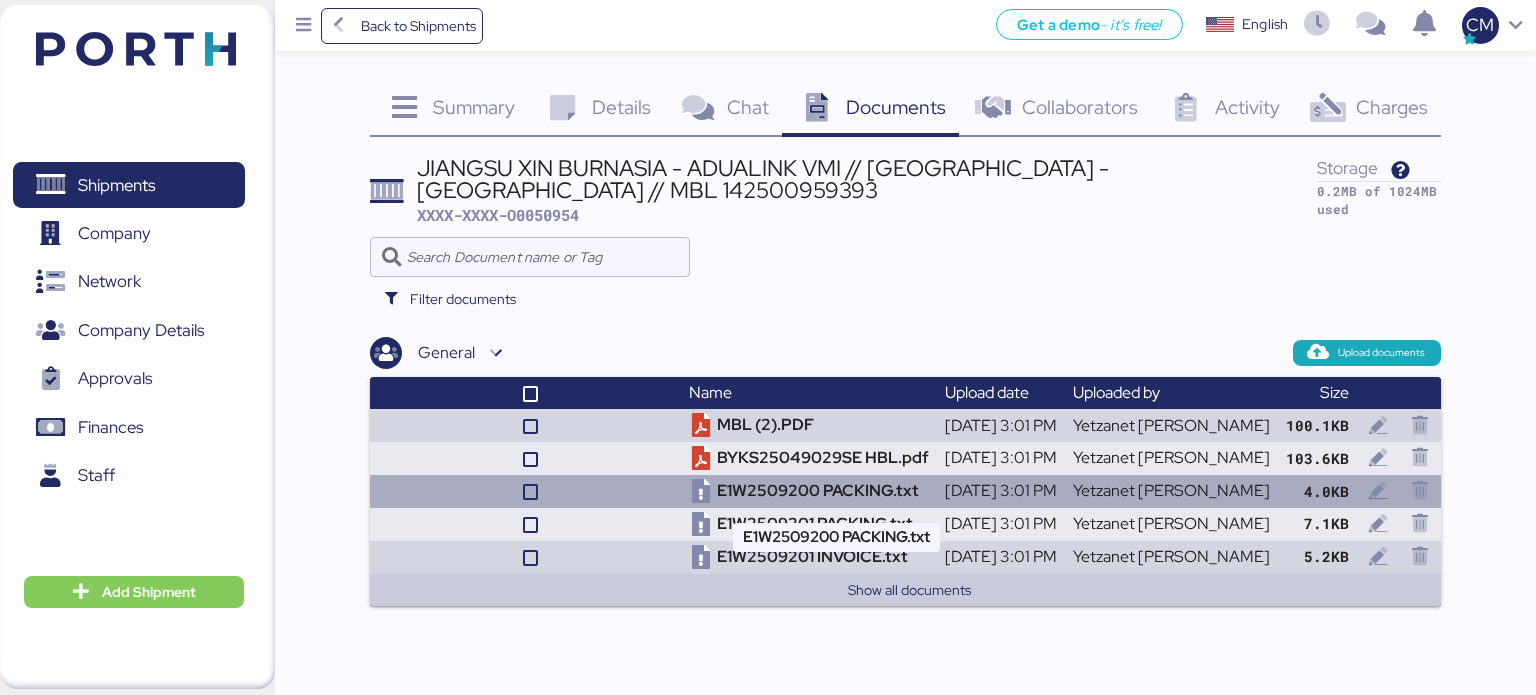 click on "E1W2509200 PACKING.txt" at bounding box center (809, 491) 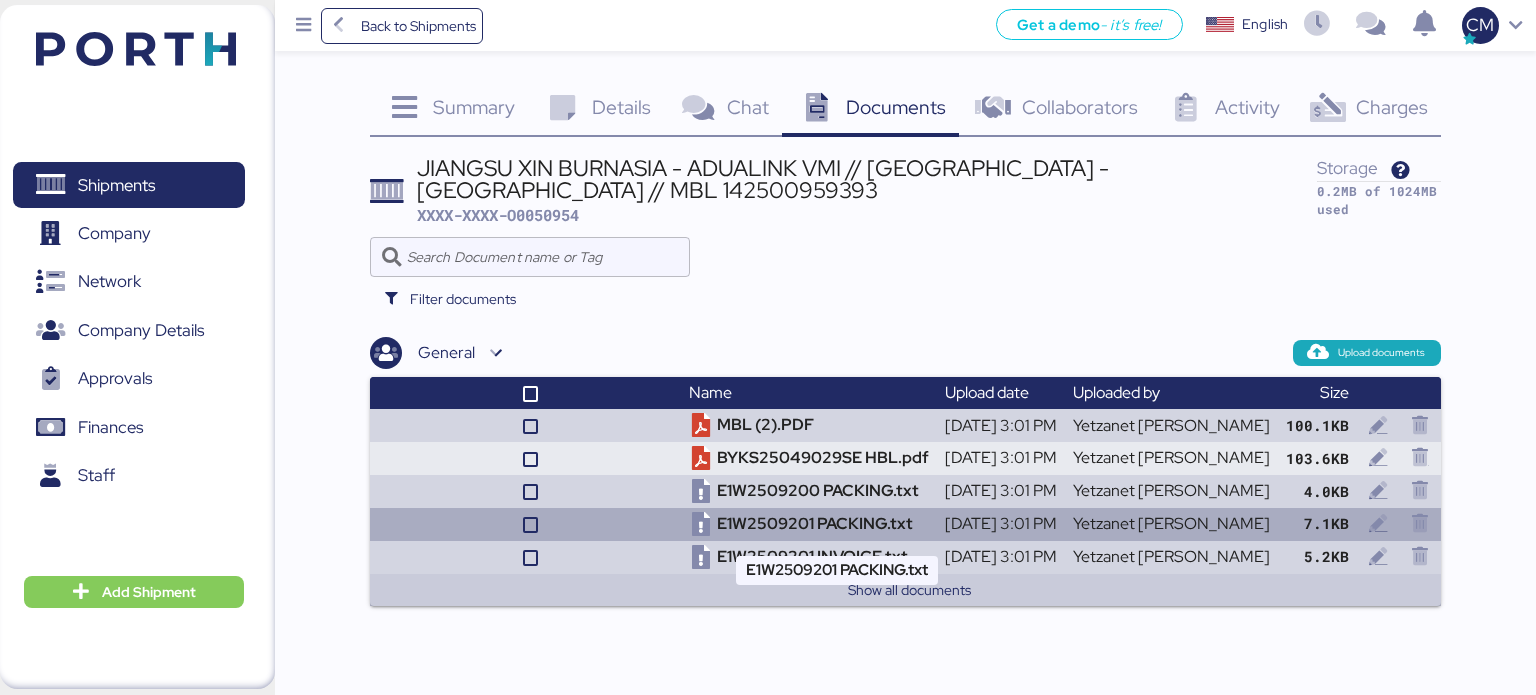click on "E1W2509201 PACKING.txt" at bounding box center (809, 524) 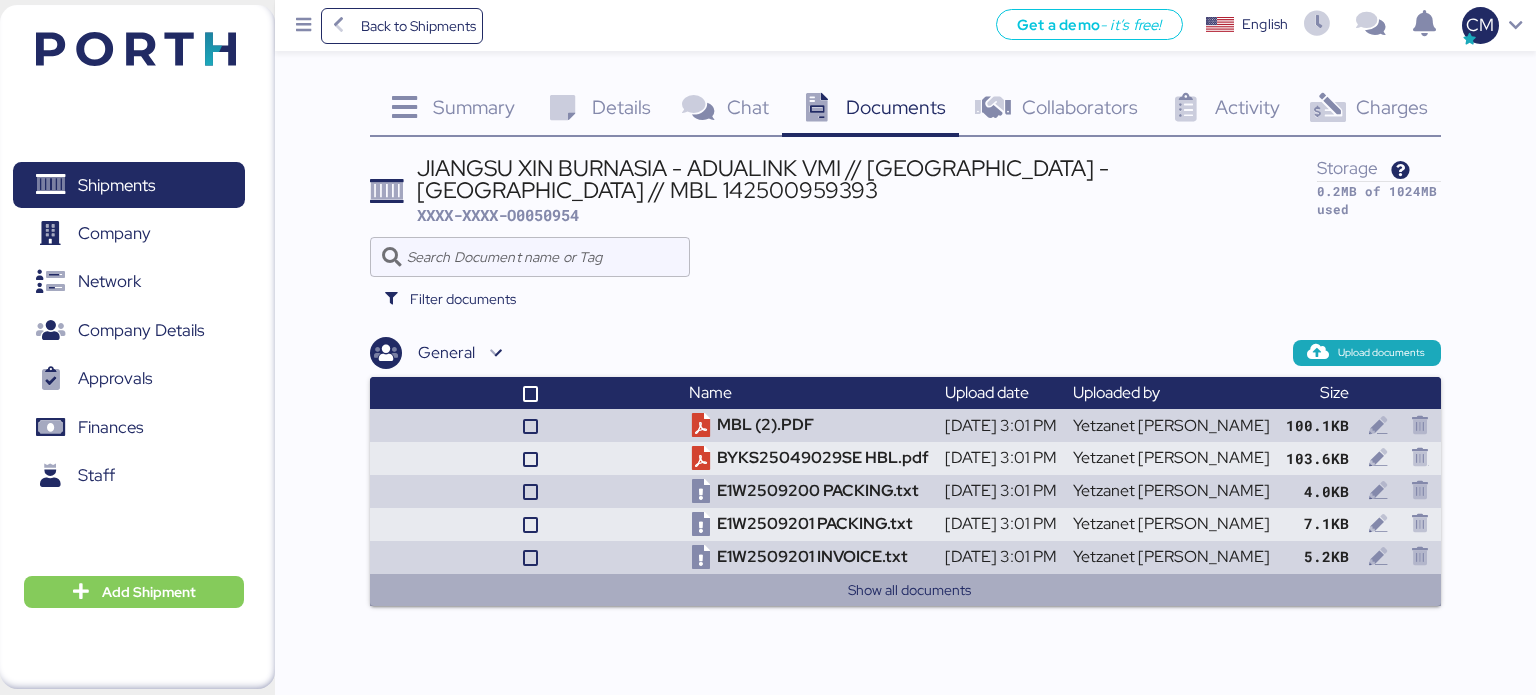 click on "Show all documents" at bounding box center (906, 590) 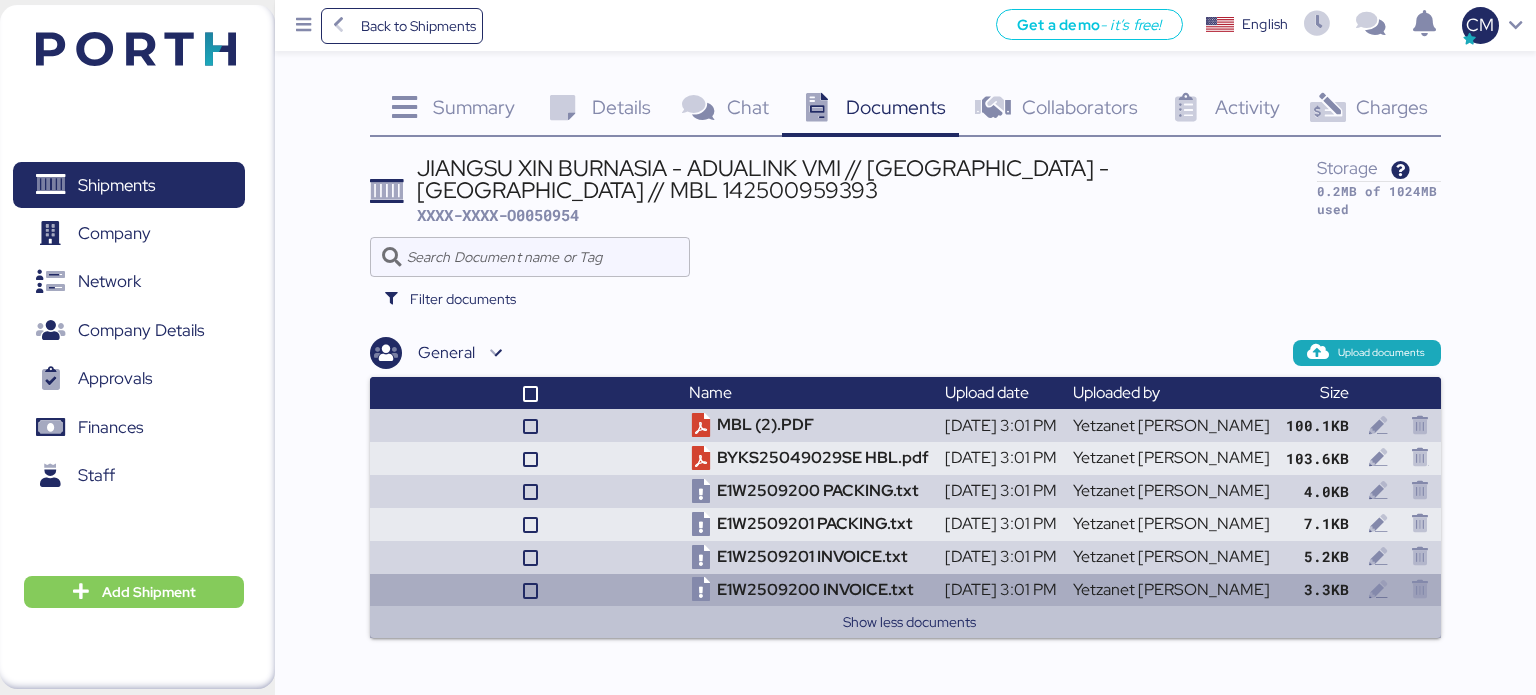 click on "Back to Shipments Get a demo  - it’s free! Get a demo  English Inglés English         CM       Shipments 0   Company 0   Network 0   Company Details 0   Approvals 0   Finances 0   Staff 0   Add Shipment   Summary 0   Details 0   Chat 0   Documents 0   Collaborators 0   Activity 0   Charges 0   JIANGSU XIN BURNASIA - ADUALINK VMI // SHANGHAI - MANZANILLO // MBL 142500959393 XXXX-XXXX-O0050954 Storage
0.2MB of 1024MB used
Filter documents      General     Upload documents Name   Upload date   Uploaded by     Size
MBL (2).PDF
Apr 30 2025, 3:01 PM
Yetzanet Armenta
100.1KB
BYKS25049029SE  HBL.pdf
Apr 30 2025, 3:01 PM
Yetzanet Armenta
103.6KB
E1W2509200 PACKING.txt" at bounding box center (768, 347) 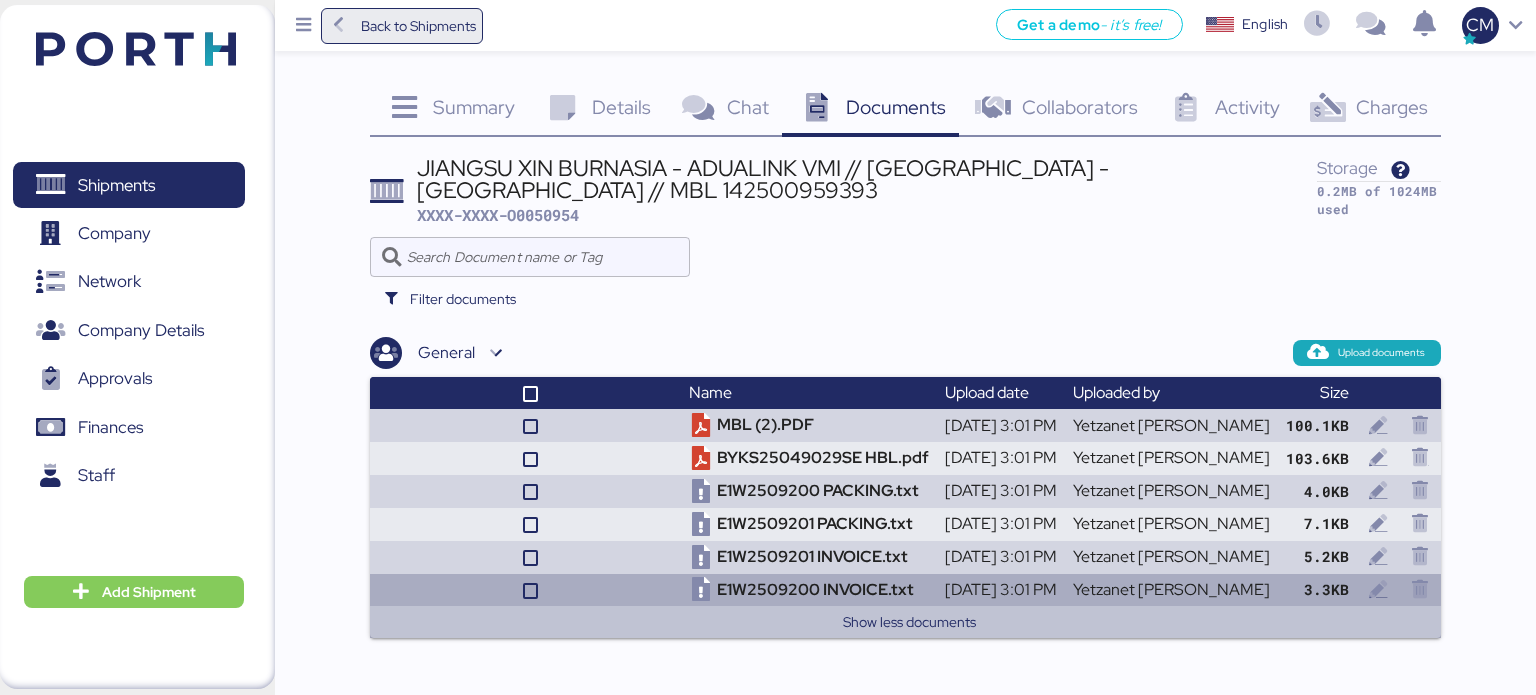 click on "Back to Shipments" at bounding box center [418, 26] 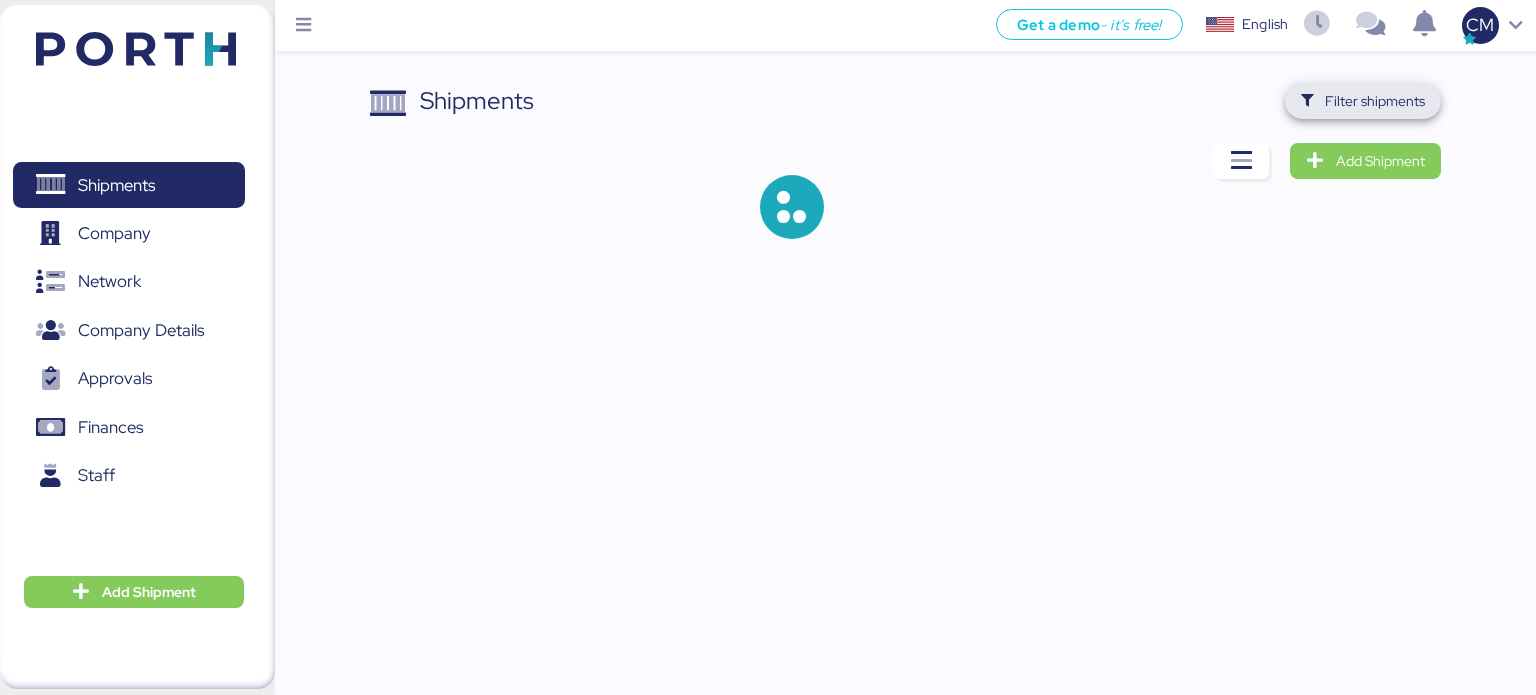 click on "Filter shipments" at bounding box center (1375, 101) 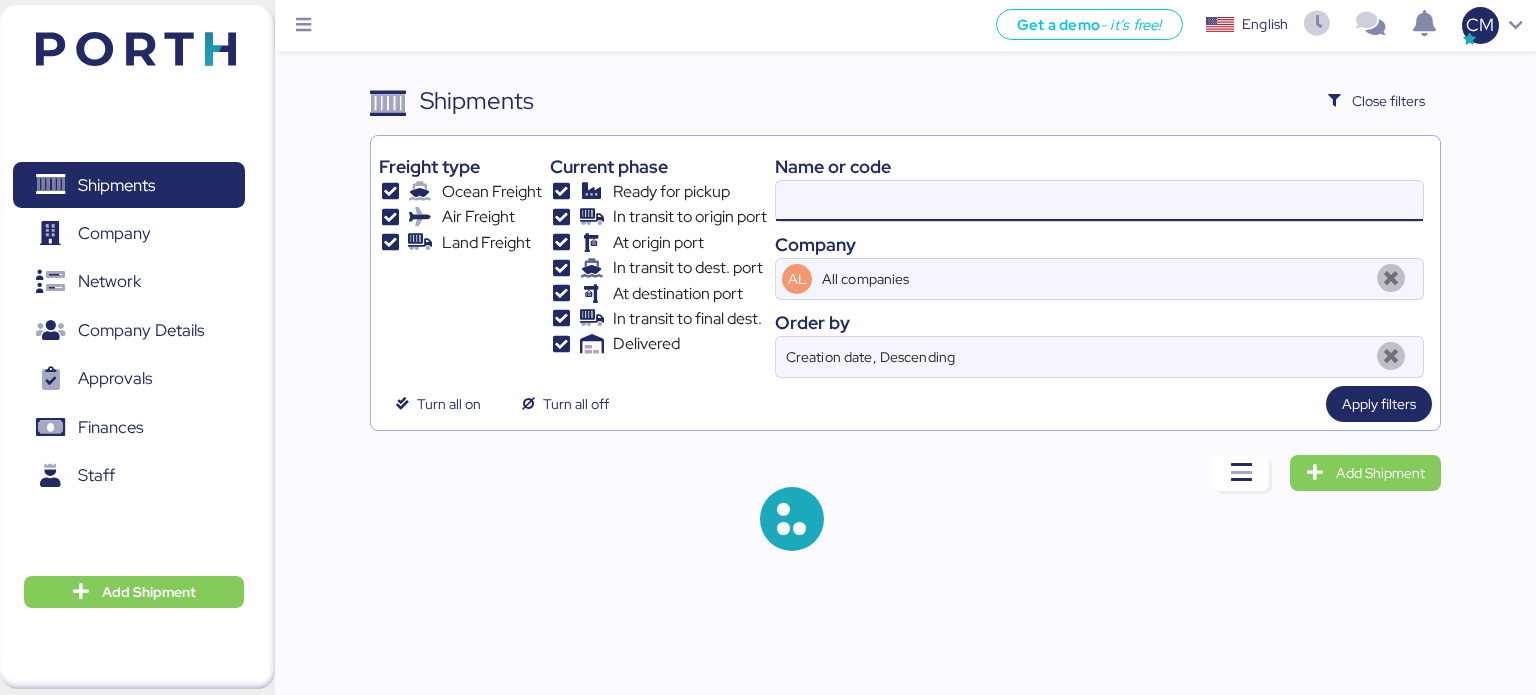 click at bounding box center (1099, 201) 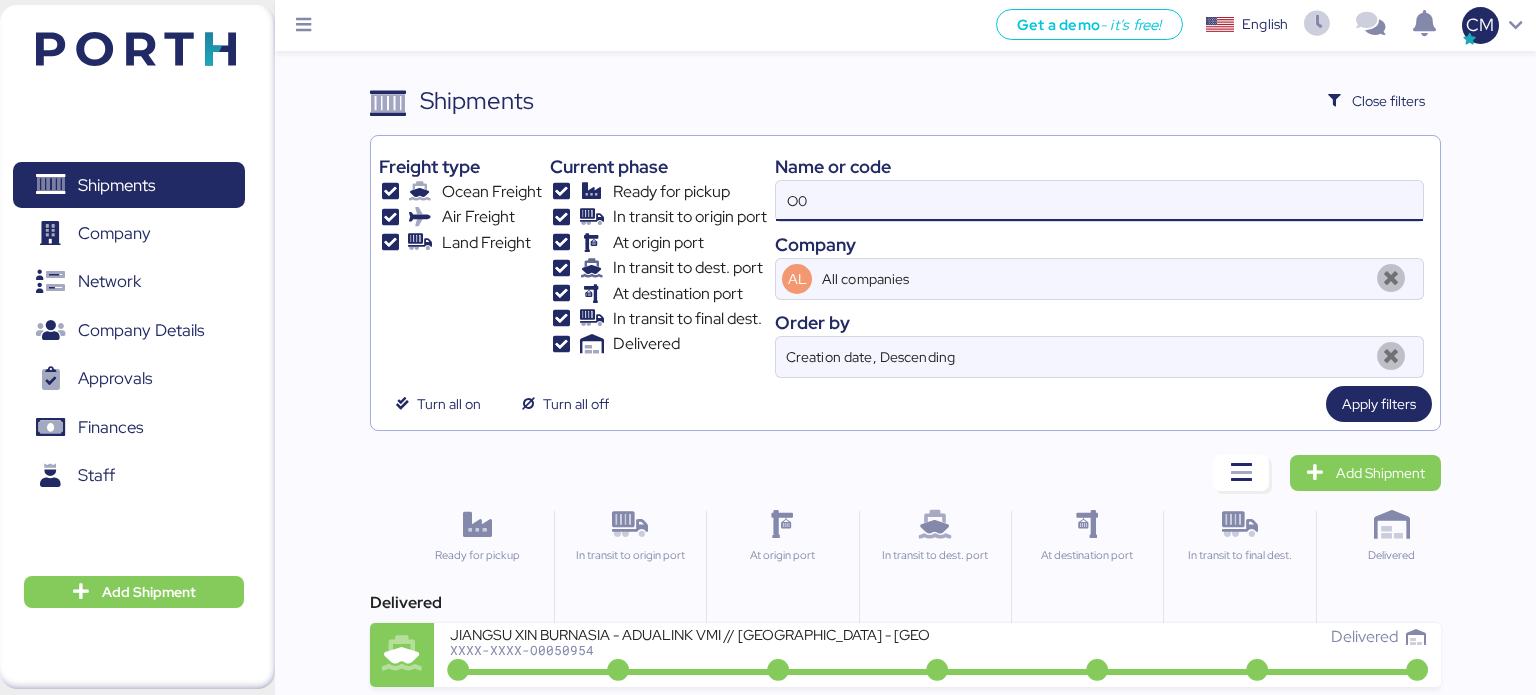 type on "O" 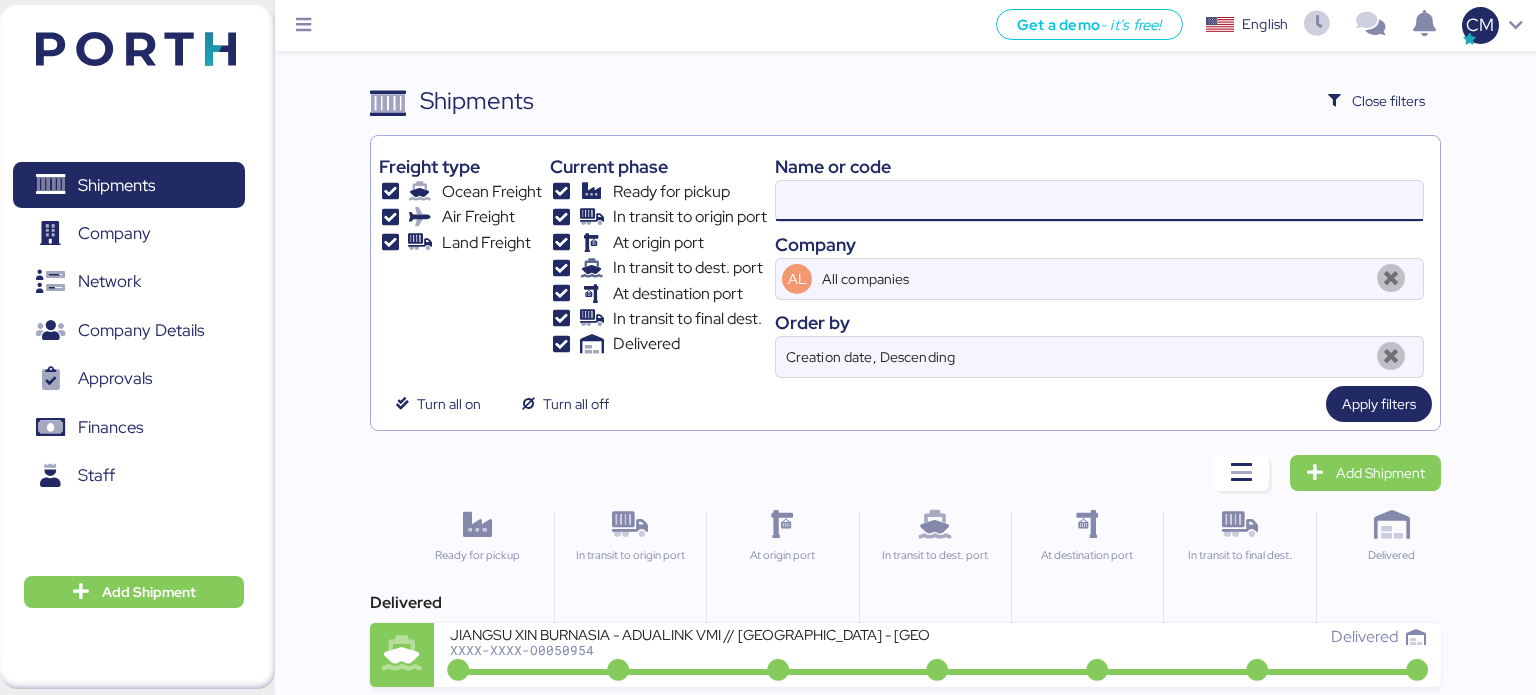 paste on "O0051263" 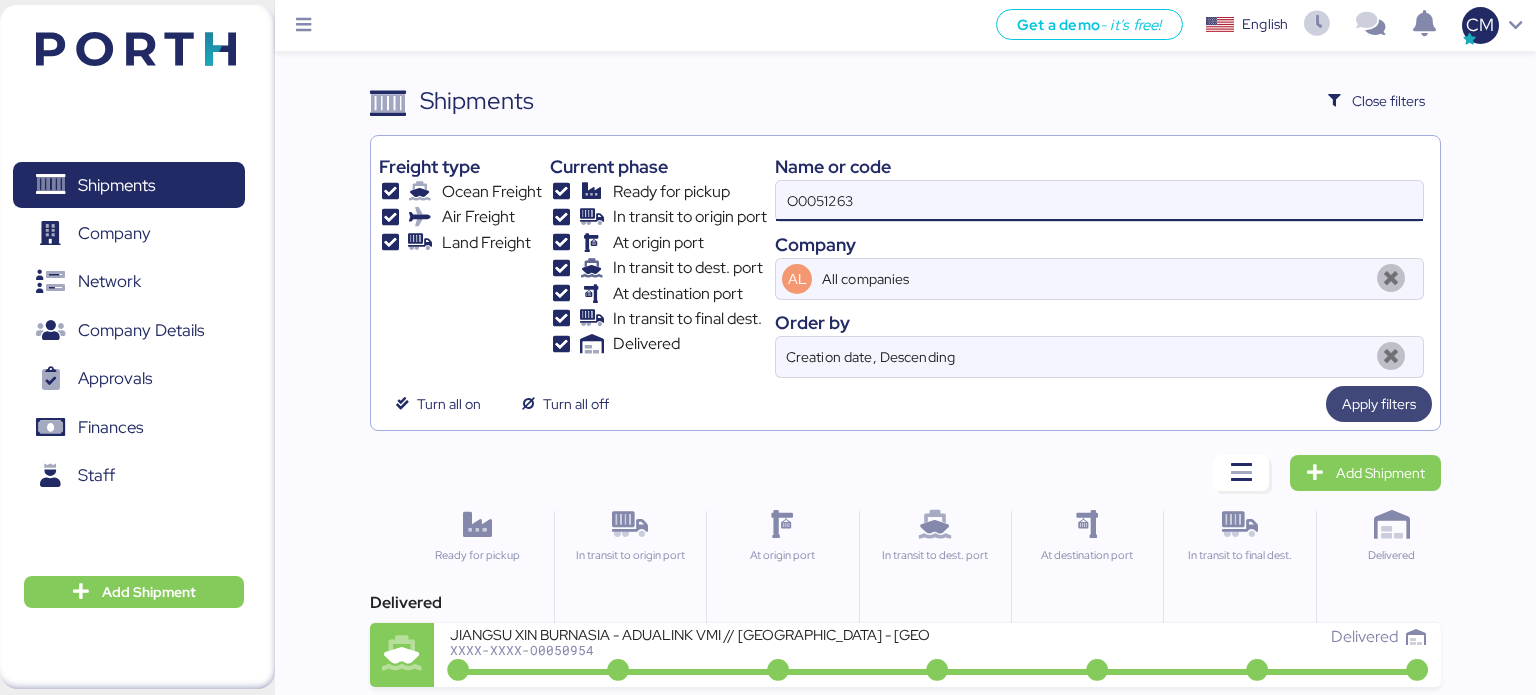 type on "O0051263" 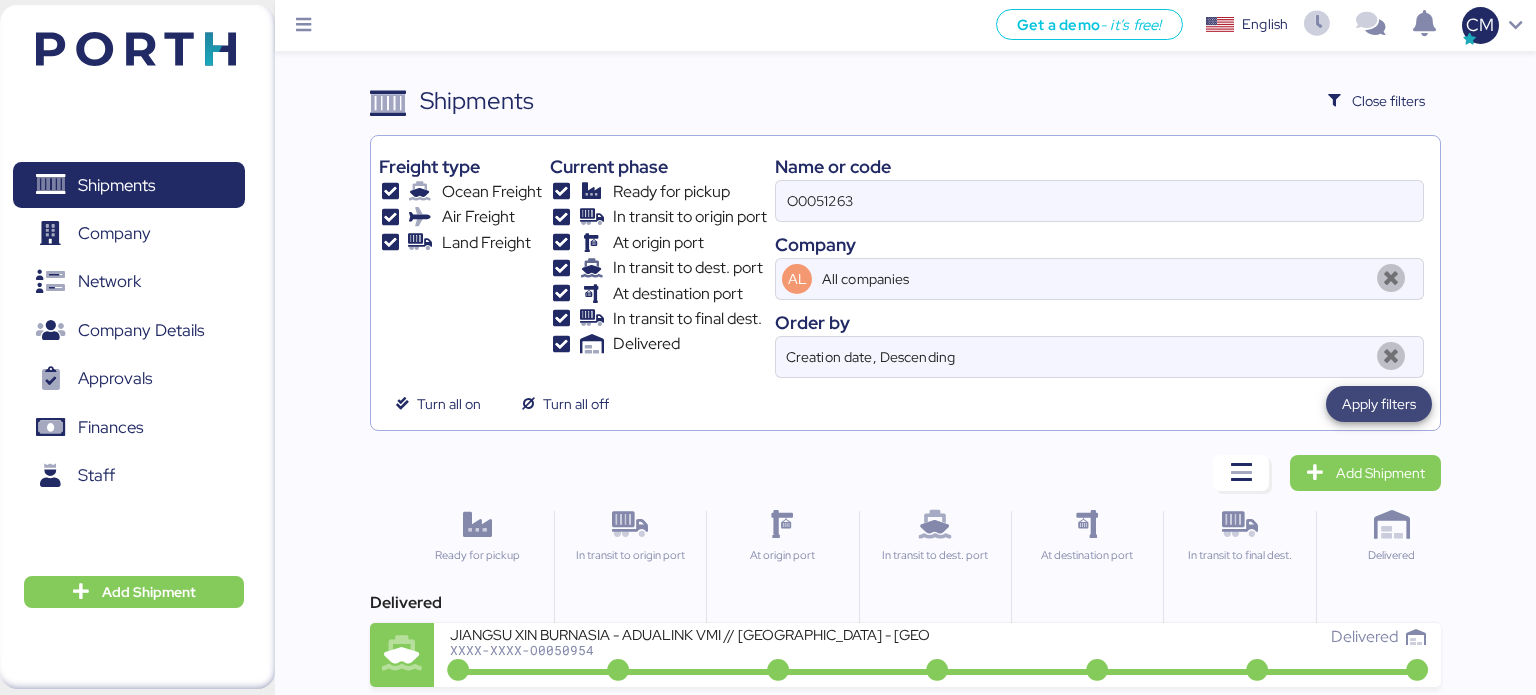 click on "Apply filters" at bounding box center (1379, 404) 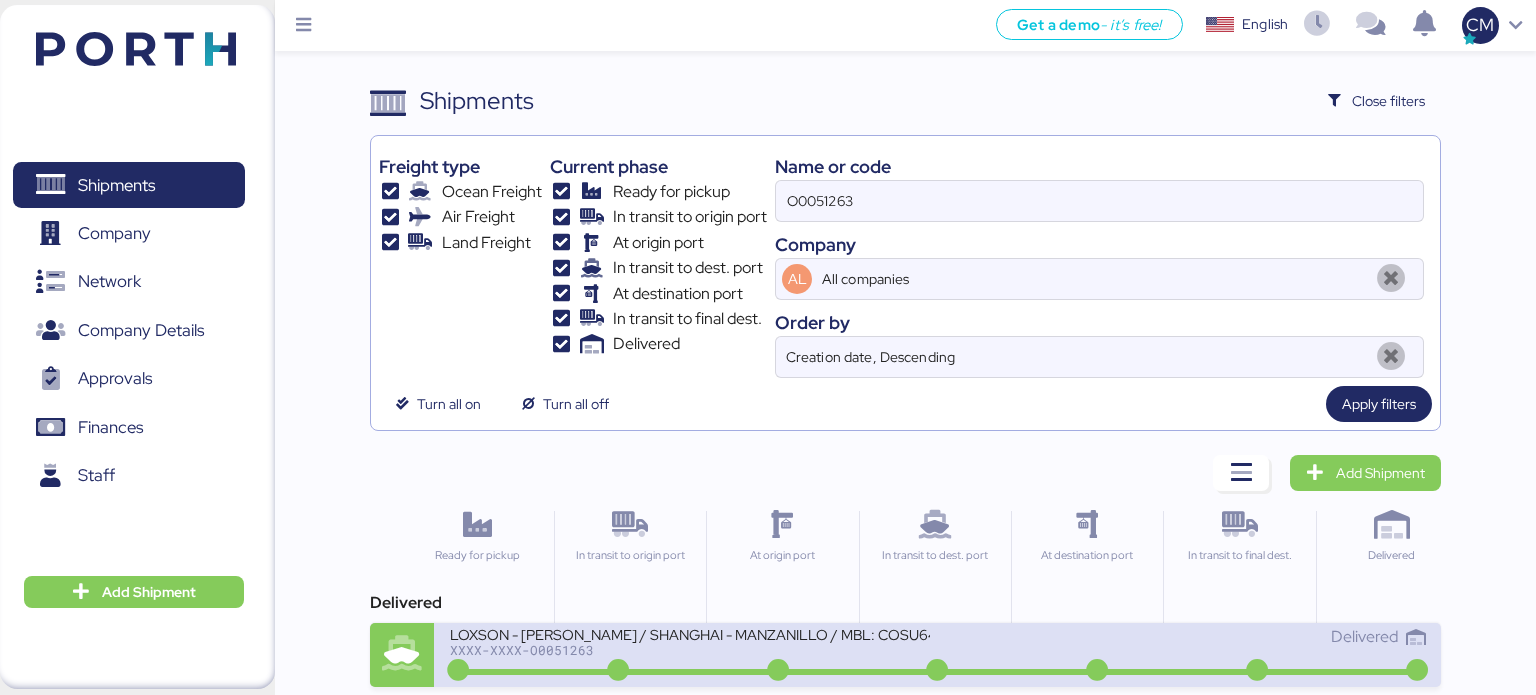 click on "LOXSON - HUANG YU / SHANGHAI - MANZANILLO / MBL: COSU6417322530 - HBL: KSSE250501289 / 1X20GP" at bounding box center (690, 633) 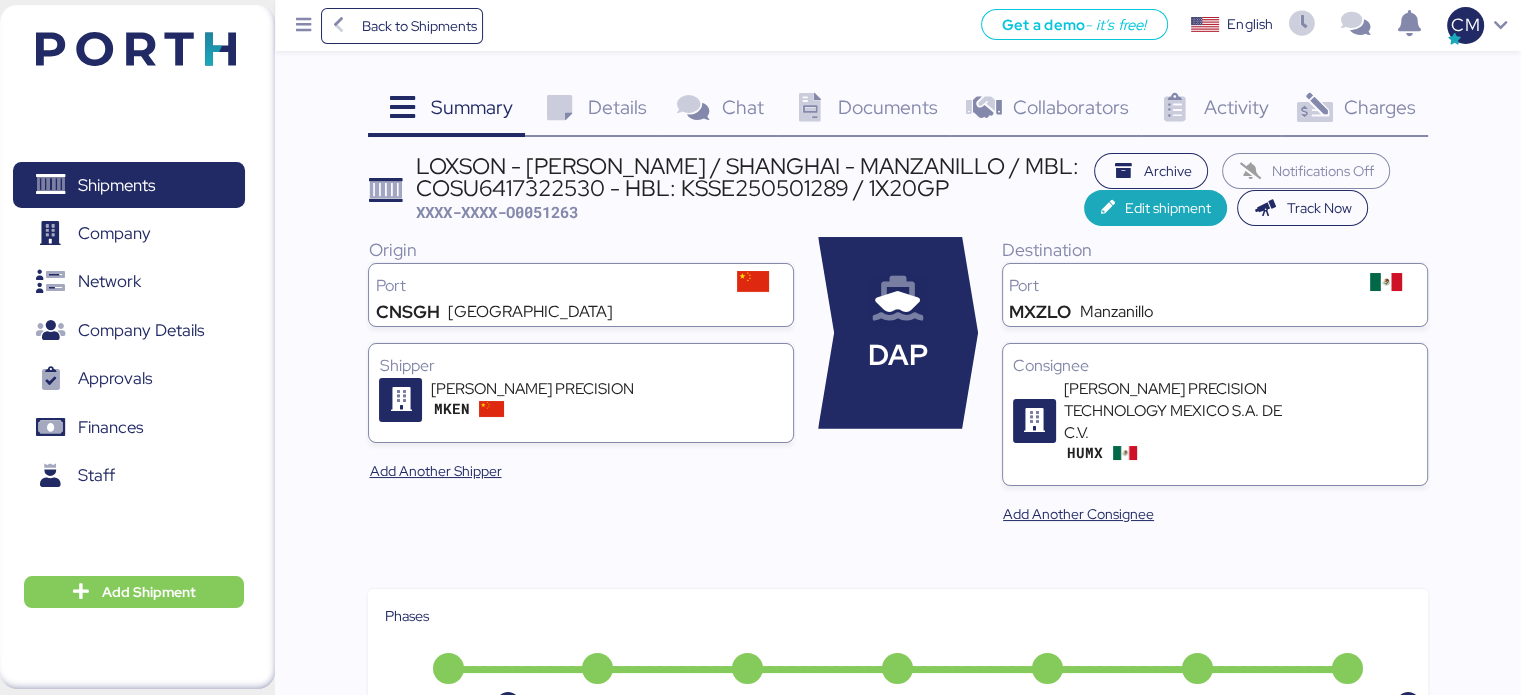 click on "Documents" at bounding box center [888, 107] 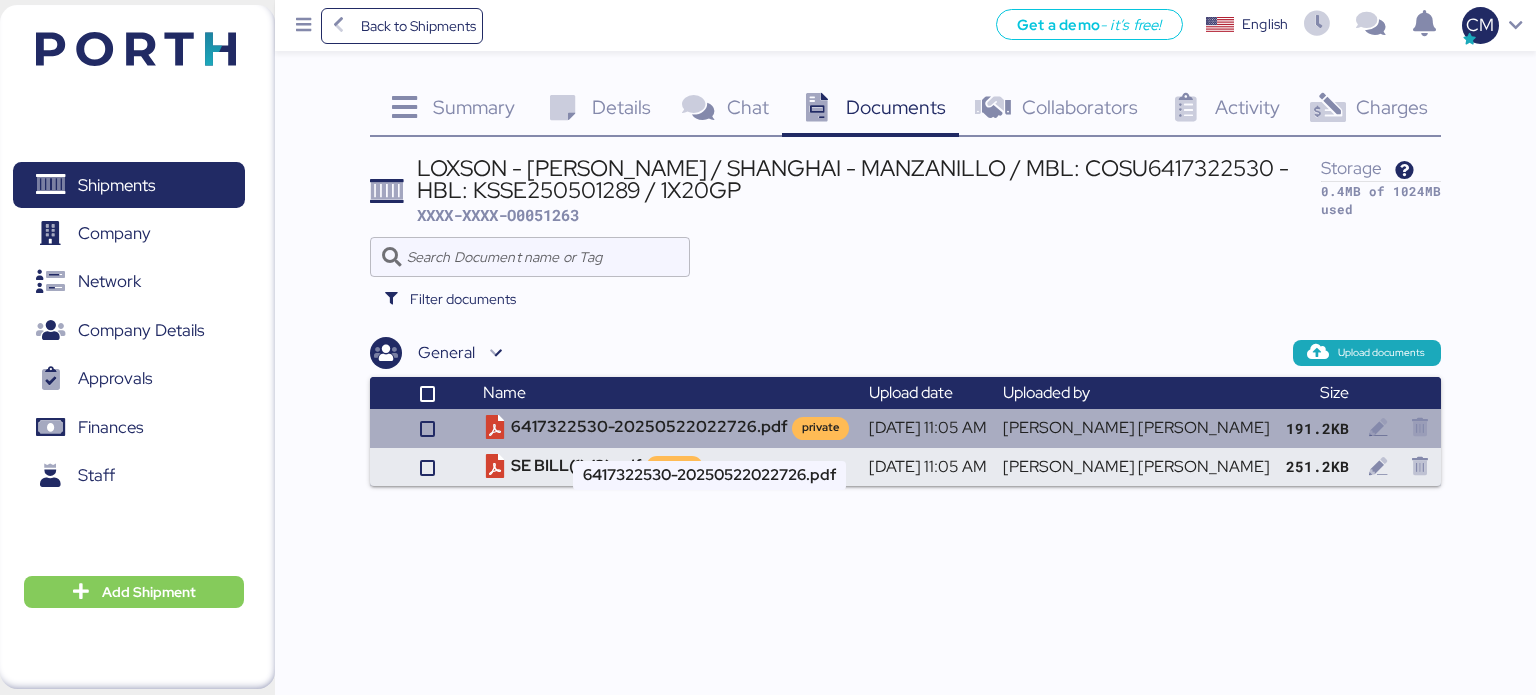click on "6417322530-20250522022726.pdf
private" at bounding box center [668, 428] 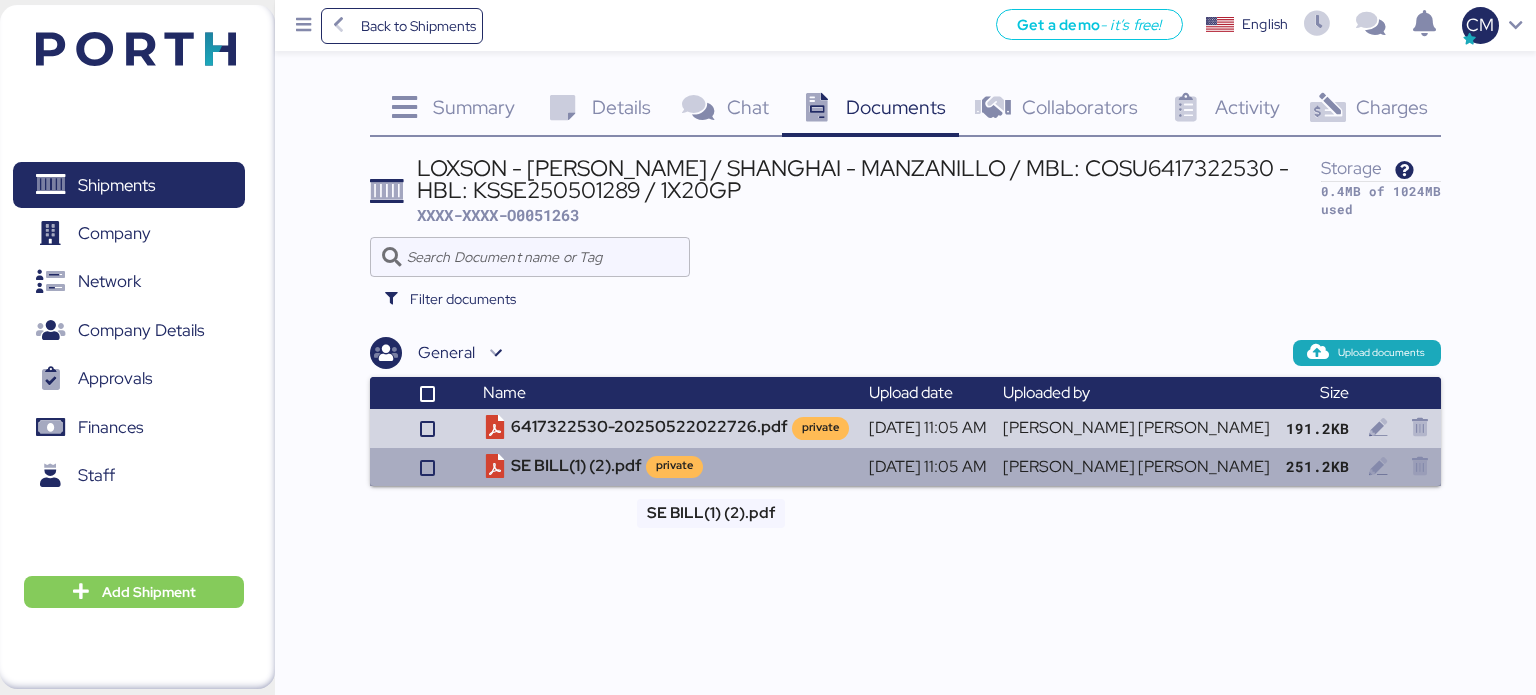 click on "SE BILL(1) (2).pdf
private" at bounding box center [668, 467] 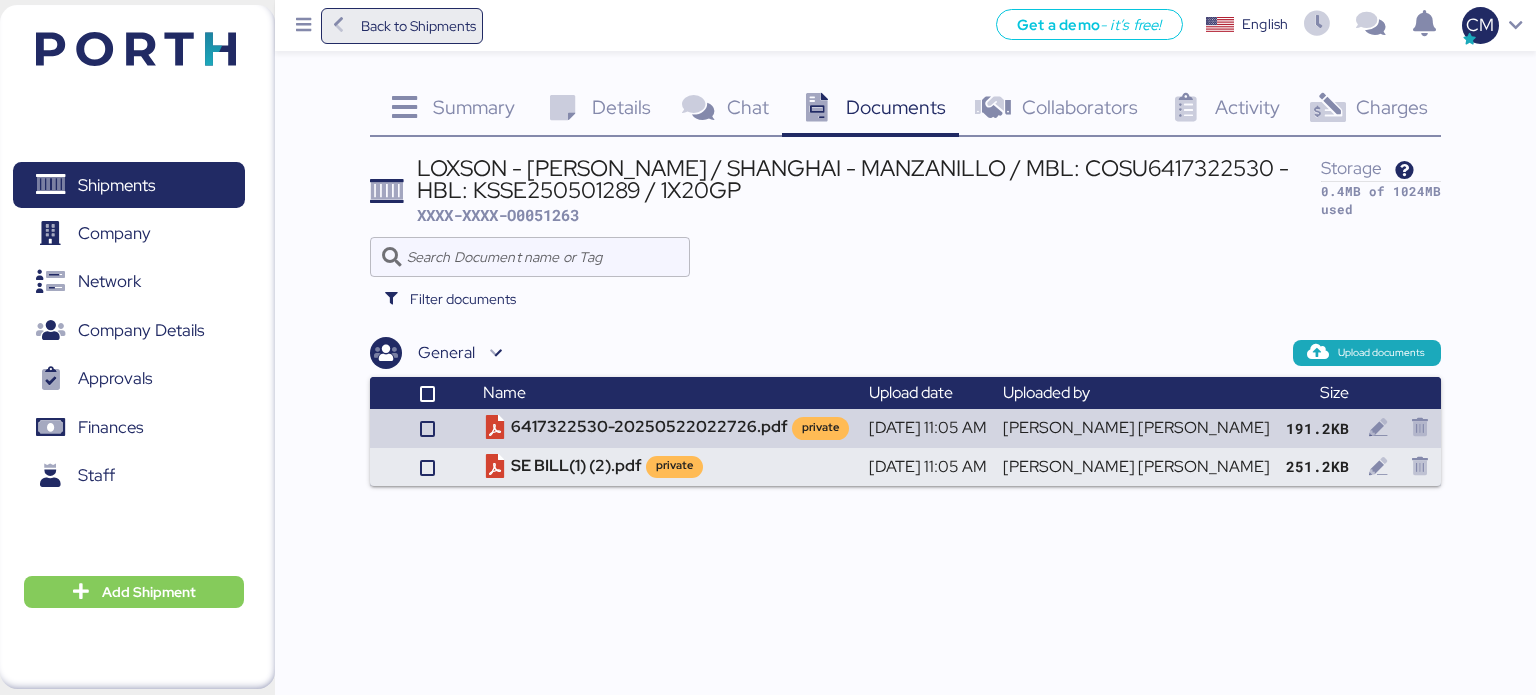 click on "Back to Shipments" at bounding box center [418, 26] 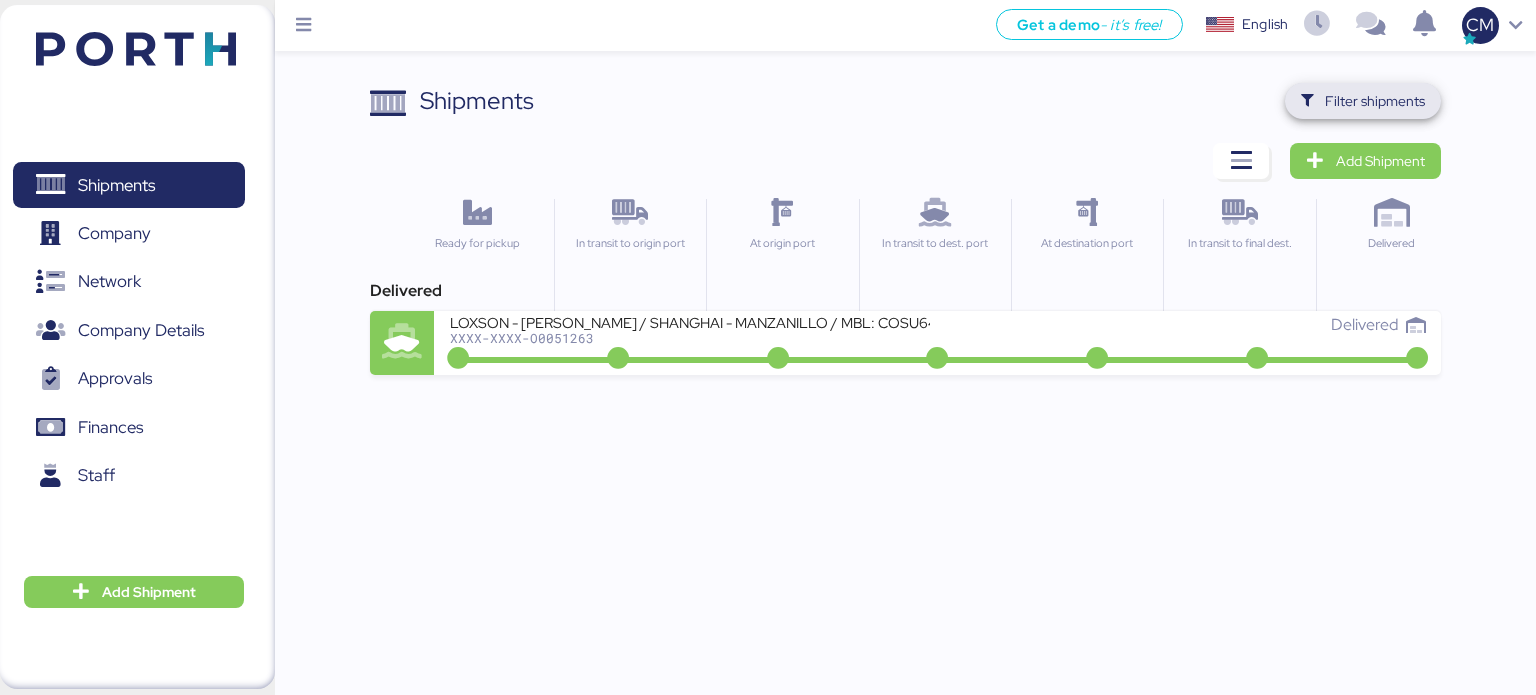 click at bounding box center [1307, 101] 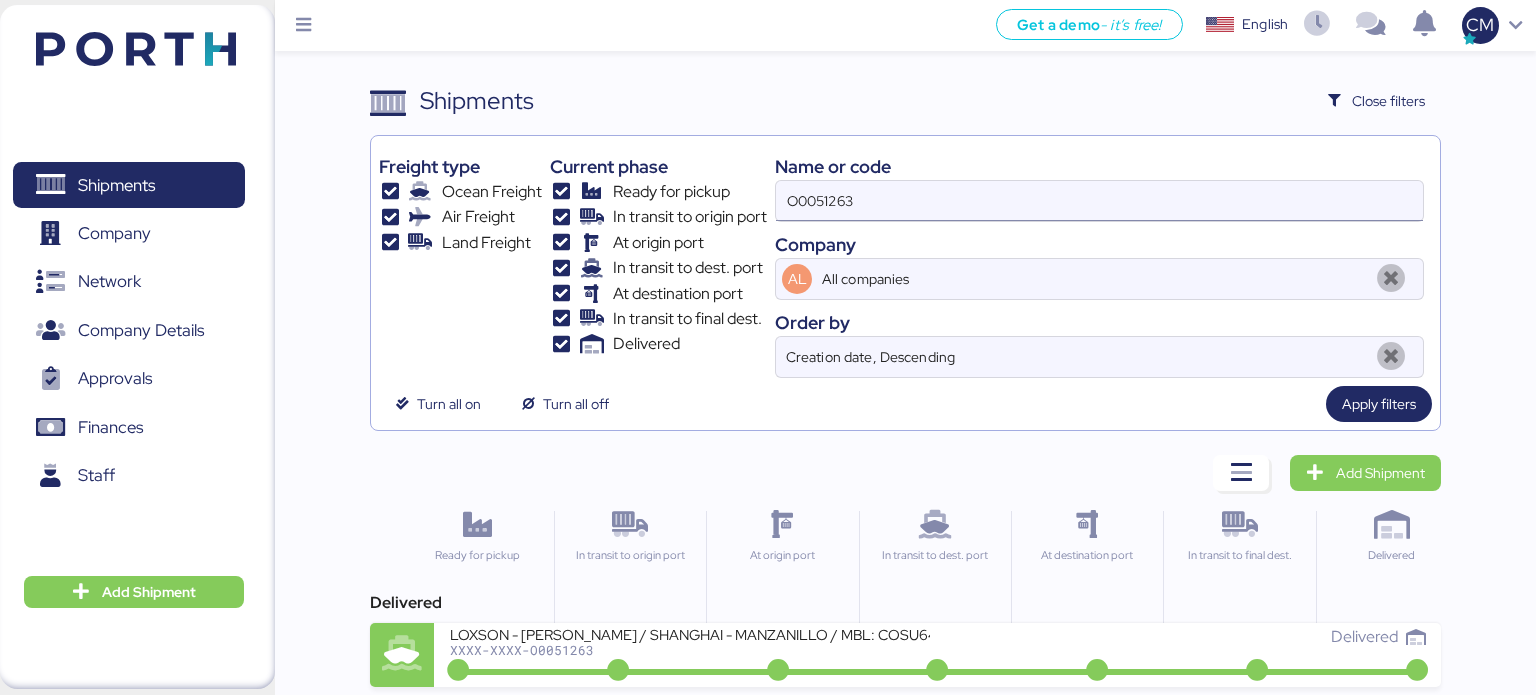 click on "O0051263" at bounding box center [1099, 201] 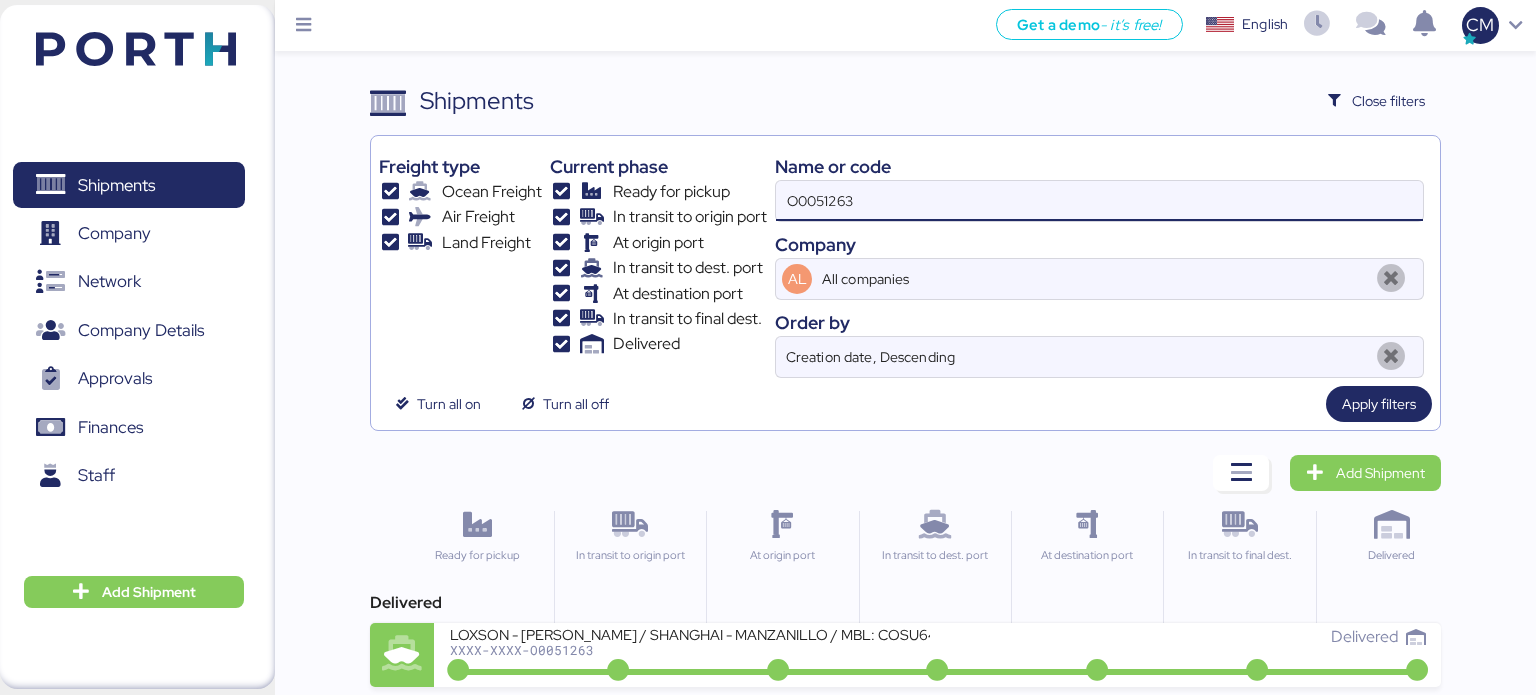 click on "O0051263" at bounding box center (1099, 201) 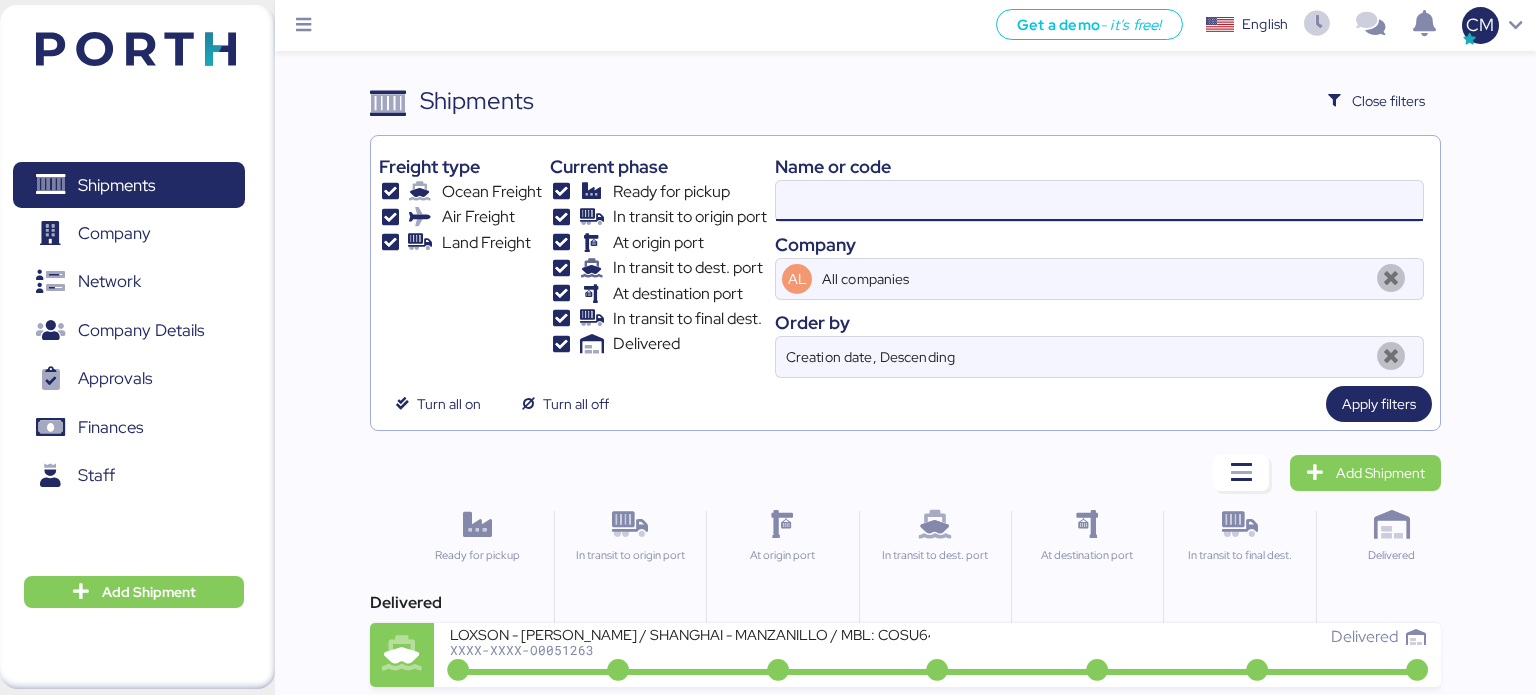 type on "v" 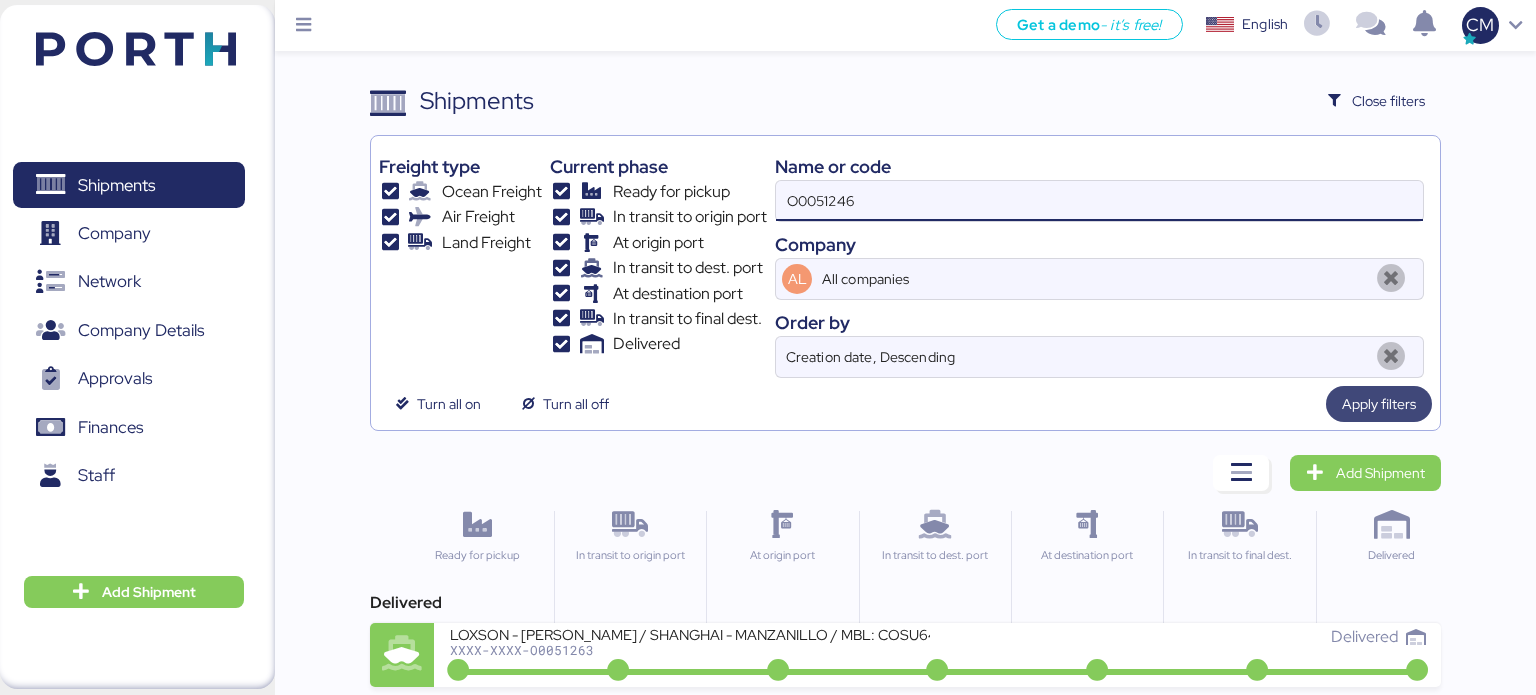 type on "O0051246" 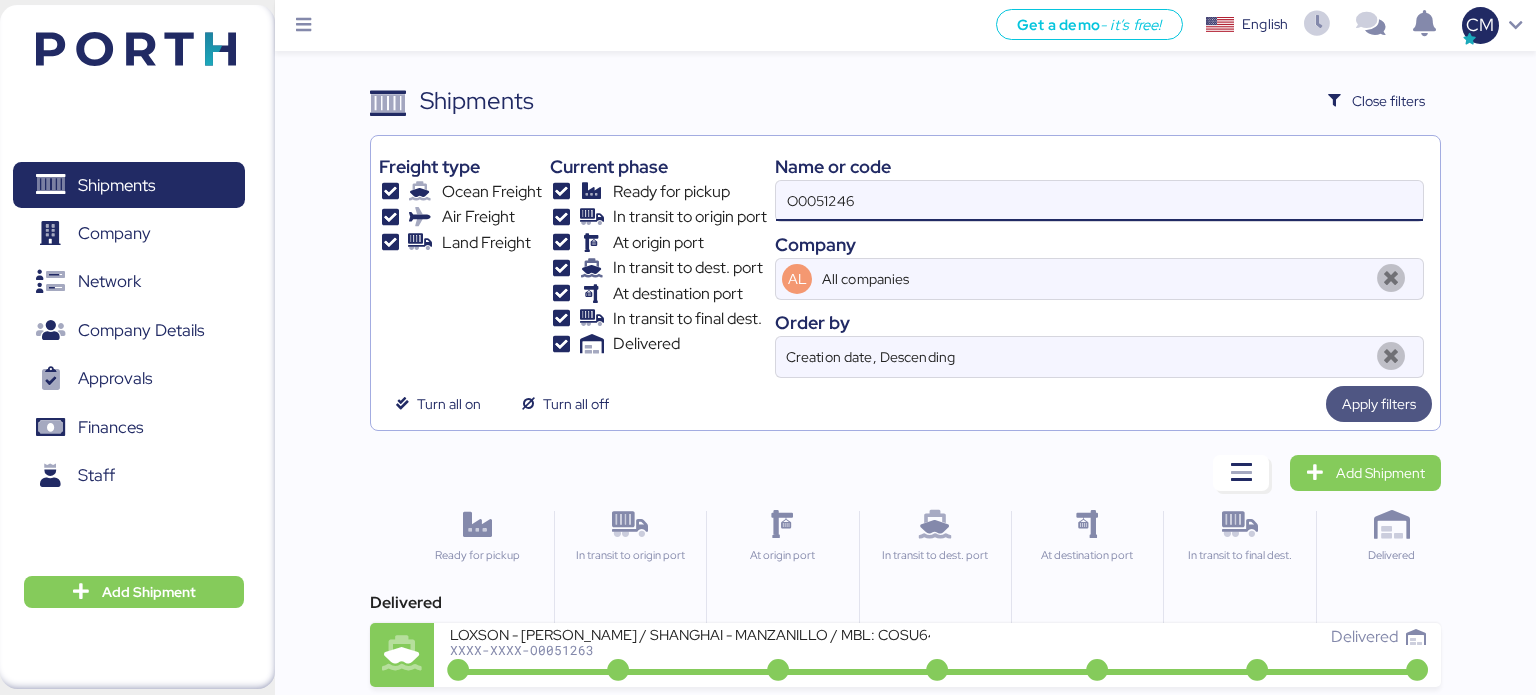 click on "Apply filters" at bounding box center [1379, 404] 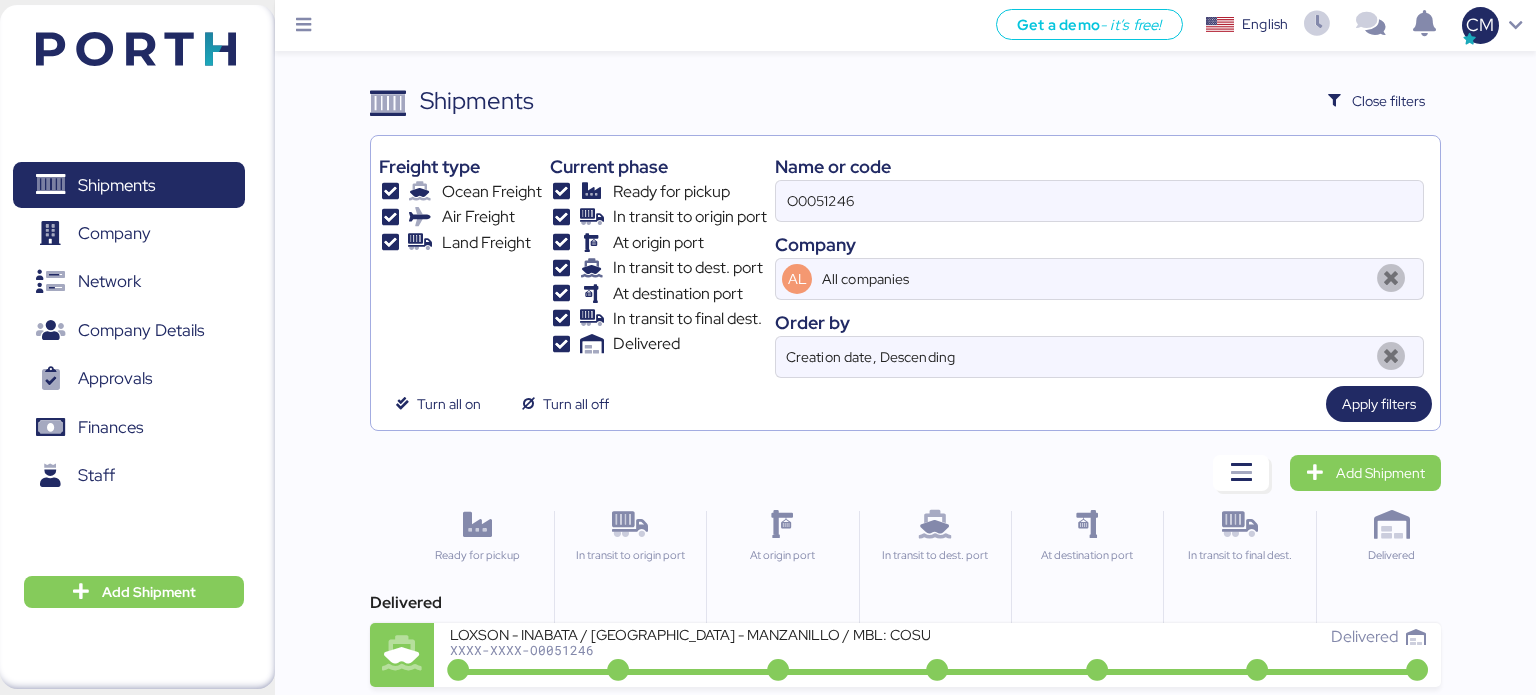 click on "At origin port" at bounding box center [781, 583] 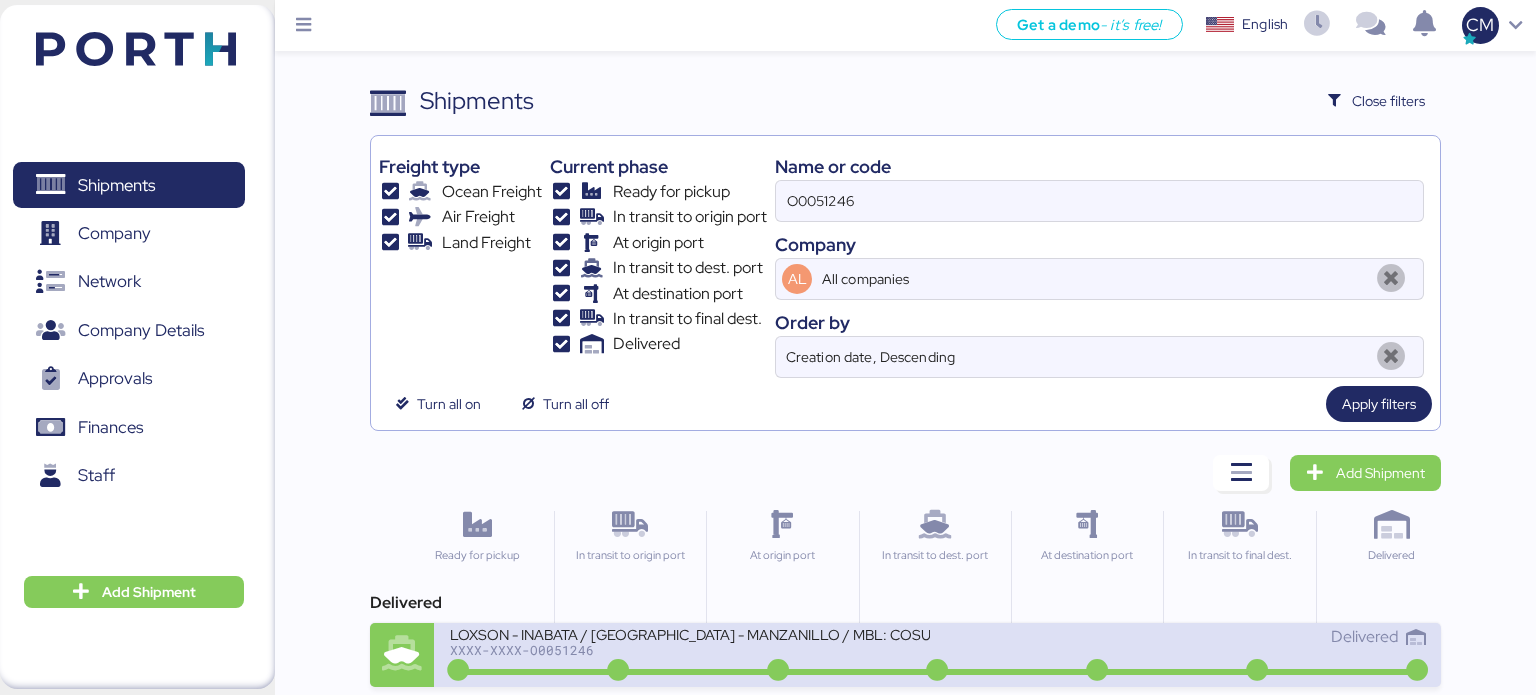 click on "LOXSON - INABATA / SHANGHAI - MANZANILLO / MBL: COSU6417270180 - HBL: KSSE250416205 / 2X20GP" at bounding box center (690, 633) 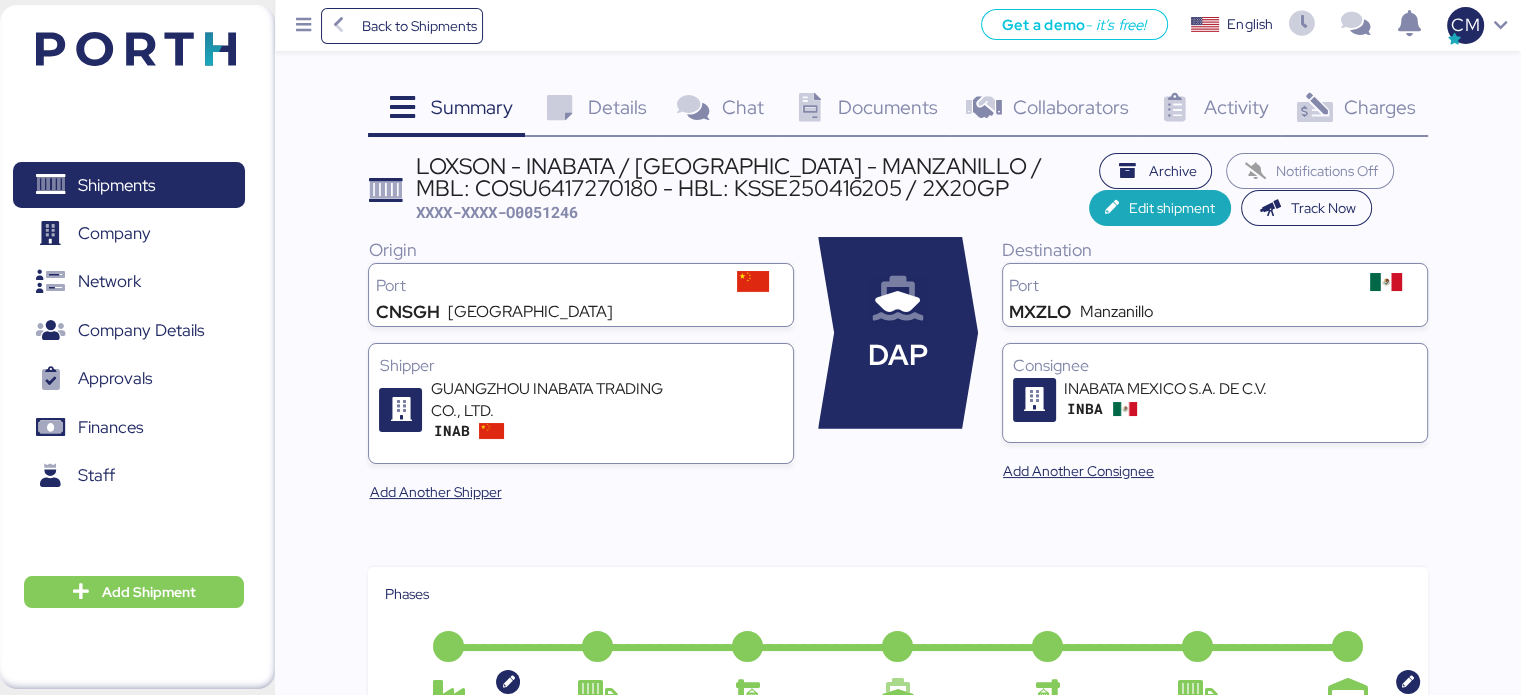 click on "Documents" at bounding box center [888, 107] 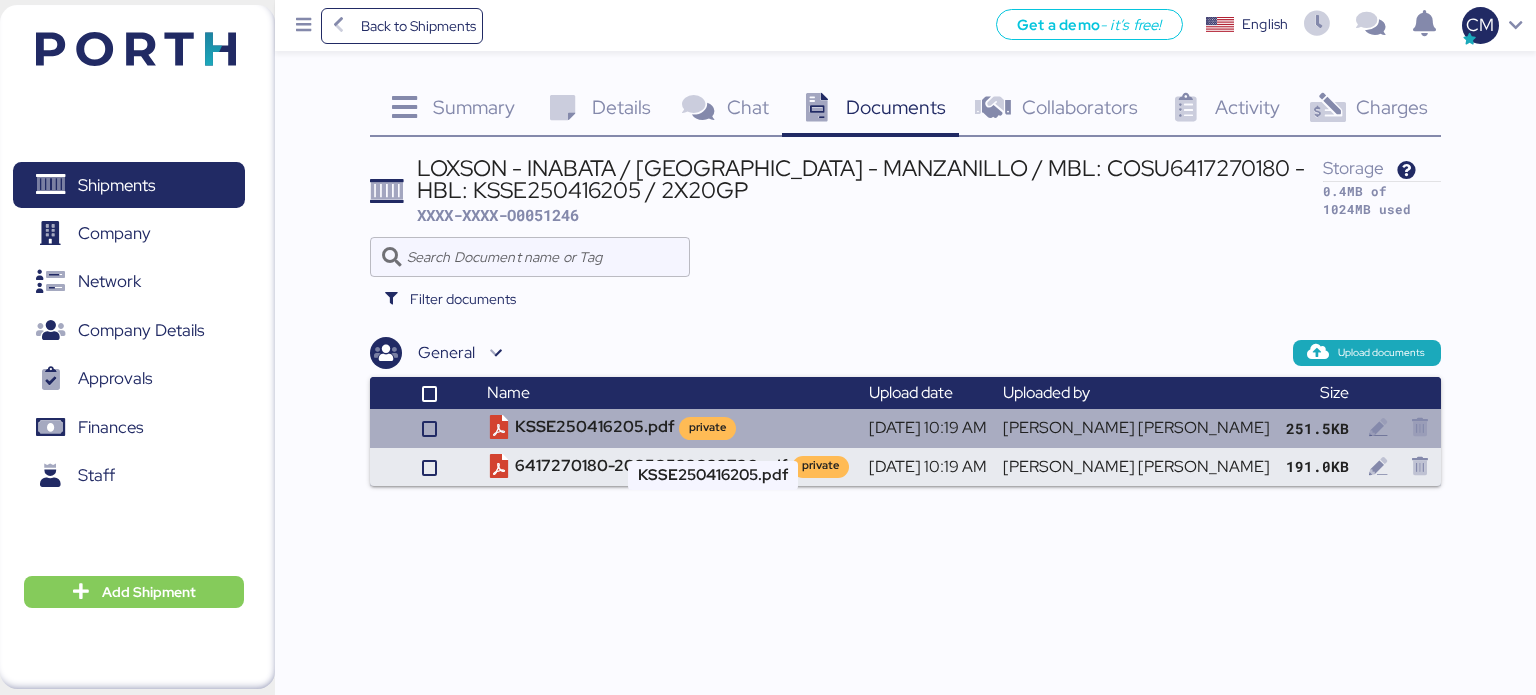 click on "KSSE250416205.pdf
private" at bounding box center (670, 428) 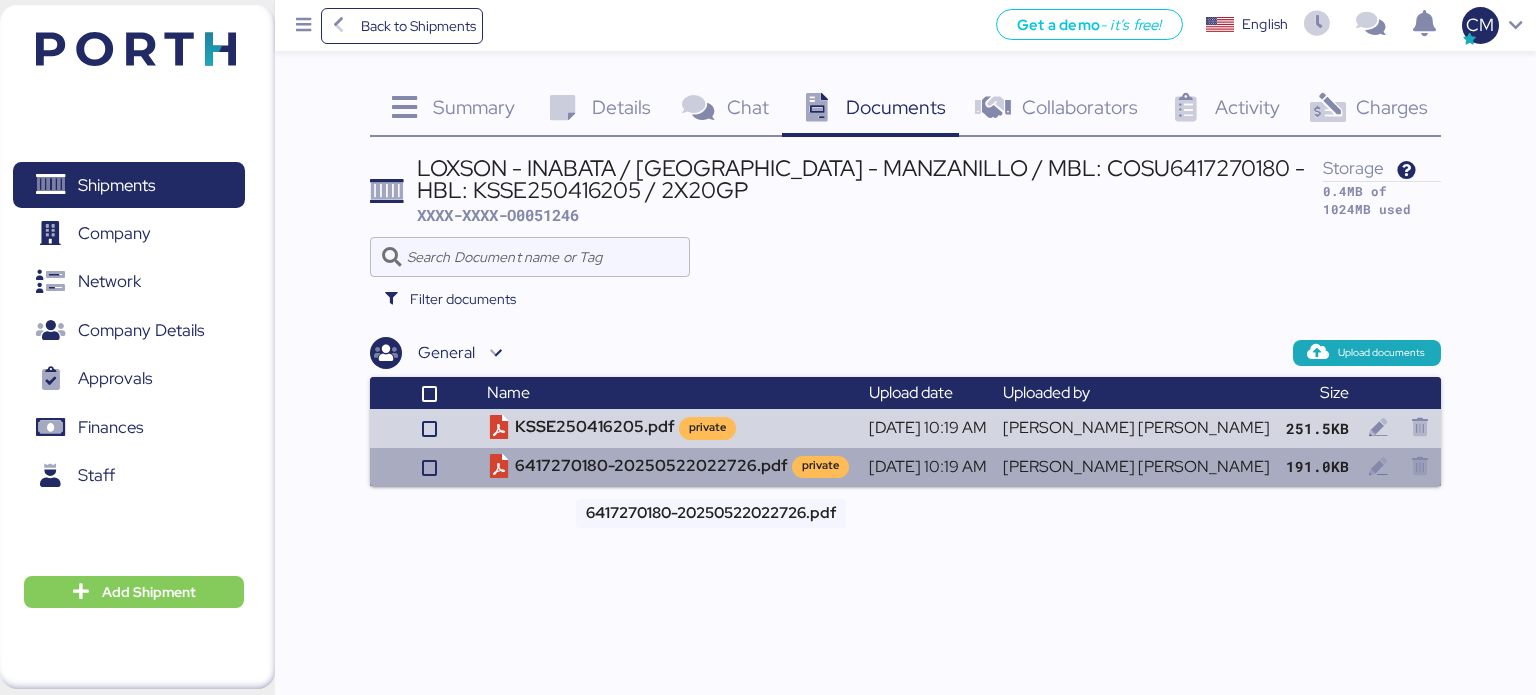 click on "6417270180-20250522022726.pdf
private" at bounding box center [670, 467] 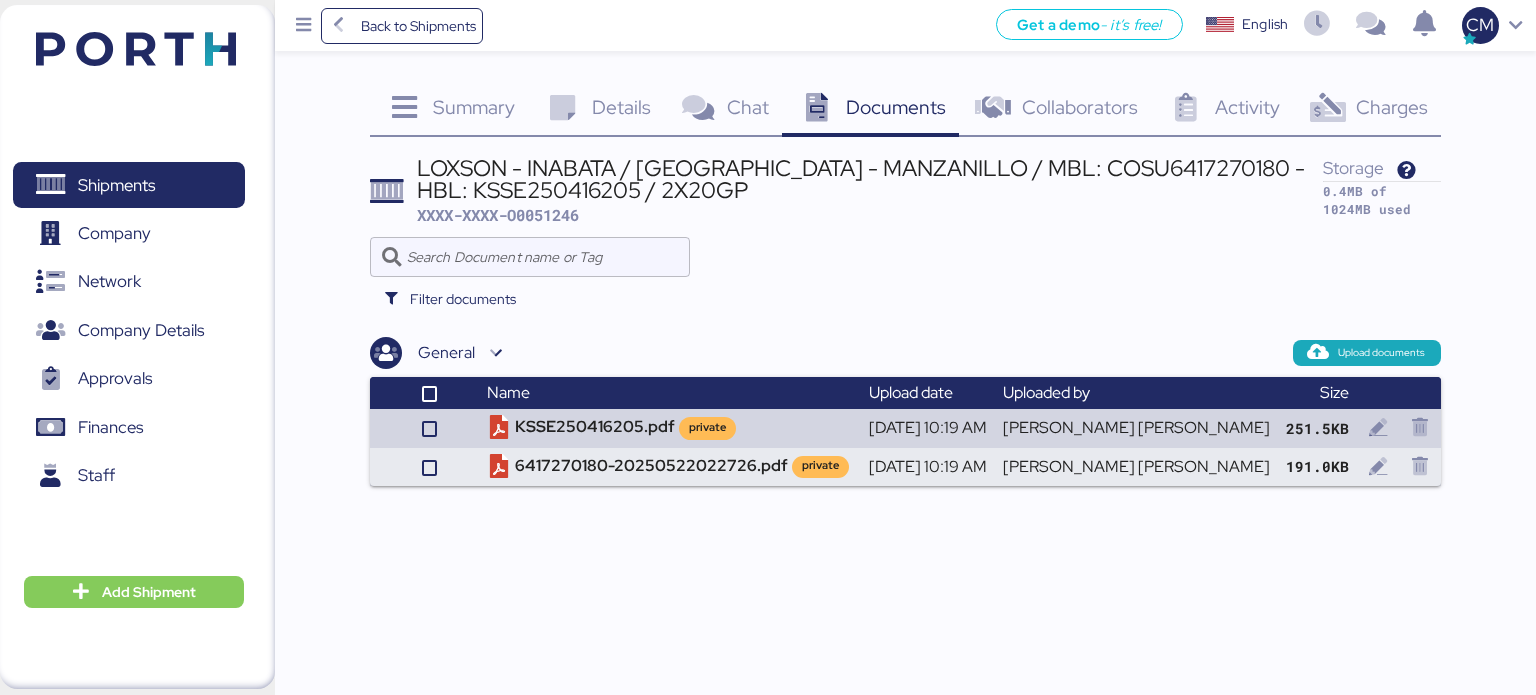 click on "Back to Shipments Get a demo  - it’s free! Get a demo  English Inglés English         CM" at bounding box center [905, 25] 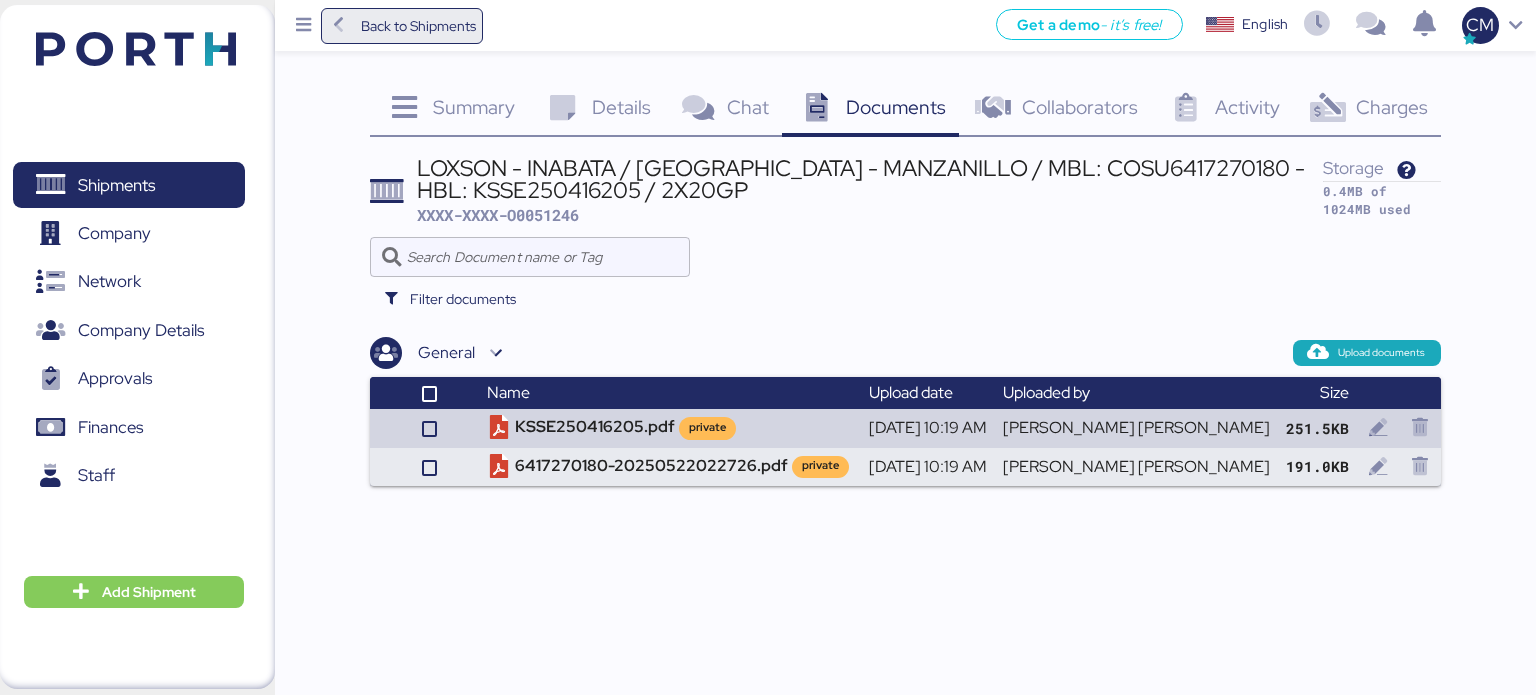 click on "Back to Shipments" at bounding box center (418, 26) 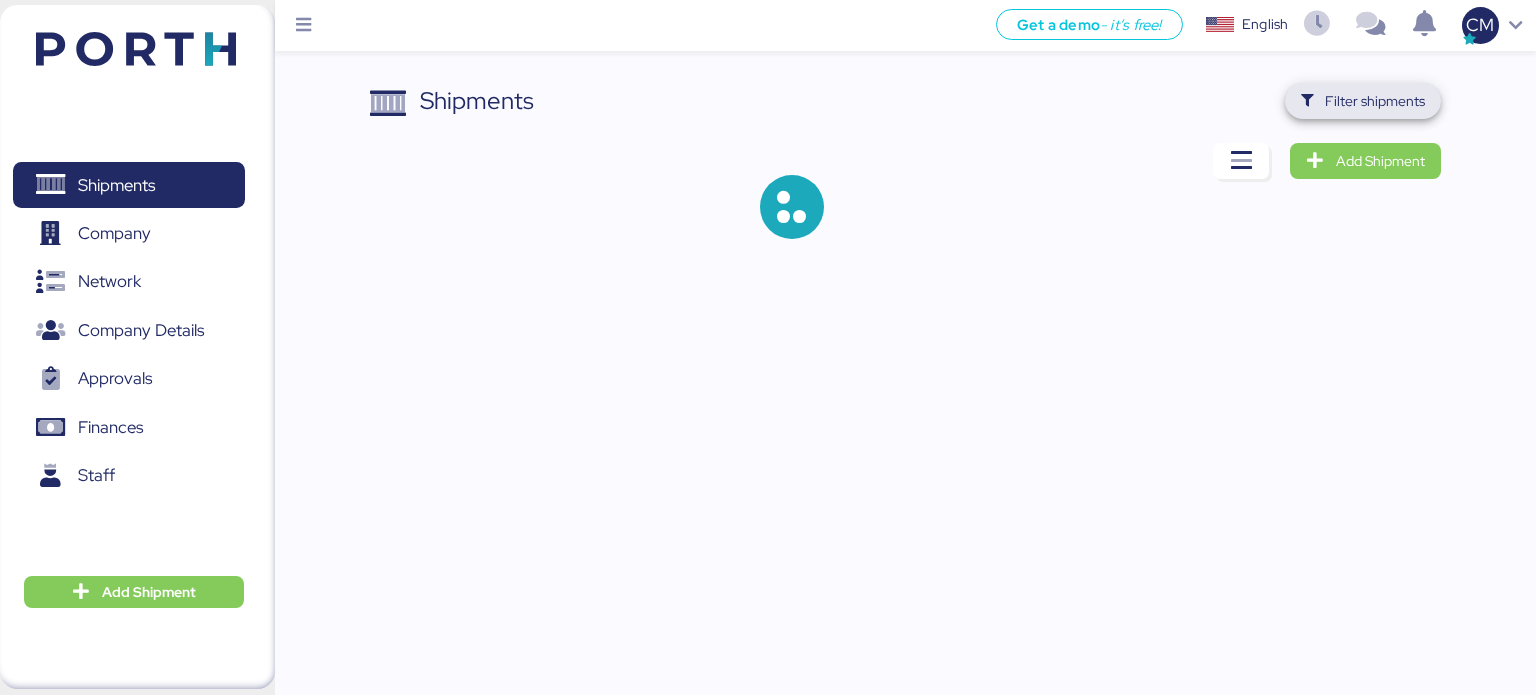 click on "Filter shipments" at bounding box center [1375, 101] 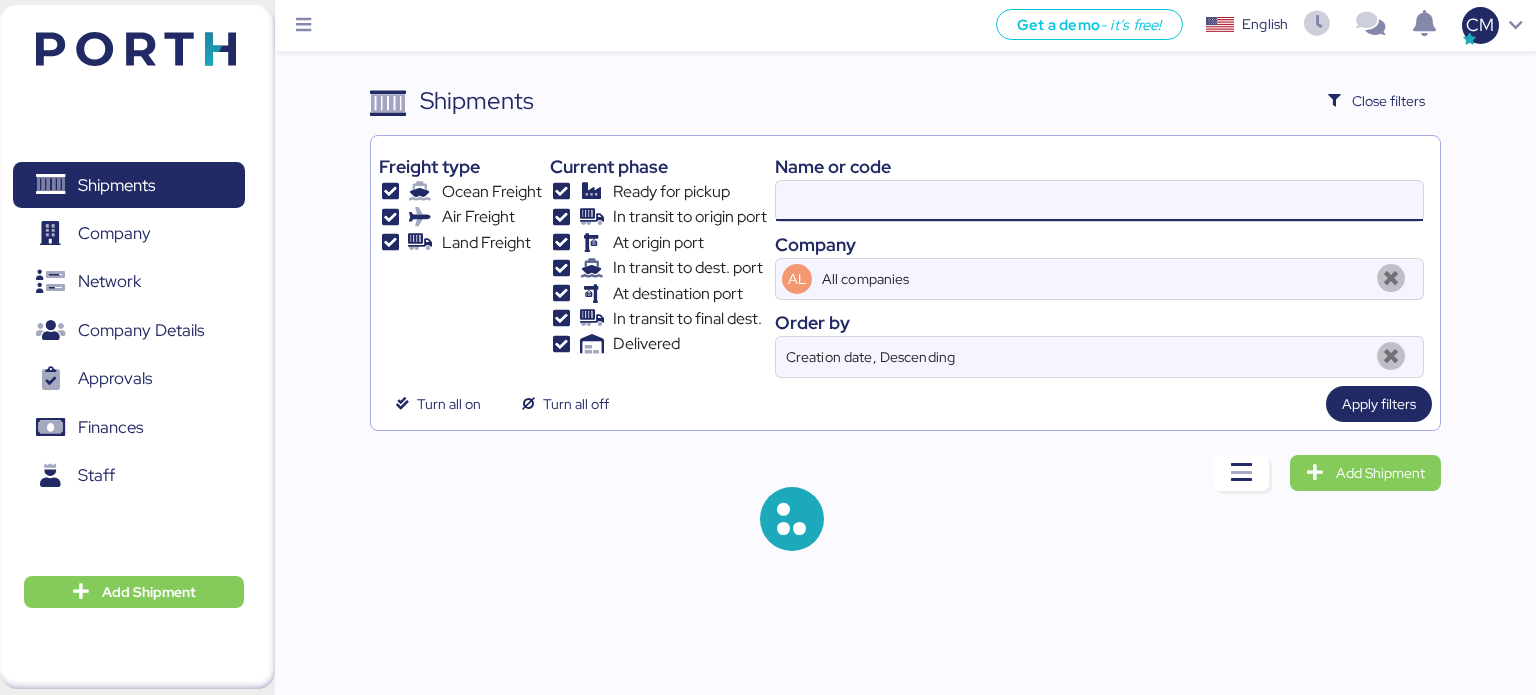 click at bounding box center [1099, 201] 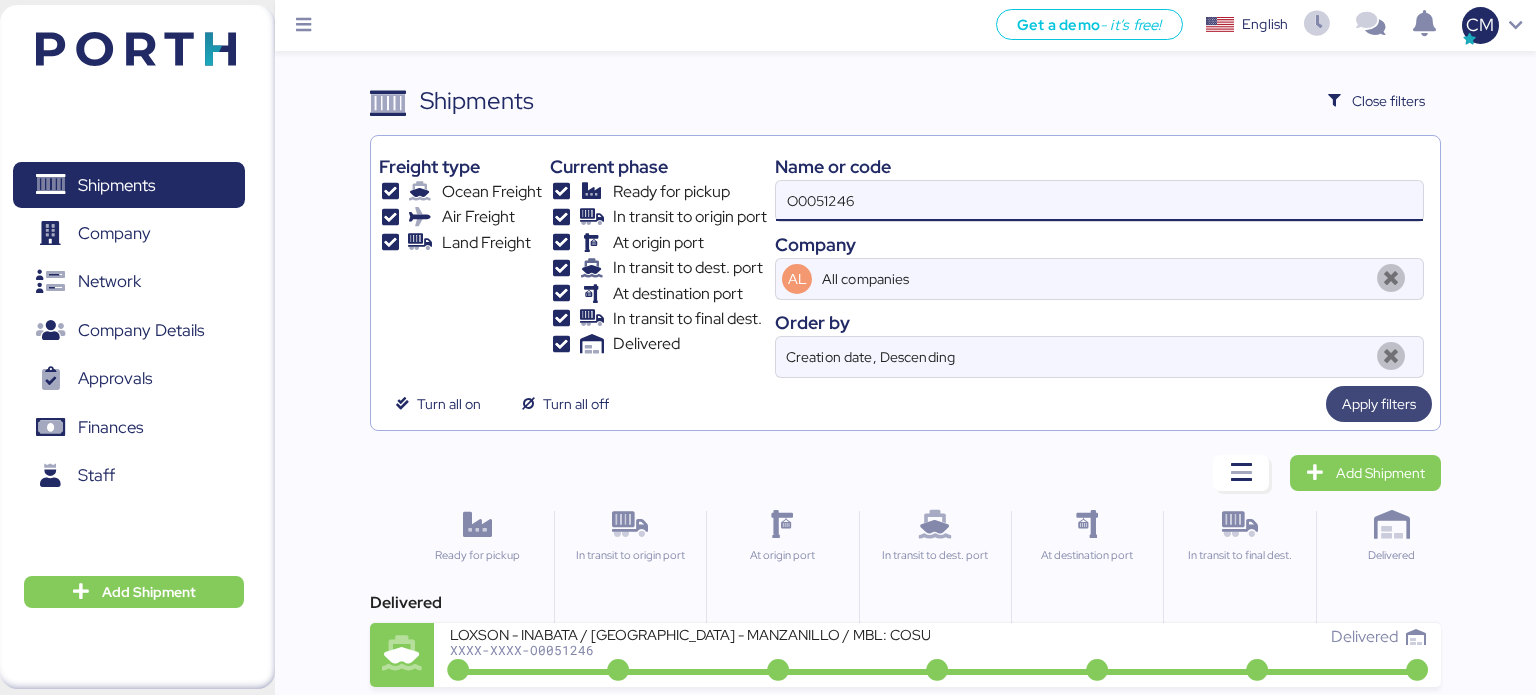 type on "O0051246" 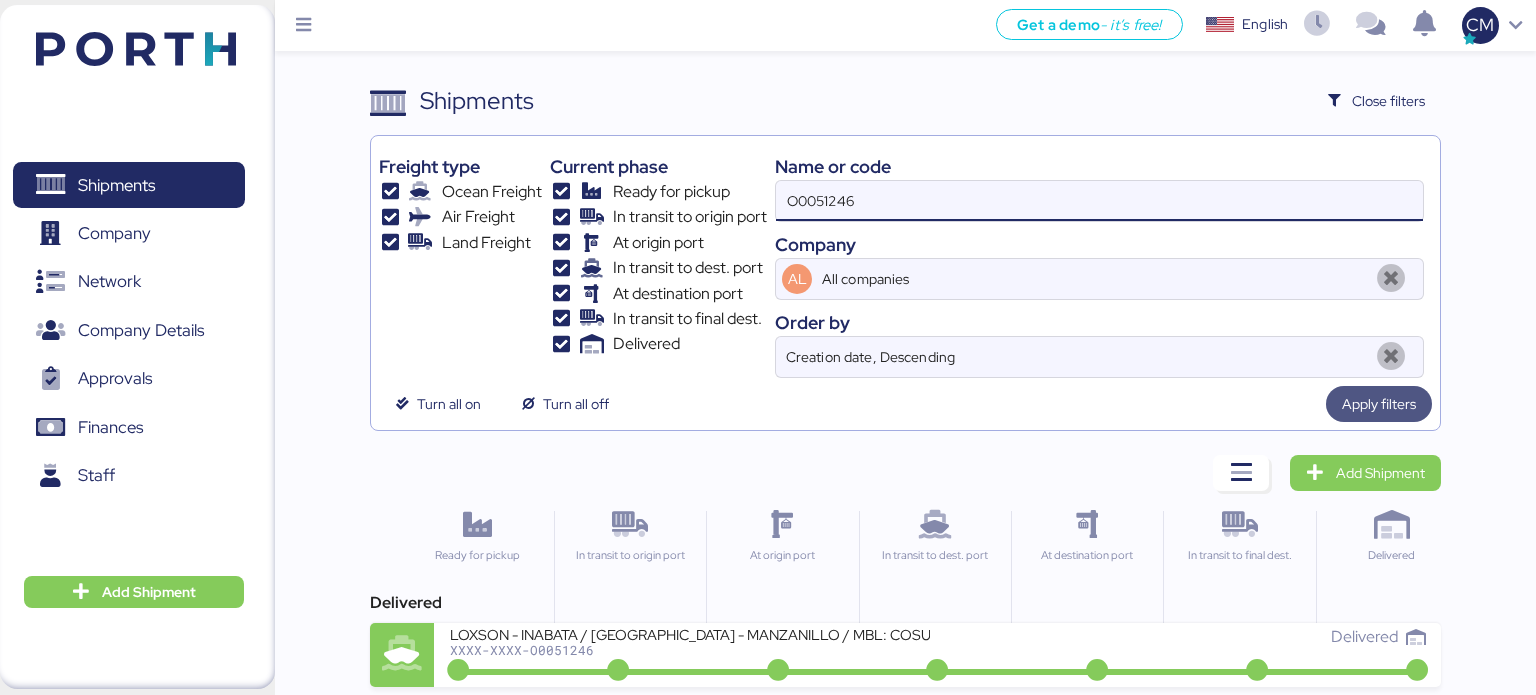 click on "Apply filters" at bounding box center [1379, 404] 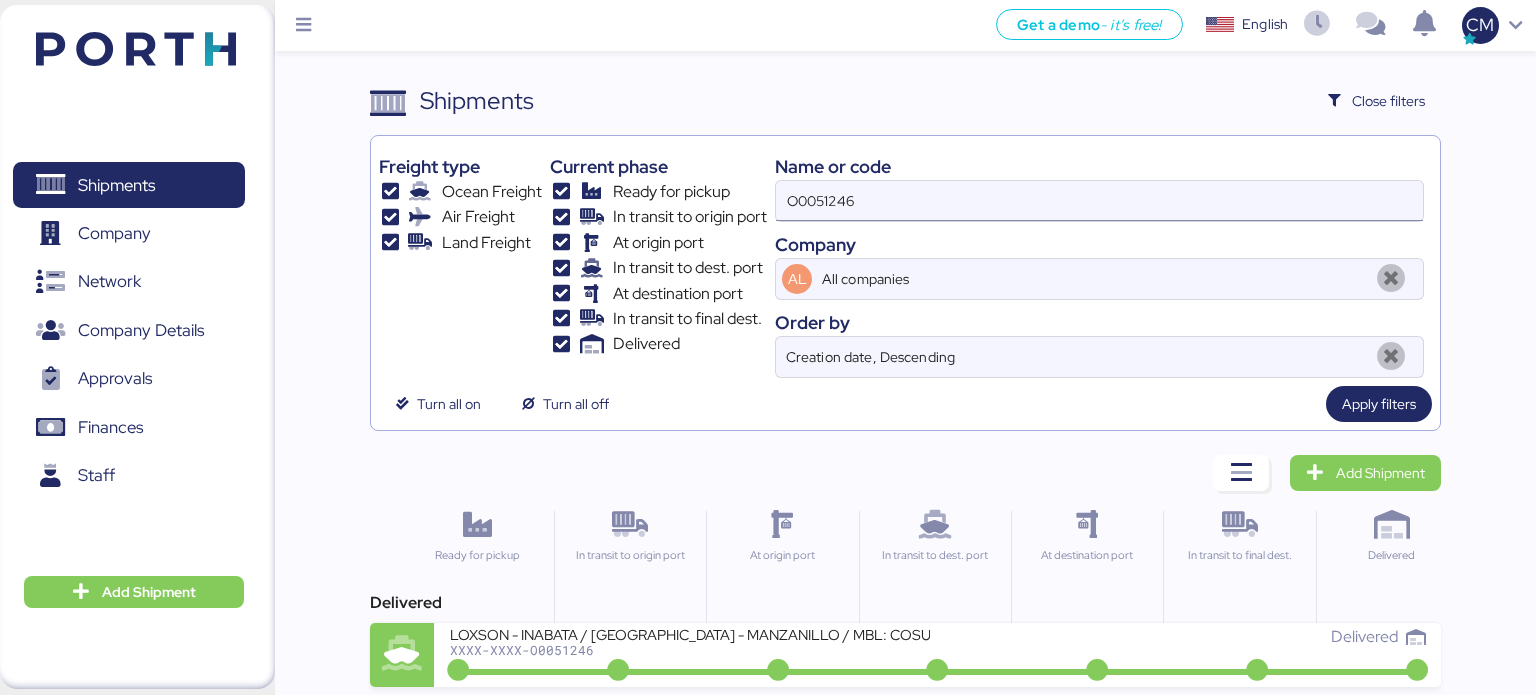 click on "O0051246" at bounding box center [1099, 201] 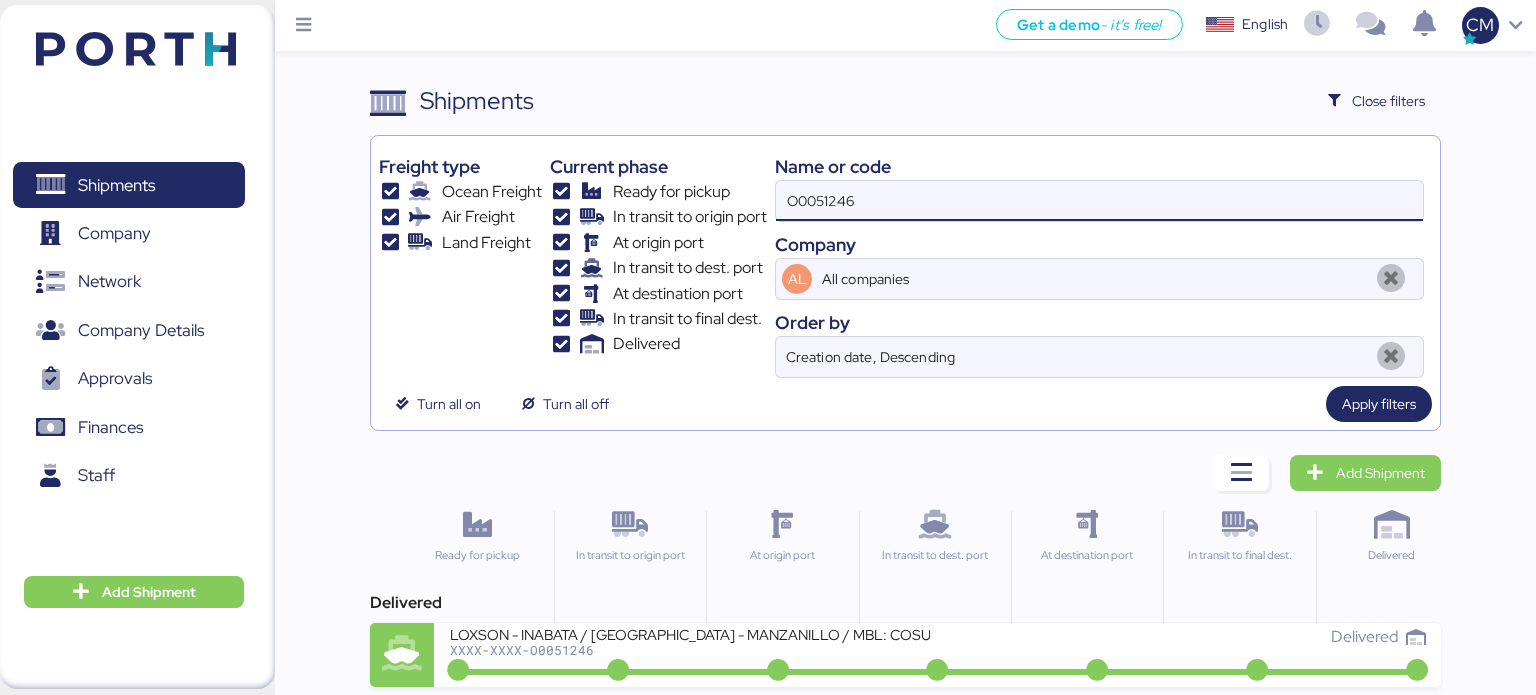 click on "O0051246" at bounding box center [1099, 201] 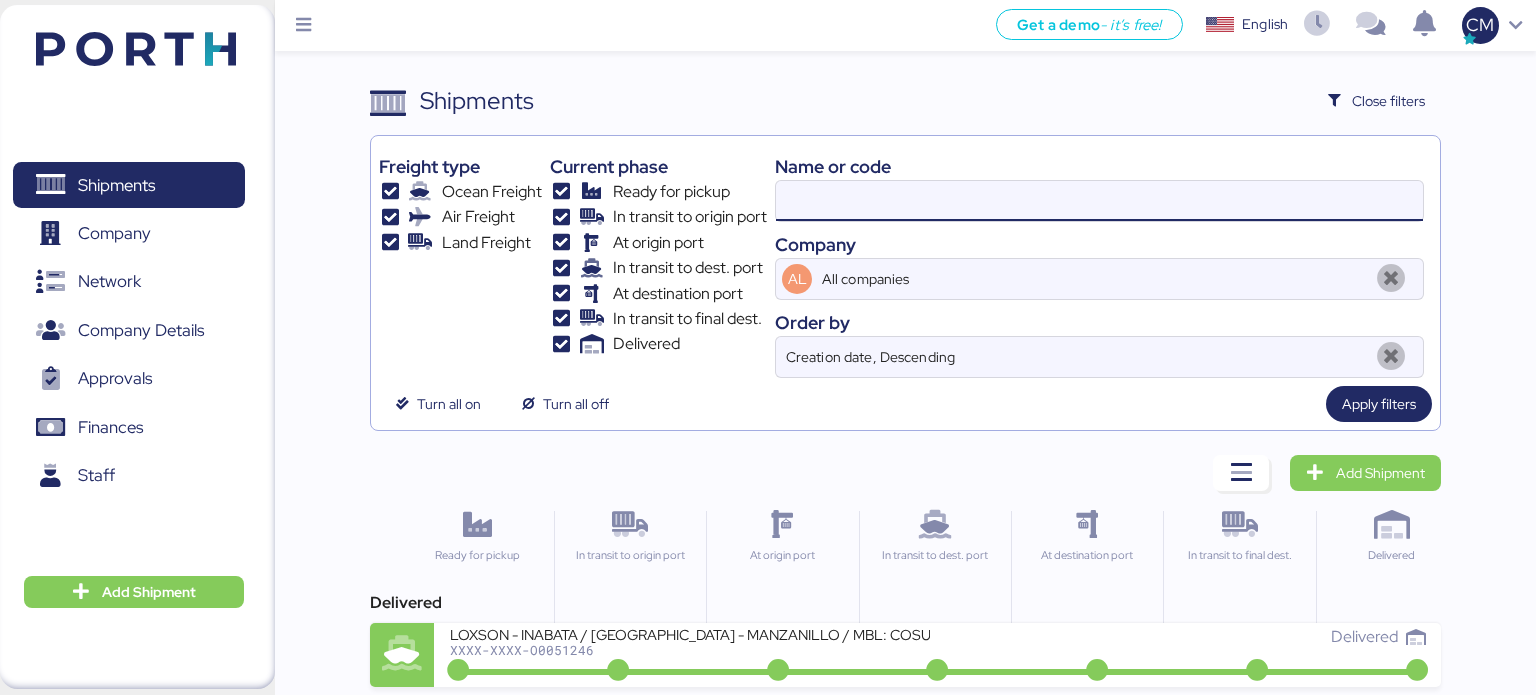 paste on "O0050429" 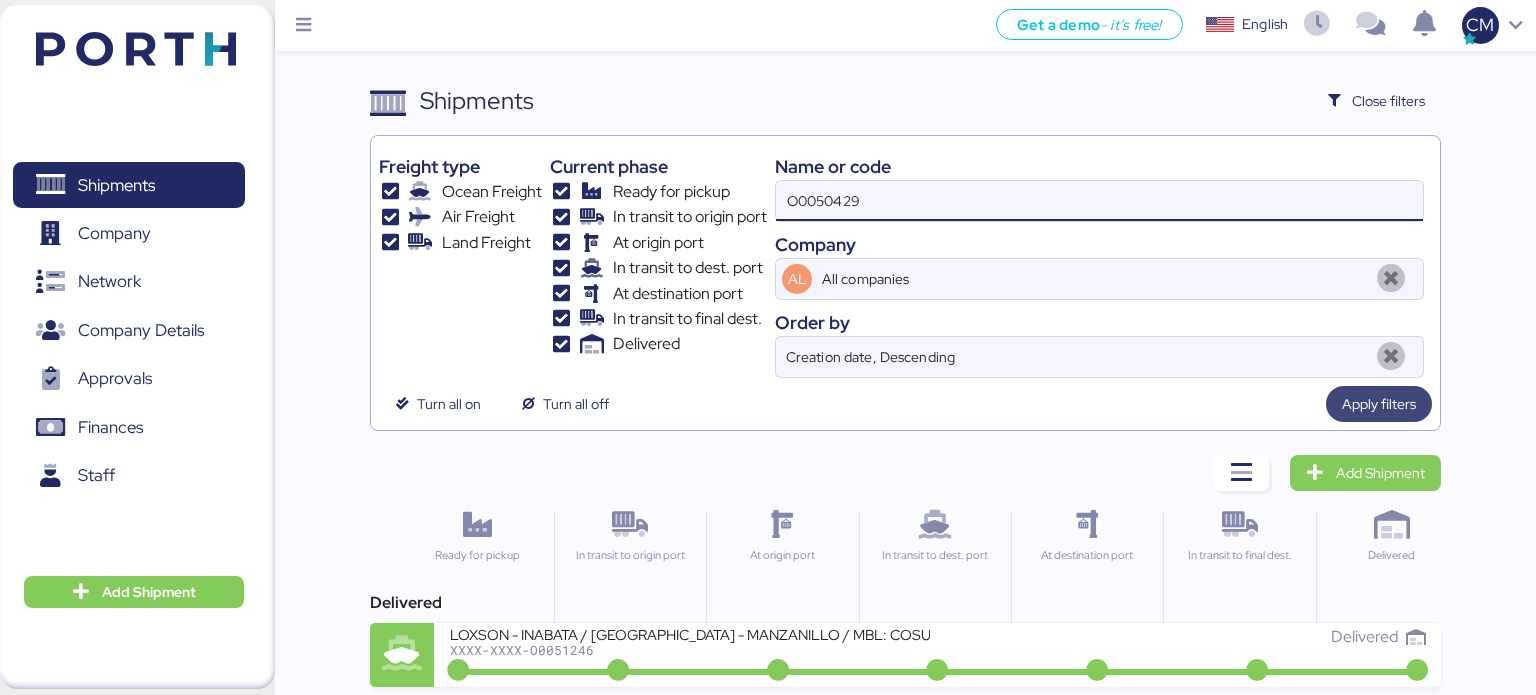 type on "O0050429" 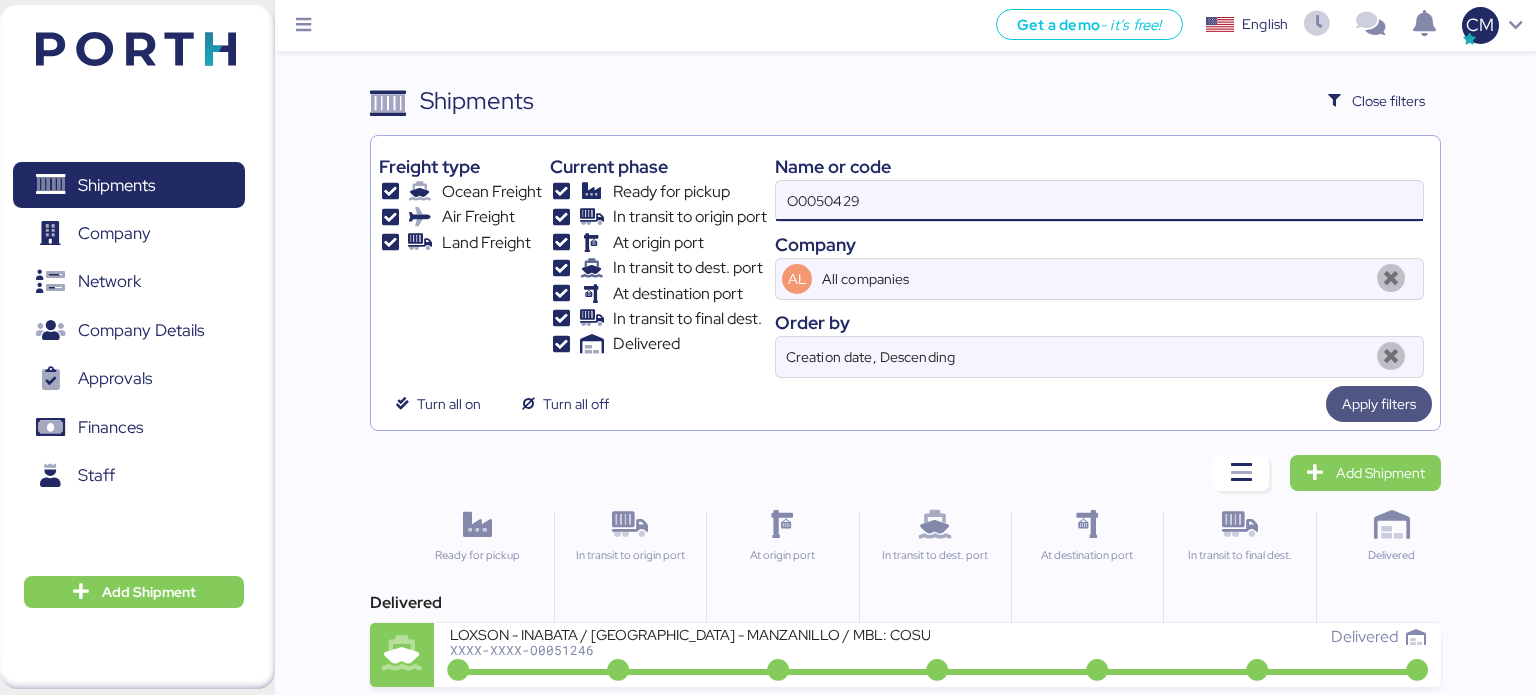 click on "Apply filters" at bounding box center [1379, 404] 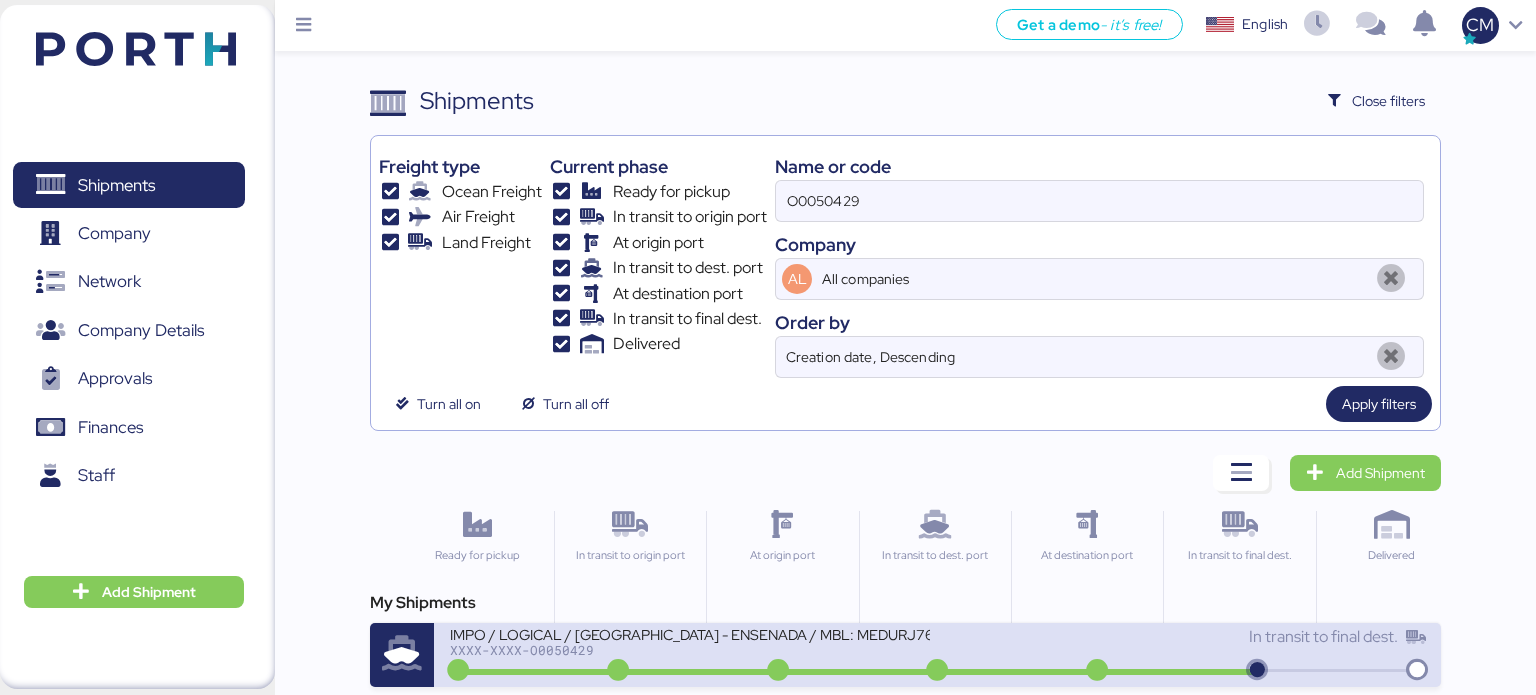 click on "IMPO / LOGICAL / RIO DE JANEIRO - ENSENADA / MBL: MEDURJ767496" at bounding box center (690, 633) 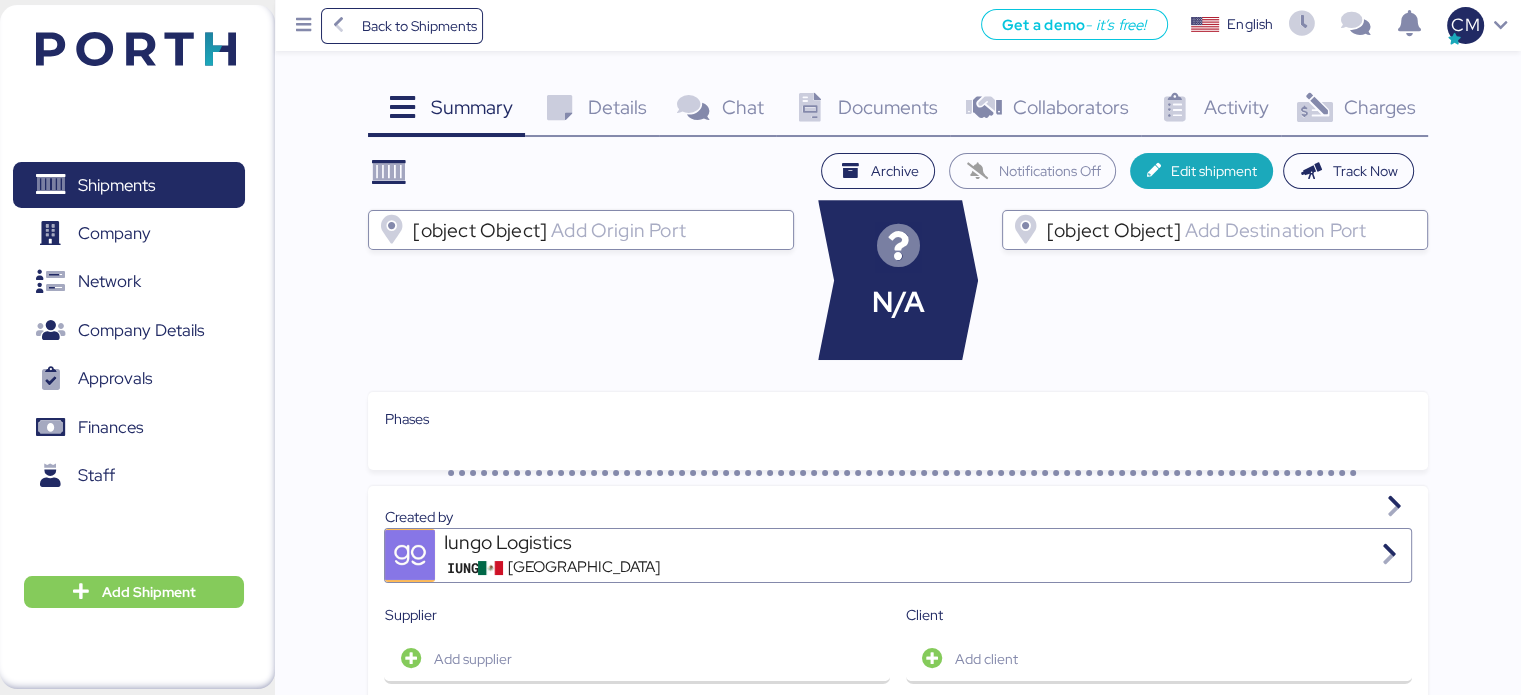 click on "Documents" at bounding box center [888, 107] 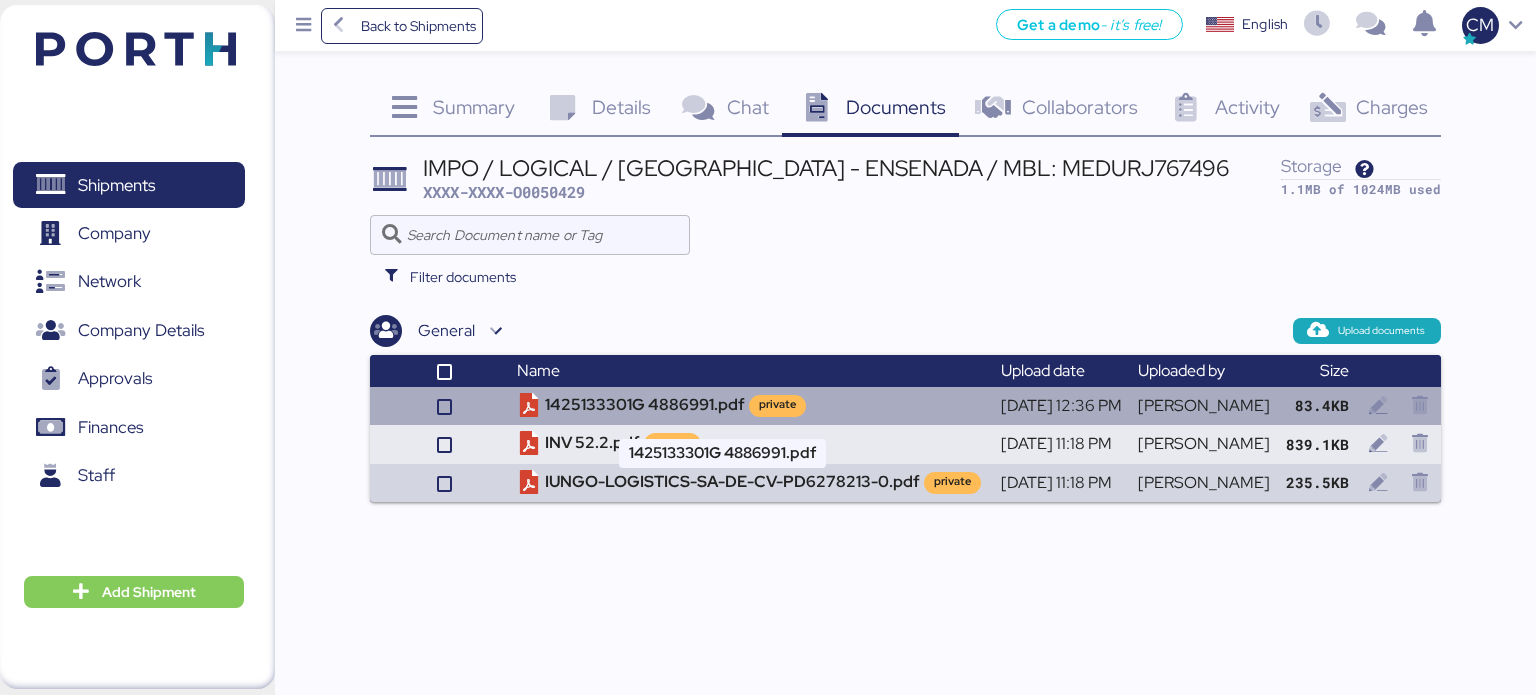 click on "1425133301G 4886991.pdf
private" at bounding box center (751, 406) 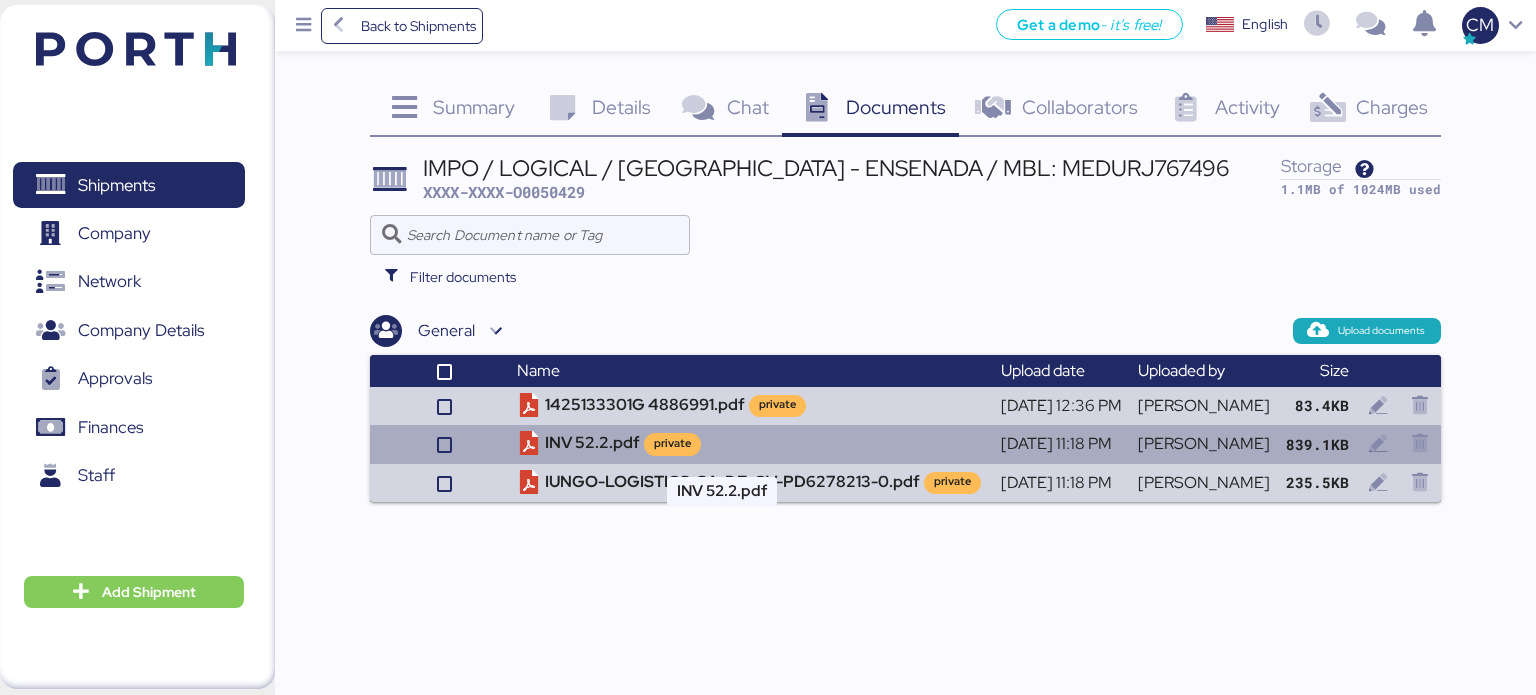 click on "INV 52.2.pdf
private" at bounding box center (751, 444) 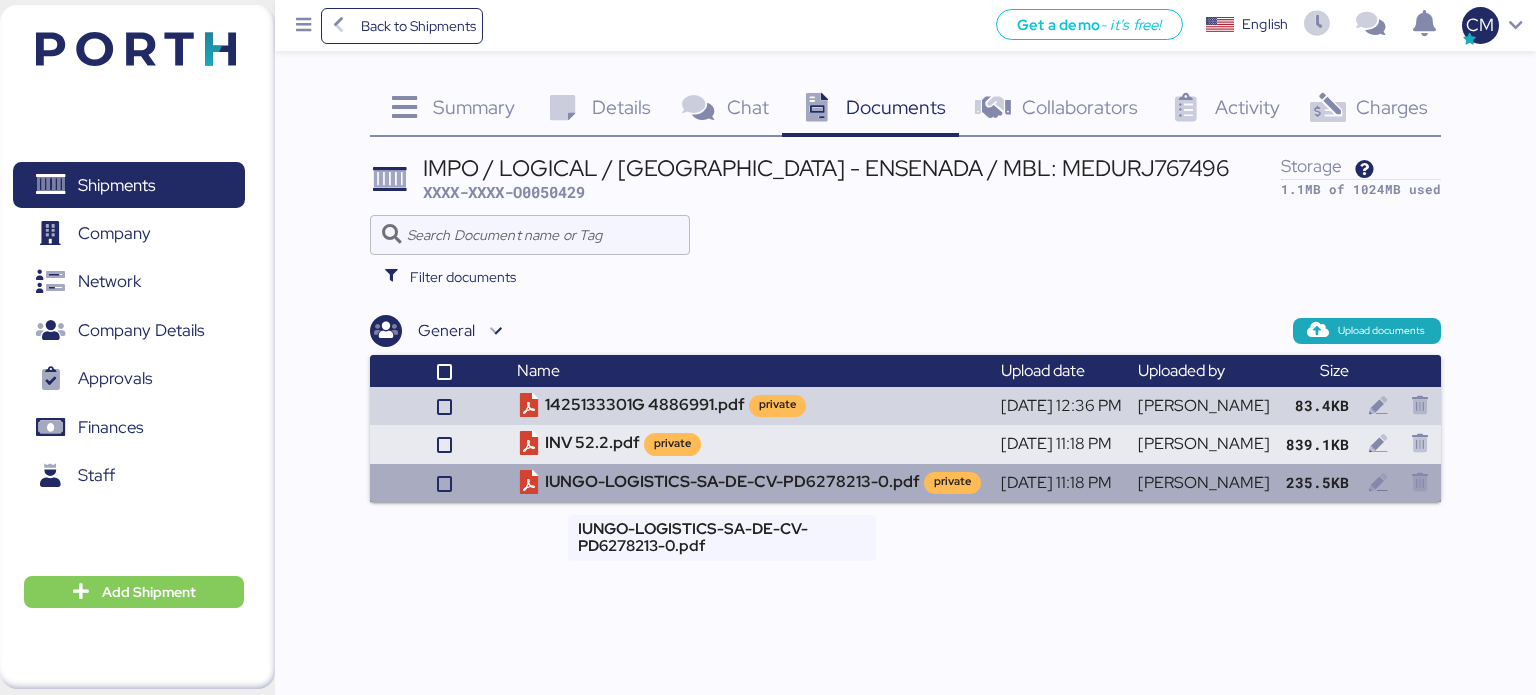 click on "IUNGO-LOGISTICS-SA-DE-CV-PD6278213-0.pdf
private" at bounding box center [751, 483] 